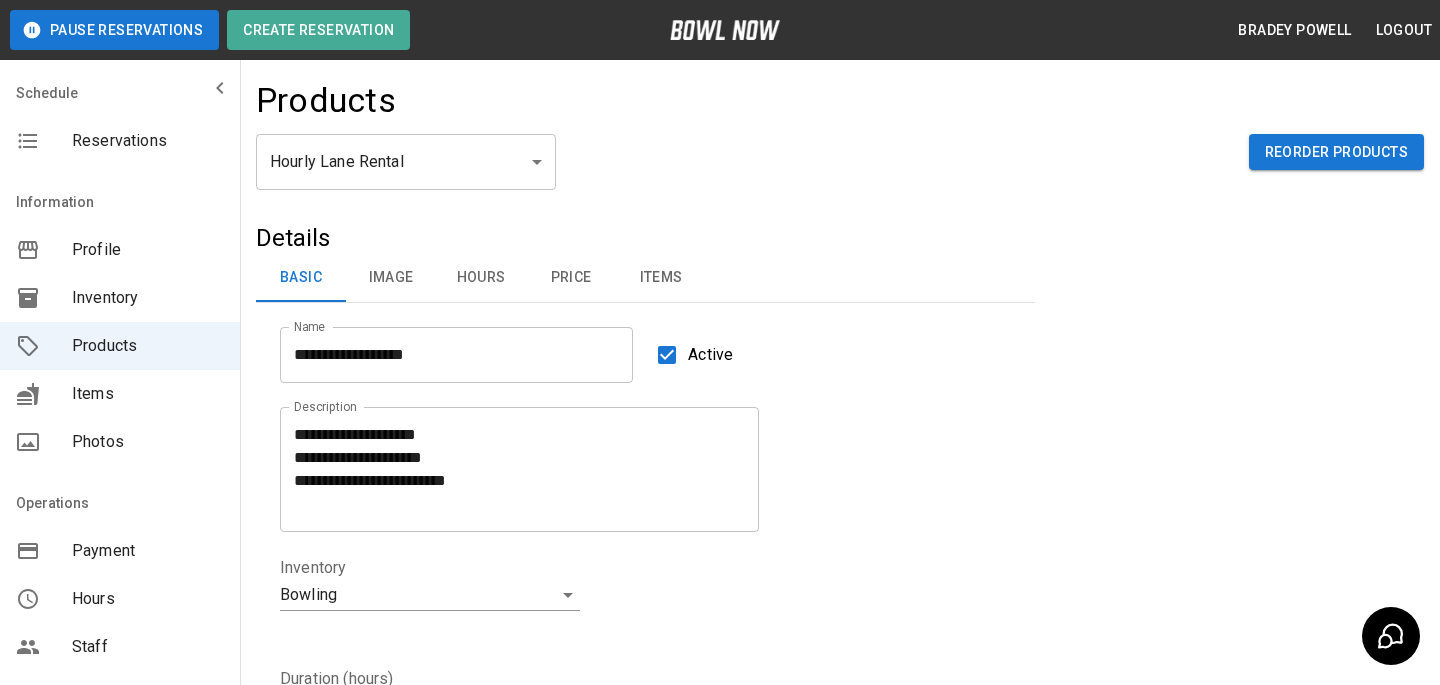 scroll, scrollTop: 0, scrollLeft: 0, axis: both 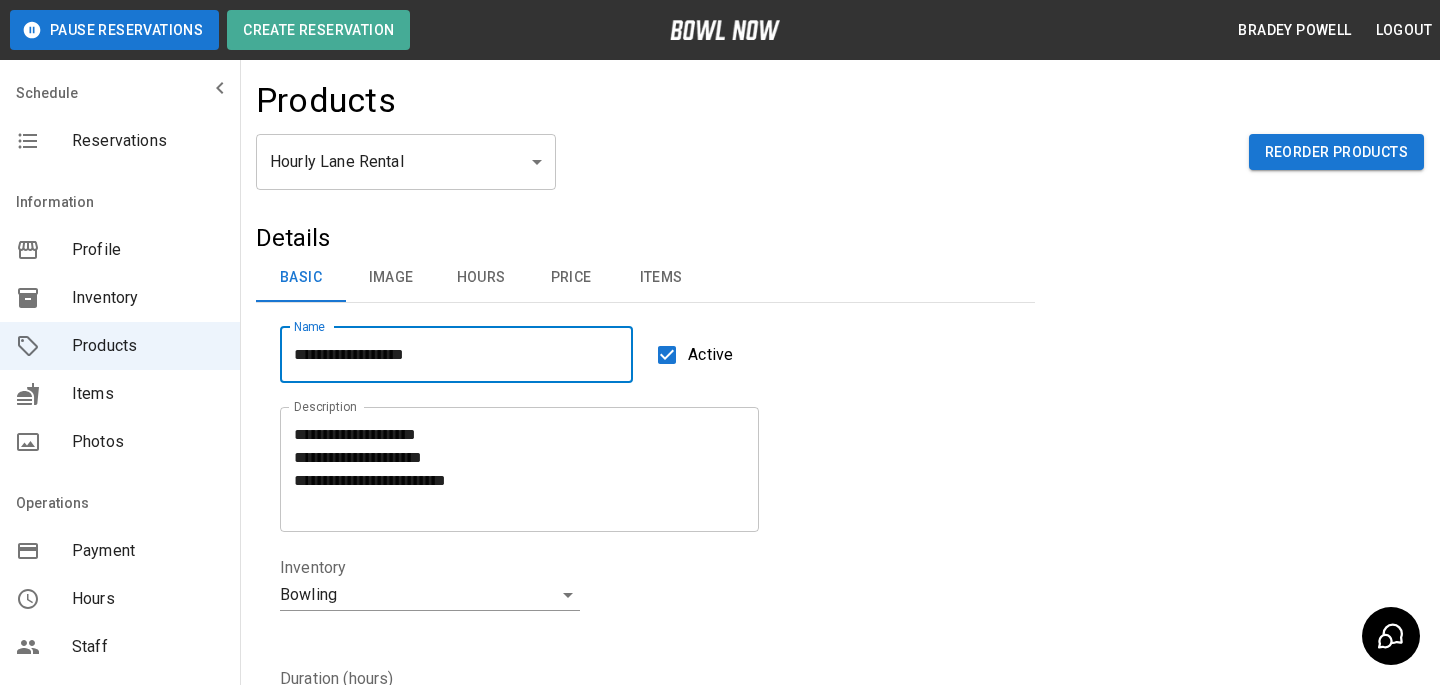 click on "**********" at bounding box center (456, 355) 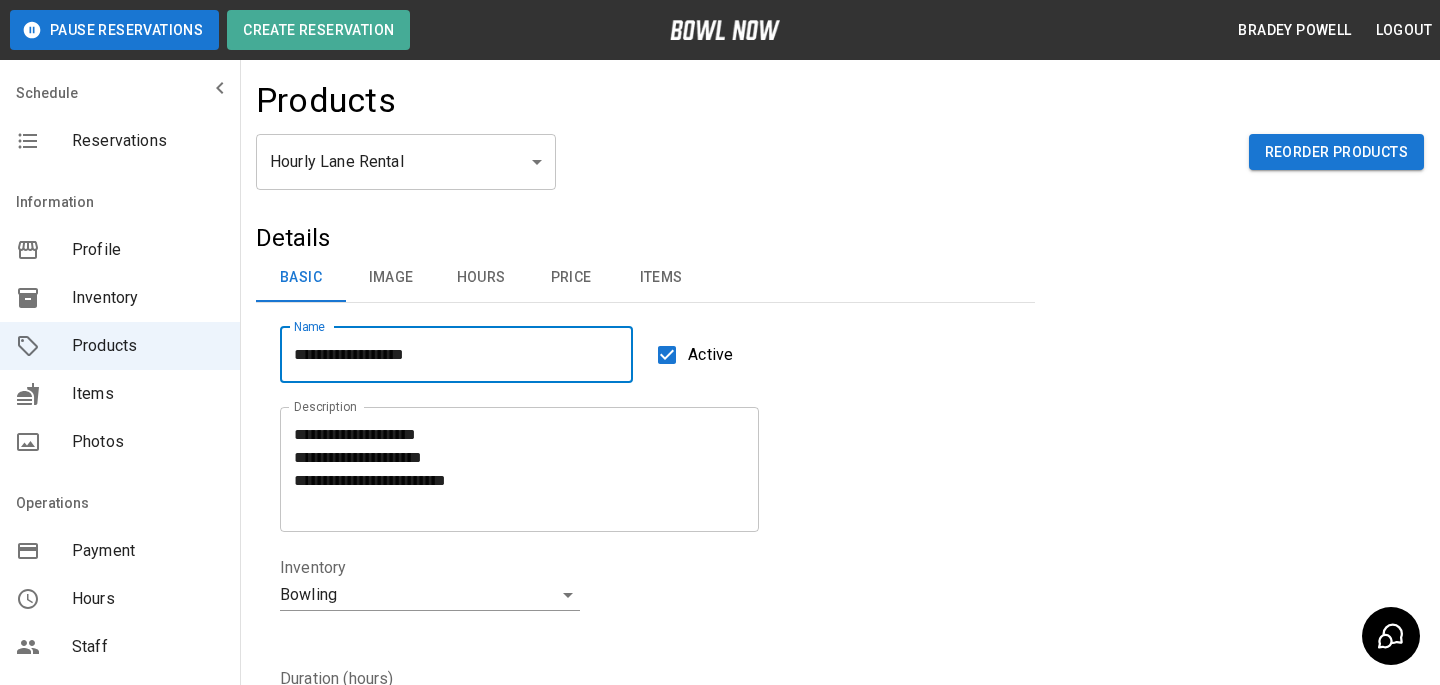drag, startPoint x: 457, startPoint y: 354, endPoint x: 301, endPoint y: 341, distance: 156.54073 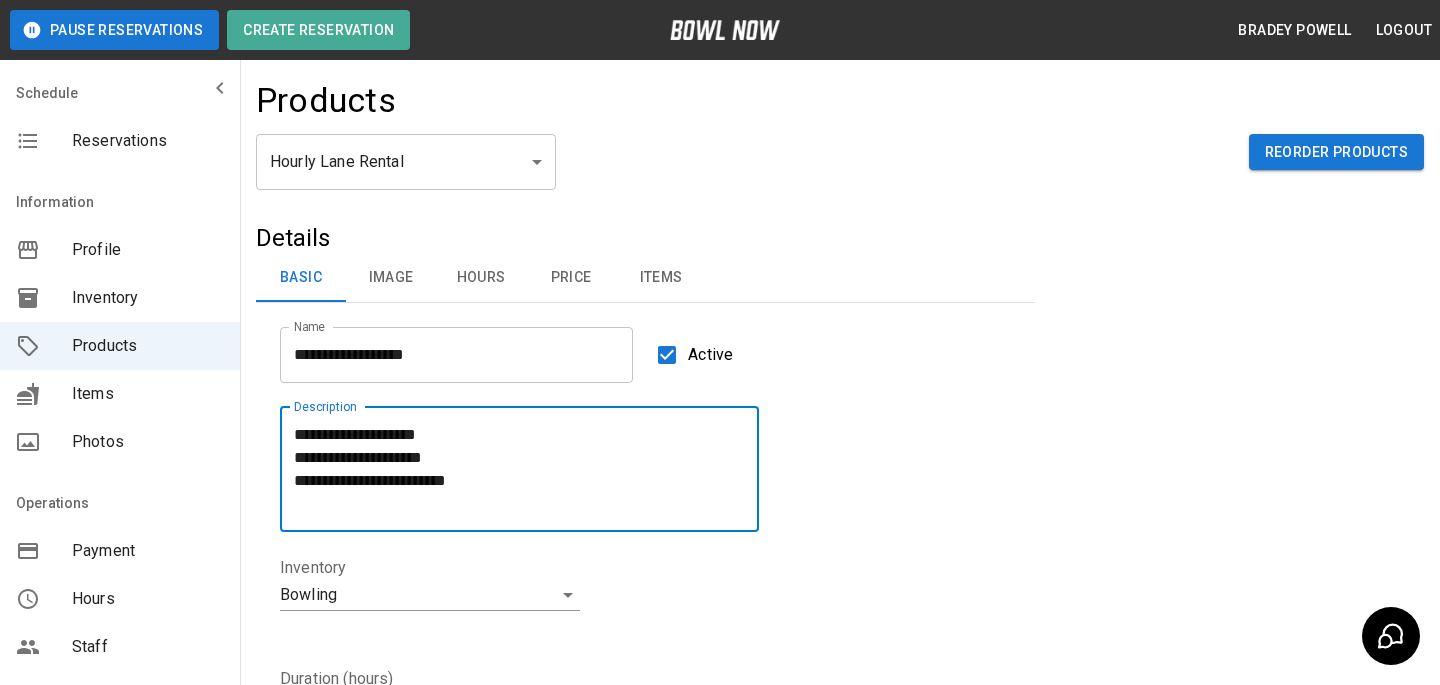 click on "**********" at bounding box center (519, 469) 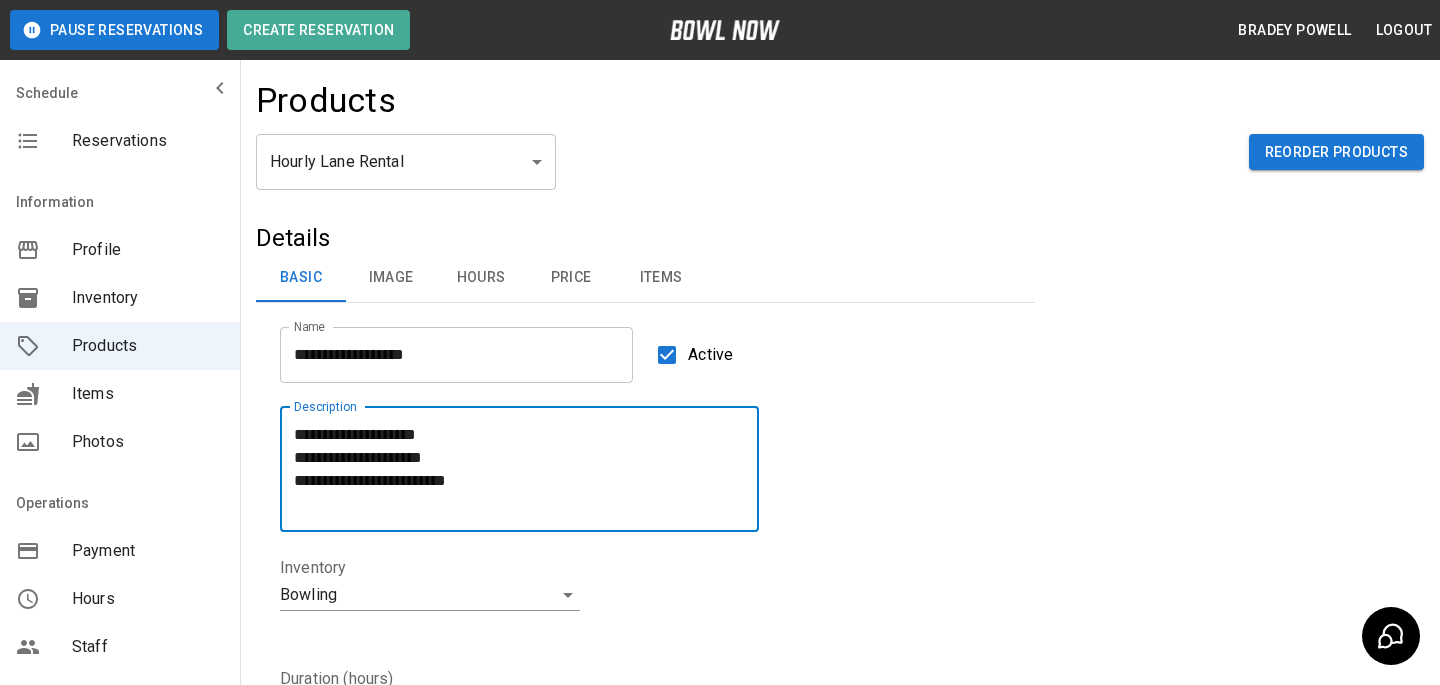 drag, startPoint x: 491, startPoint y: 481, endPoint x: 284, endPoint y: 433, distance: 212.49236 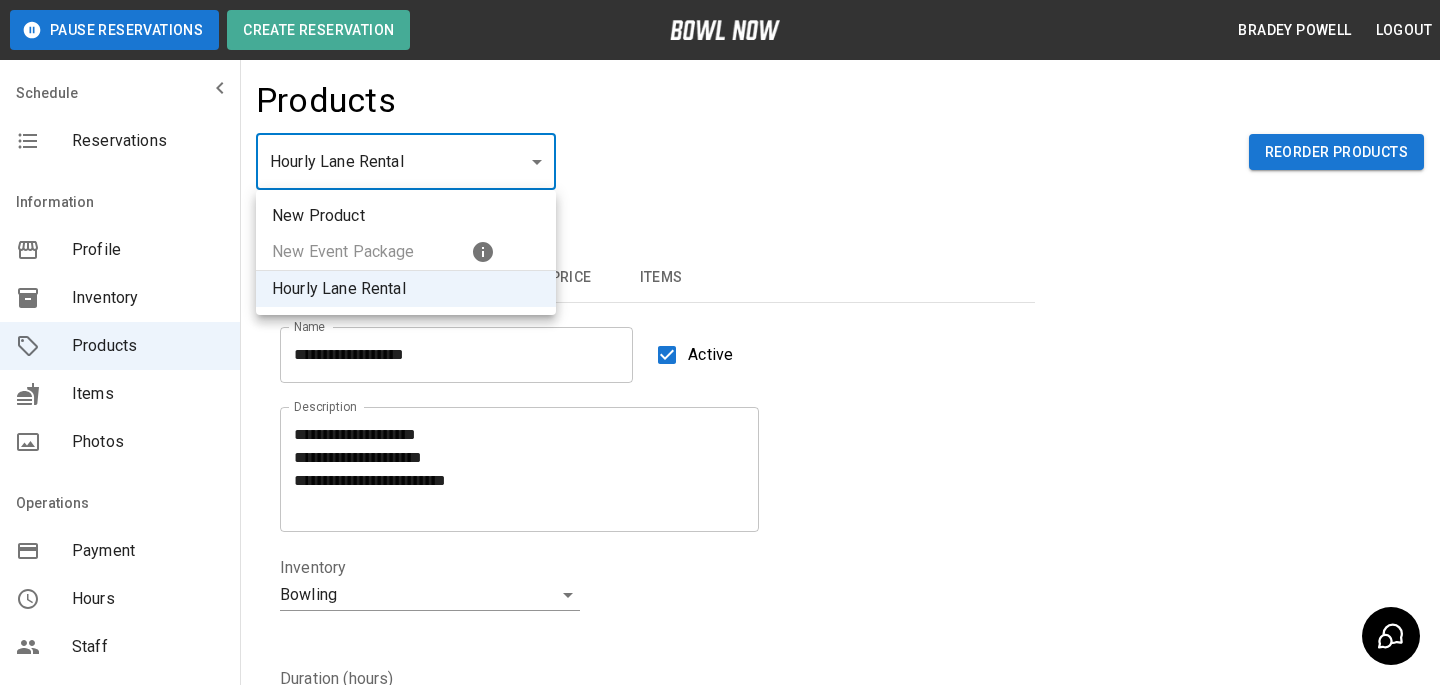 click on "**********" at bounding box center [720, 684] 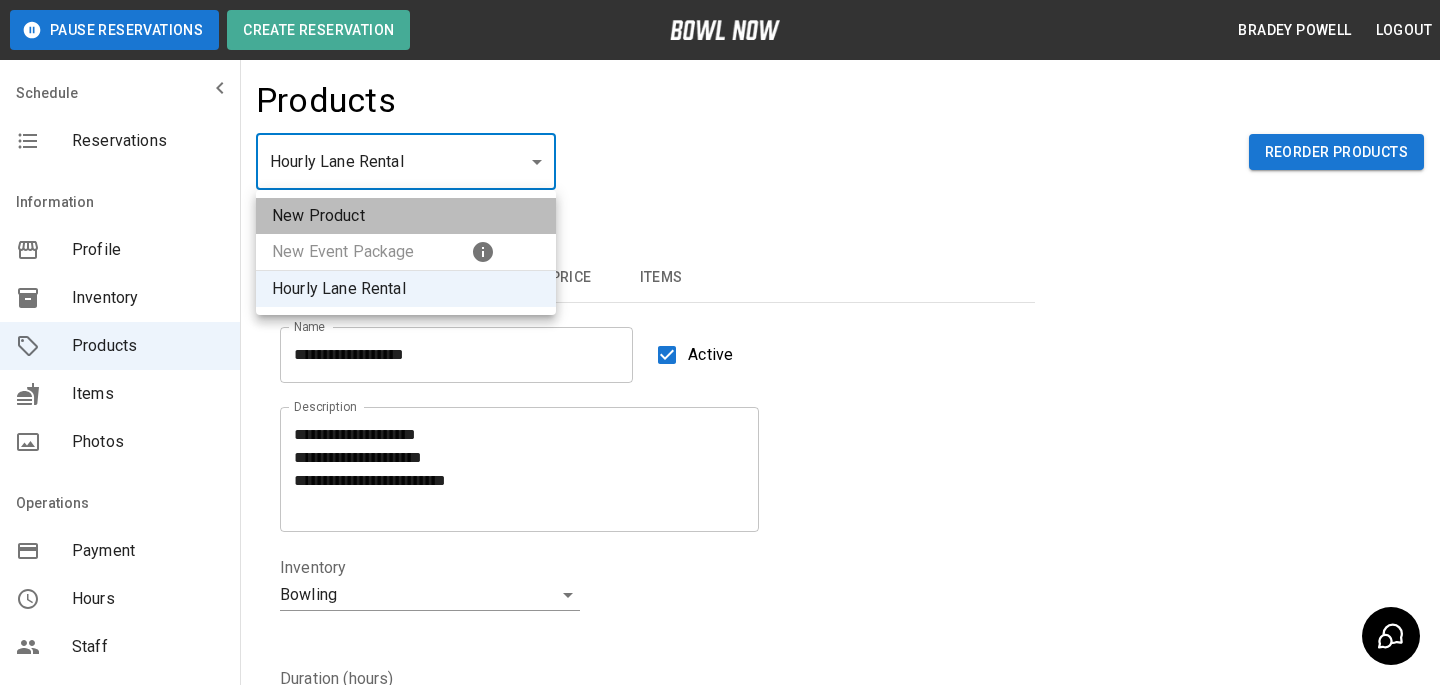 click on "New Product" at bounding box center [406, 216] 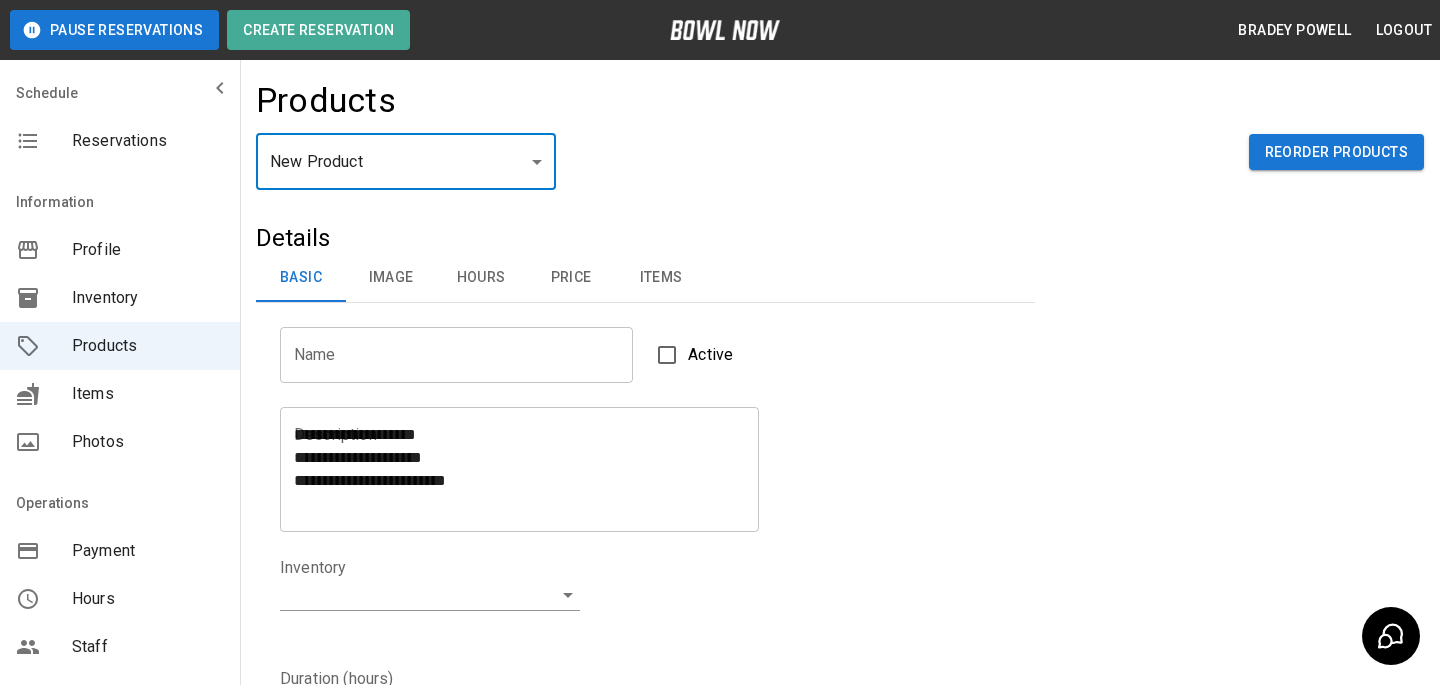 click on "Name" at bounding box center [456, 355] 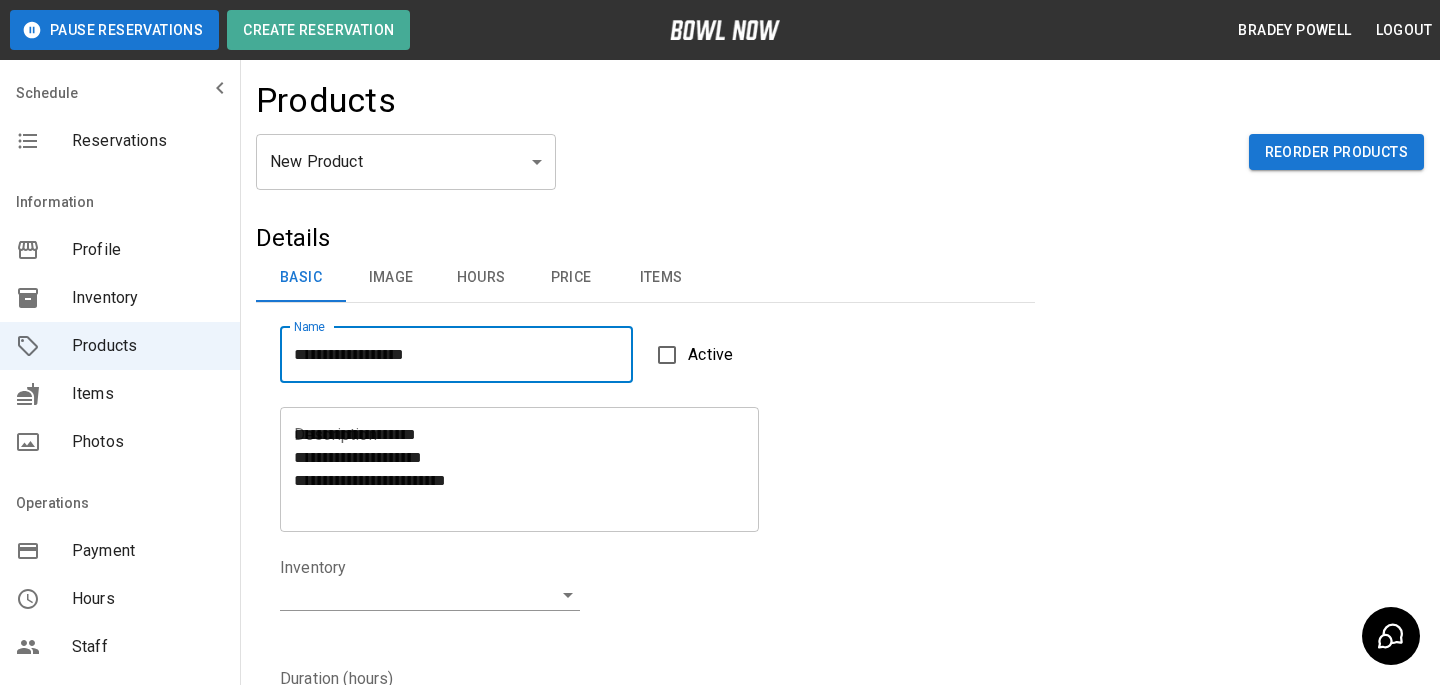type on "**********" 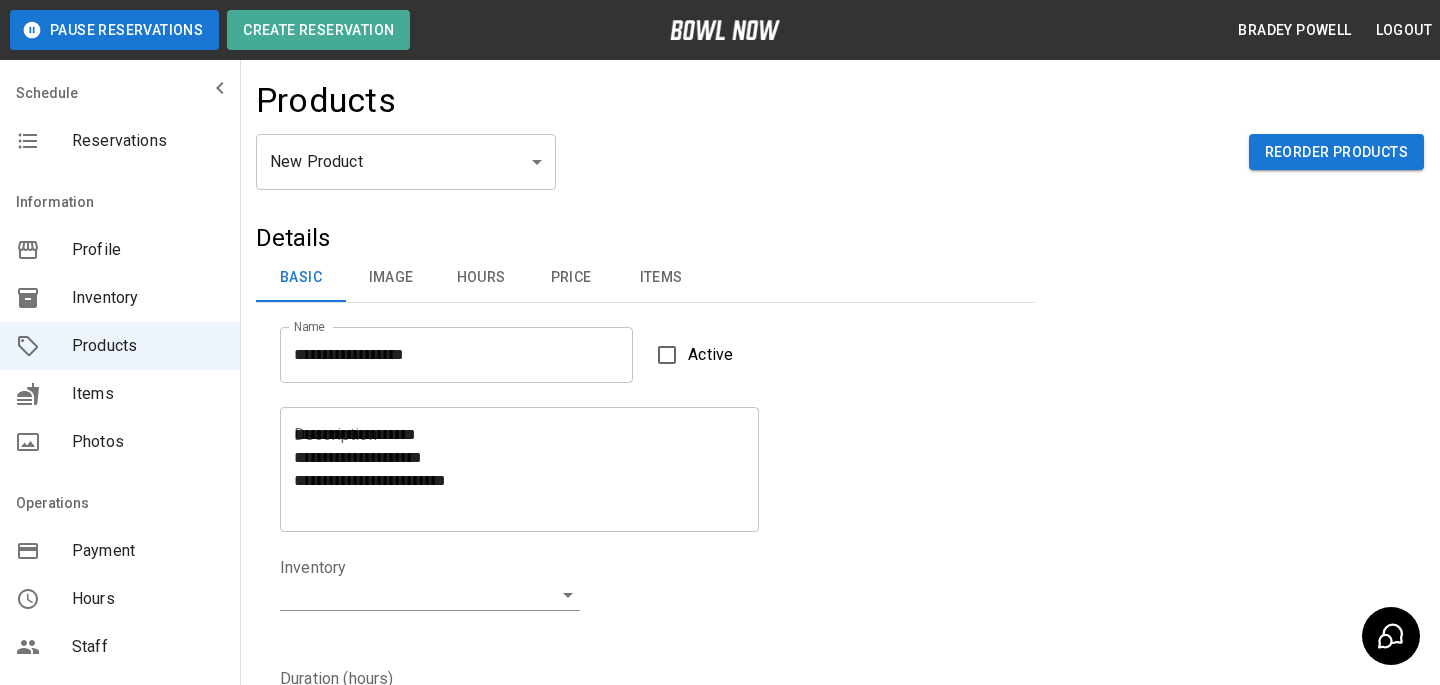 click on "**********" at bounding box center (519, 469) 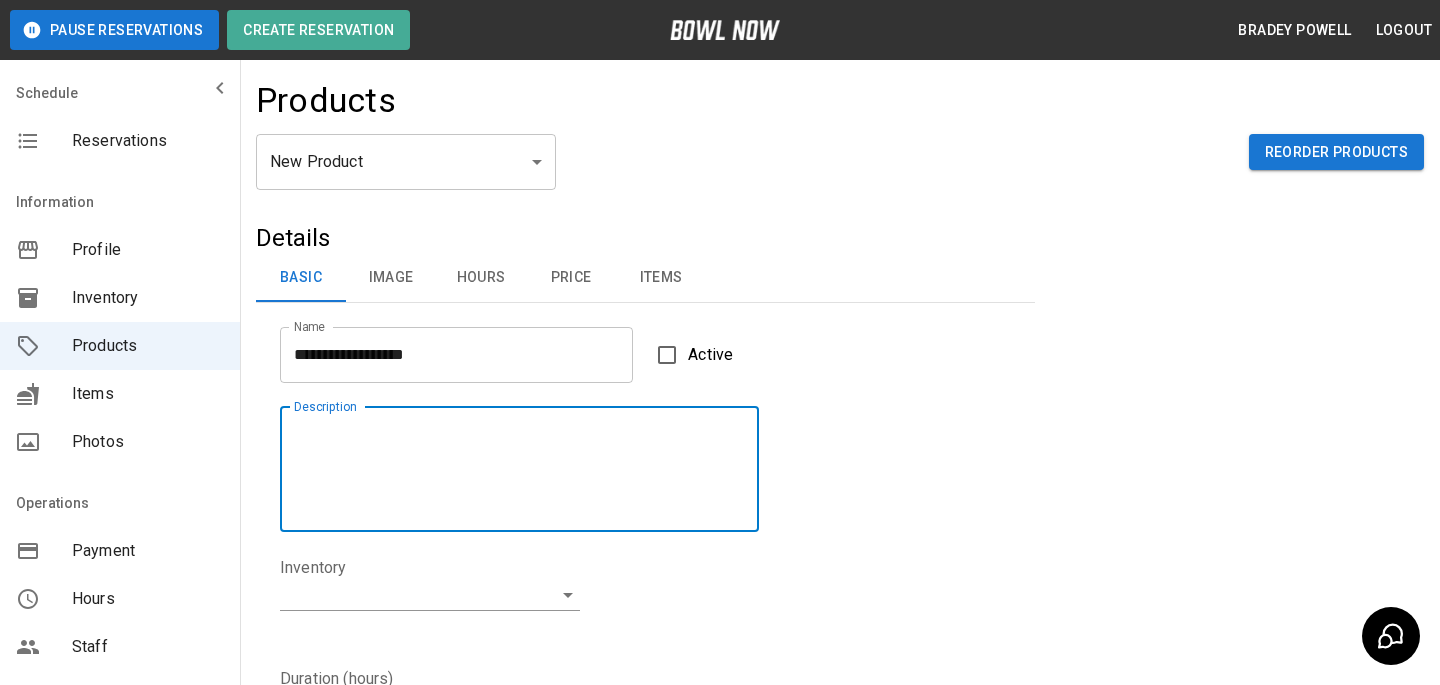 paste on "**********" 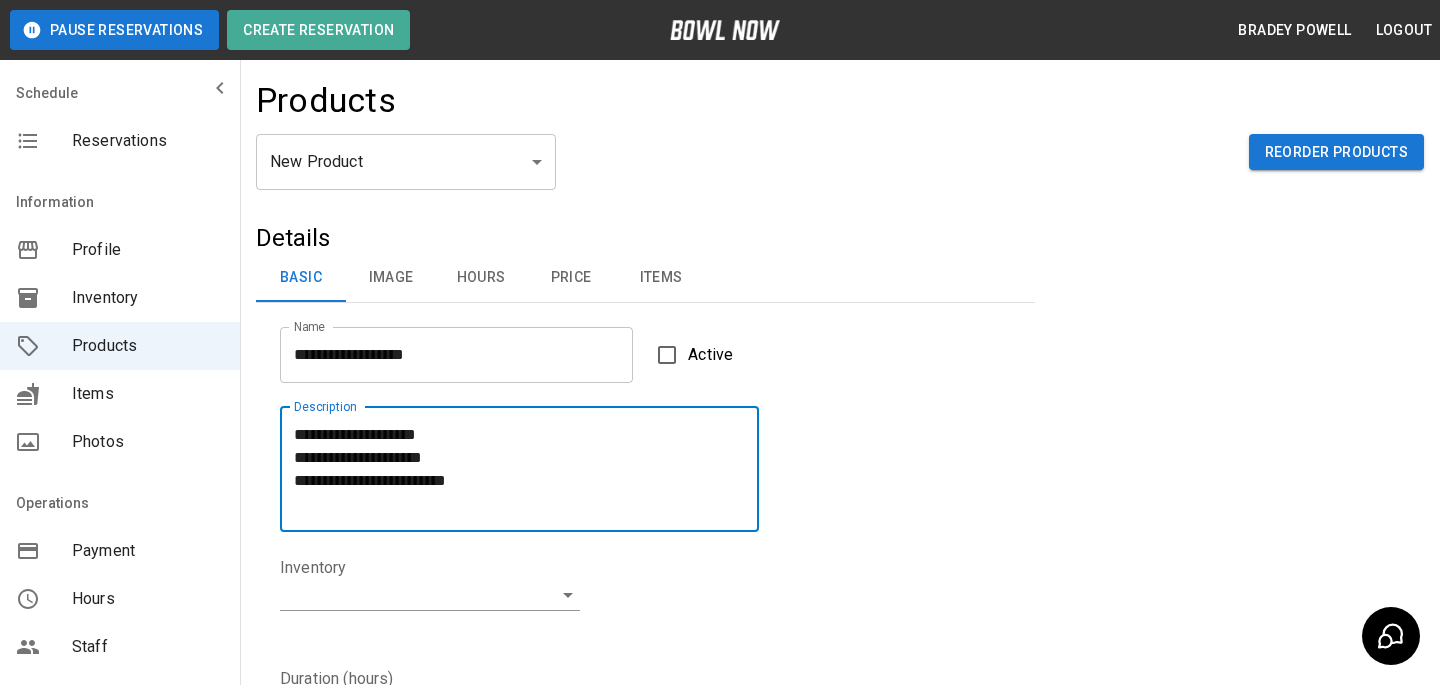 type on "**********" 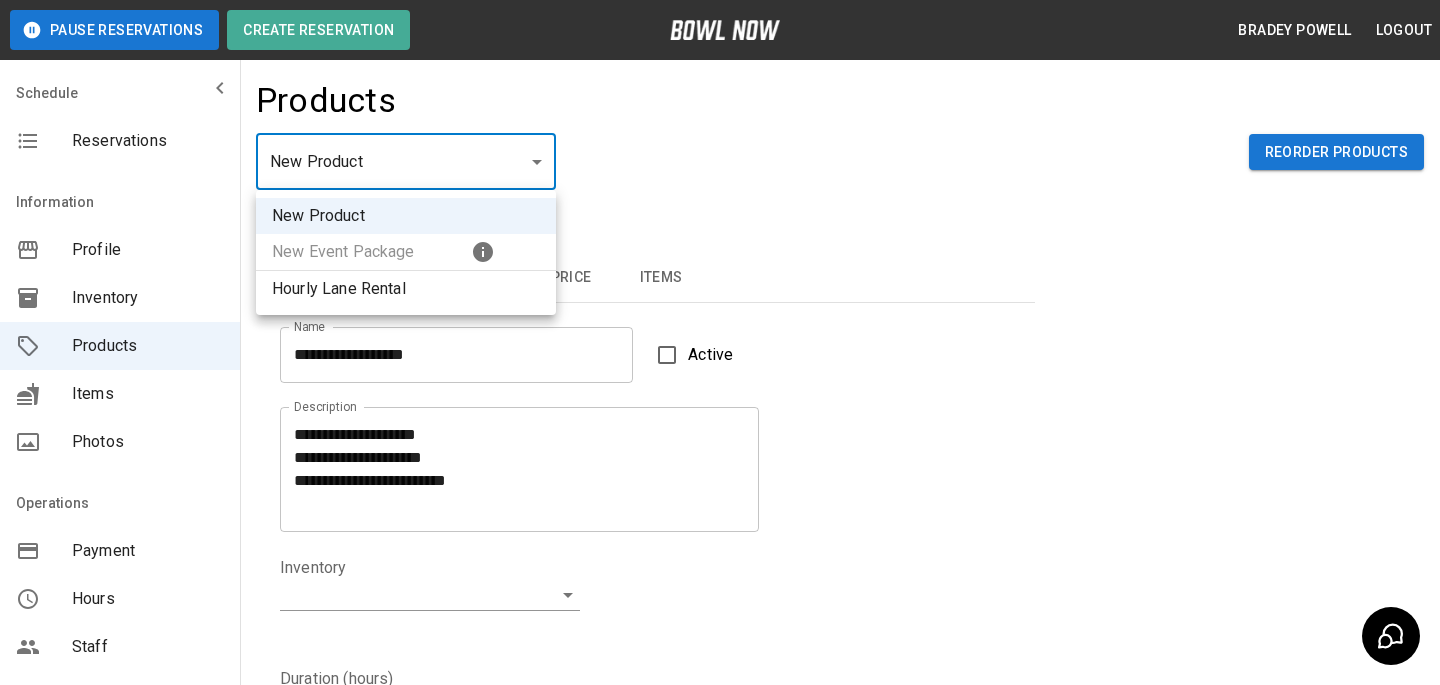 click on "**********" at bounding box center (720, 644) 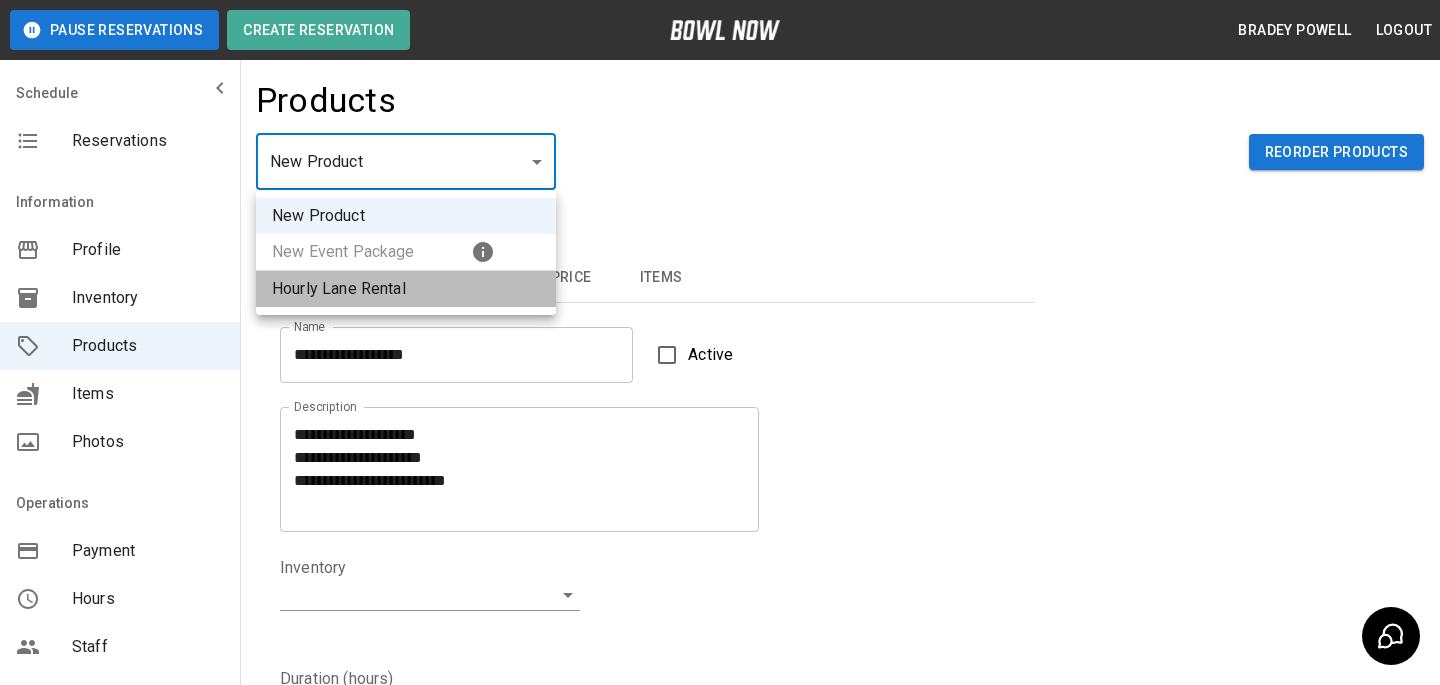click on "Hourly Lane Rental" at bounding box center [406, 289] 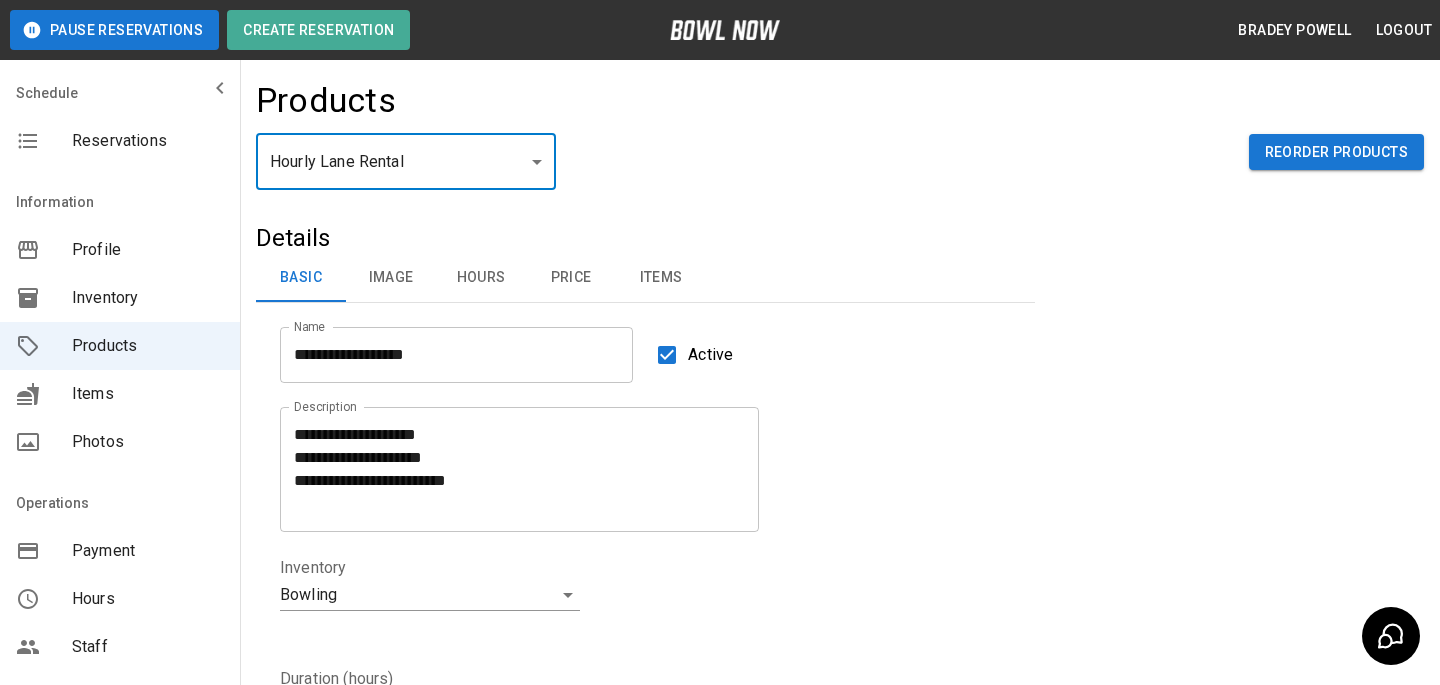 click on "Price" at bounding box center [571, 278] 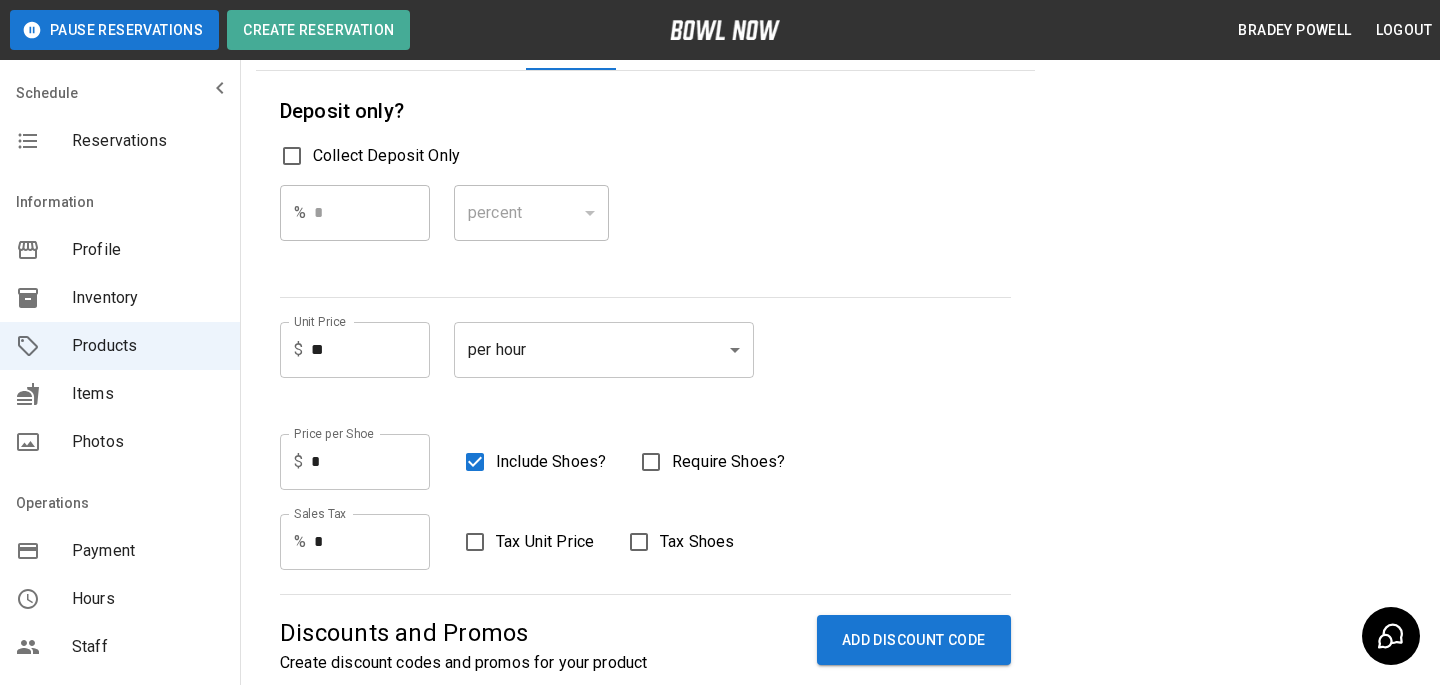 scroll, scrollTop: 35, scrollLeft: 0, axis: vertical 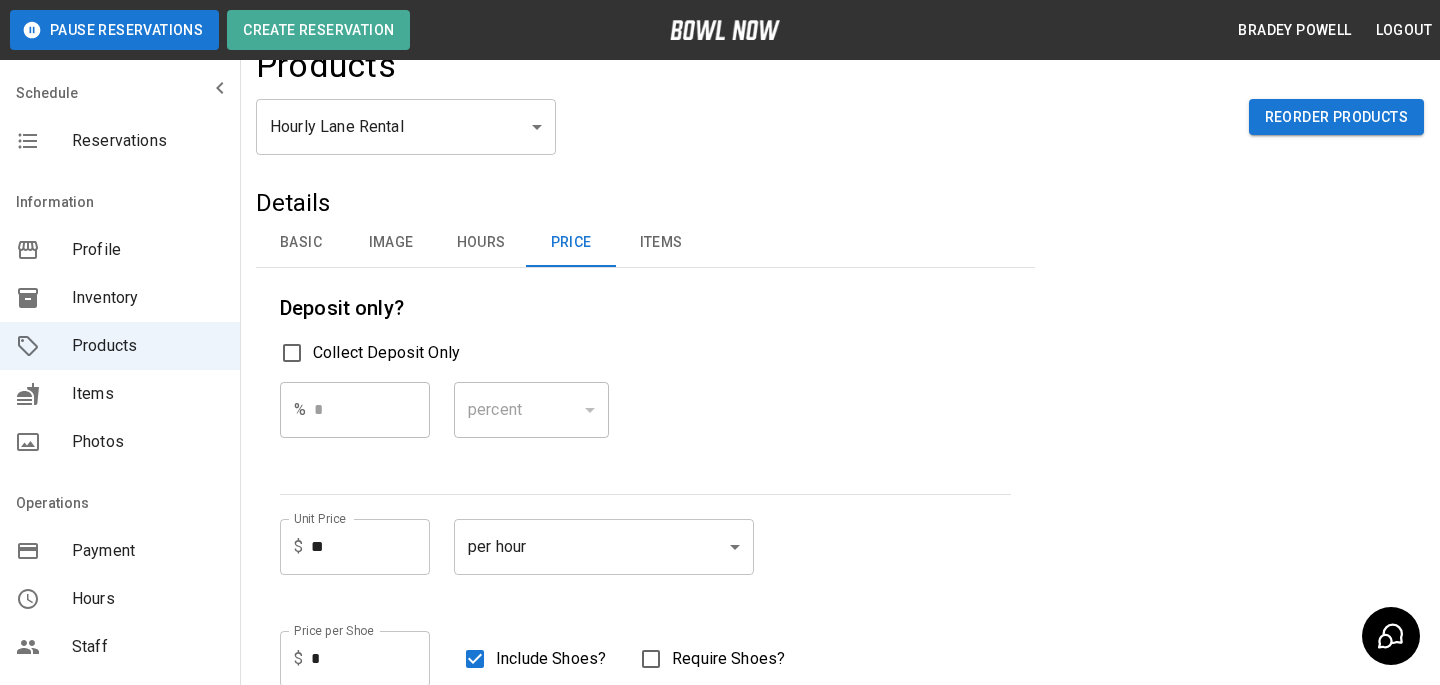 click on "Hours" at bounding box center [481, 243] 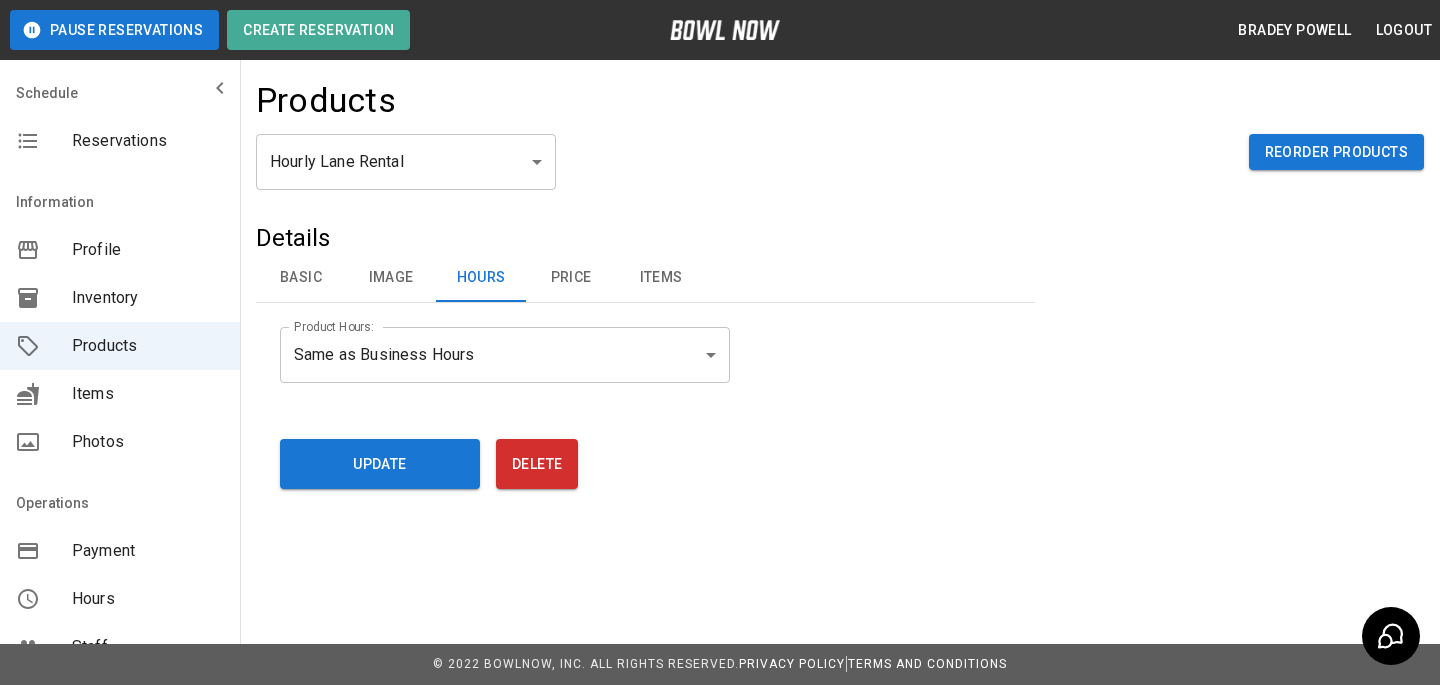scroll, scrollTop: 0, scrollLeft: 0, axis: both 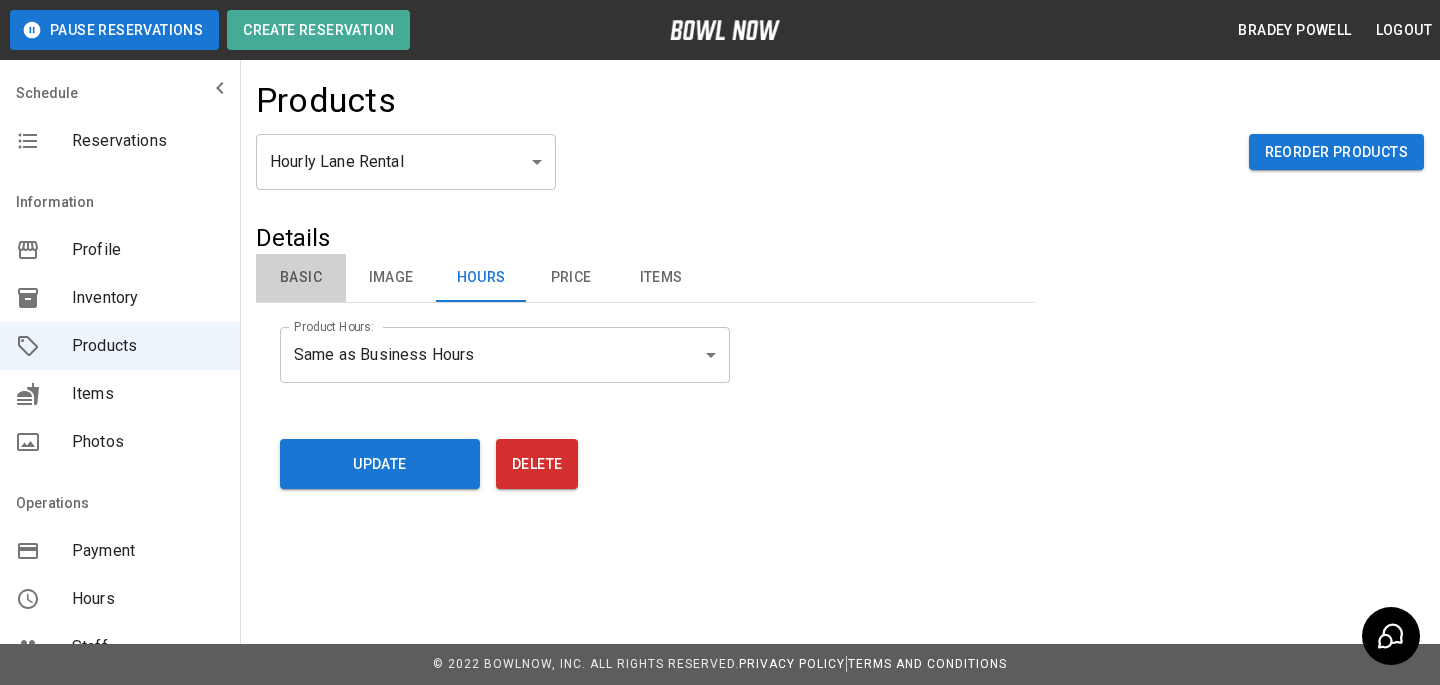 click on "Basic" at bounding box center (301, 278) 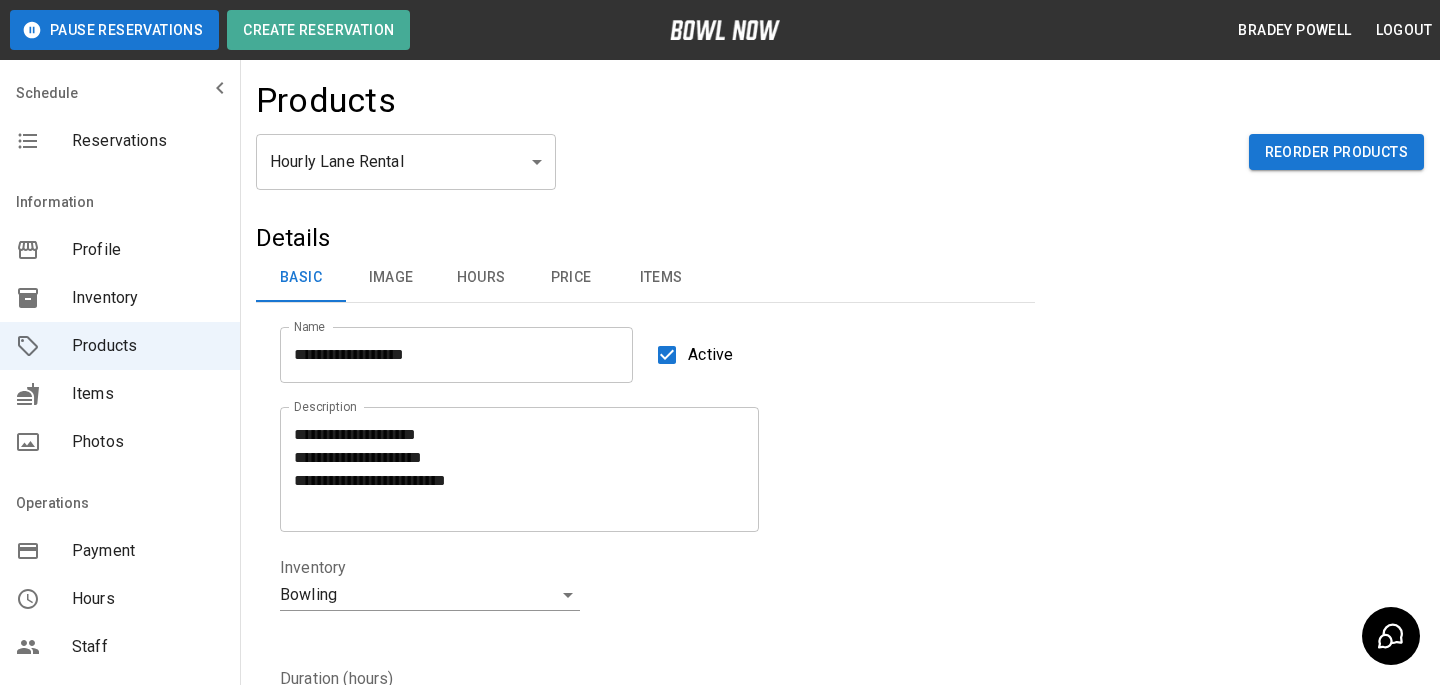 click on "Details" at bounding box center (645, 238) 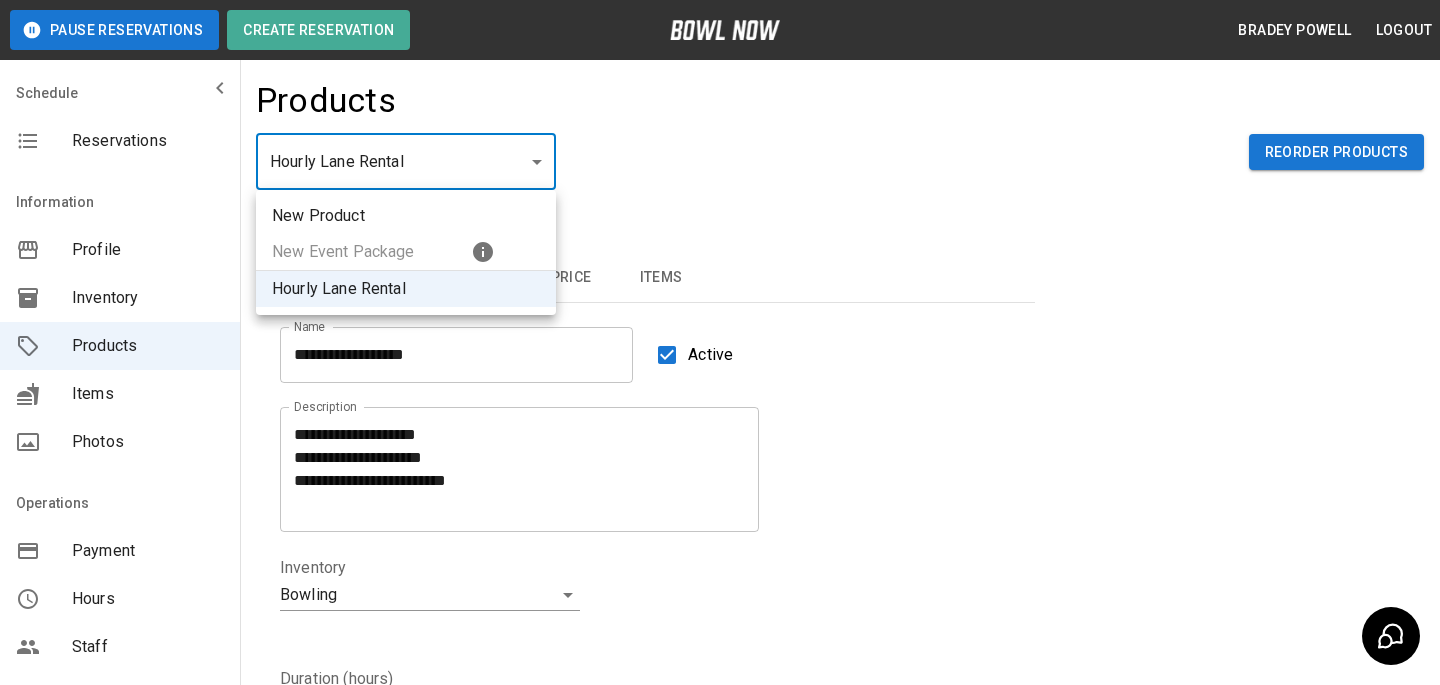 click on "**********" at bounding box center [720, 684] 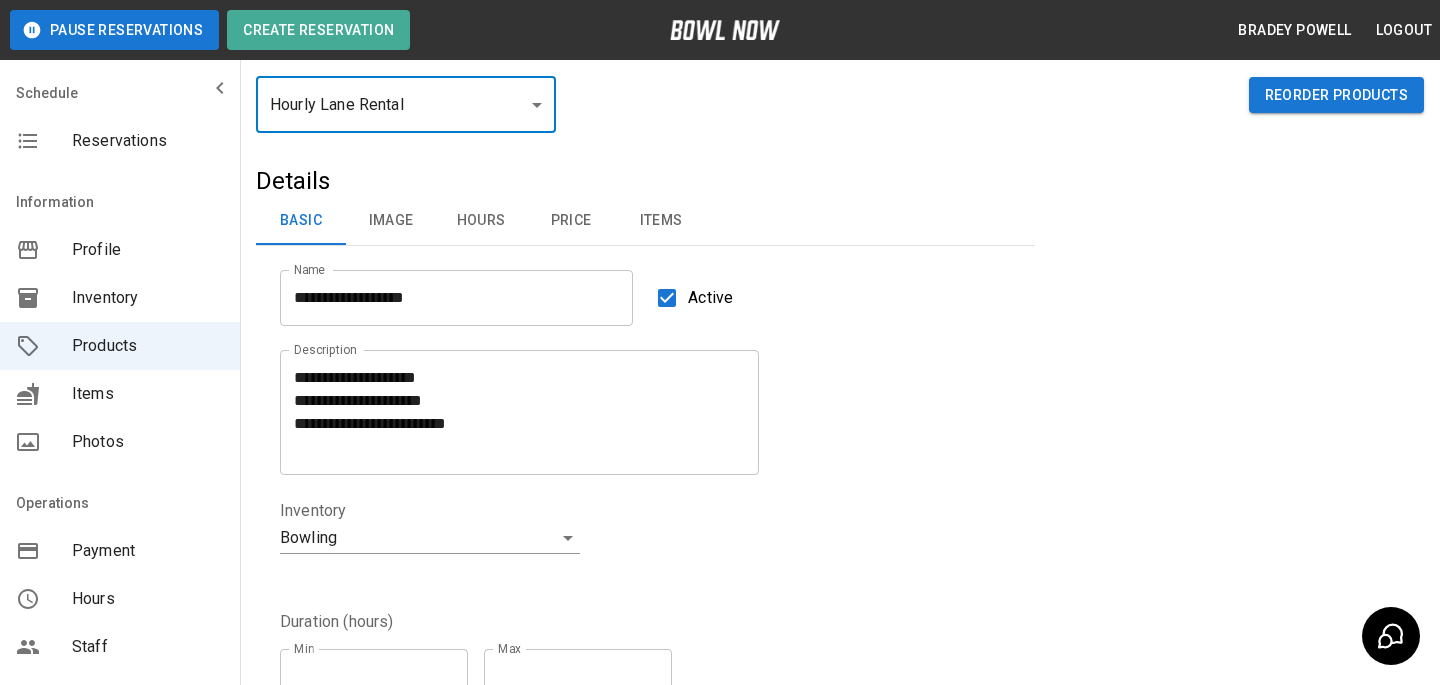 scroll, scrollTop: 0, scrollLeft: 0, axis: both 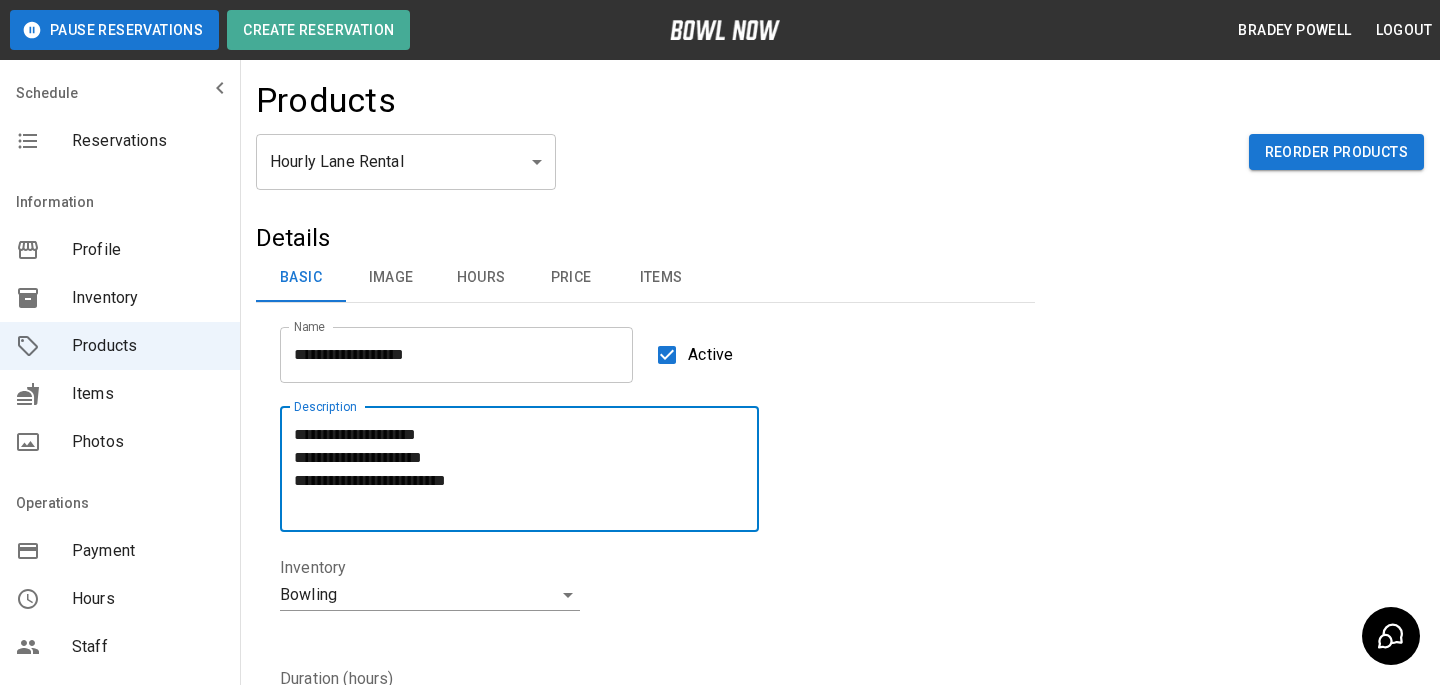 drag, startPoint x: 462, startPoint y: 435, endPoint x: 349, endPoint y: 428, distance: 113.216606 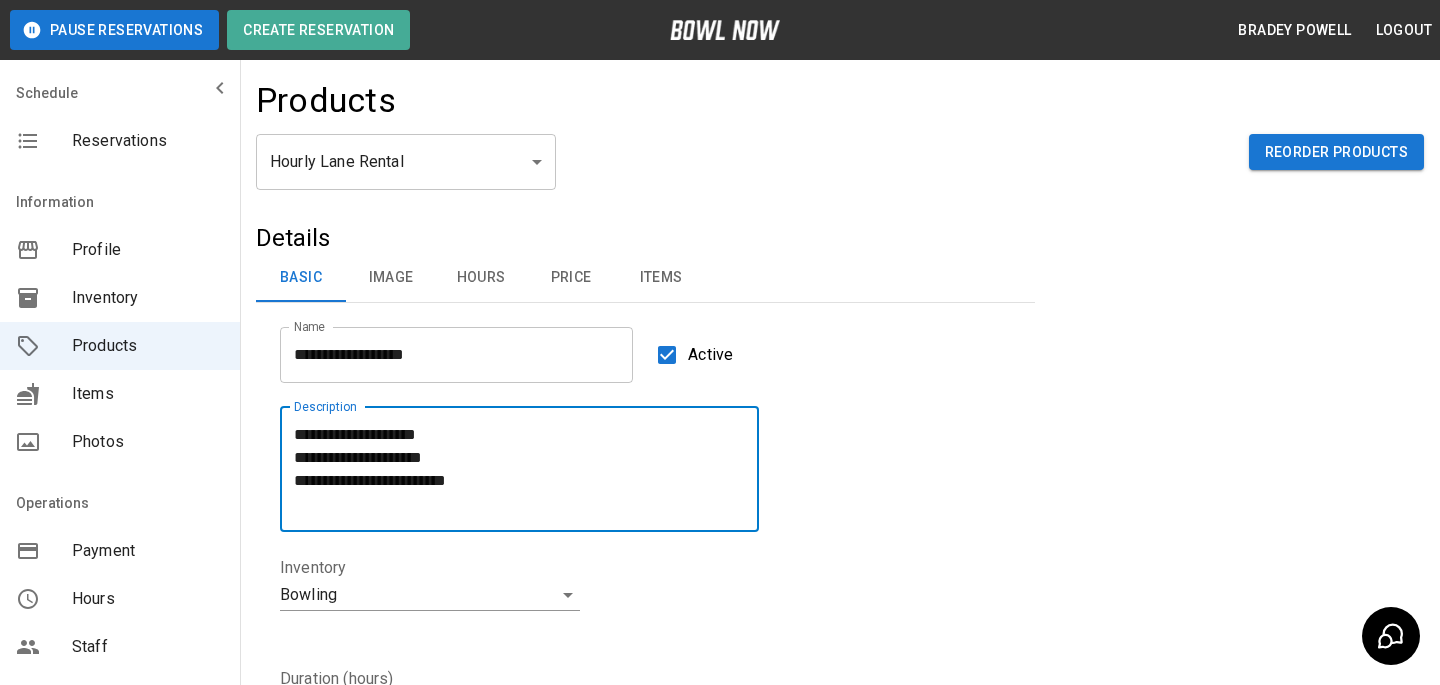 click on "**********" at bounding box center [519, 469] 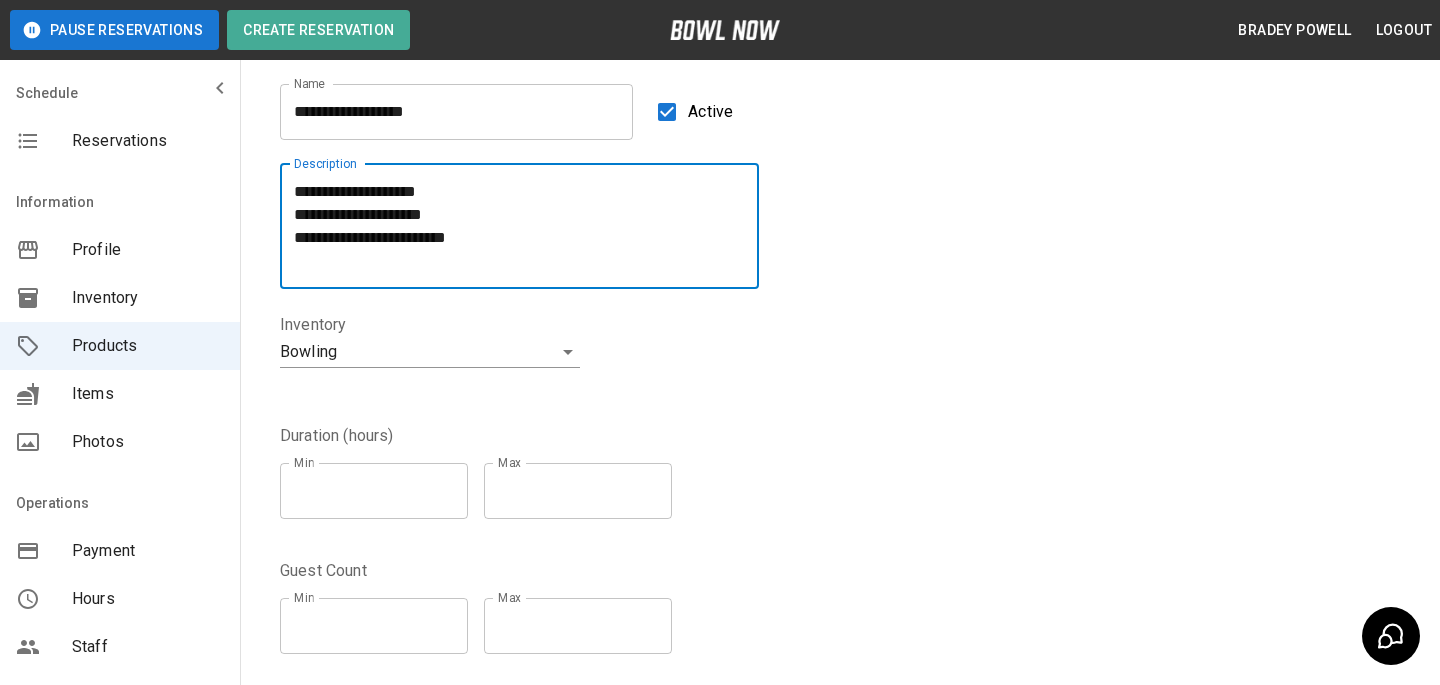 scroll, scrollTop: 365, scrollLeft: 0, axis: vertical 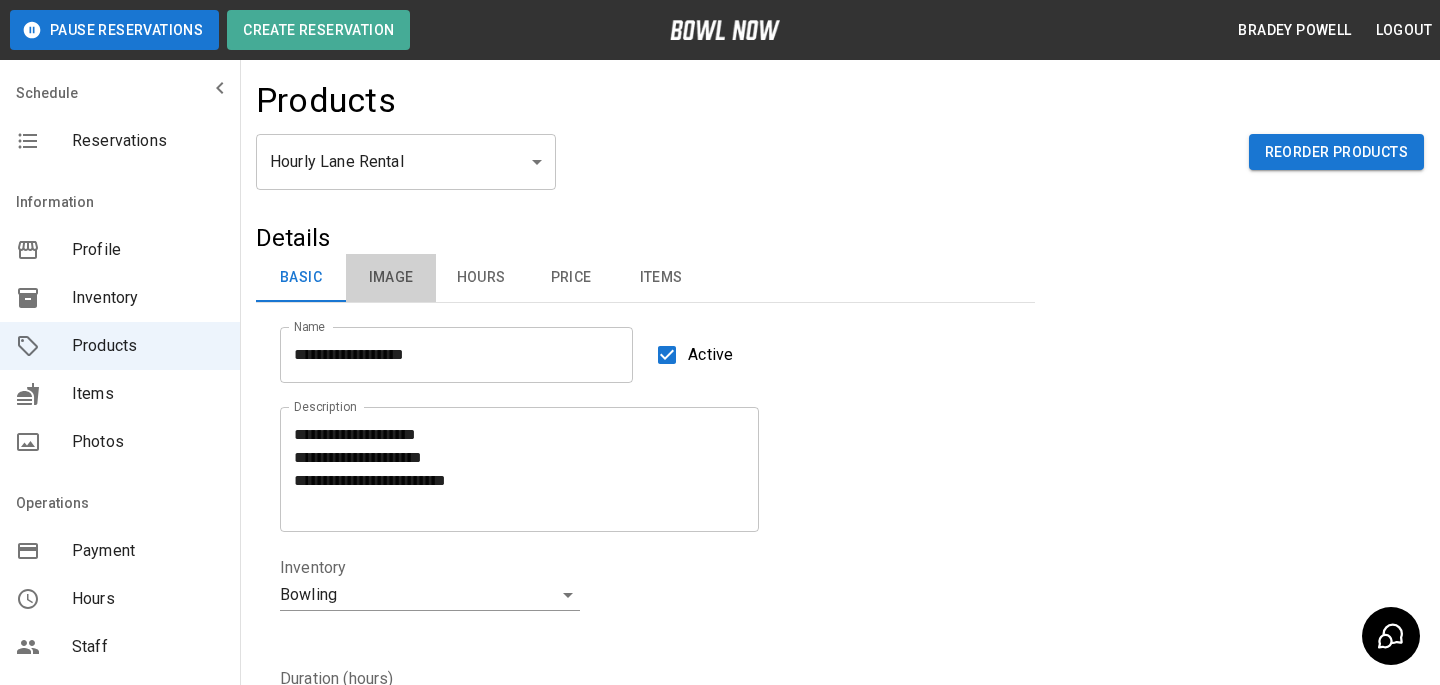 click on "Image" at bounding box center (391, 278) 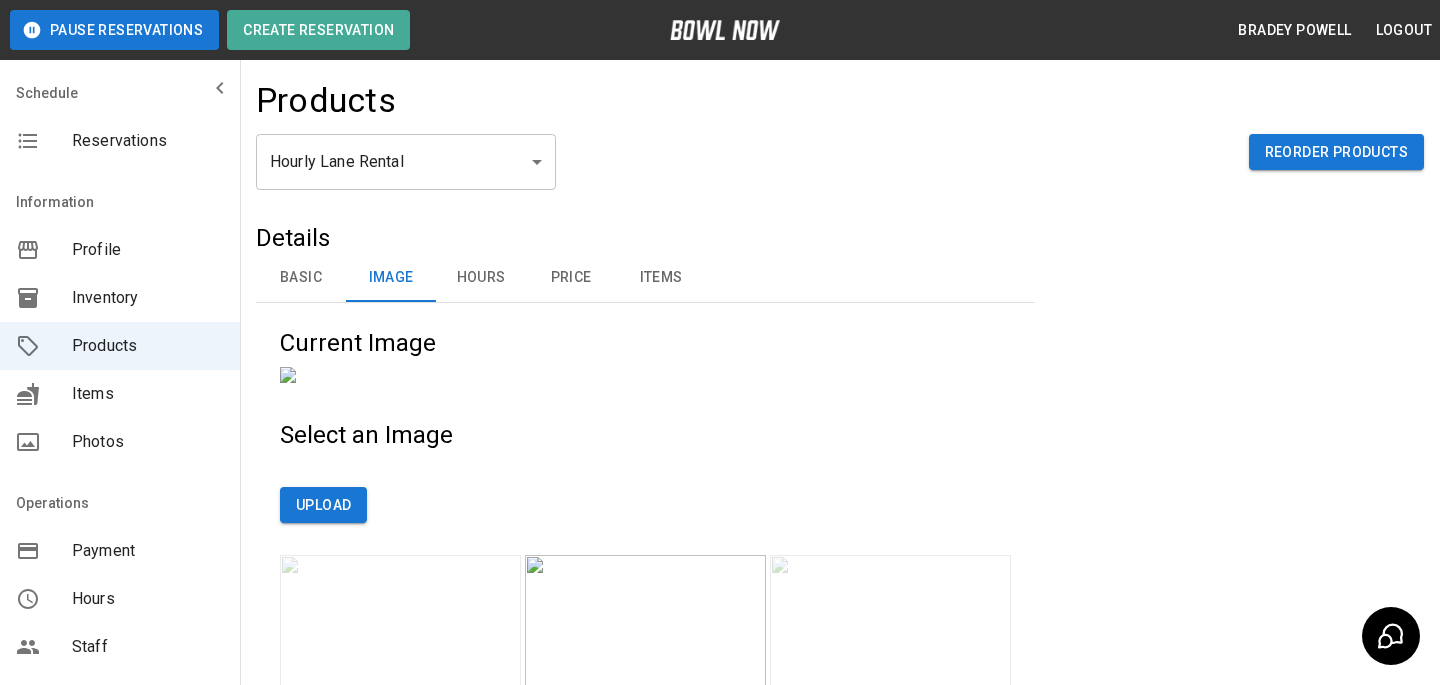 click on "Basic" at bounding box center (301, 278) 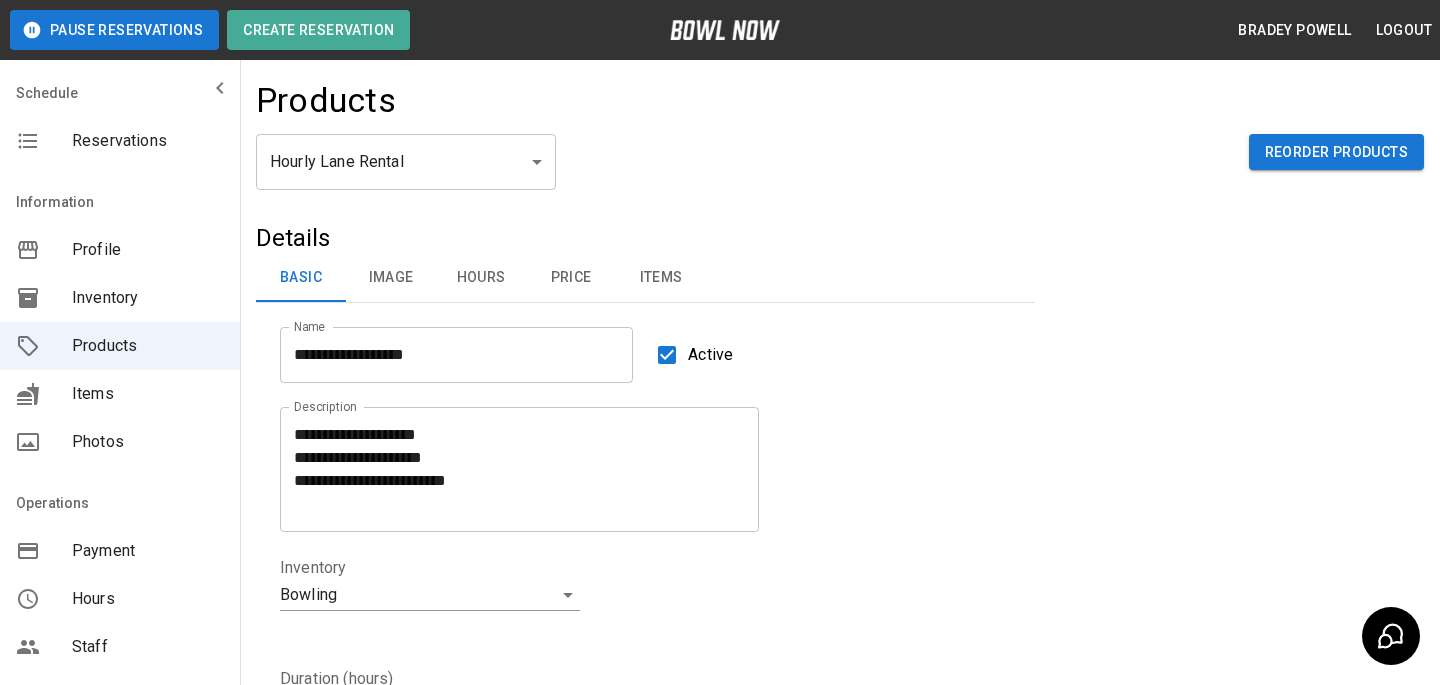 click on "Basic" at bounding box center [301, 278] 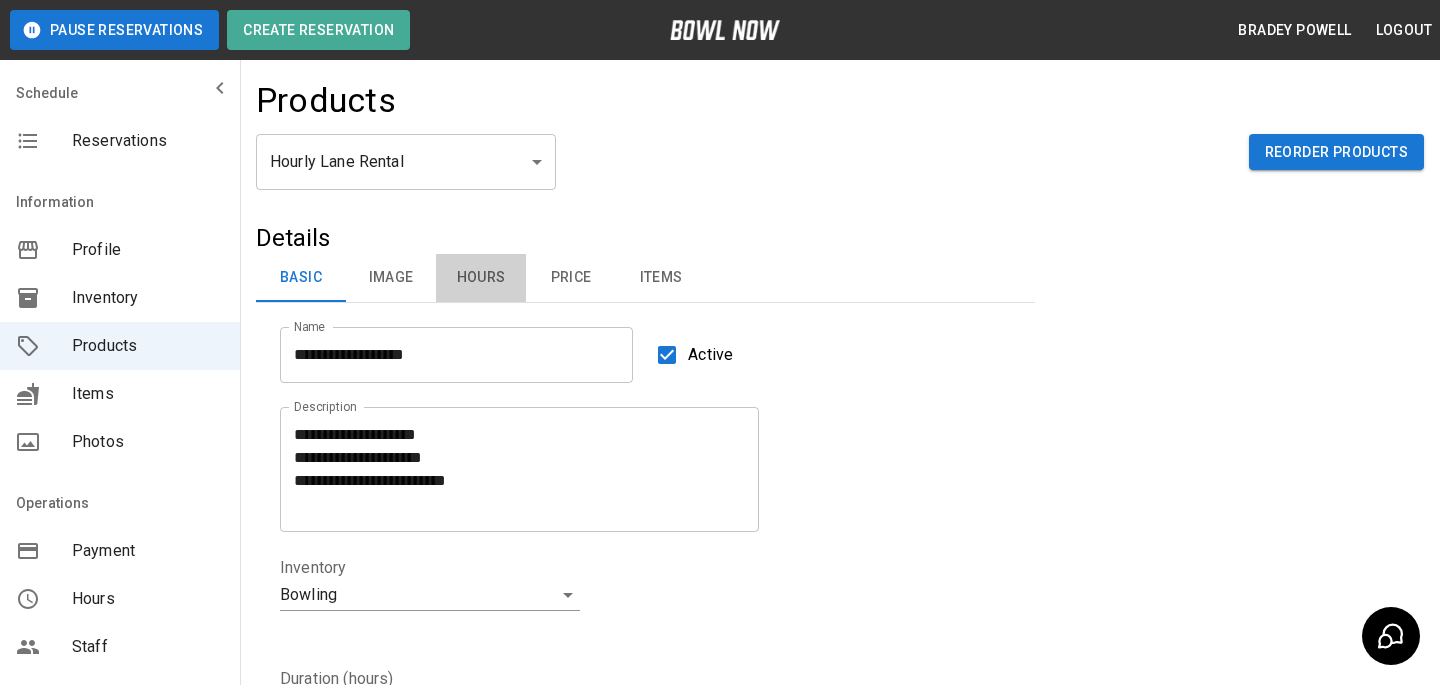 click on "Hours" at bounding box center [481, 278] 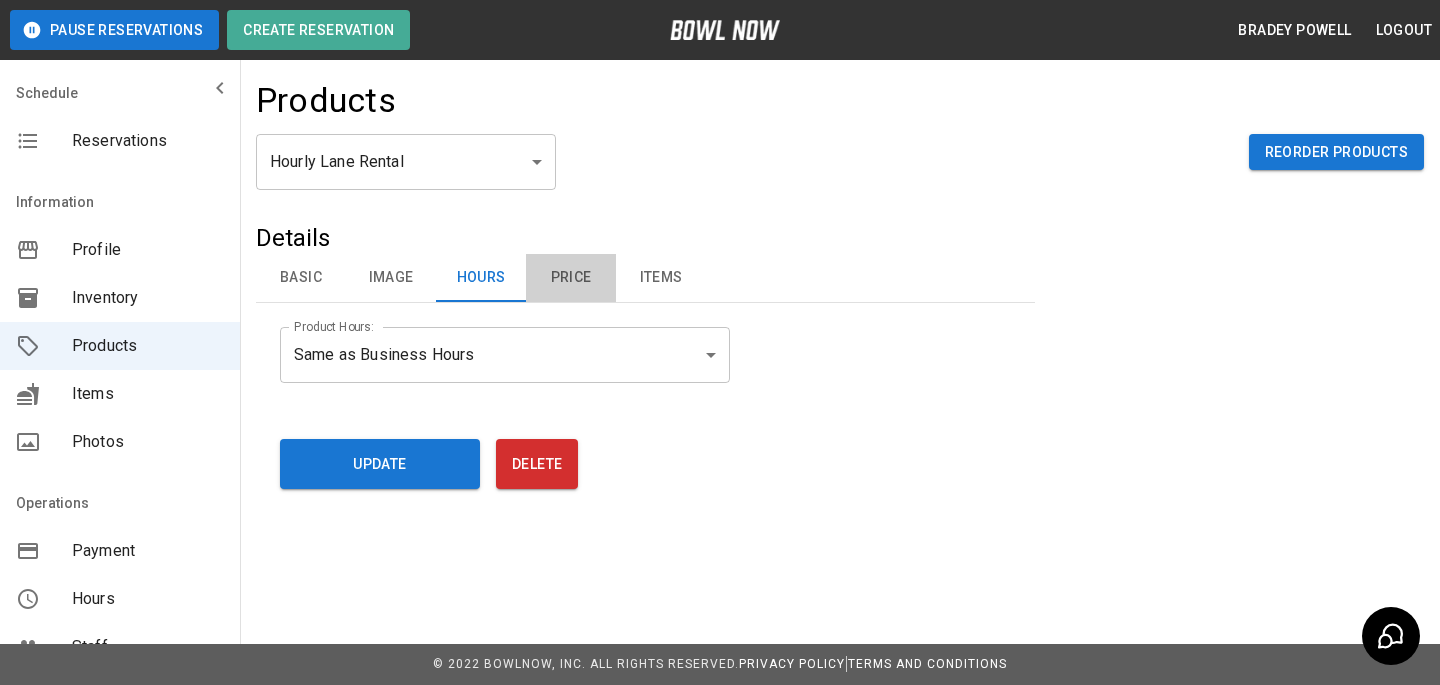 click on "Price" at bounding box center (571, 278) 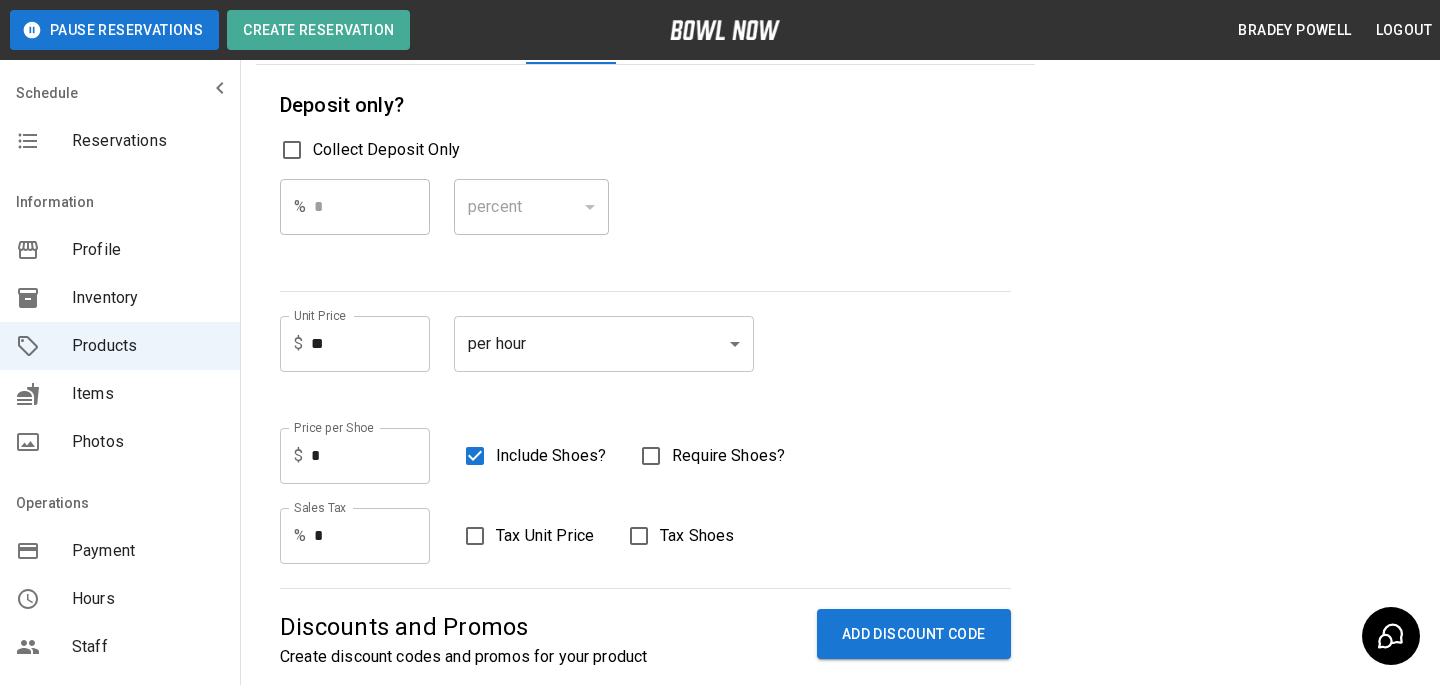 scroll, scrollTop: 283, scrollLeft: 0, axis: vertical 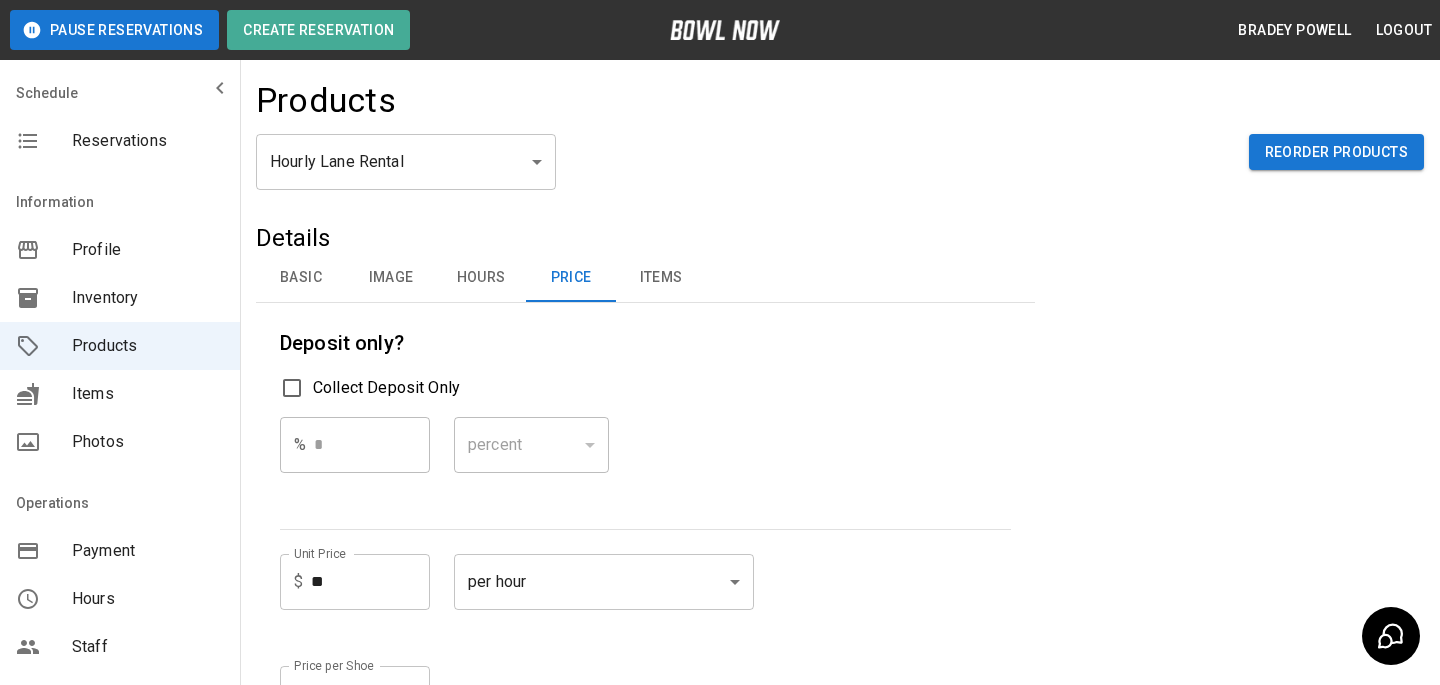 drag, startPoint x: 286, startPoint y: 299, endPoint x: 371, endPoint y: 176, distance: 149.51254 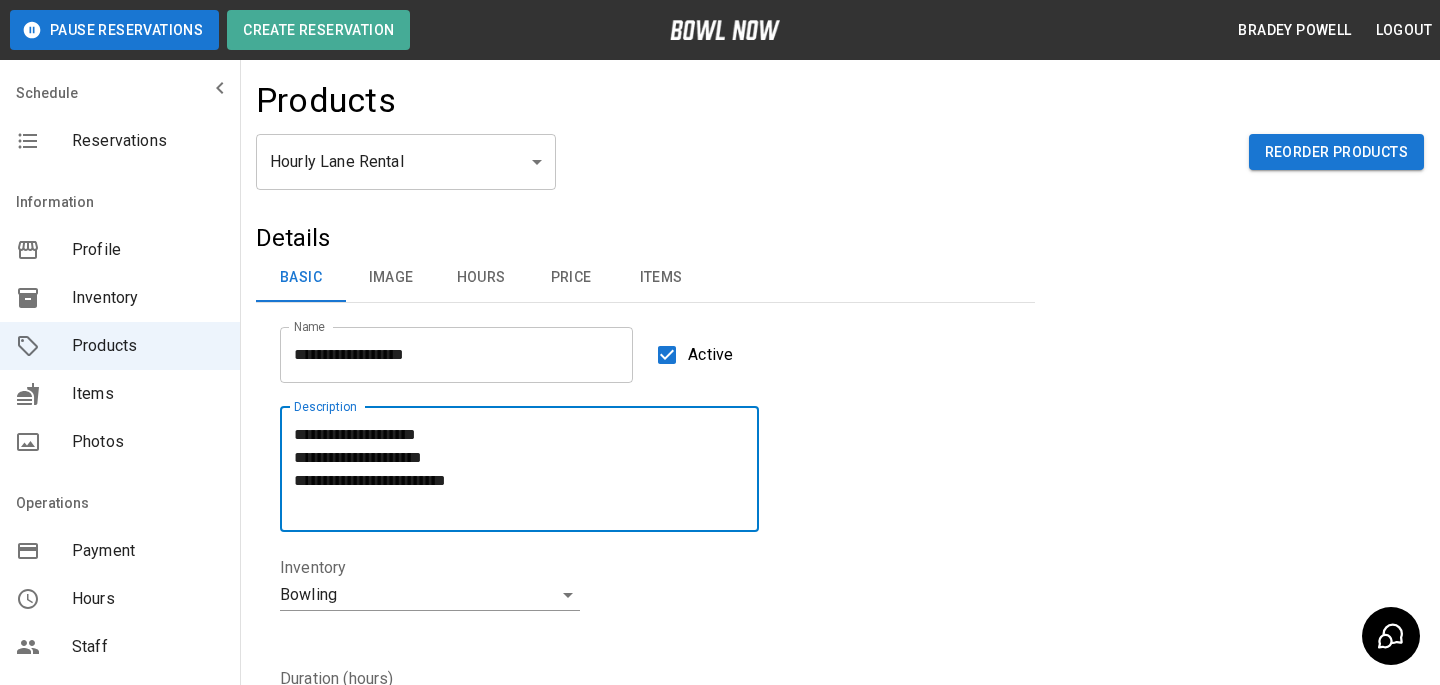 drag, startPoint x: 458, startPoint y: 456, endPoint x: 292, endPoint y: 451, distance: 166.07529 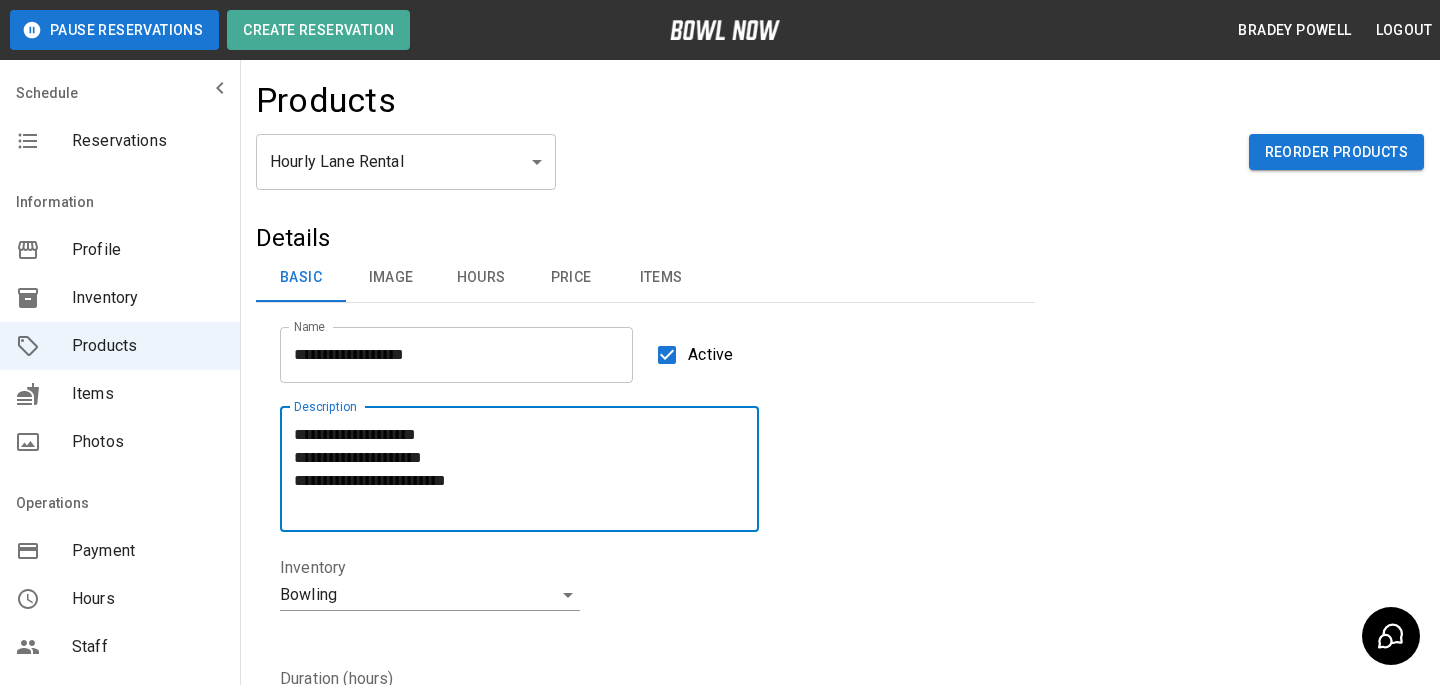 drag, startPoint x: 498, startPoint y: 479, endPoint x: 359, endPoint y: 459, distance: 140.43147 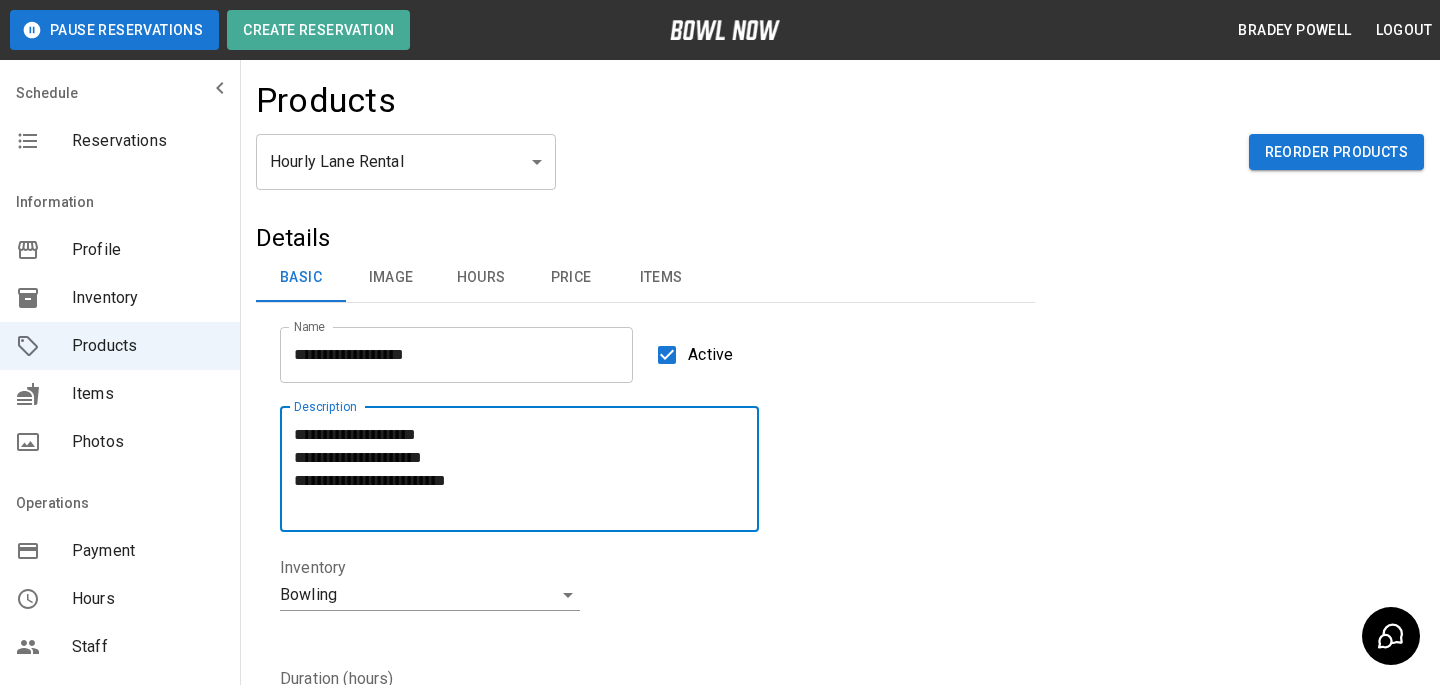 click on "**********" at bounding box center [720, 684] 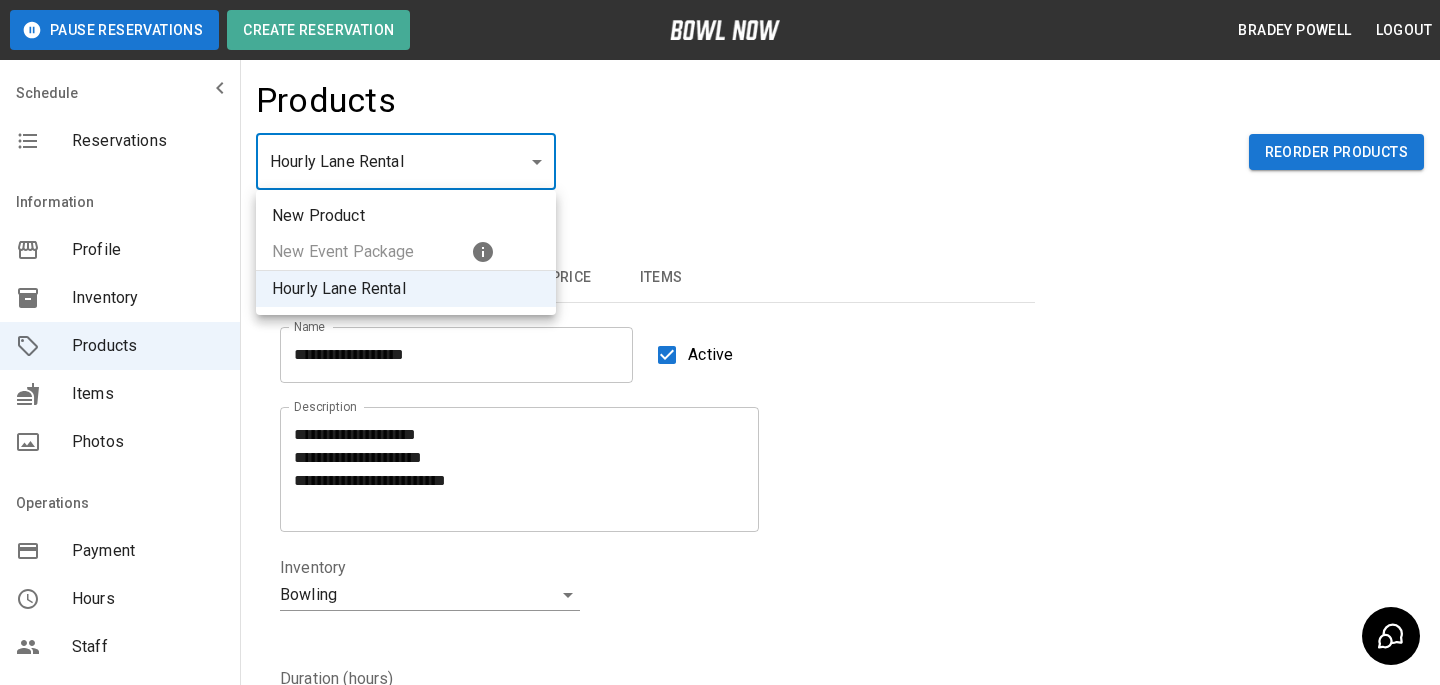 click at bounding box center [720, 342] 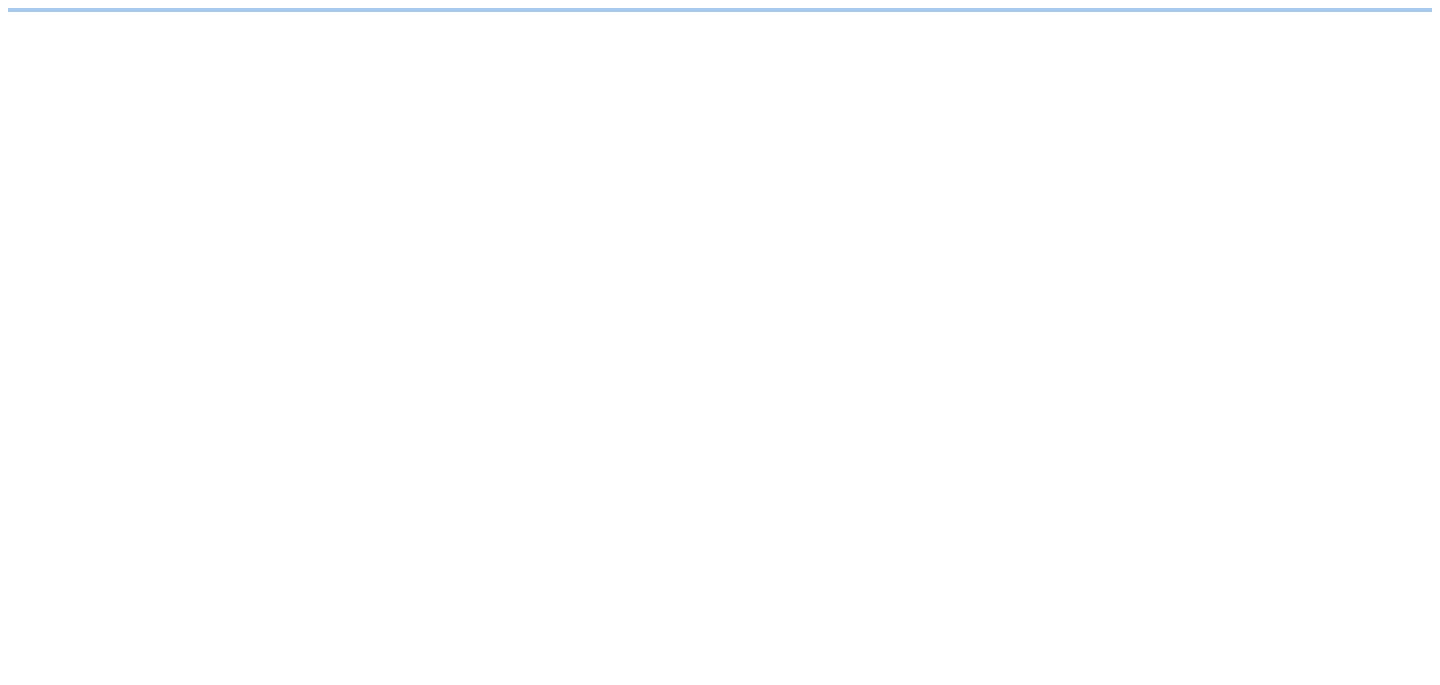scroll, scrollTop: 0, scrollLeft: 0, axis: both 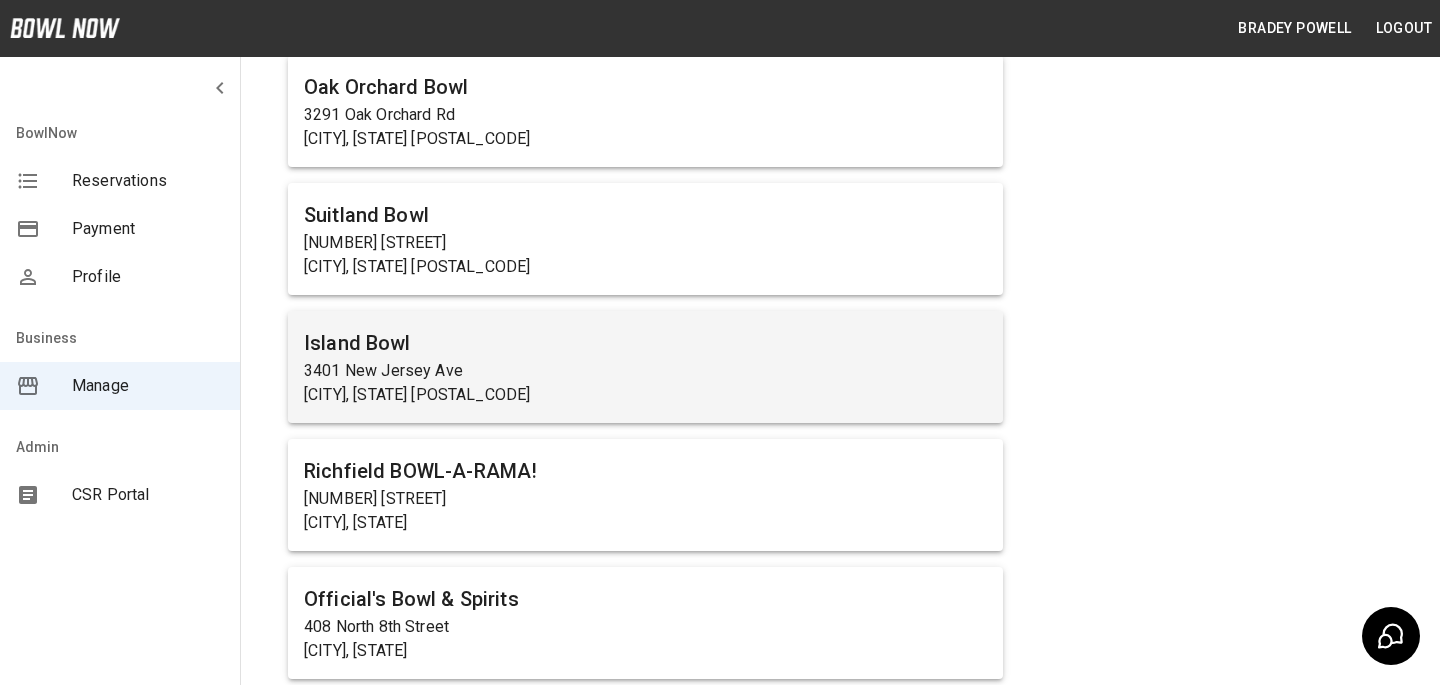 click on "3401 New Jersey Ave" at bounding box center [645, 371] 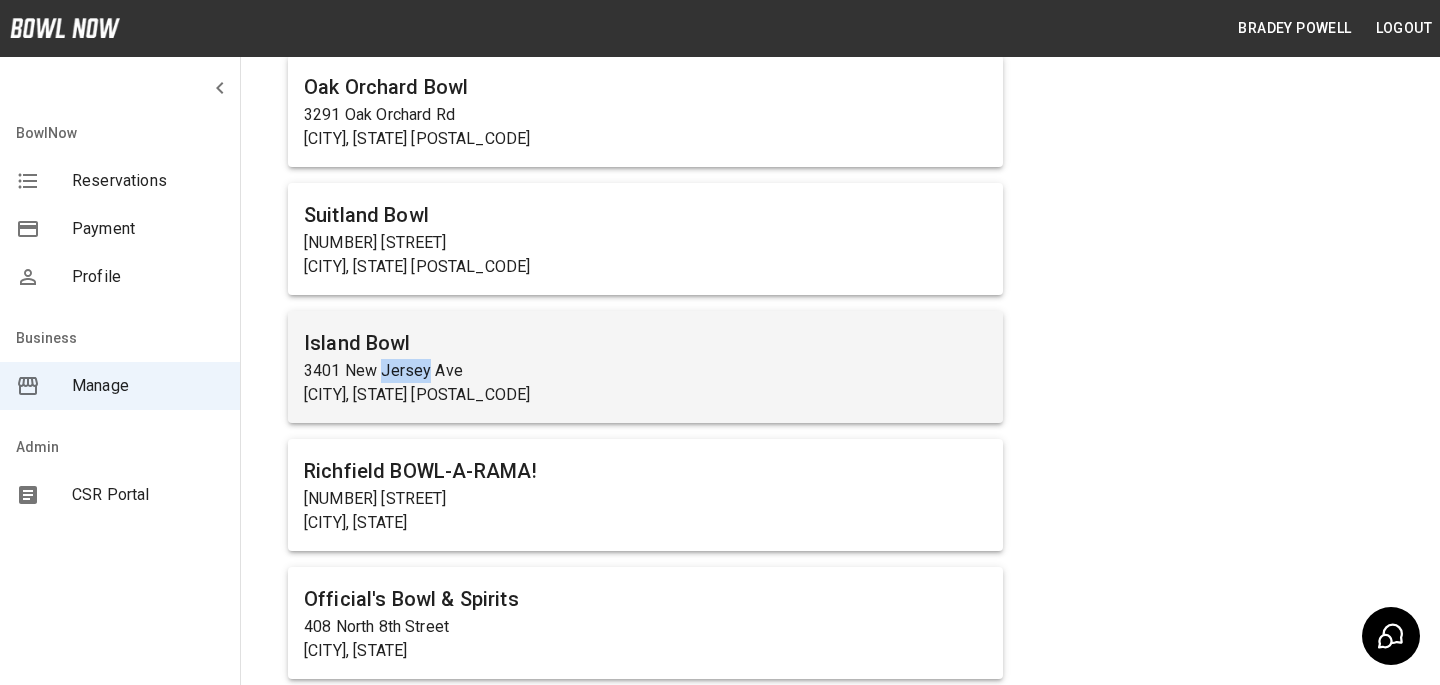 click on "3401 New Jersey Ave" at bounding box center [645, 371] 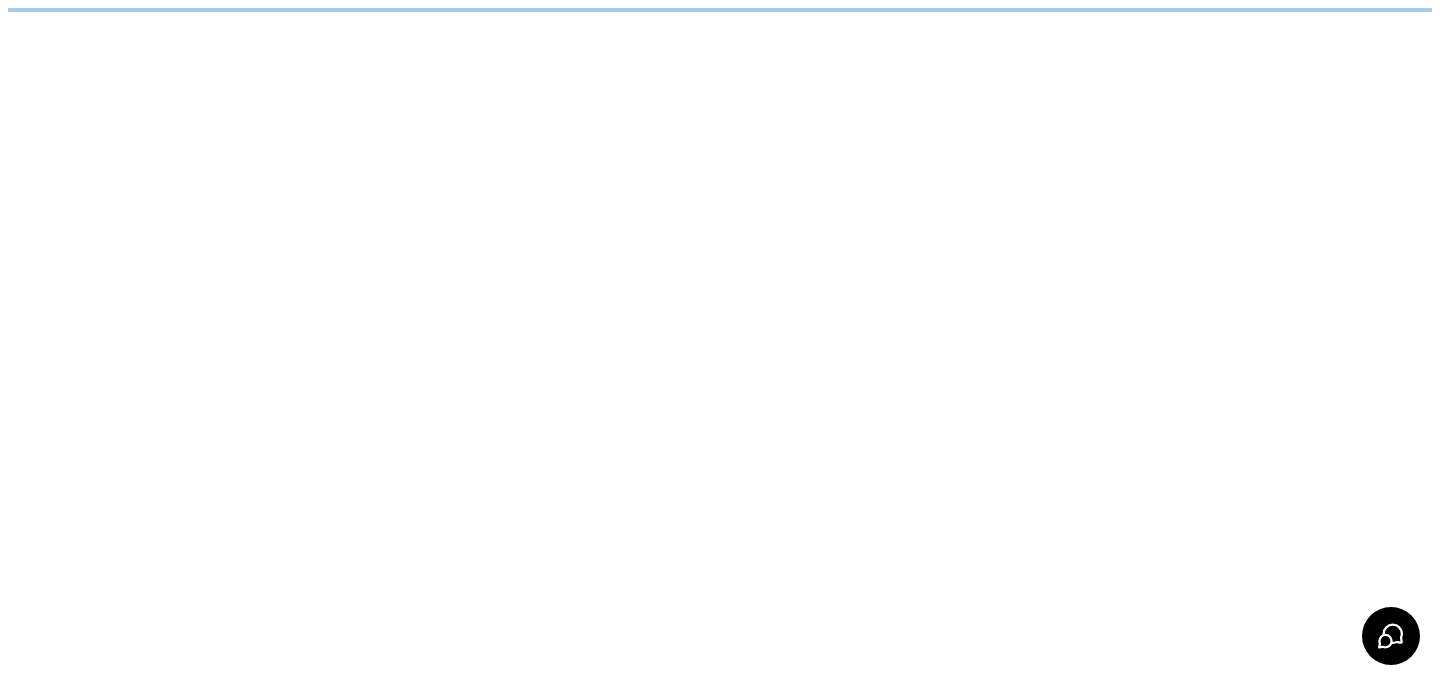 scroll, scrollTop: 0, scrollLeft: 0, axis: both 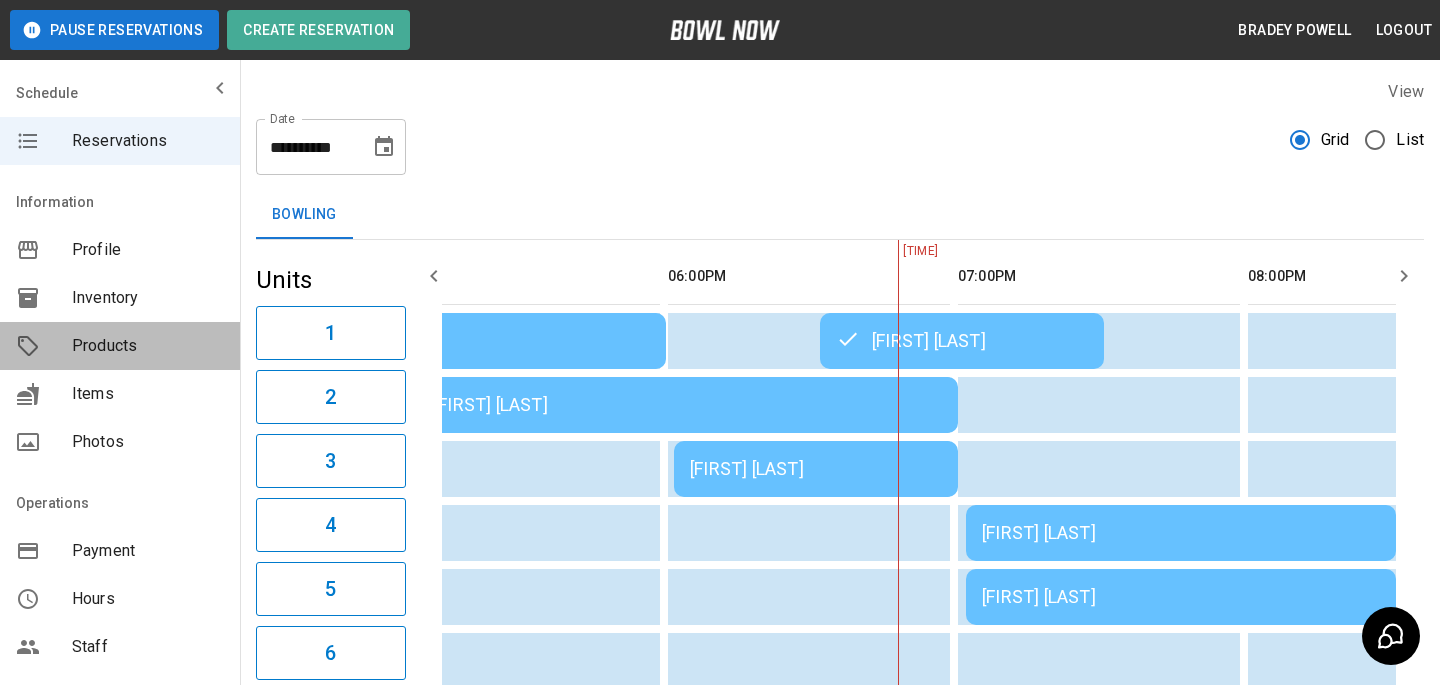 click on "Products" at bounding box center (148, 346) 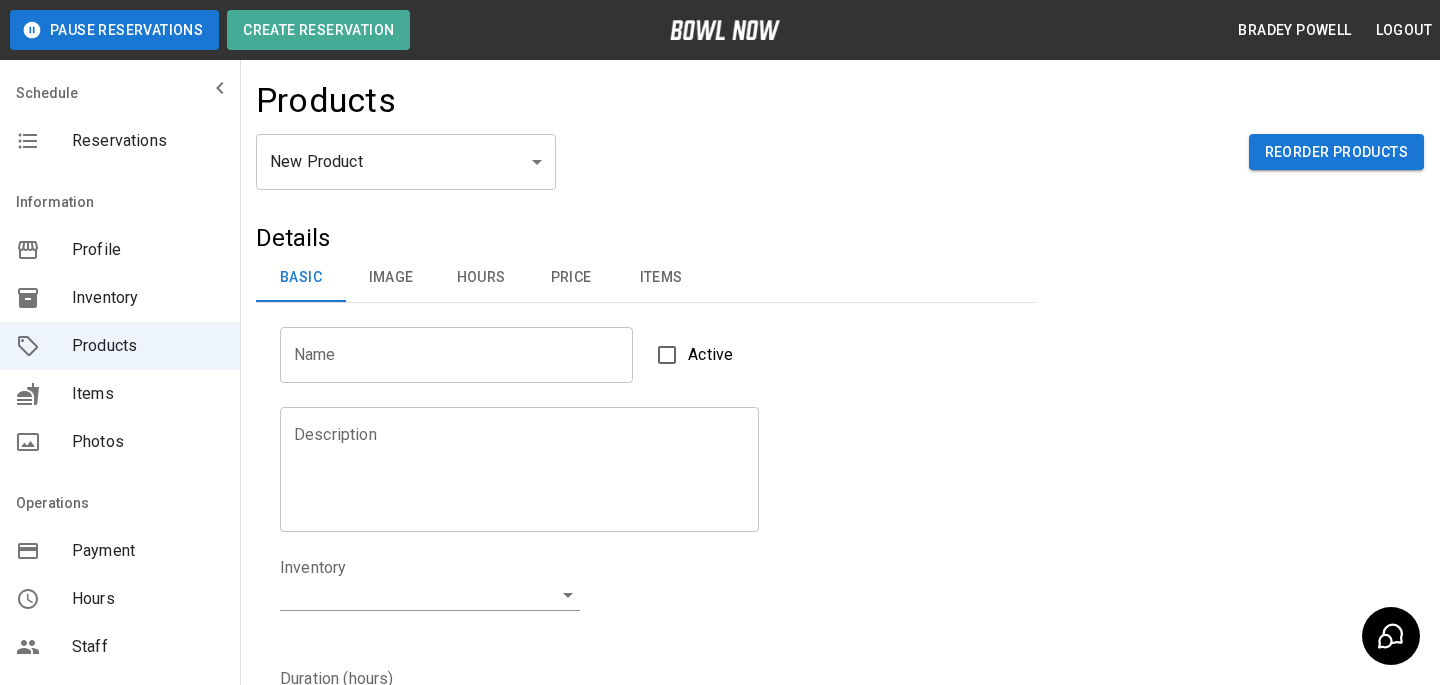 click on "Pause Reservations Create Reservation Bradey Powell Logout Schedule Reservations Information Profile Inventory Products Items Photos Operations Payment Hours Staff Help Reports Integrations Contacts User Account Products New Product ** ​ Reorder Products Details Basic Image Hours Price Items Name Name Active Description Description Inventory ​ Duration (hours) Min * Min Max * Max Guest Count Min * Min Max * Max Limit Product Availability Restrict product availability within a date range Limit Availability? Current Image Select an Image Upload   Product Hours: Same as Business Hours ******* Product Hours: Deposit only? Collect Deposit Only % * ​ percent ******* ​ Unit Price $ * Unit Price per hour **** ​ Price per Shoe $ * Price per Shoe Include Shoes? Require Shoes? Sales Tax % * Sales Tax Tax Unit Price Tax Shoes Discounts and Promos Create discount codes and promos for your product ADD DISCOUNT CODE Select Items For This Product Allow customers to edit or cancel their reservation? Yes Create   |" at bounding box center (720, 644) 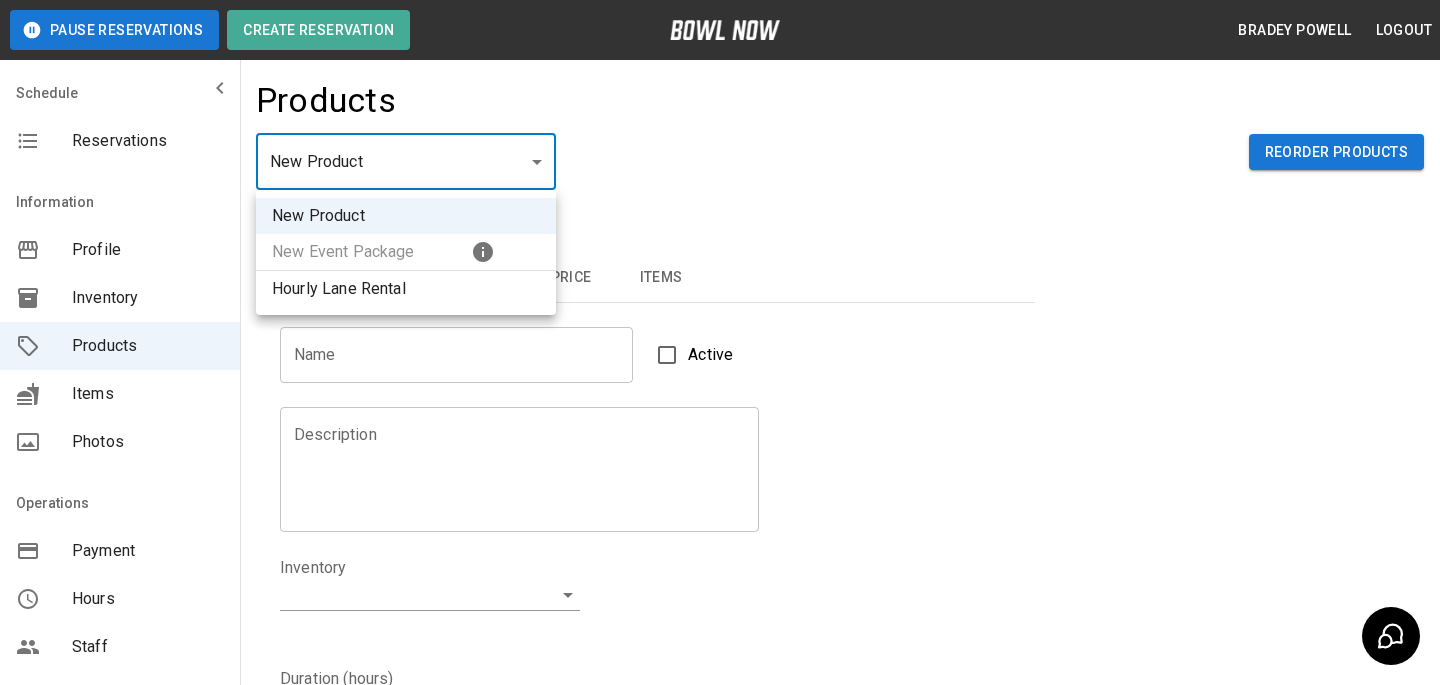 click at bounding box center [720, 342] 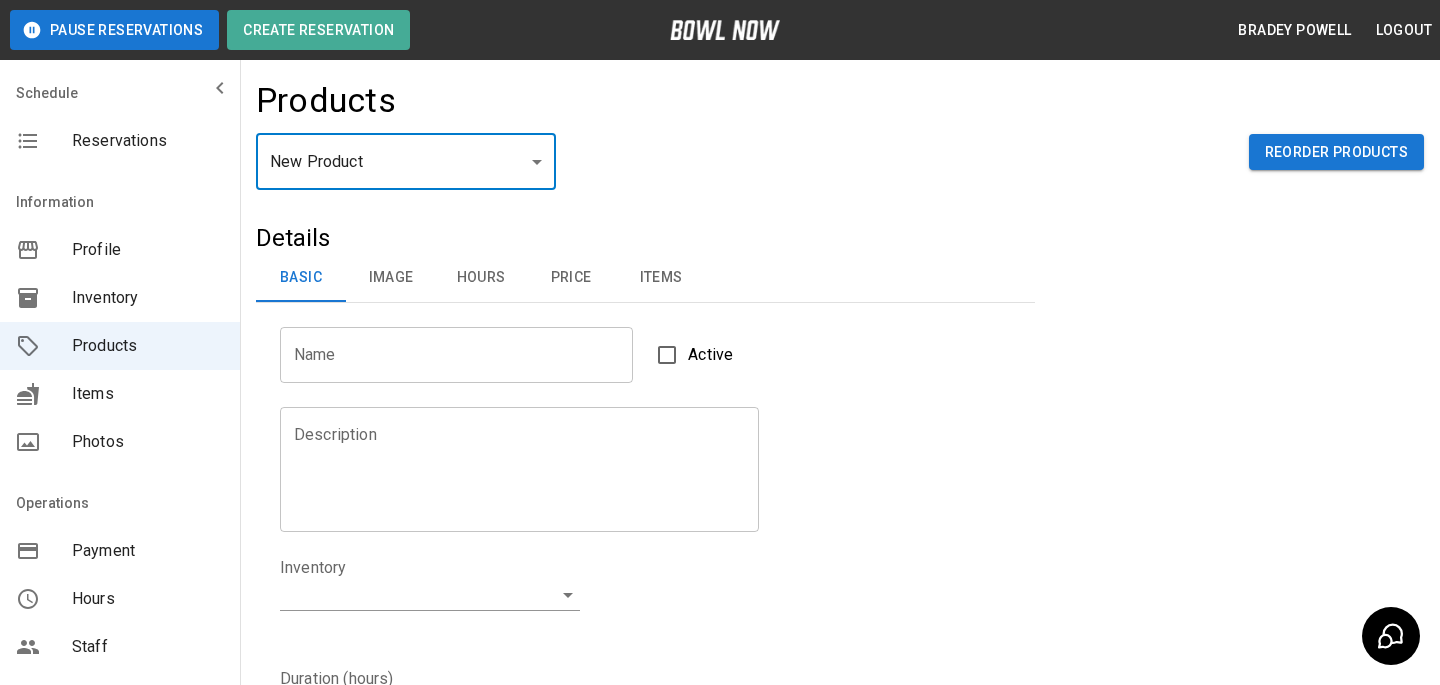 click on "Name" at bounding box center (456, 355) 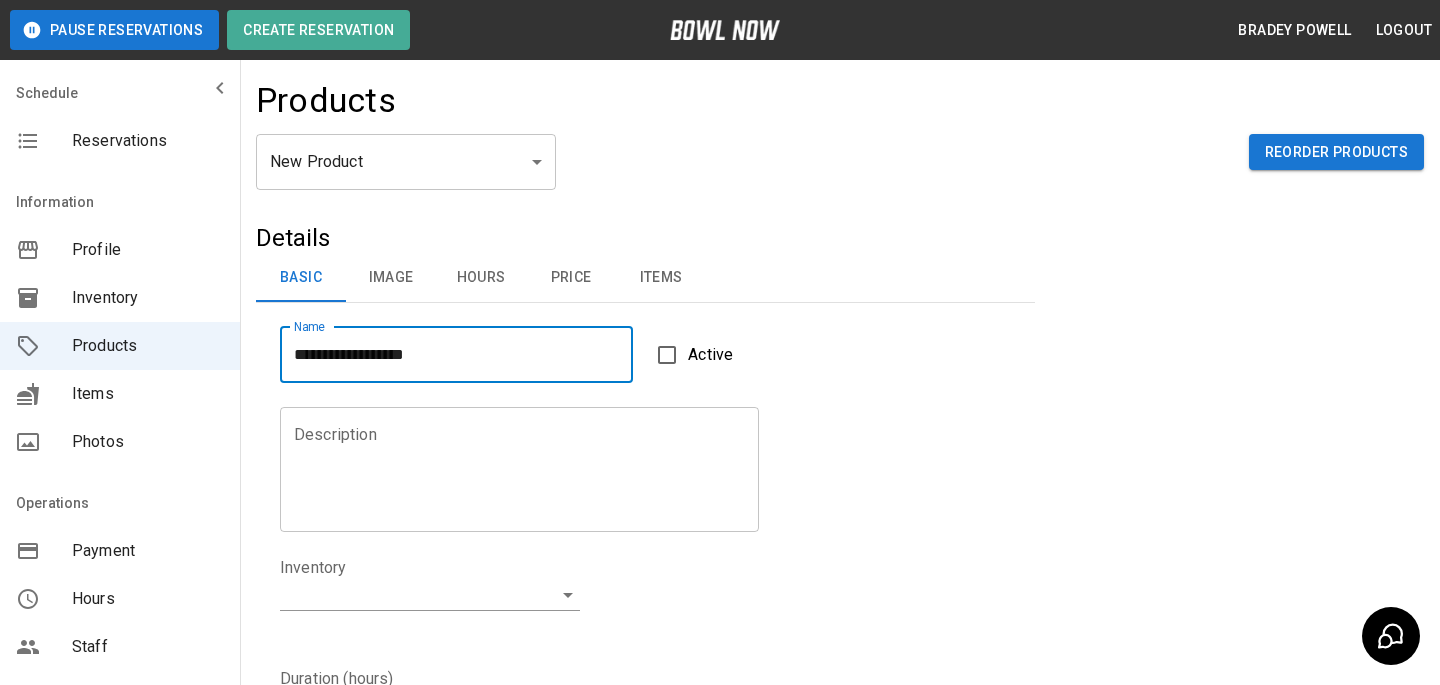 type on "**********" 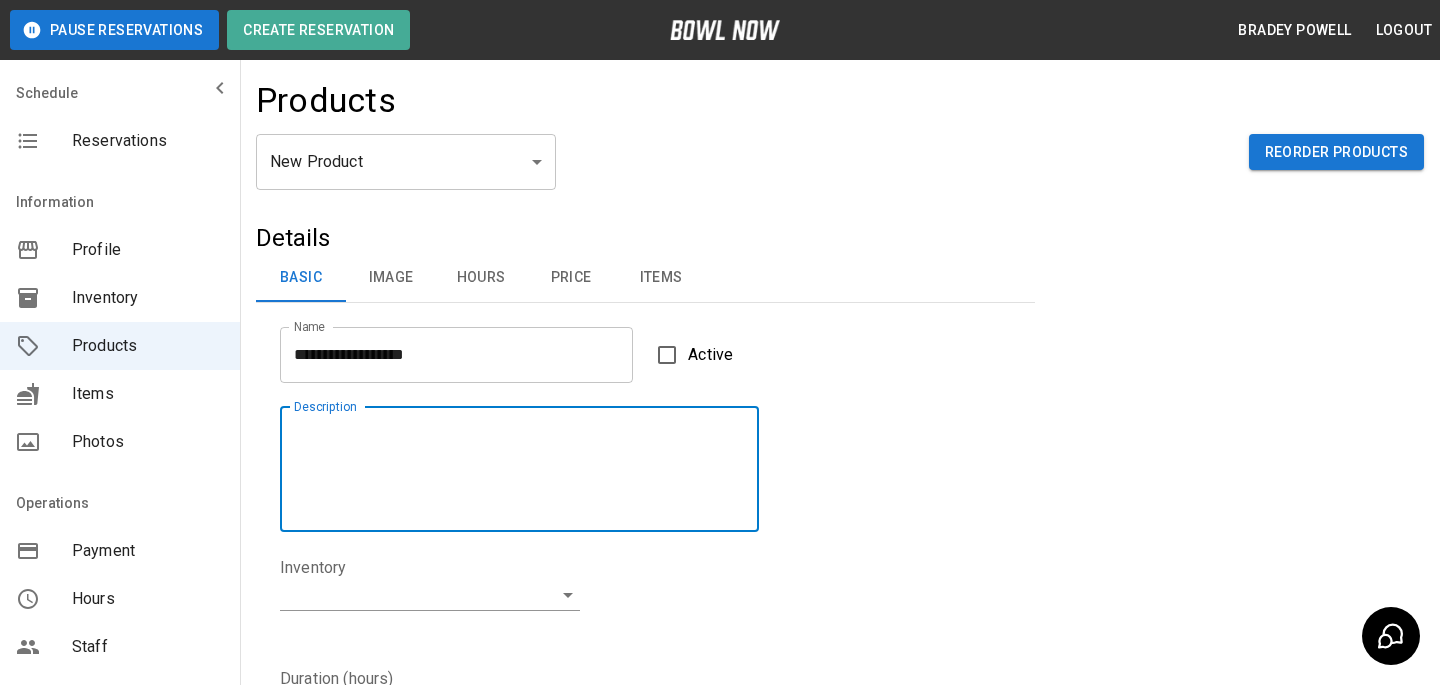 click on "Description" at bounding box center (519, 469) 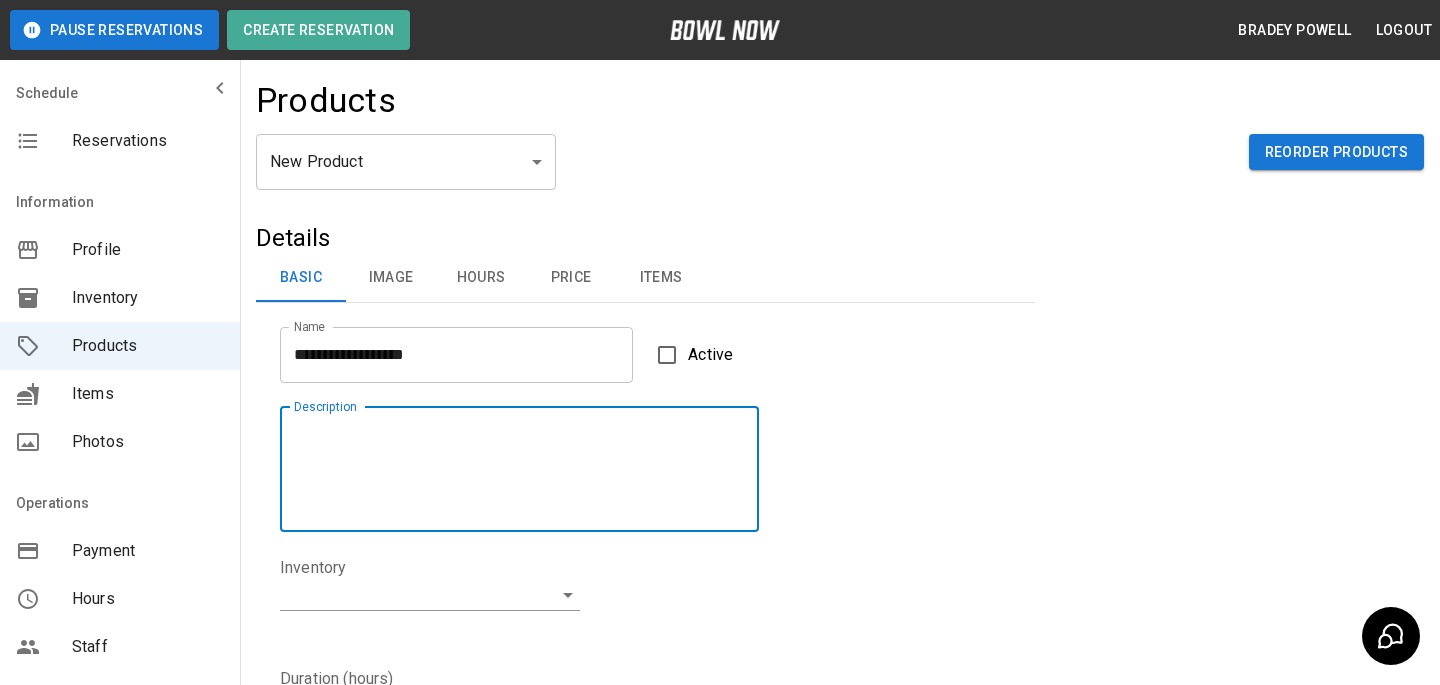 paste on "**********" 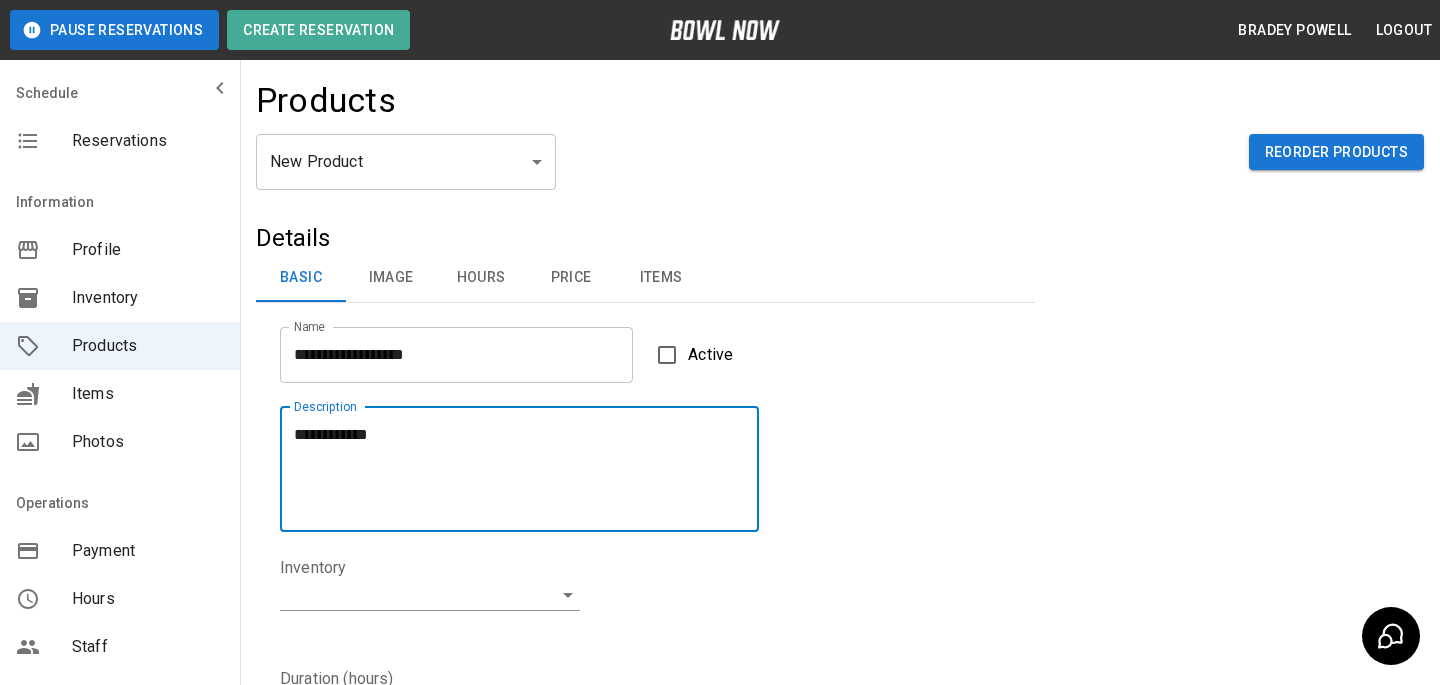 click on "**********" at bounding box center [519, 469] 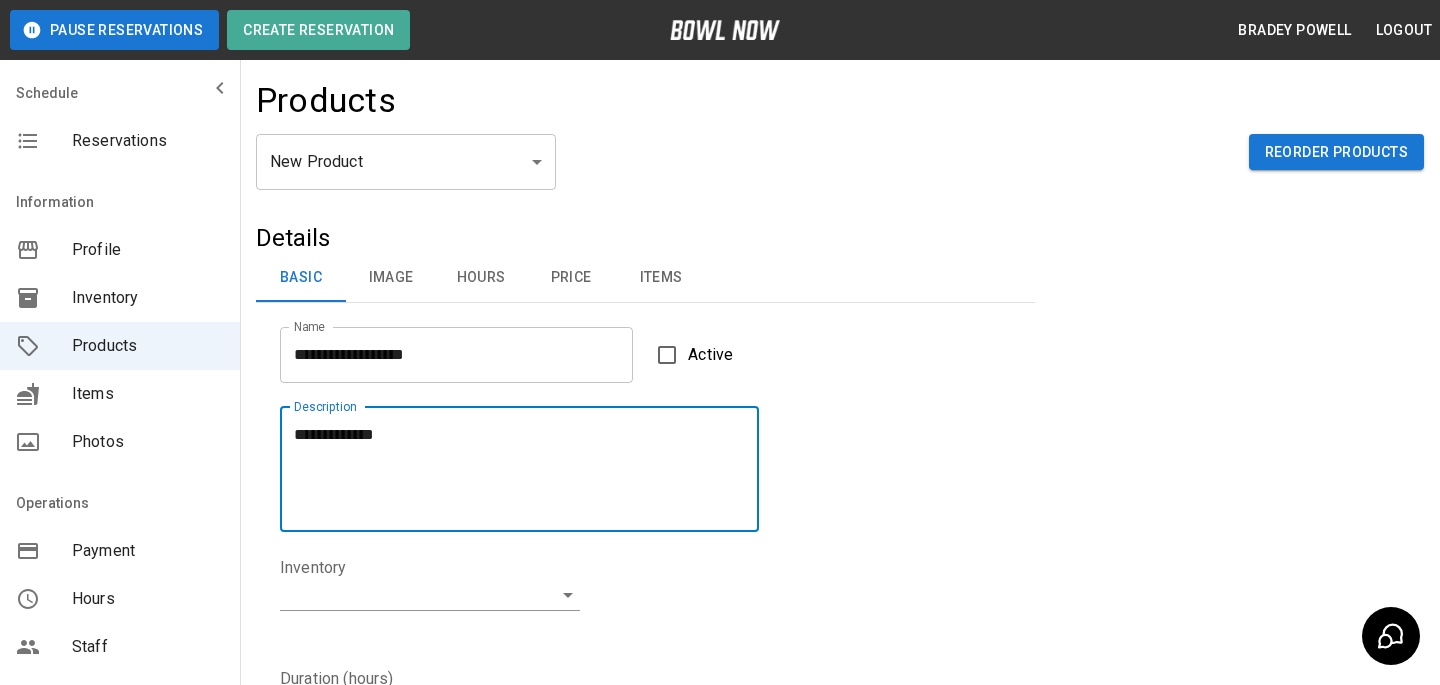 paste on "**********" 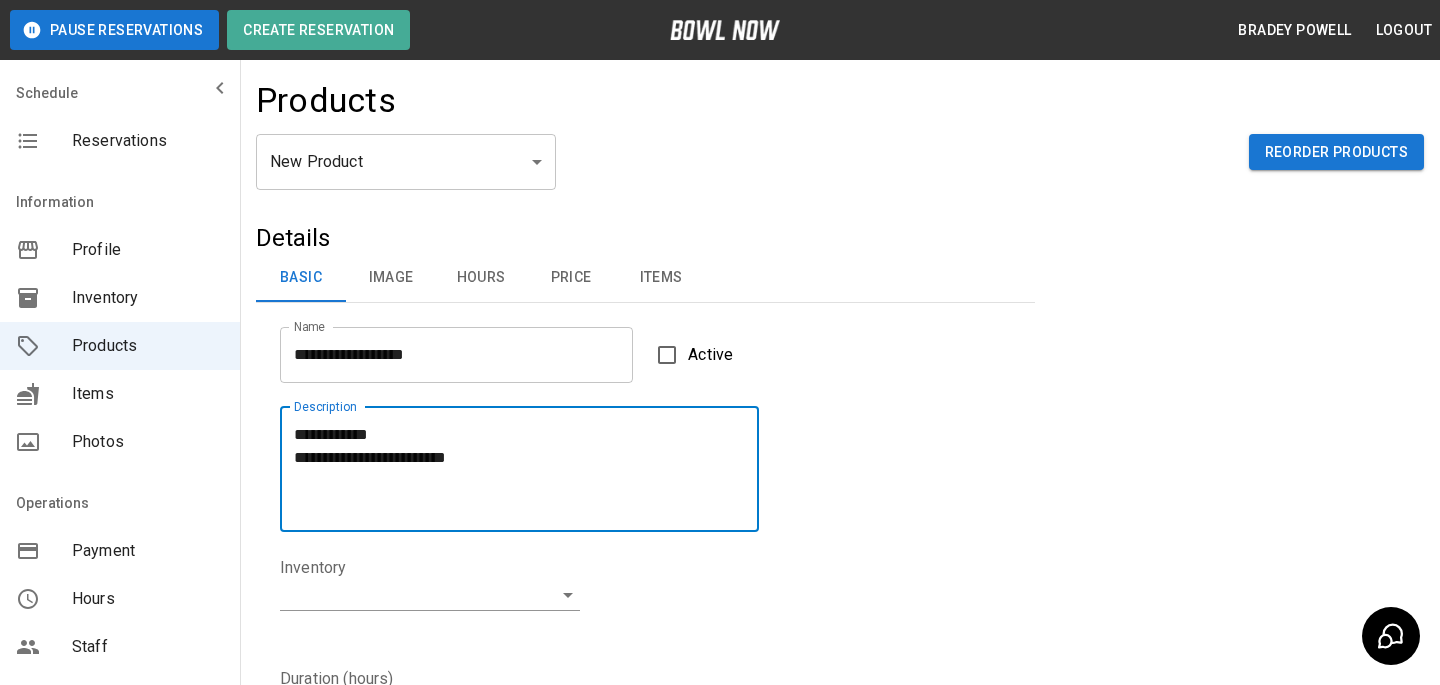 type on "**********" 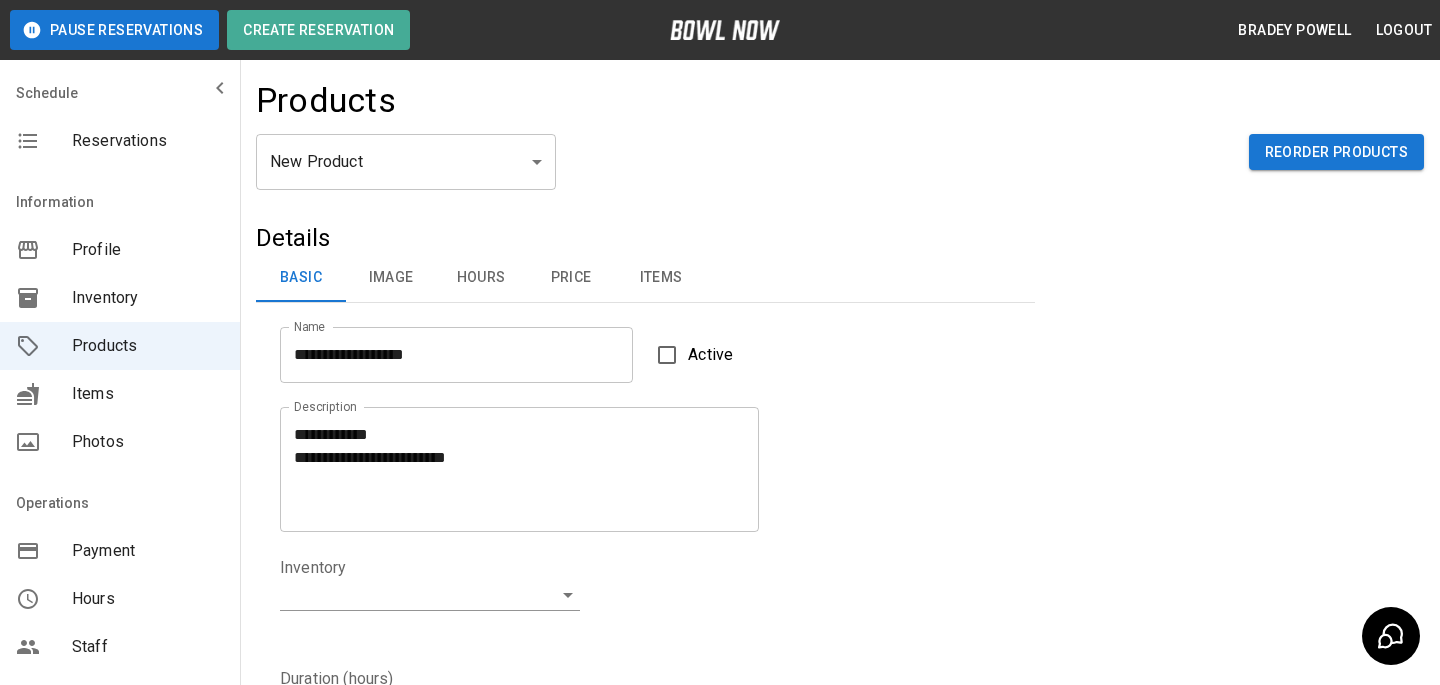 click on "Inventory ​" at bounding box center [430, 599] 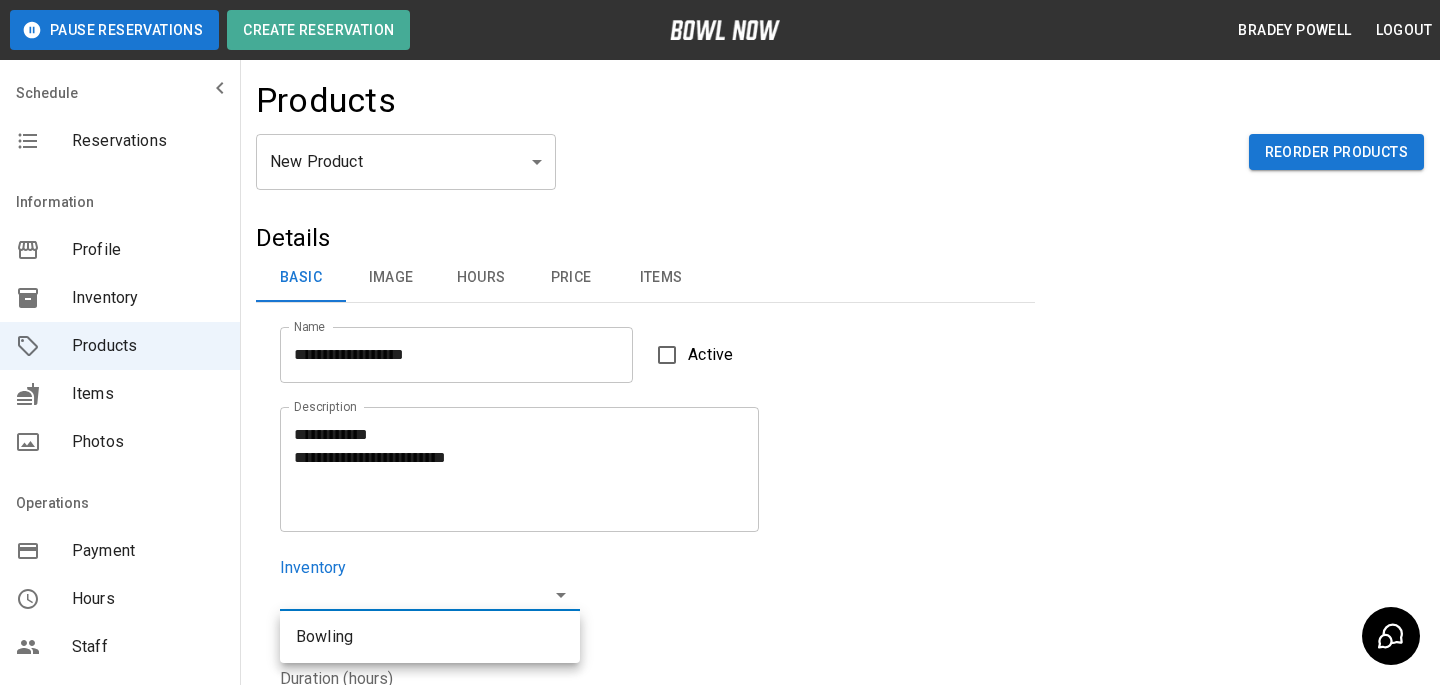 click on "Bowling" at bounding box center (430, 637) 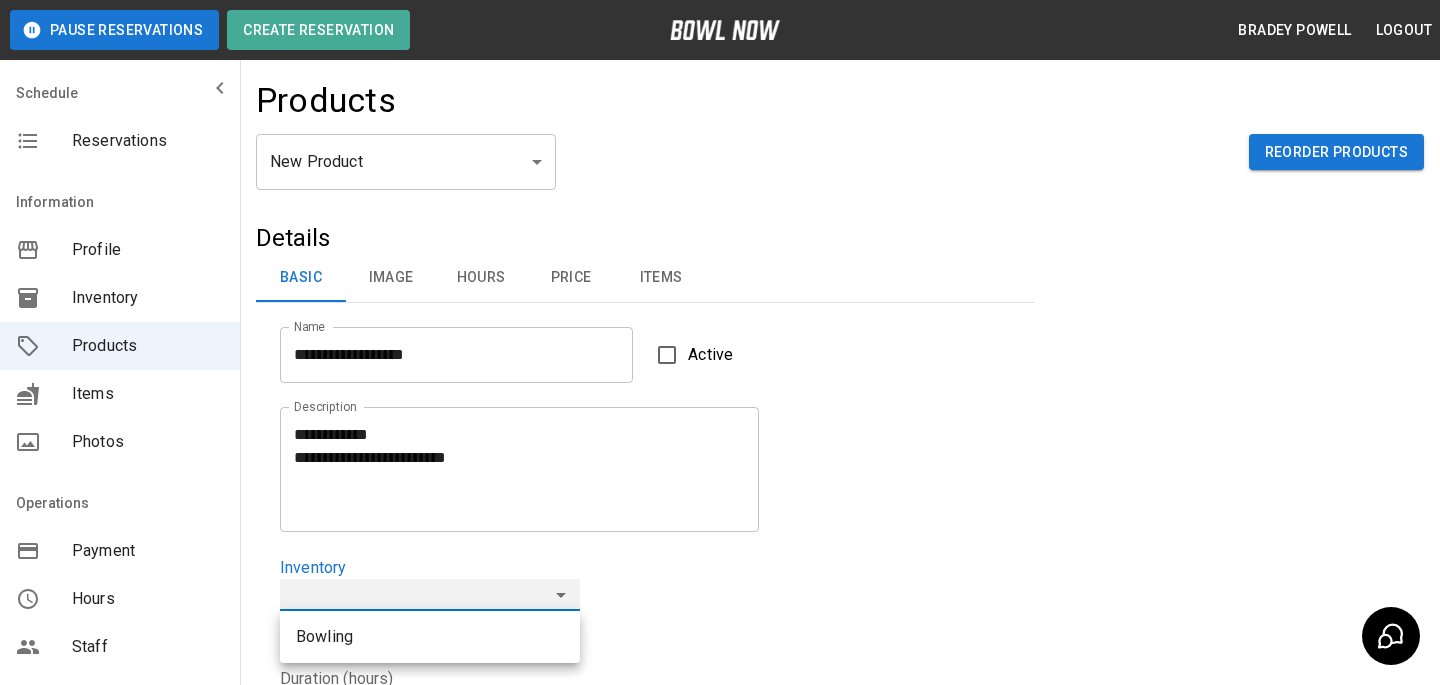 type on "**********" 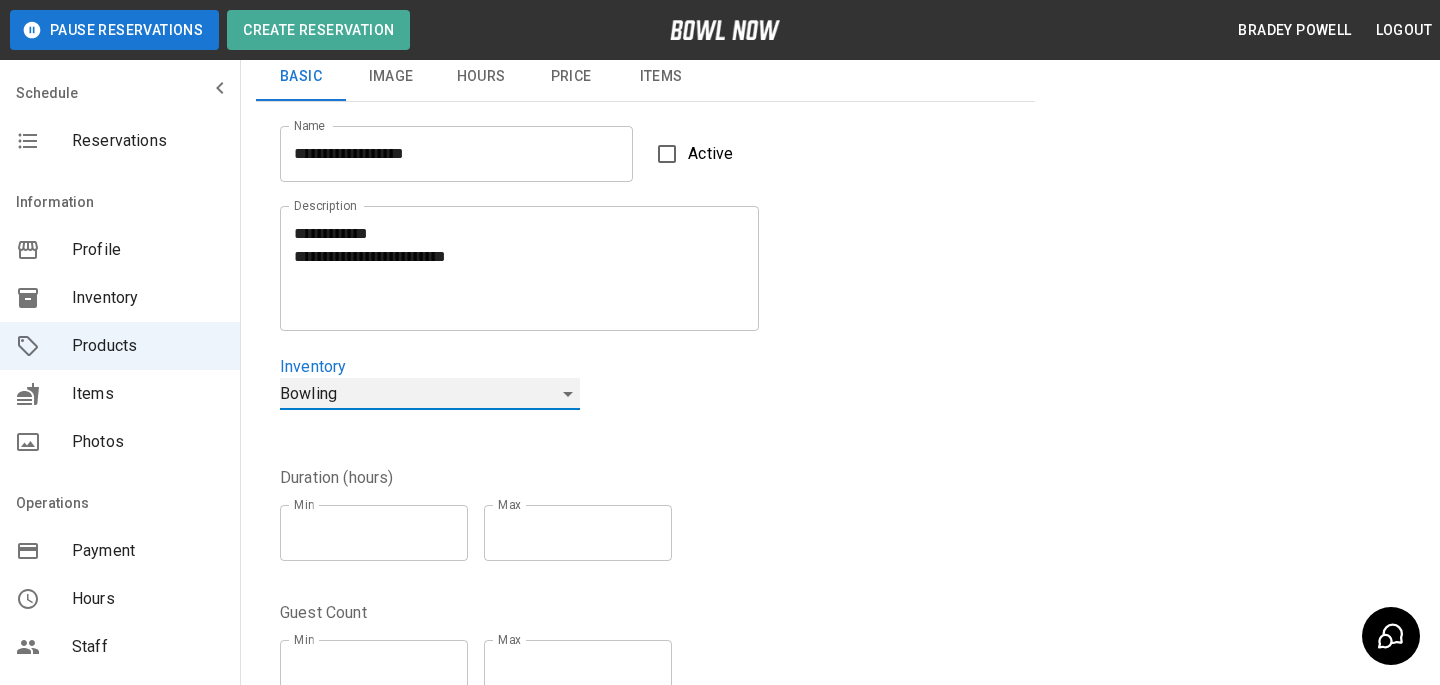 scroll, scrollTop: 220, scrollLeft: 0, axis: vertical 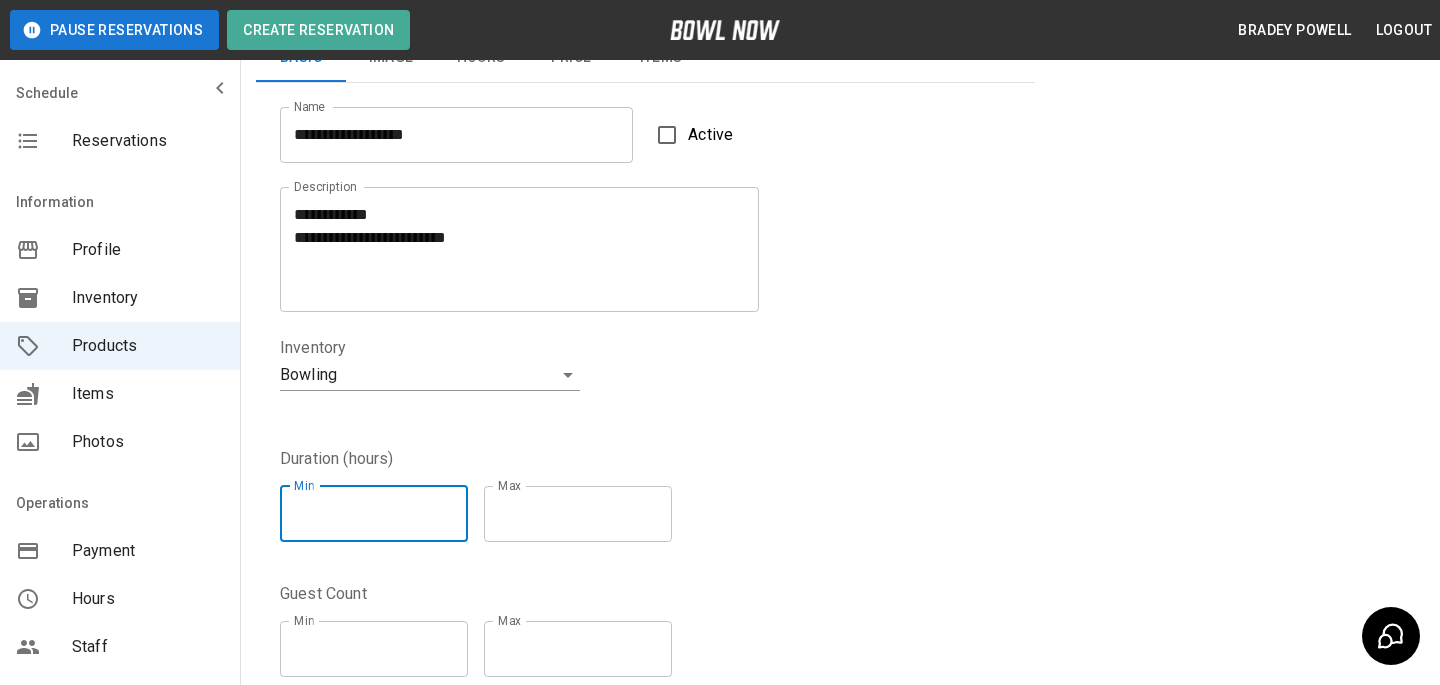 type on "*" 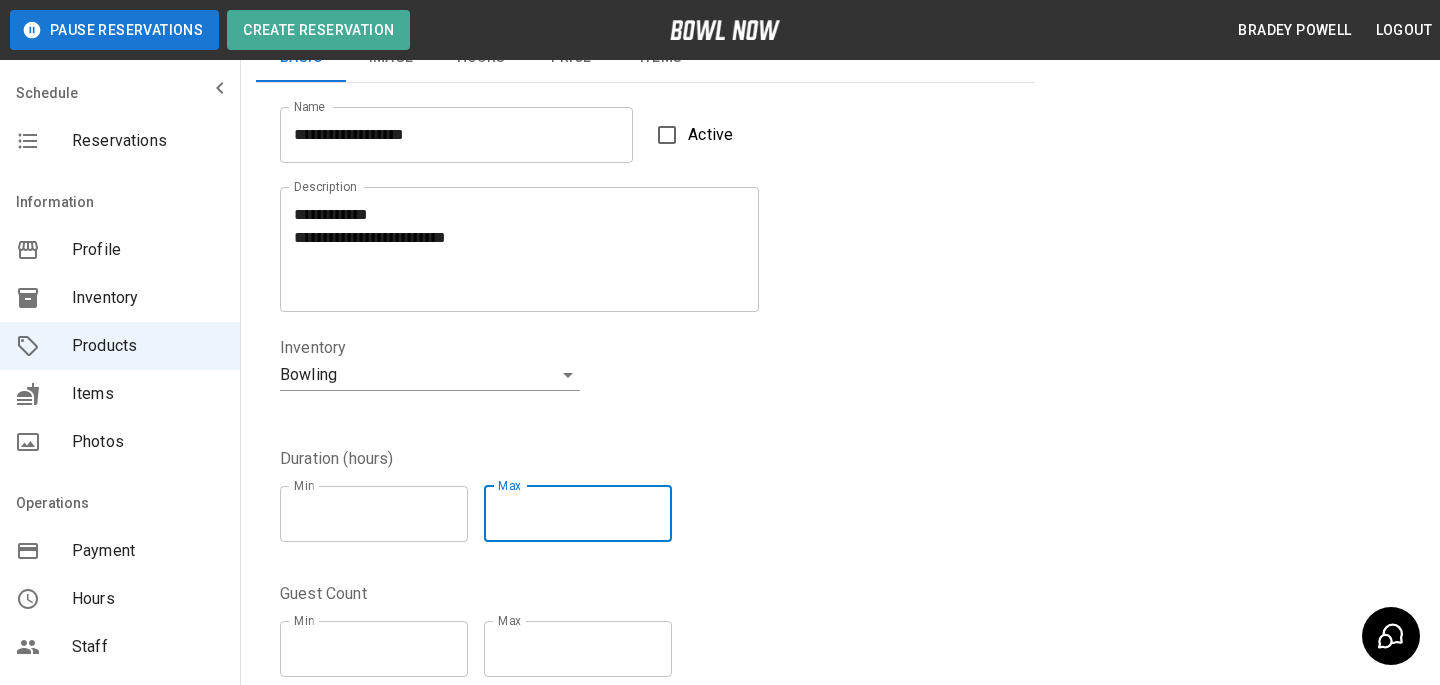 click on "*" at bounding box center [374, 649] 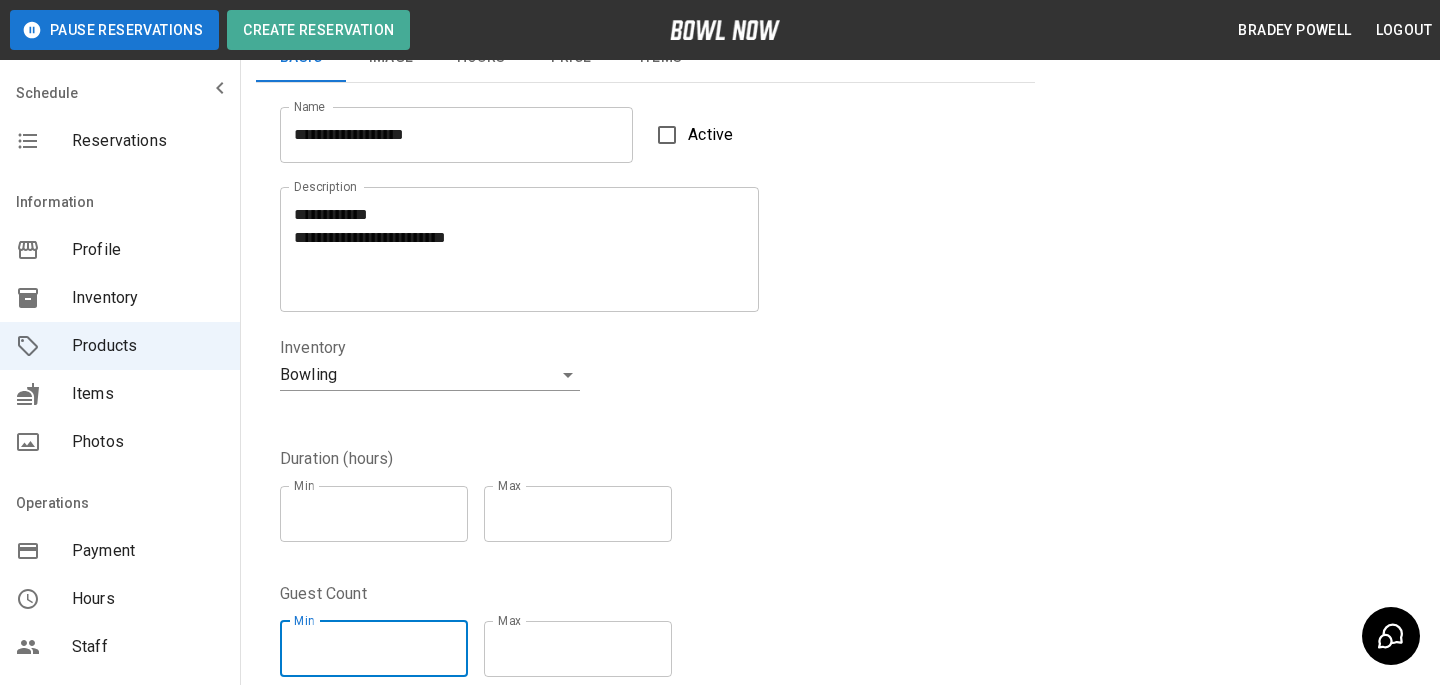 click on "*" at bounding box center (374, 649) 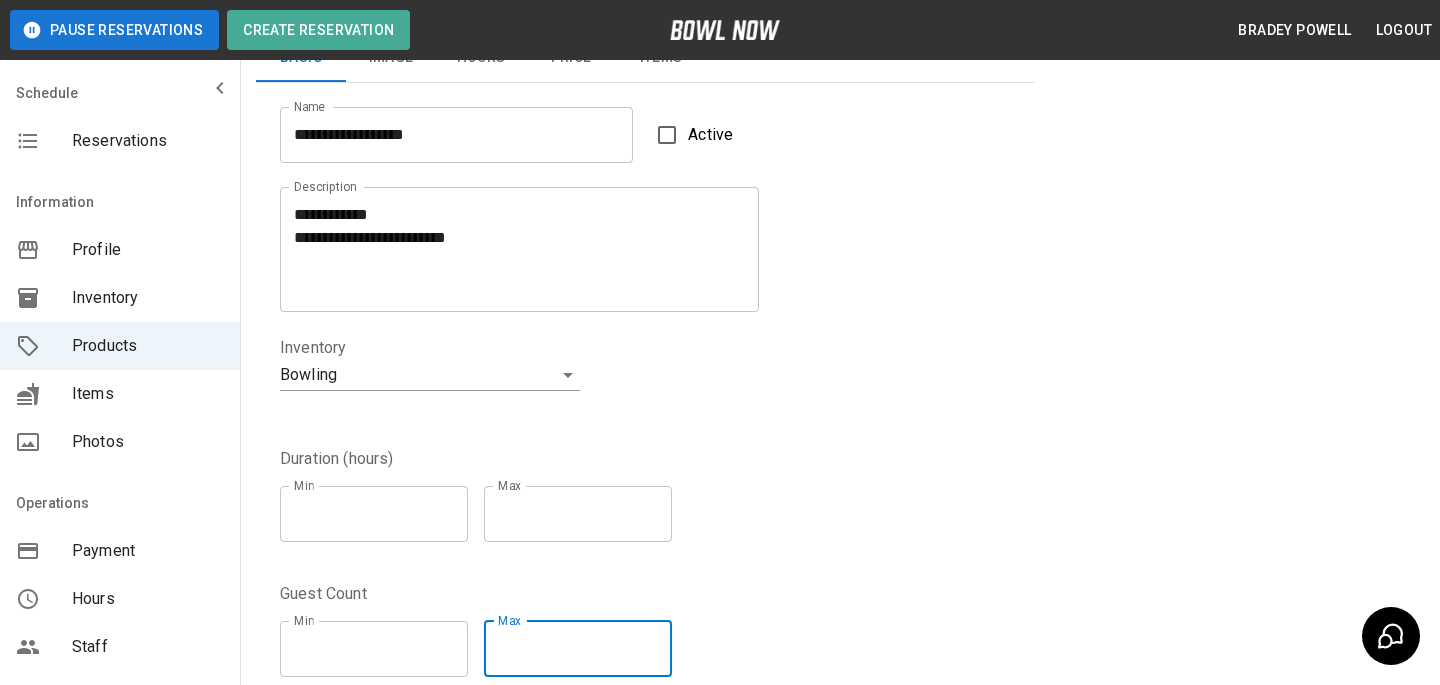 click on "**" at bounding box center (578, 649) 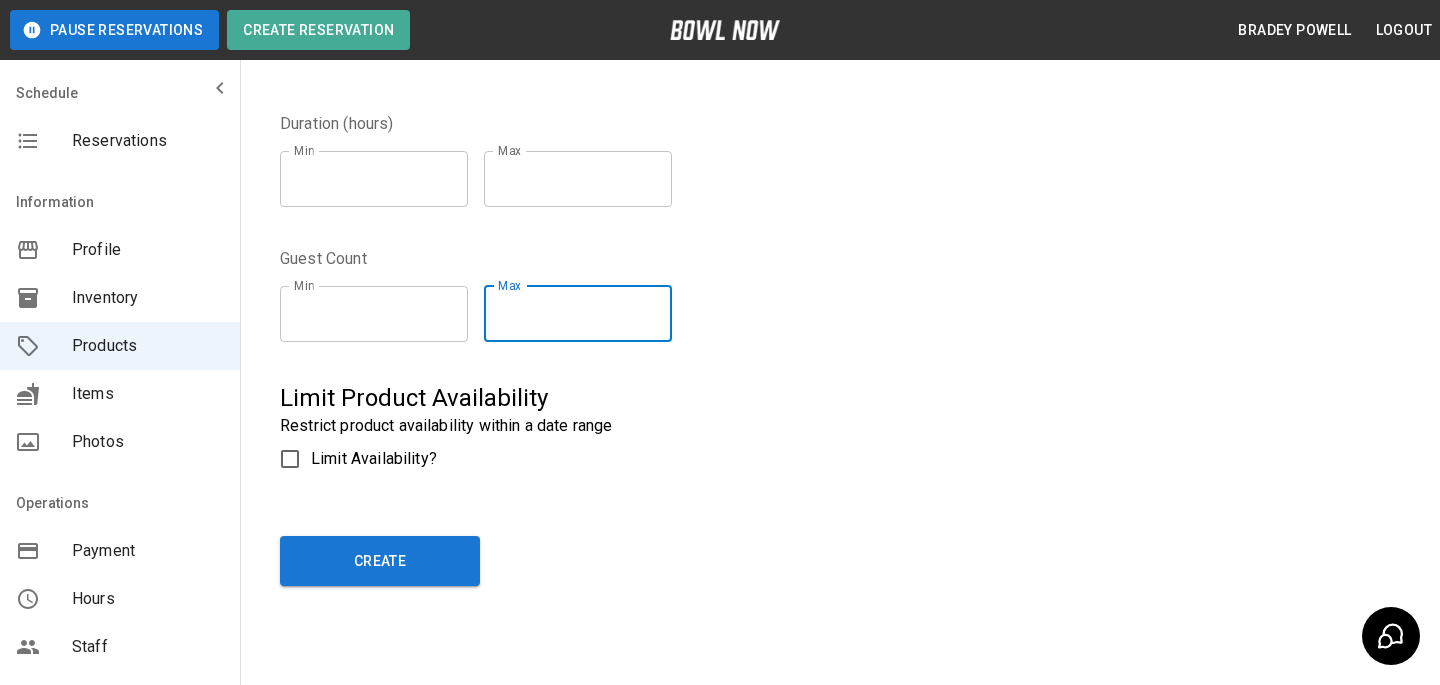 scroll, scrollTop: 557, scrollLeft: 0, axis: vertical 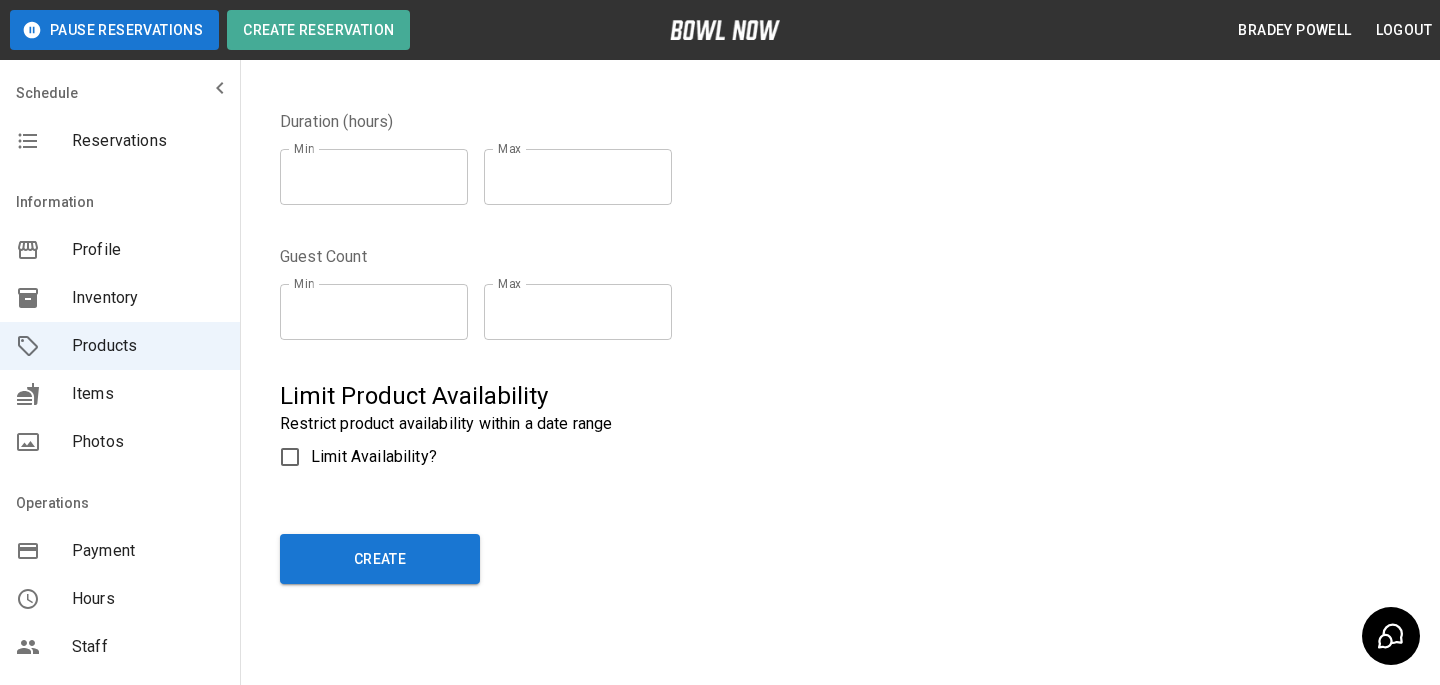 click on "Limit Availability?" at bounding box center [632, 457] 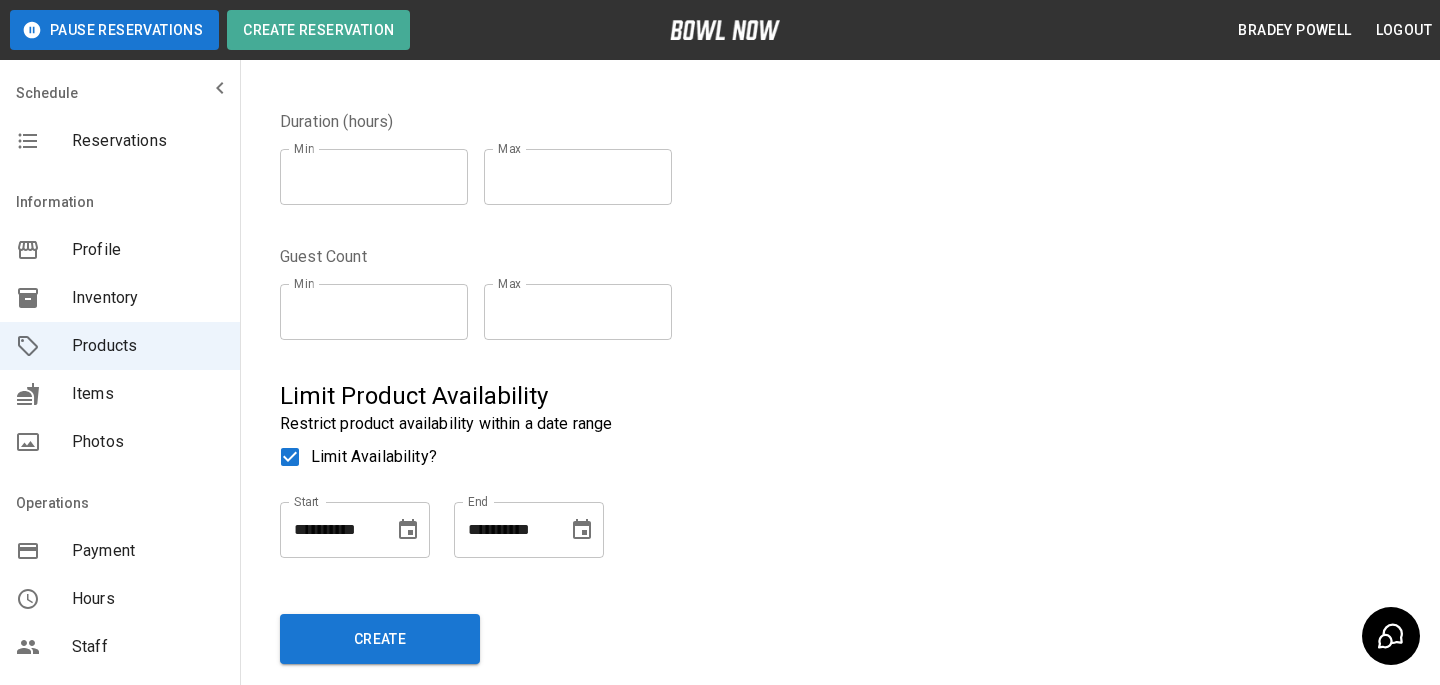 click at bounding box center [582, 530] 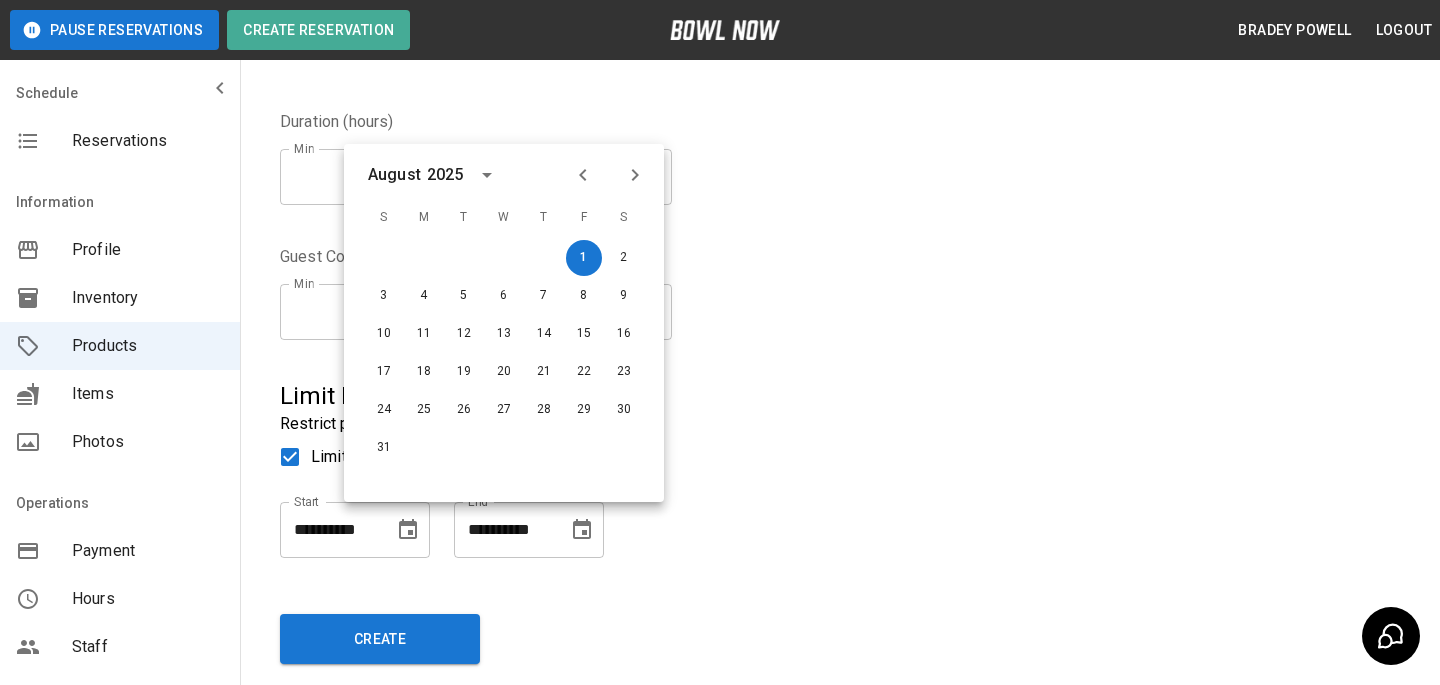 click 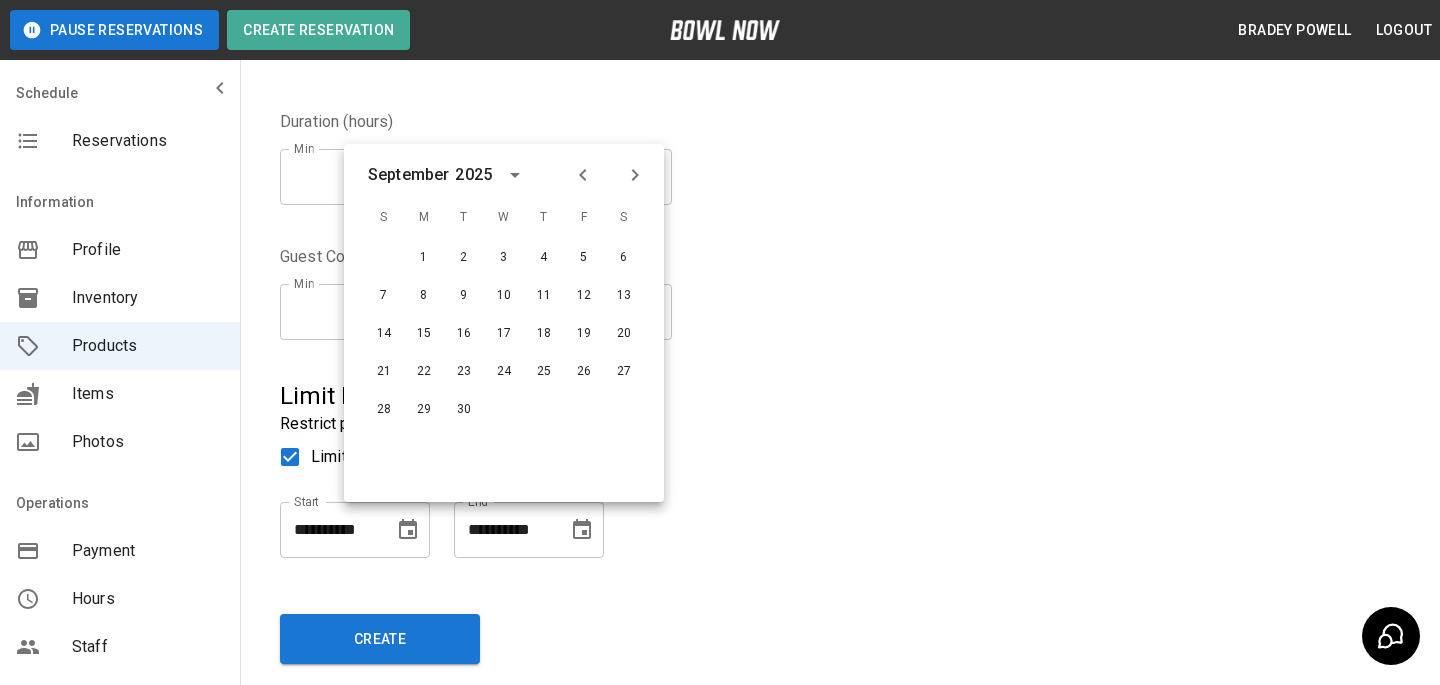 click 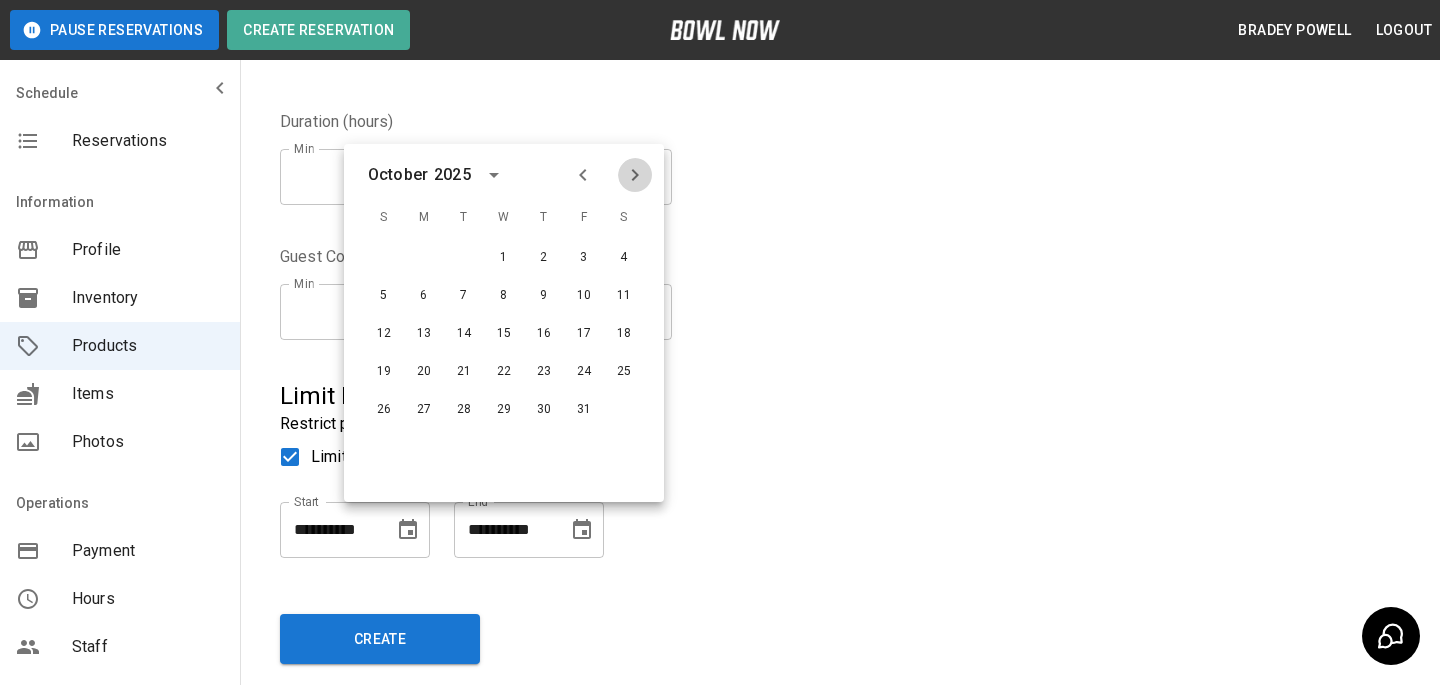 click 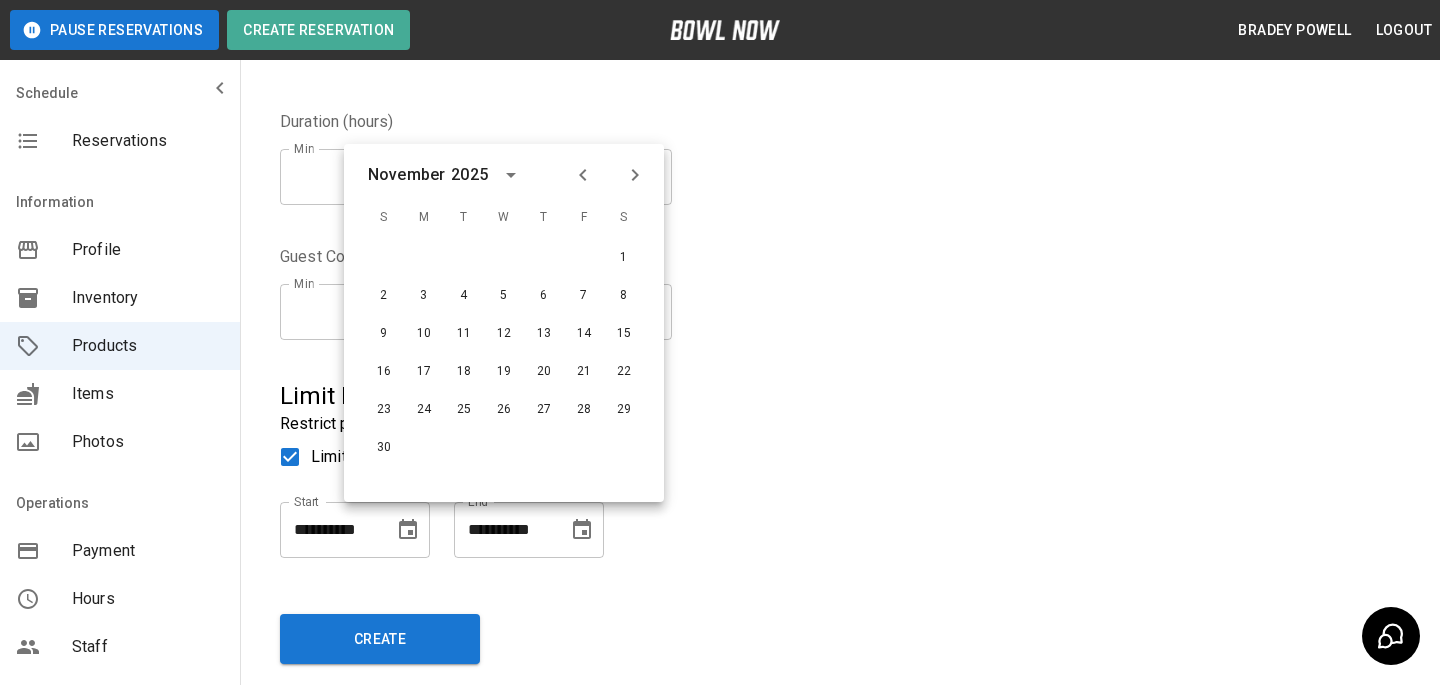 click 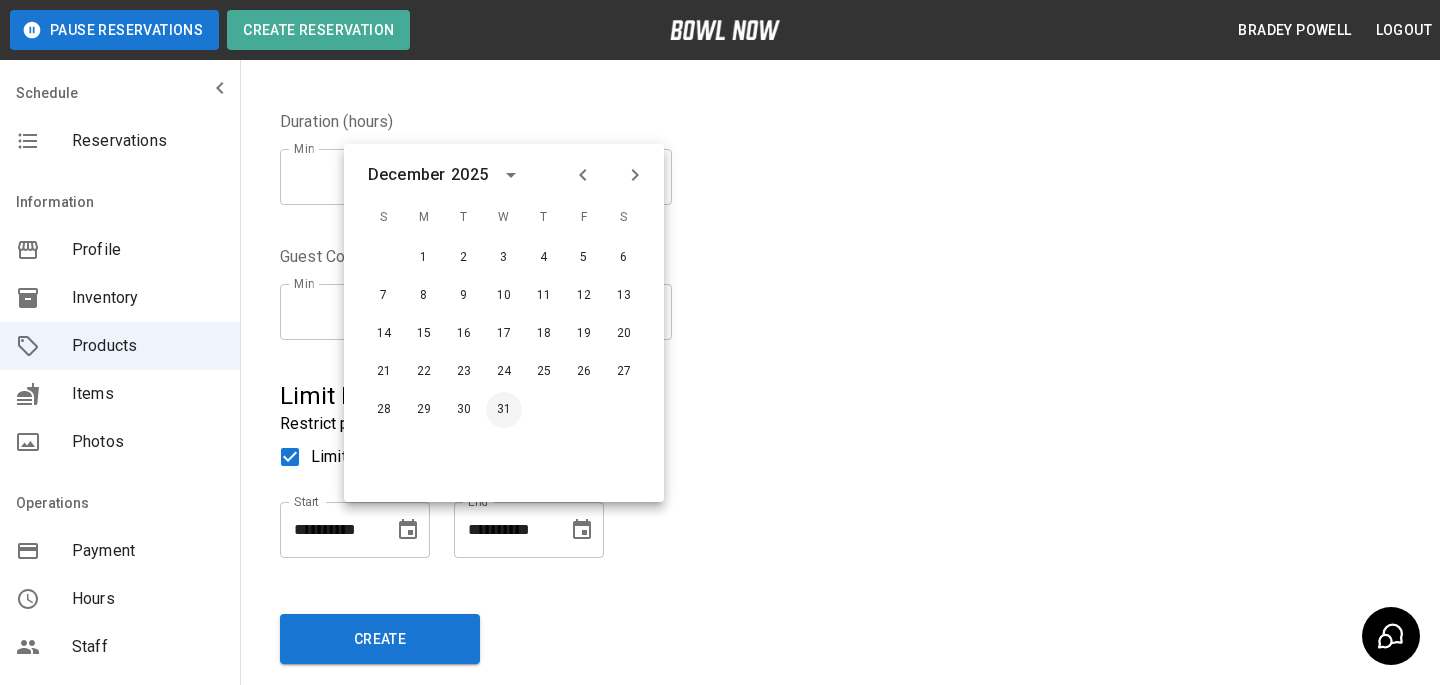 click on "31" at bounding box center [504, 410] 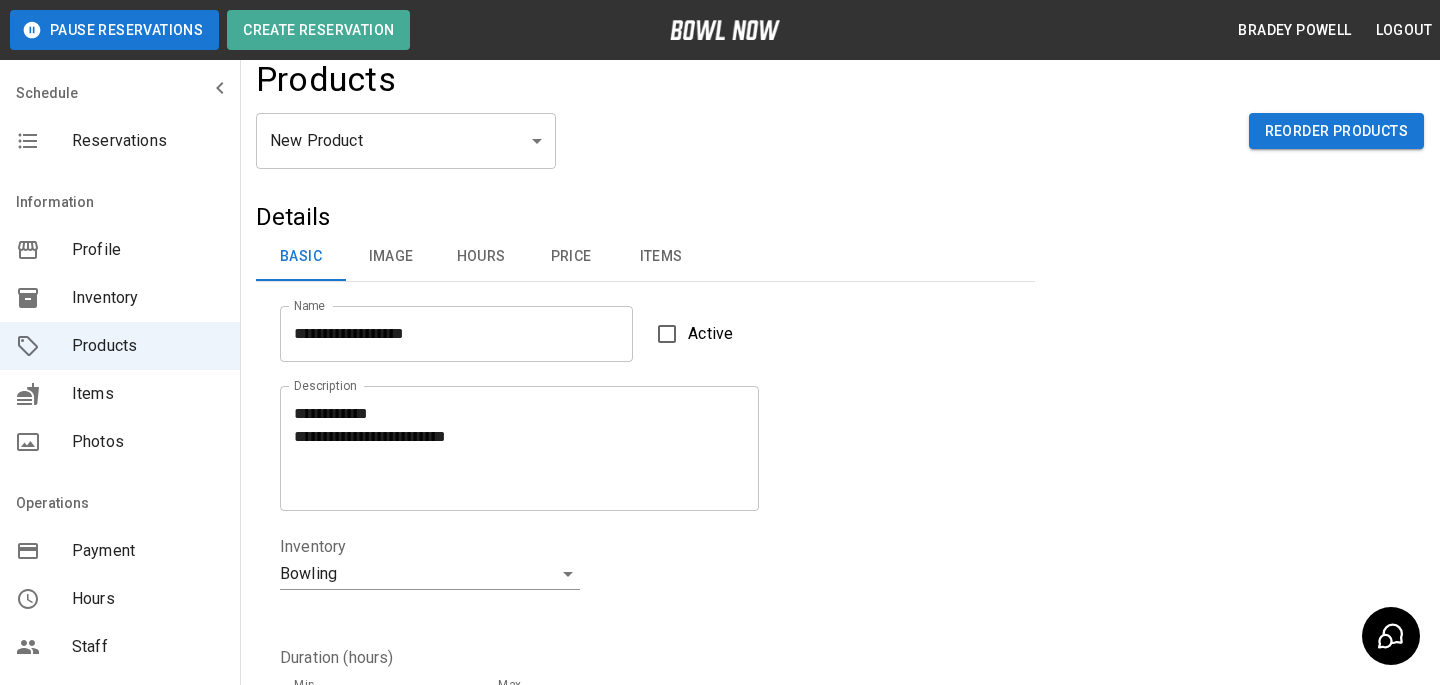 scroll, scrollTop: 0, scrollLeft: 0, axis: both 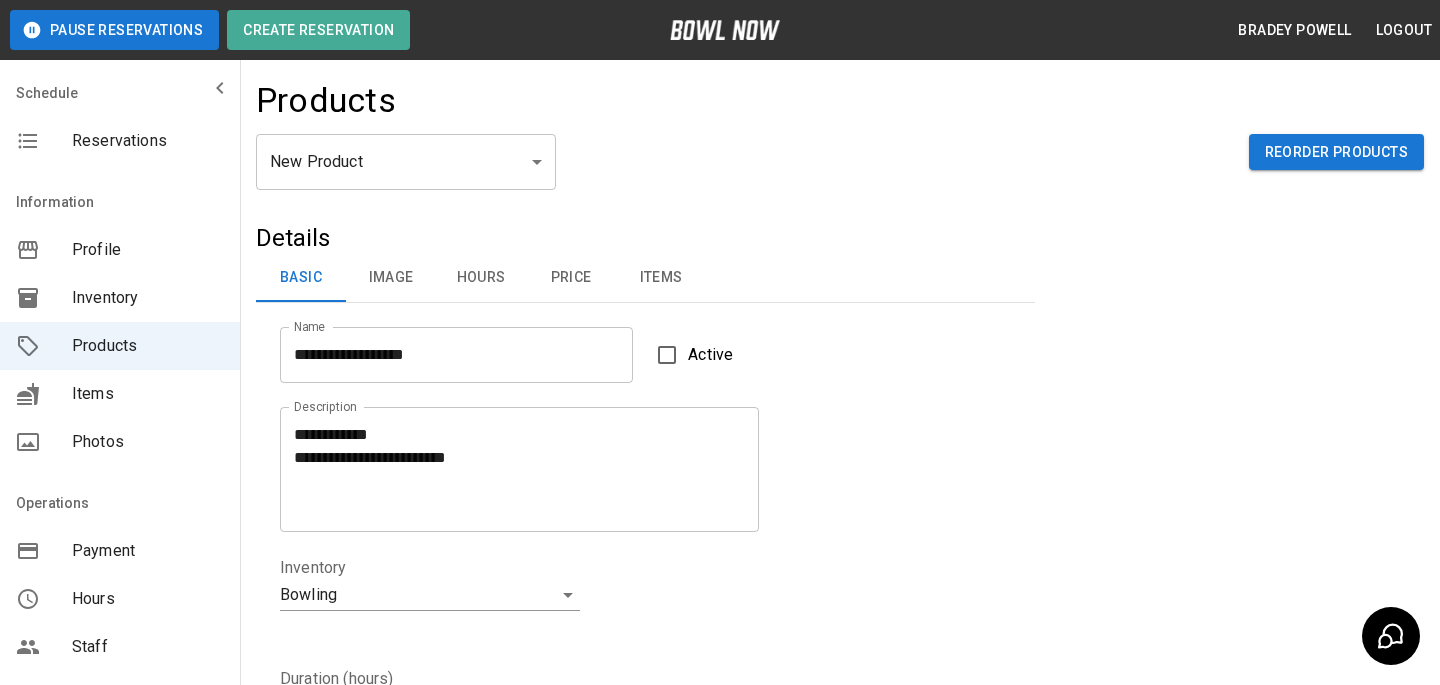 click on "Image" at bounding box center (391, 278) 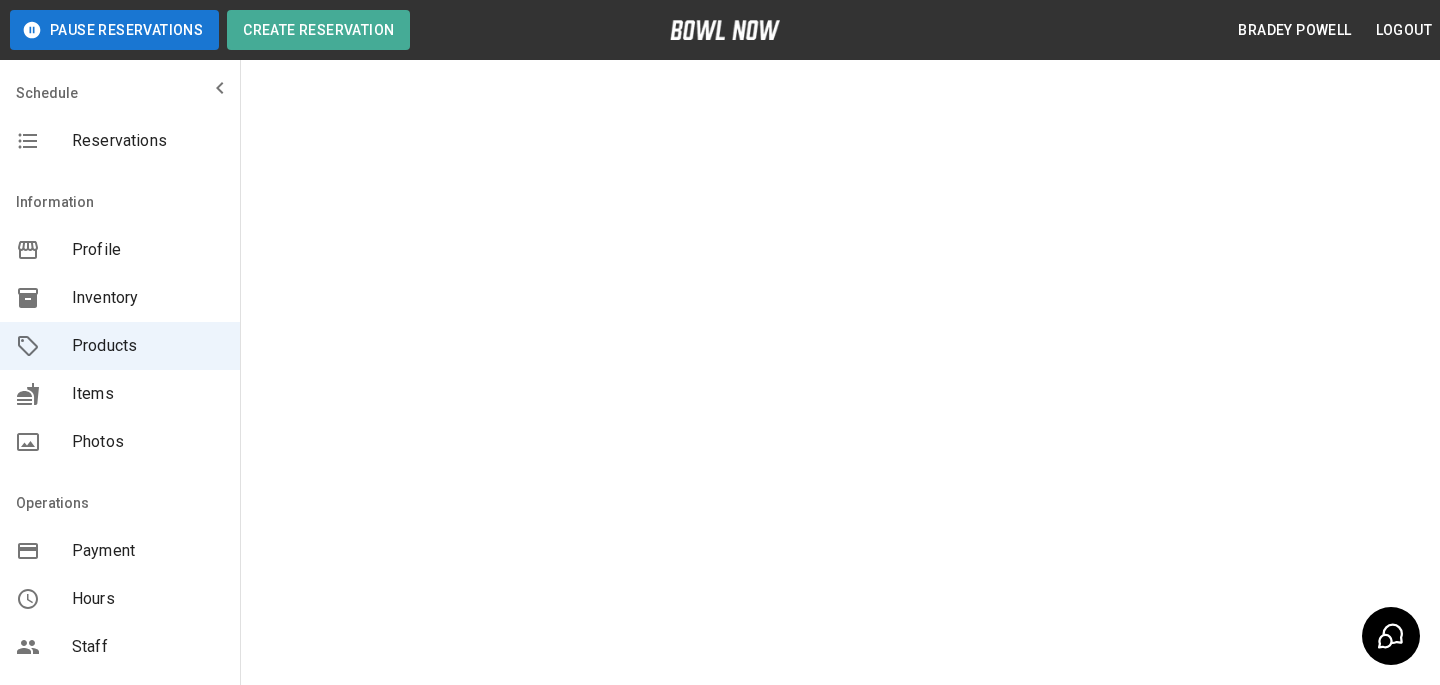 scroll, scrollTop: 0, scrollLeft: 0, axis: both 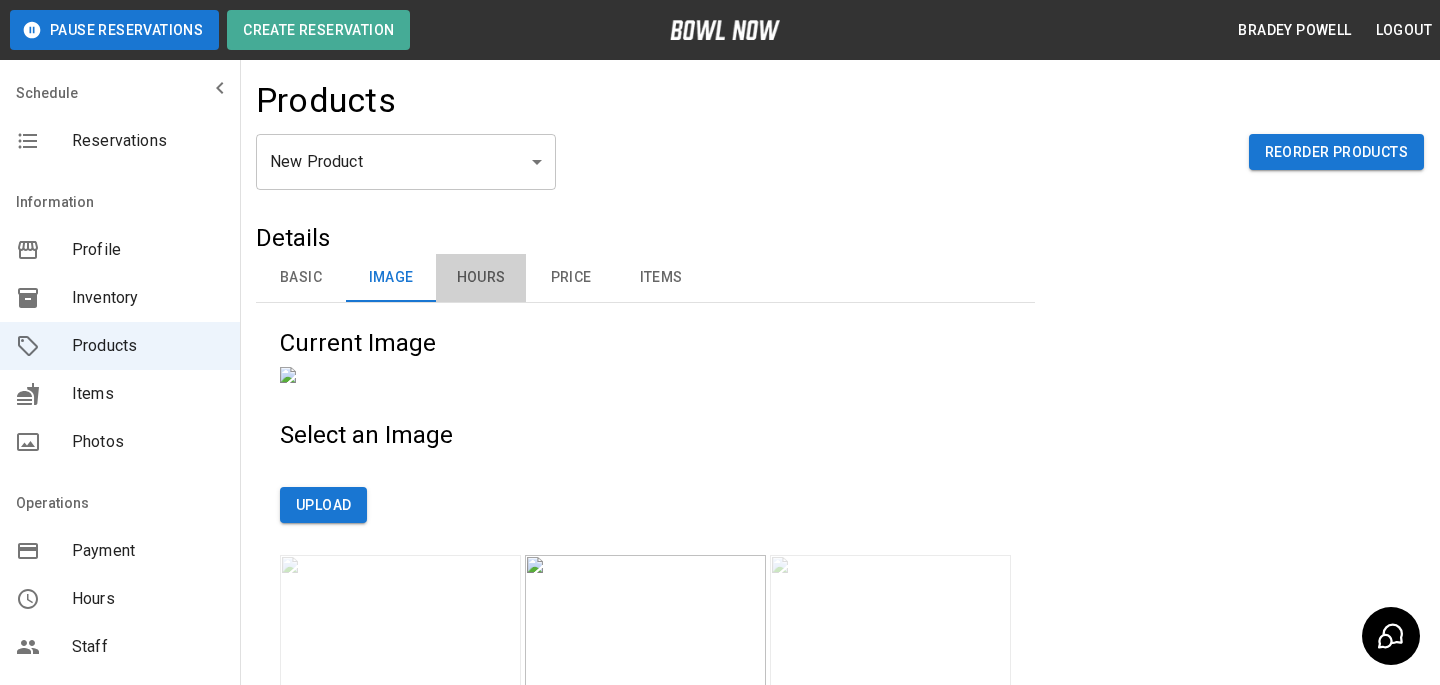click on "Hours" at bounding box center [481, 278] 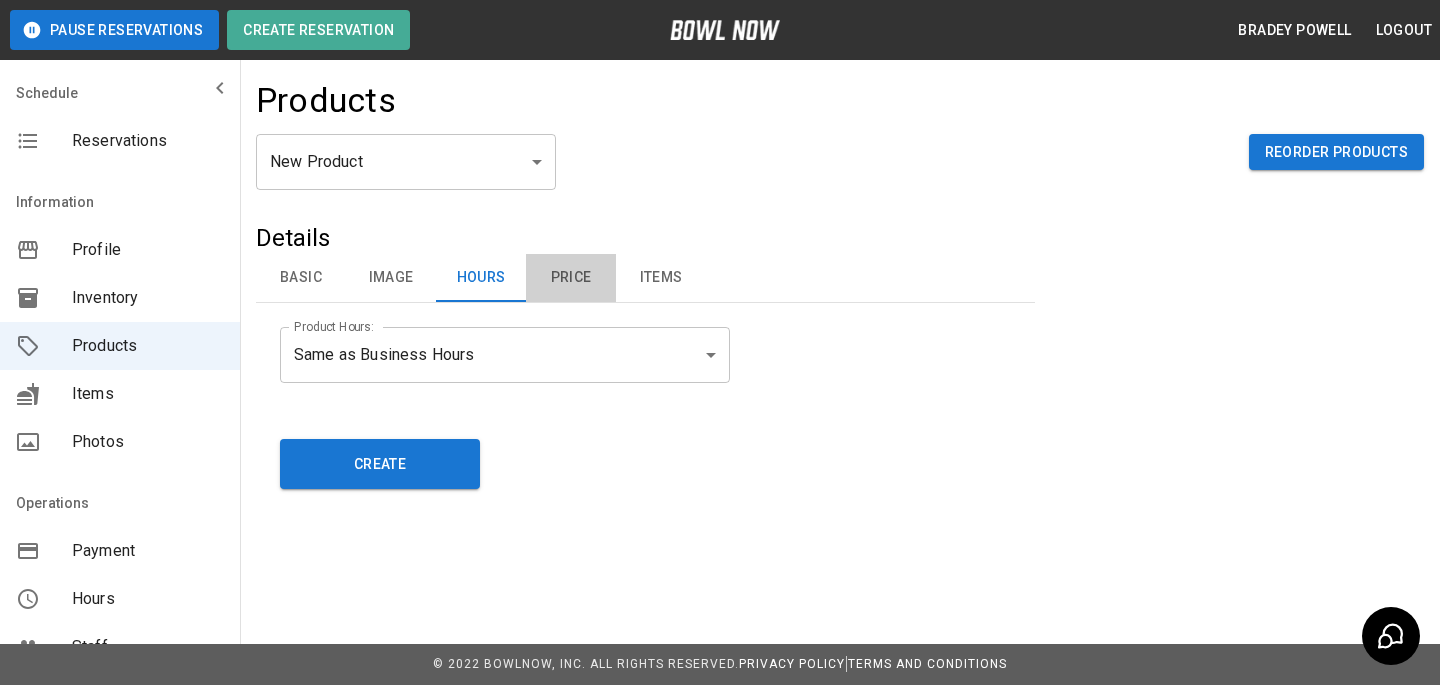 click on "Price" at bounding box center (571, 278) 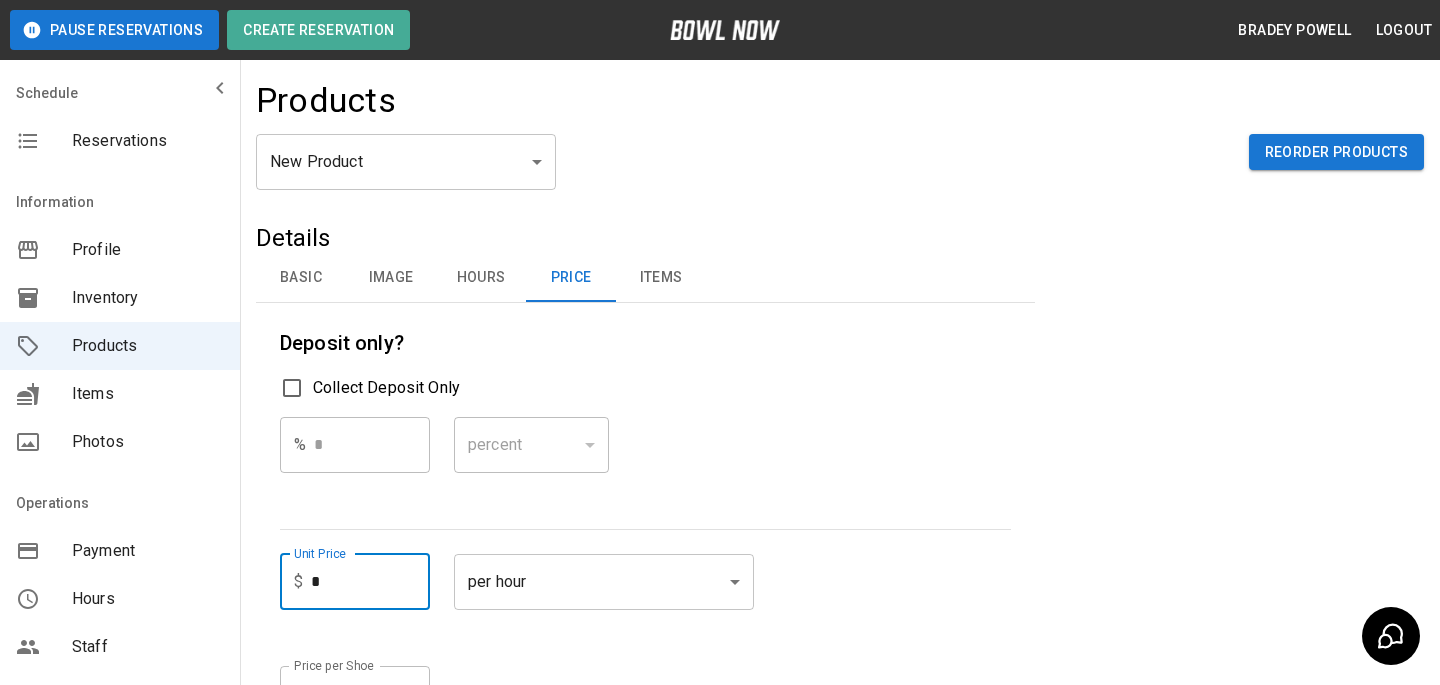 click on "*" at bounding box center [370, 582] 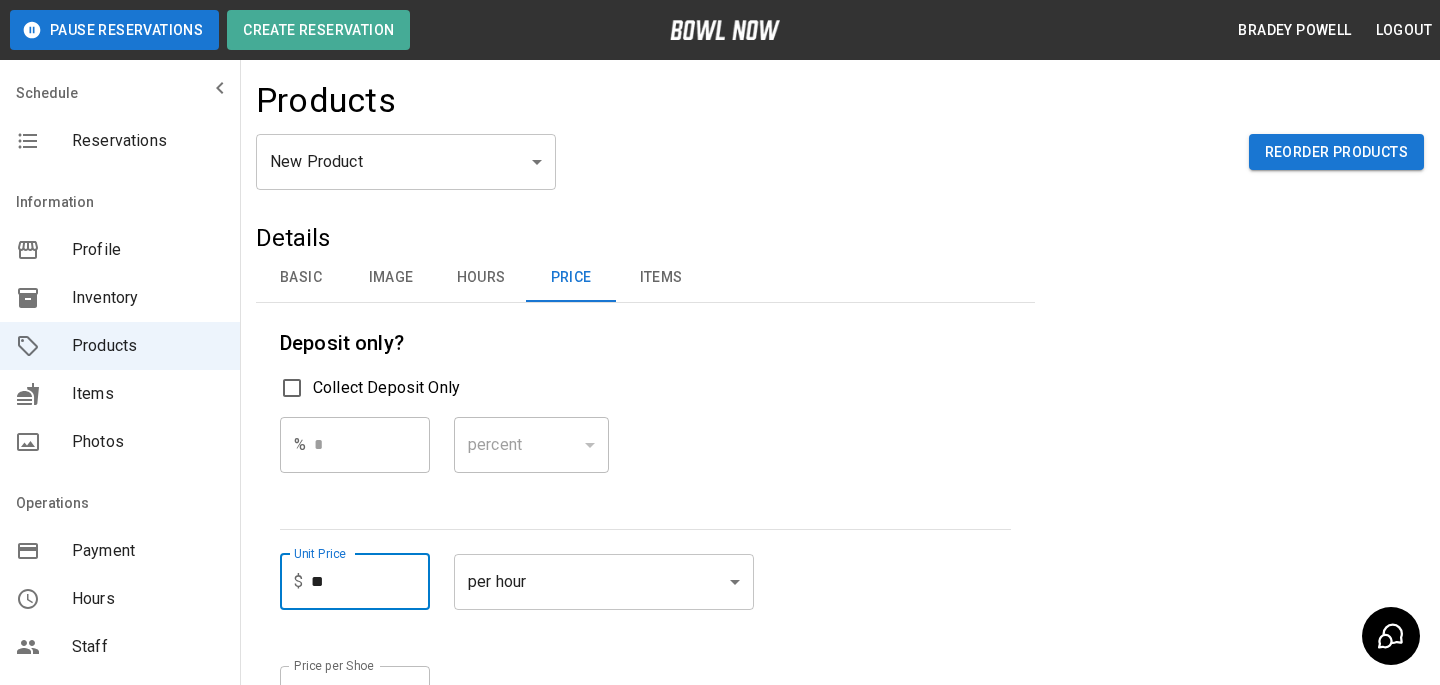 type on "**" 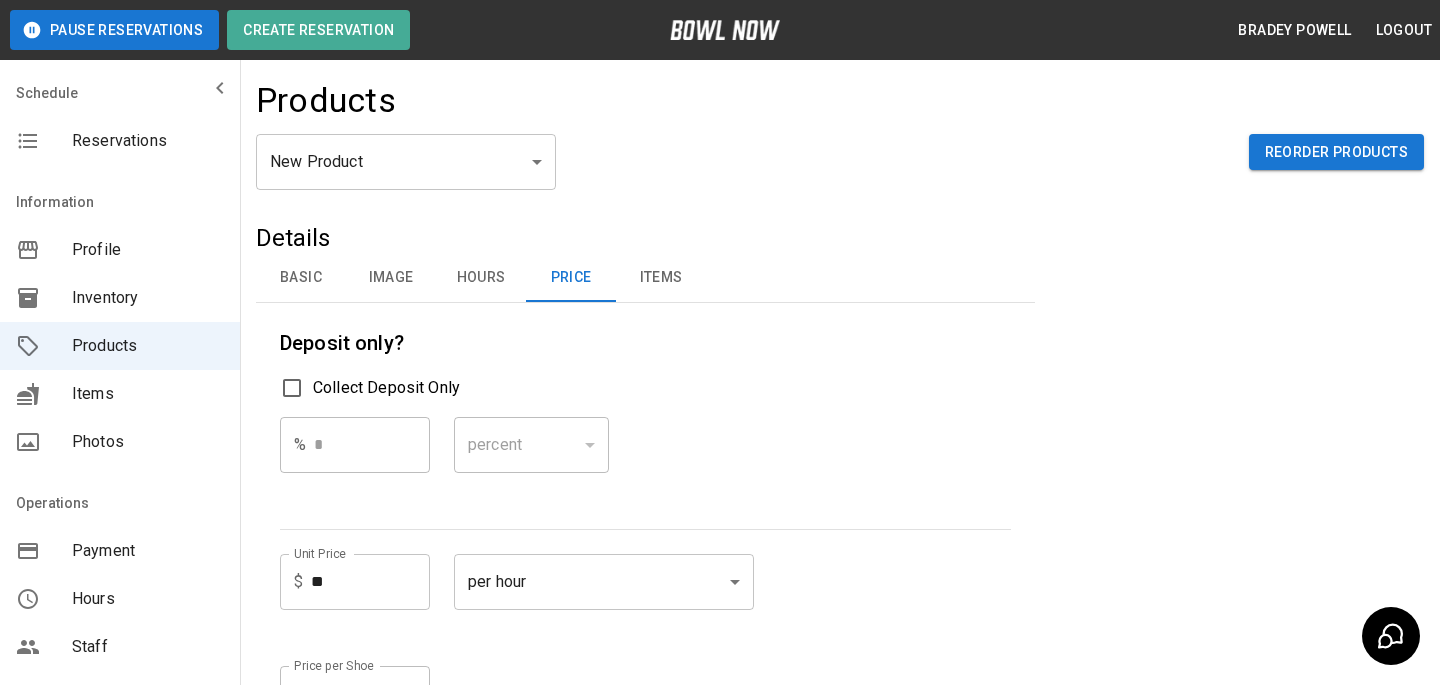 click on "% * ​ percent ******* ​" at bounding box center (645, 461) 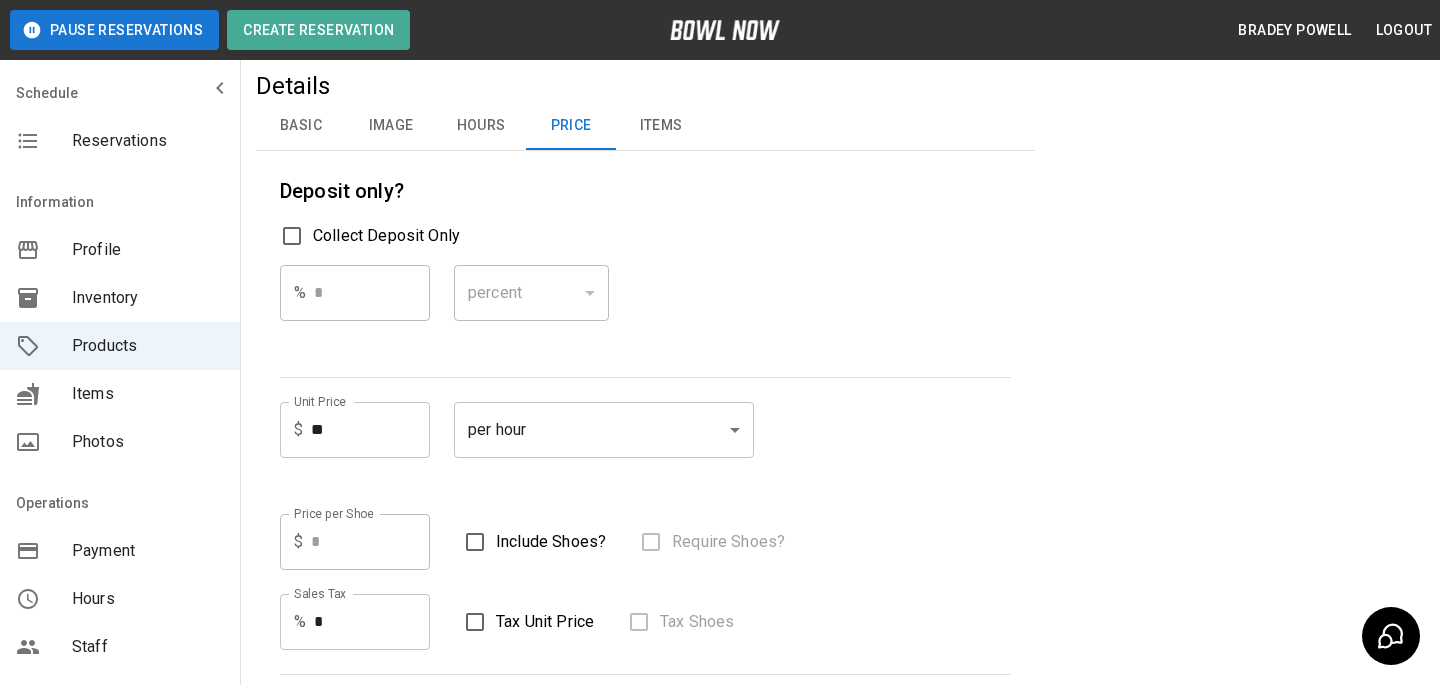 scroll, scrollTop: 166, scrollLeft: 0, axis: vertical 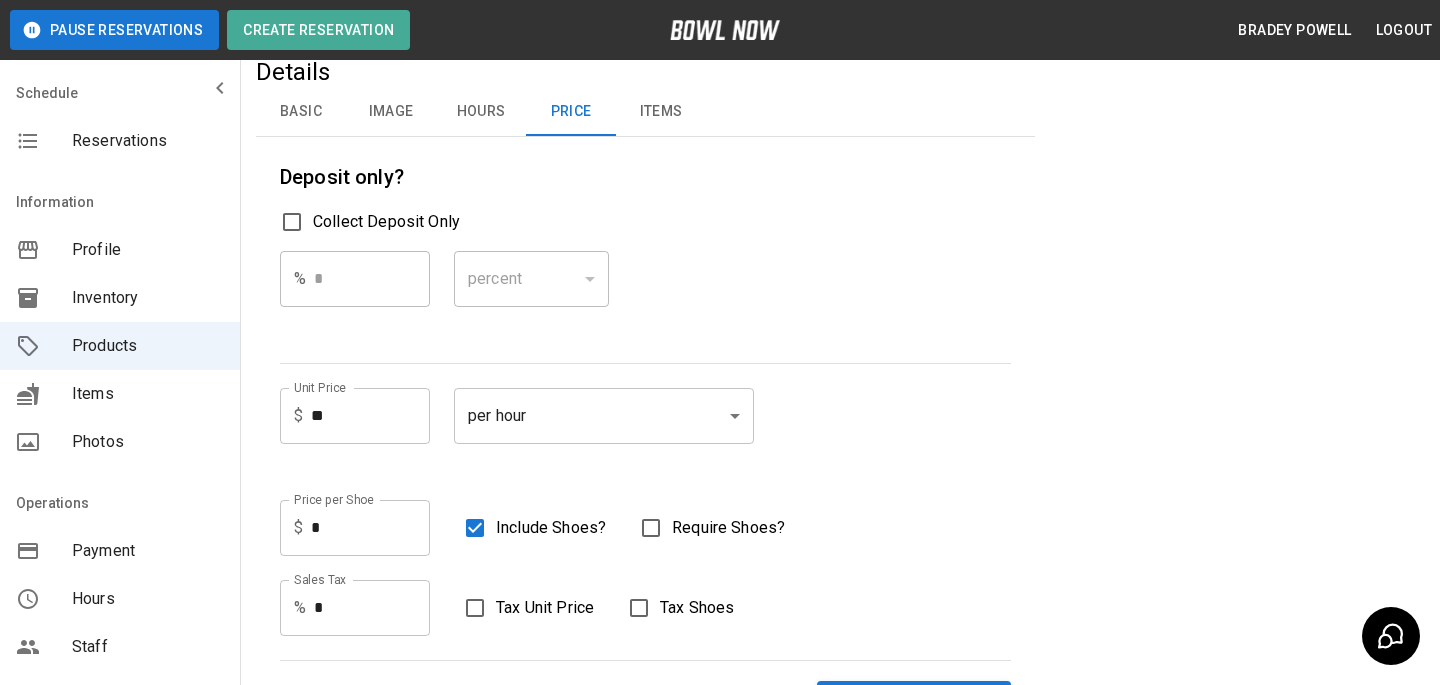 click on "*" at bounding box center [370, 528] 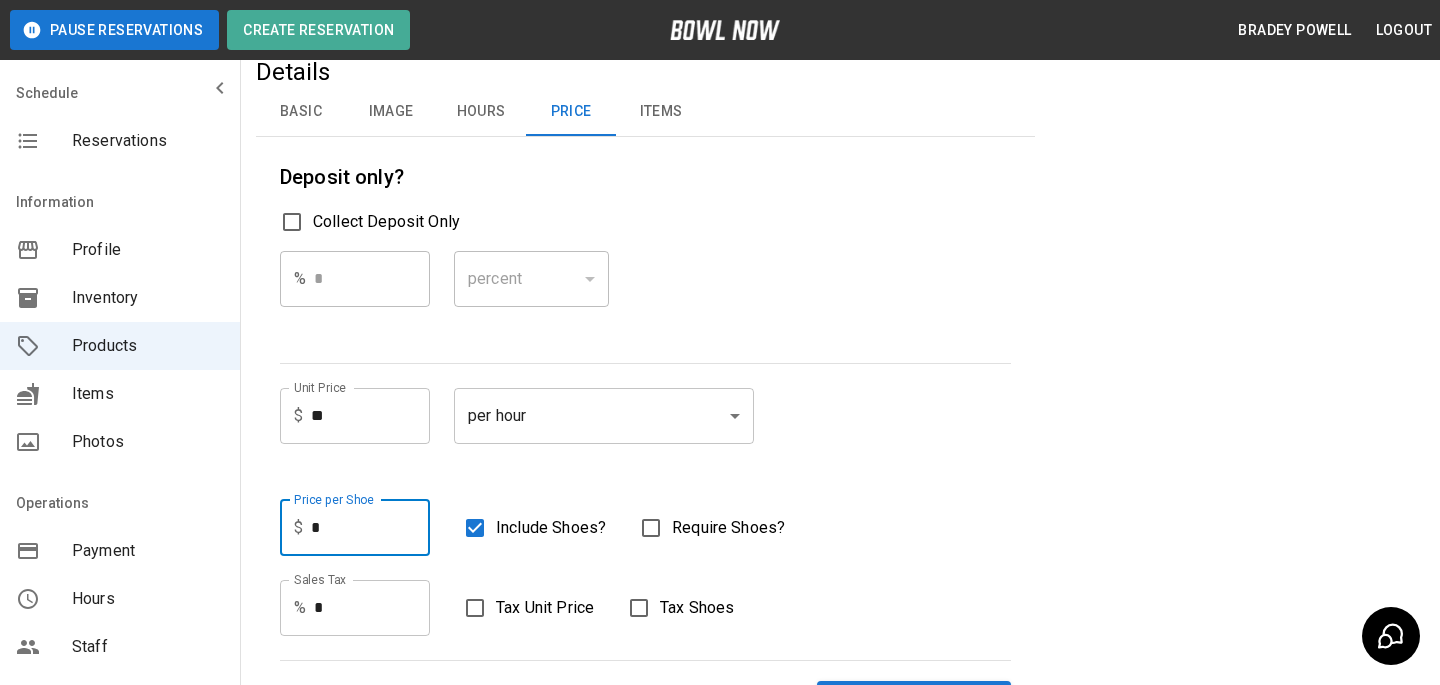 click on "*" at bounding box center [370, 528] 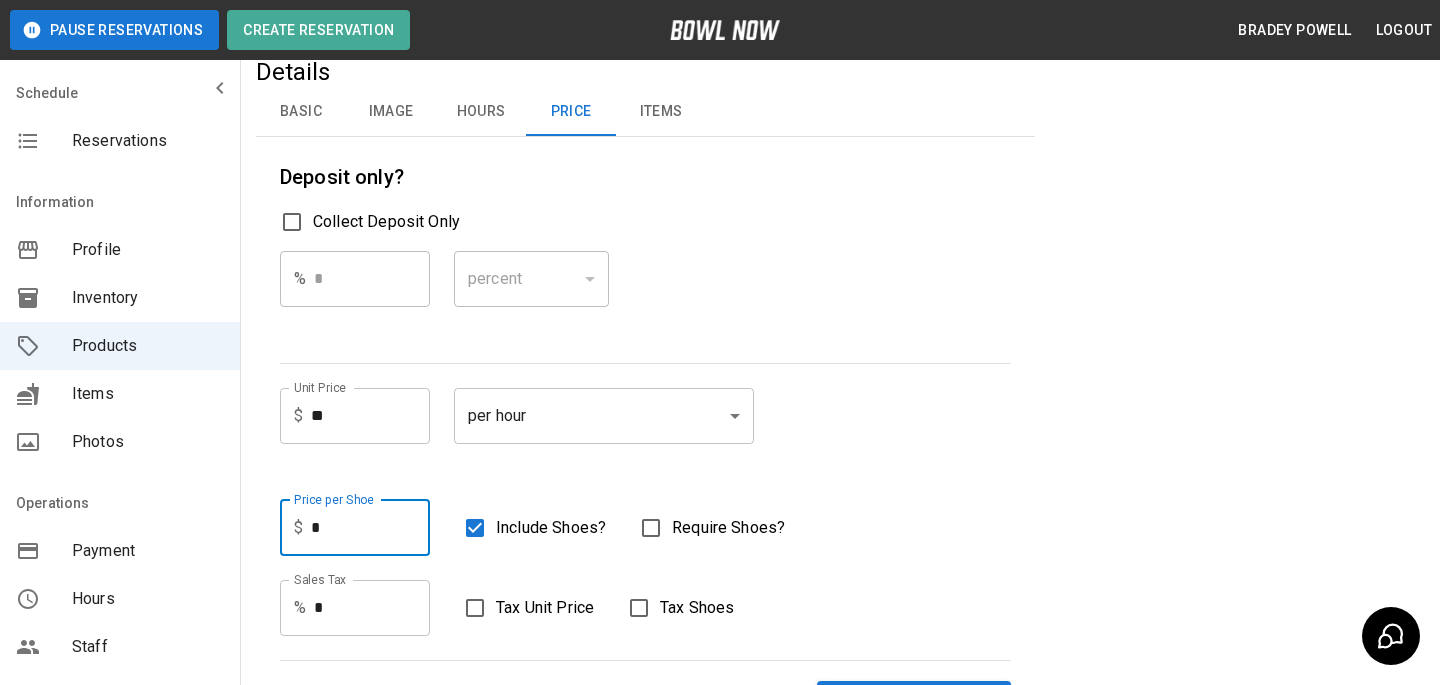 click on "per hour **** ​" at bounding box center (604, 432) 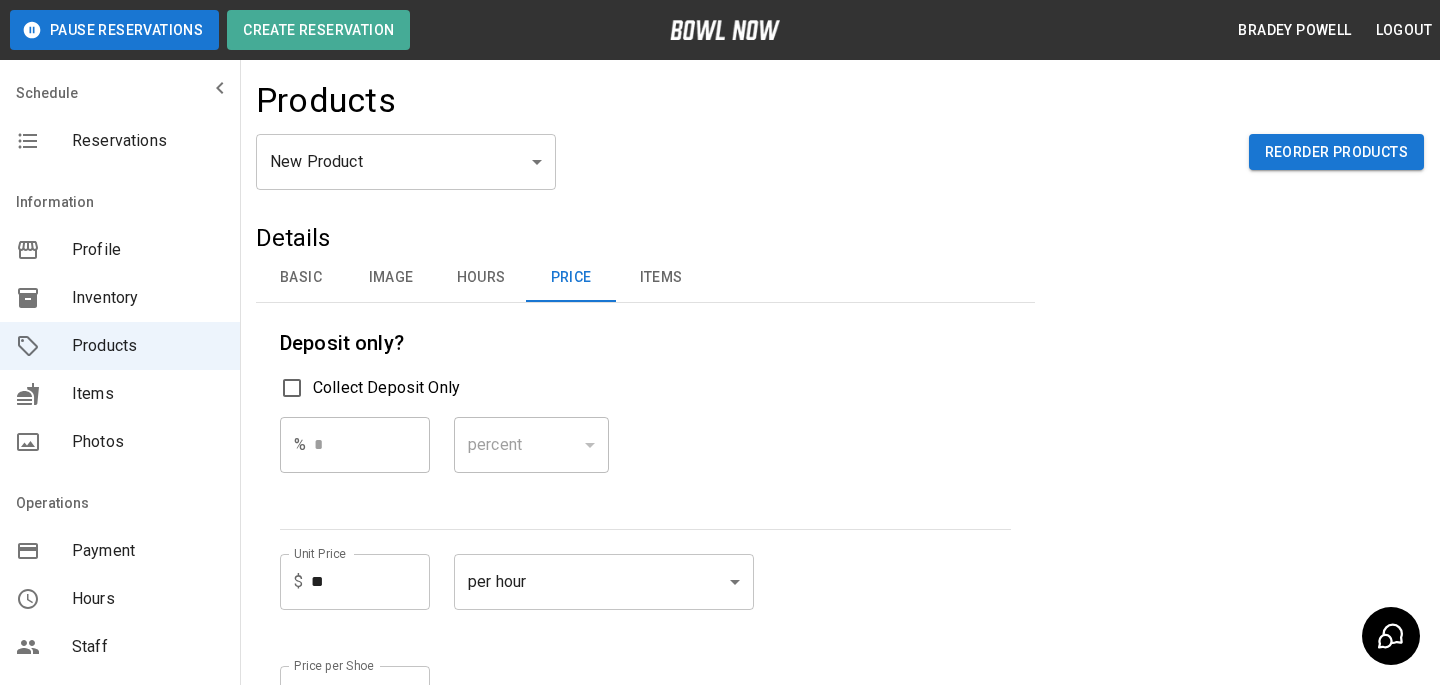 scroll, scrollTop: 20, scrollLeft: 0, axis: vertical 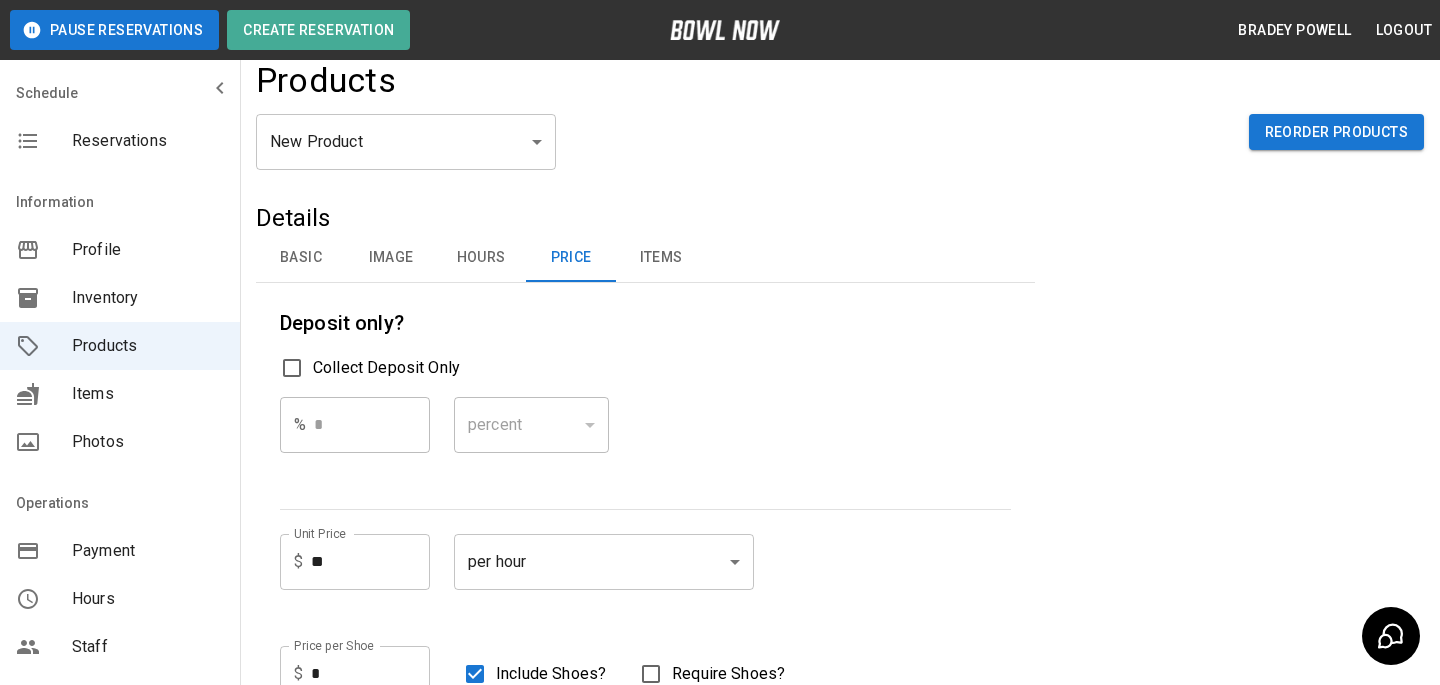 click on "Items" at bounding box center (661, 258) 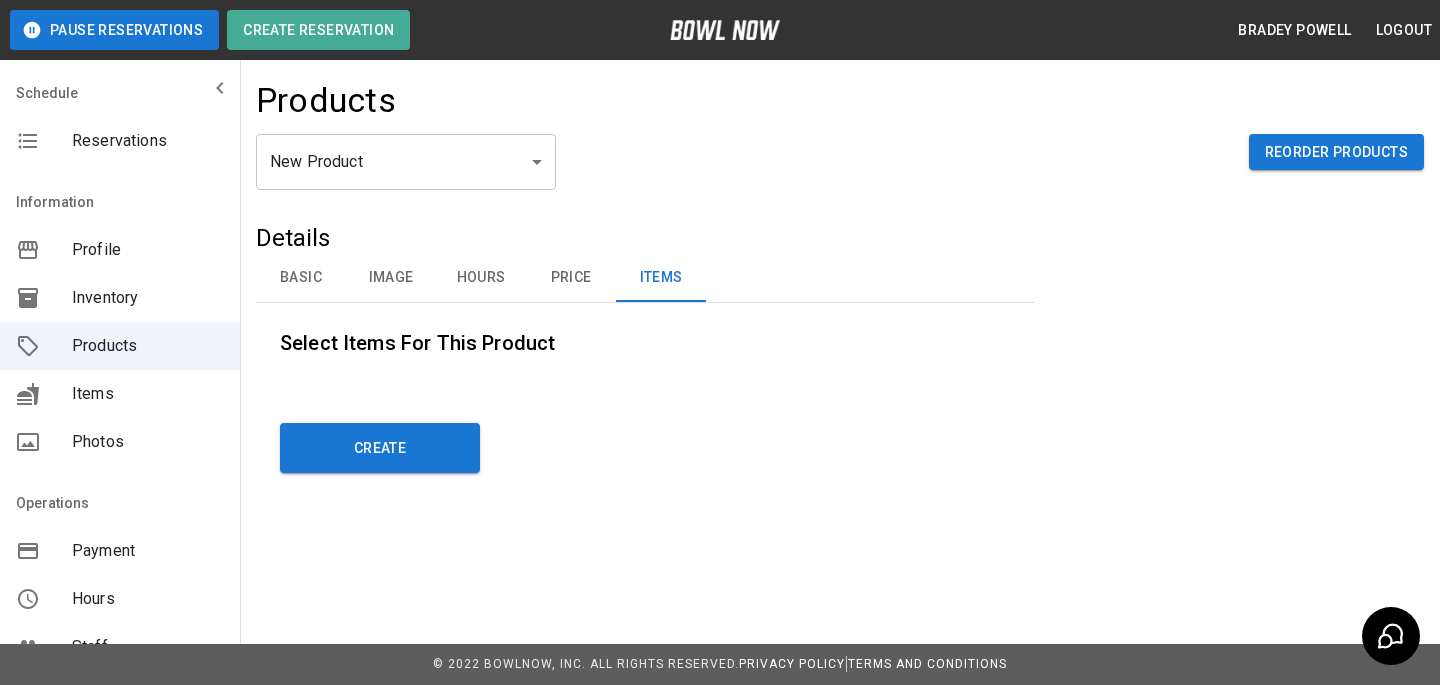 scroll, scrollTop: 0, scrollLeft: 0, axis: both 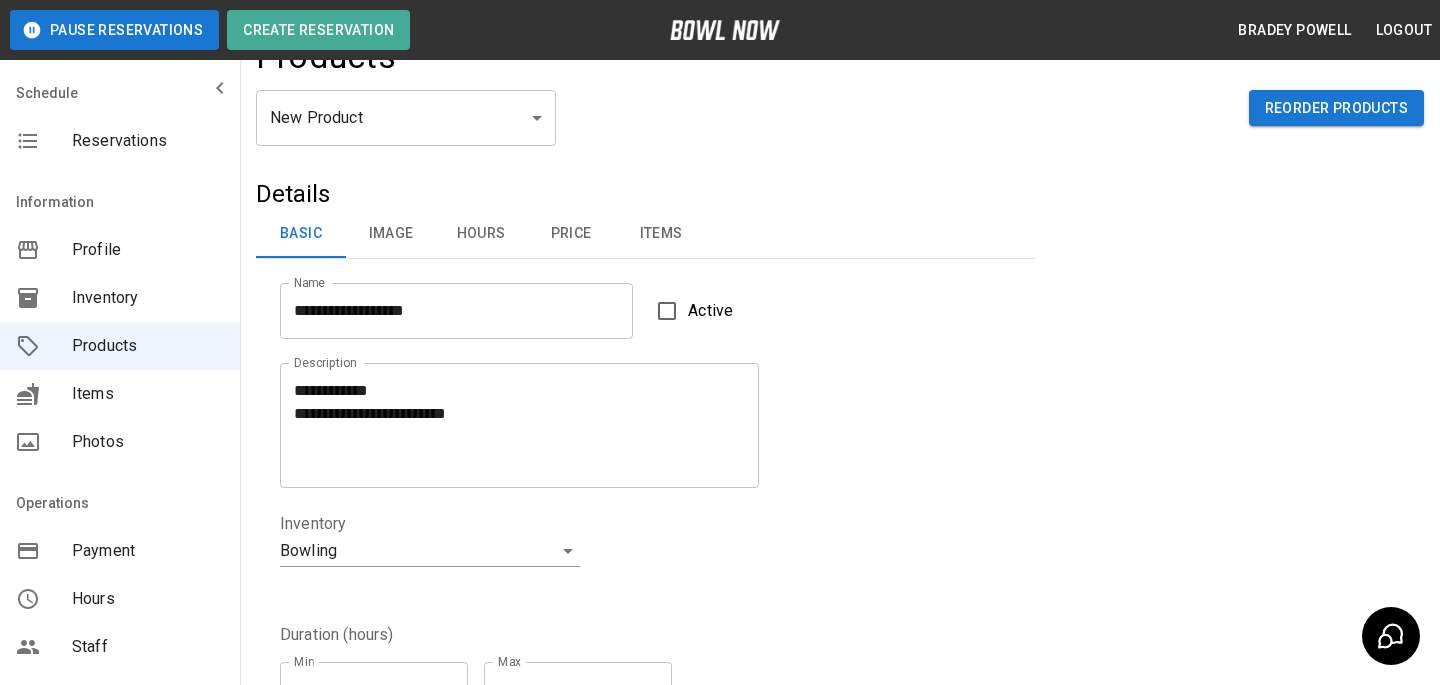 click on "Active" at bounding box center [710, 311] 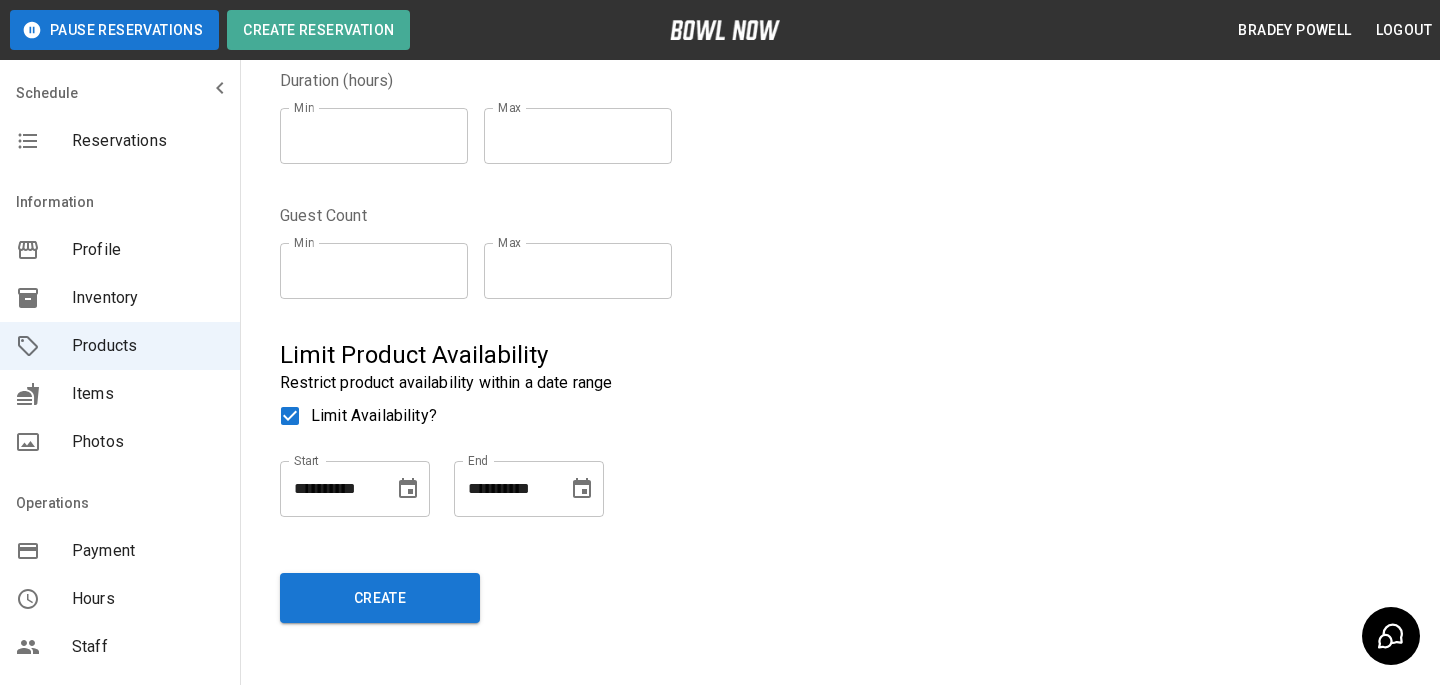 scroll, scrollTop: 630, scrollLeft: 0, axis: vertical 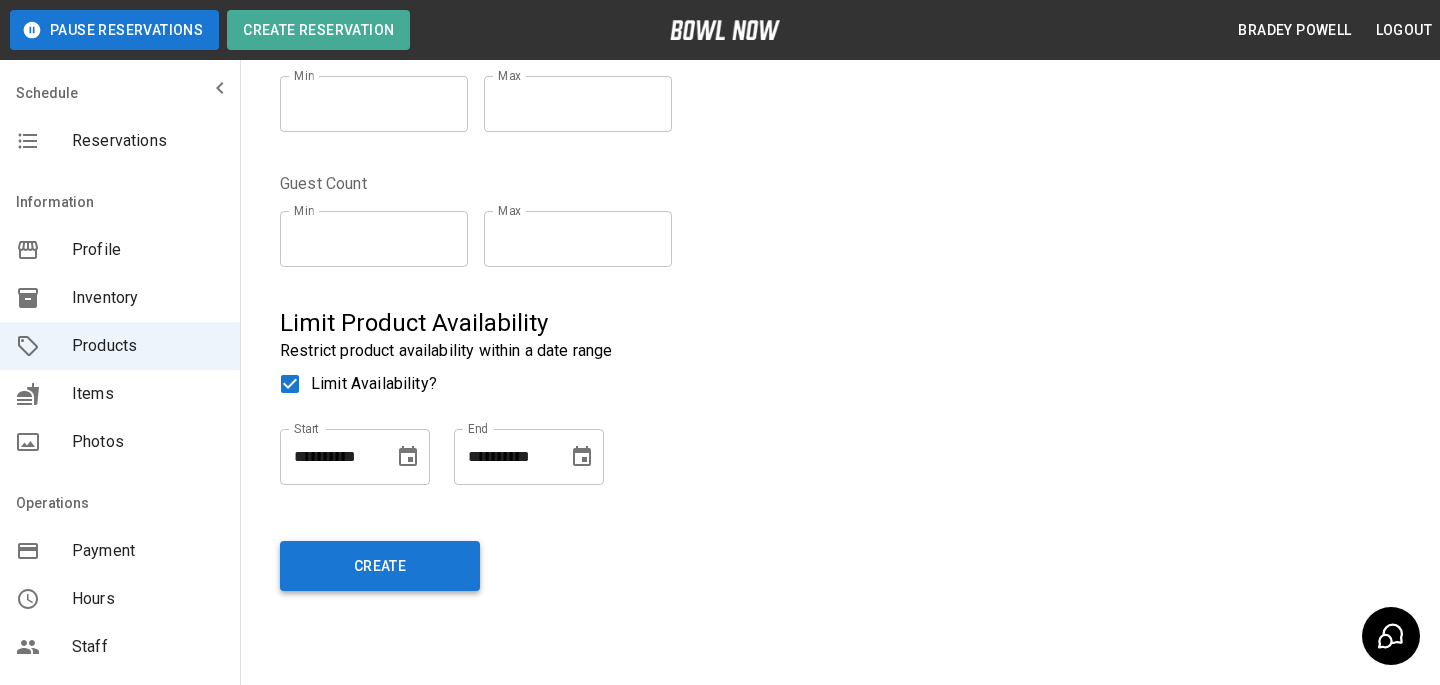 click on "Create" at bounding box center [380, 566] 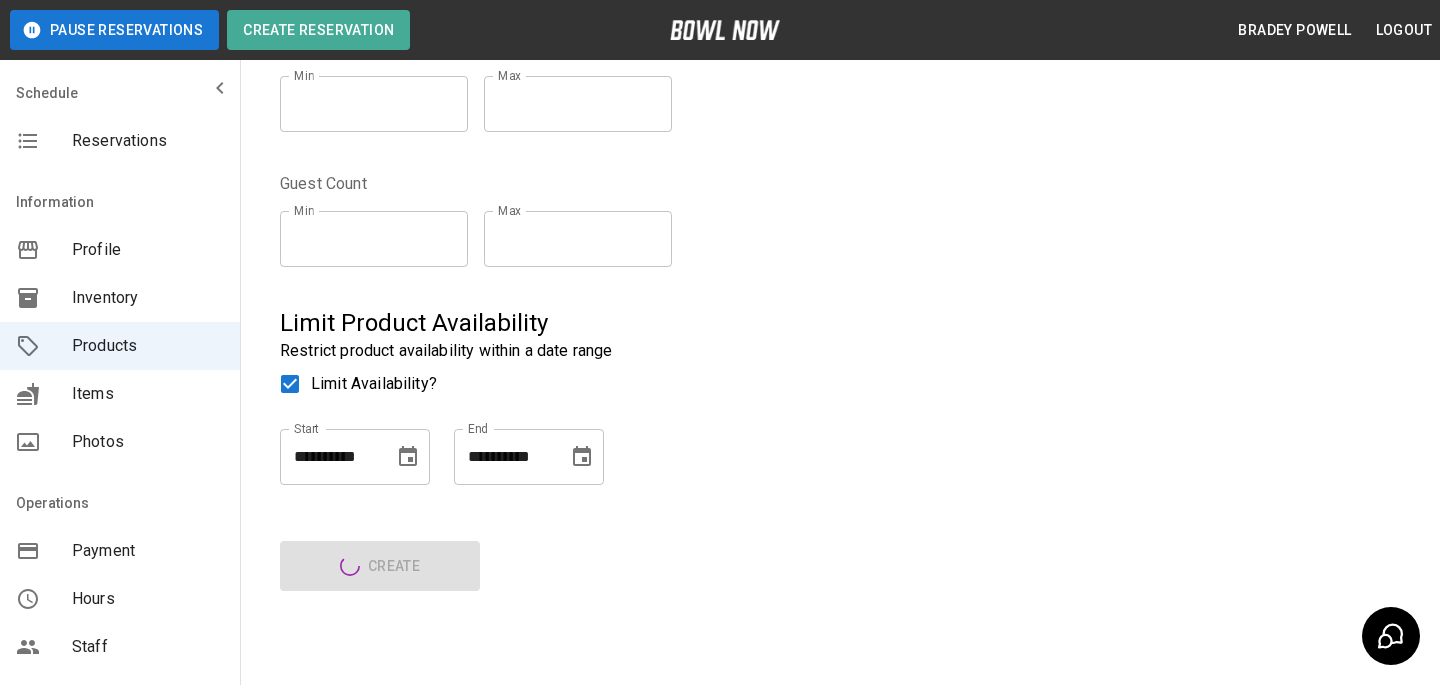 type on "*" 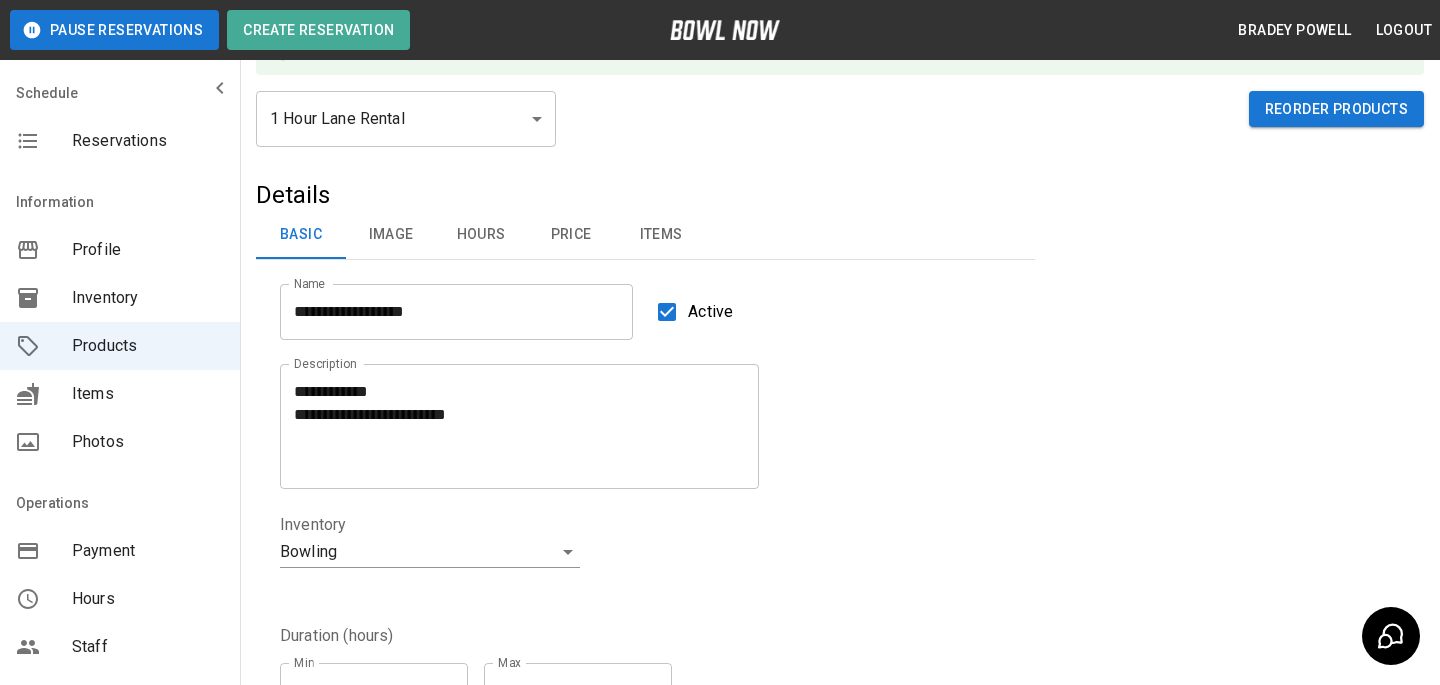 scroll, scrollTop: 0, scrollLeft: 0, axis: both 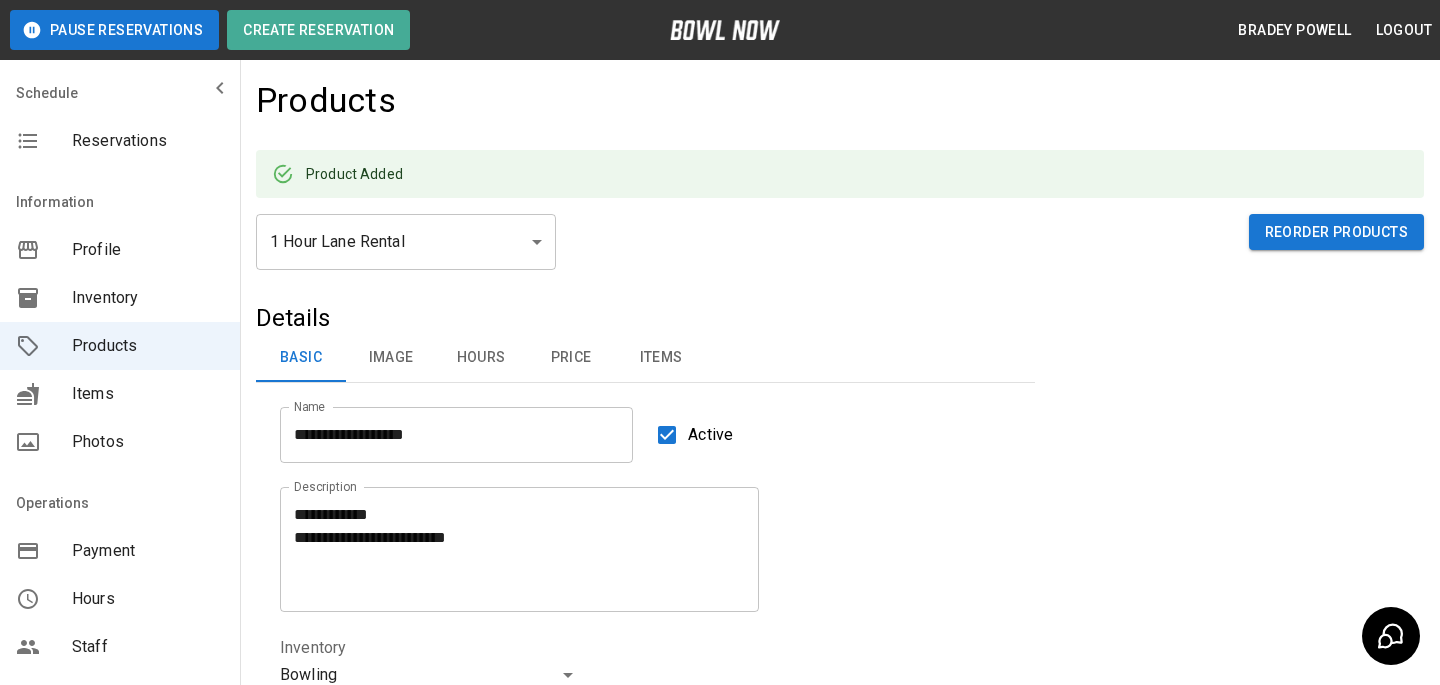click on "**********" at bounding box center [720, 724] 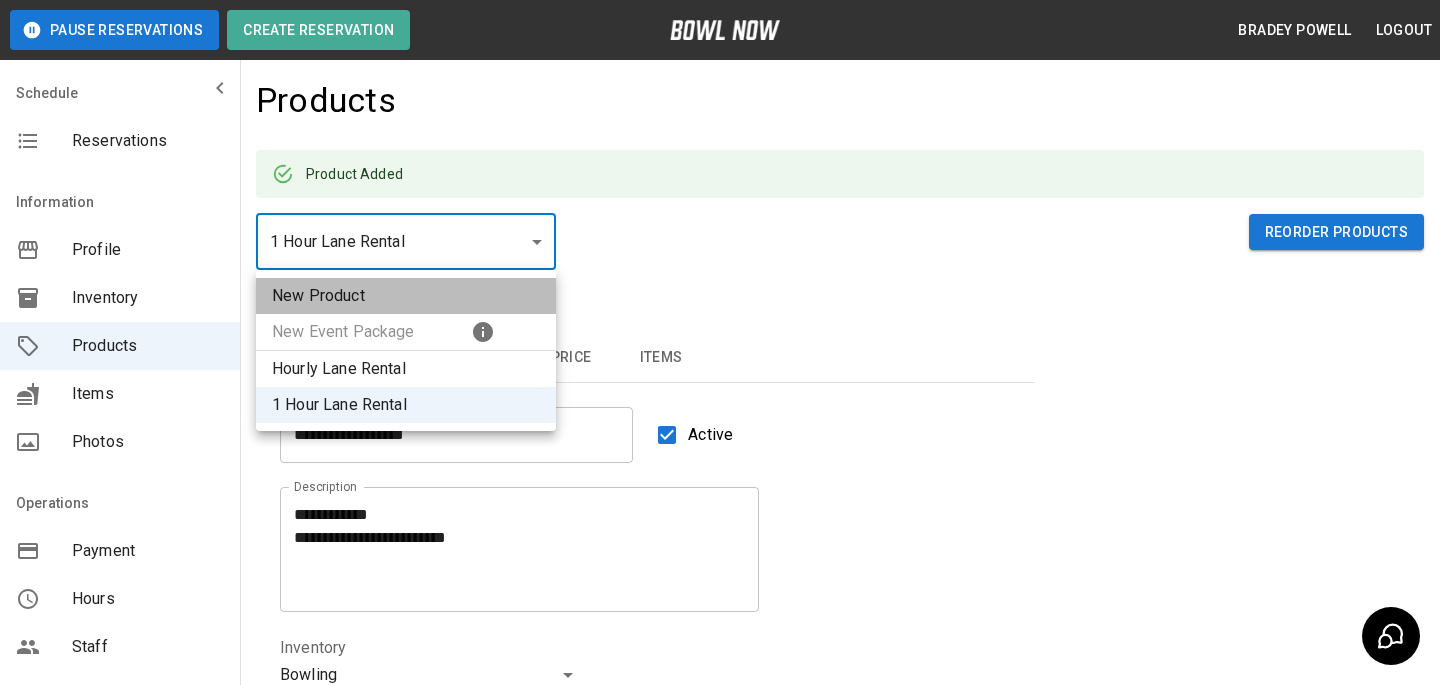 click on "New Product" at bounding box center (406, 296) 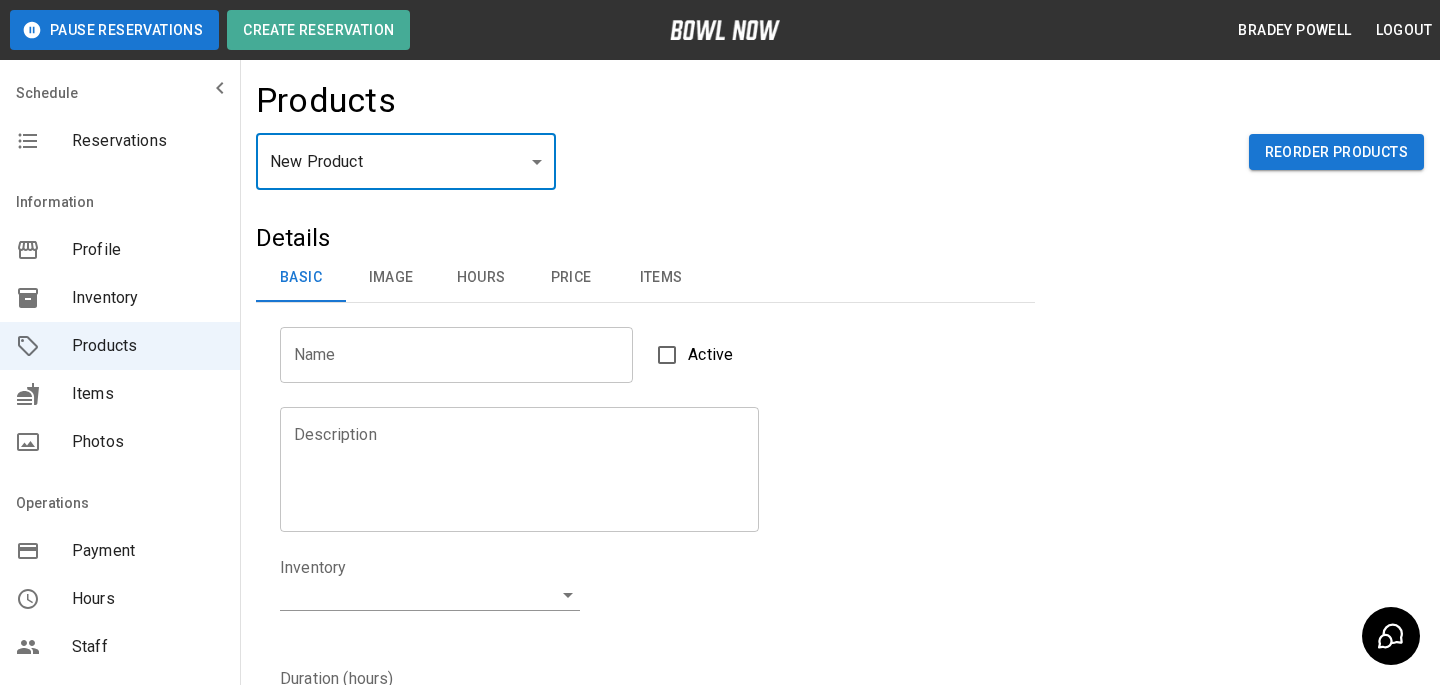 click on "**********" at bounding box center [720, 644] 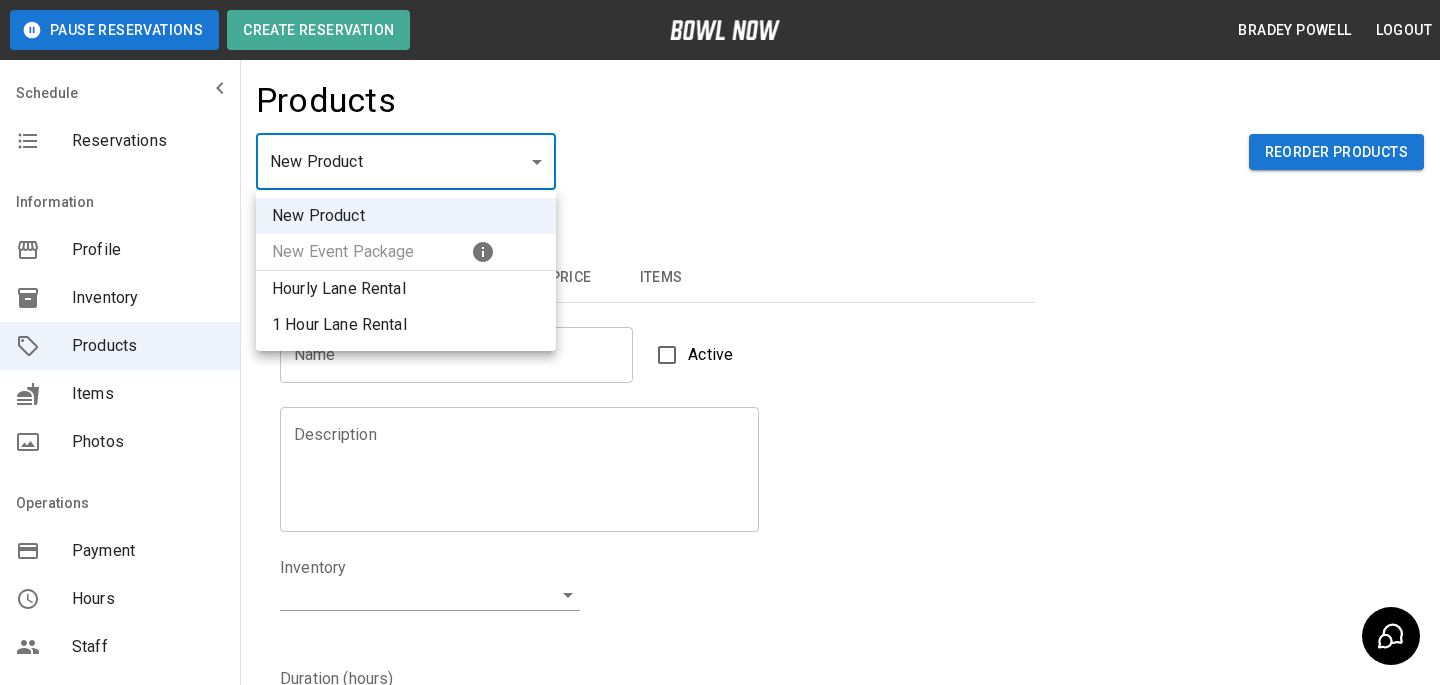 click on "Hourly Lane Rental" at bounding box center [406, 289] 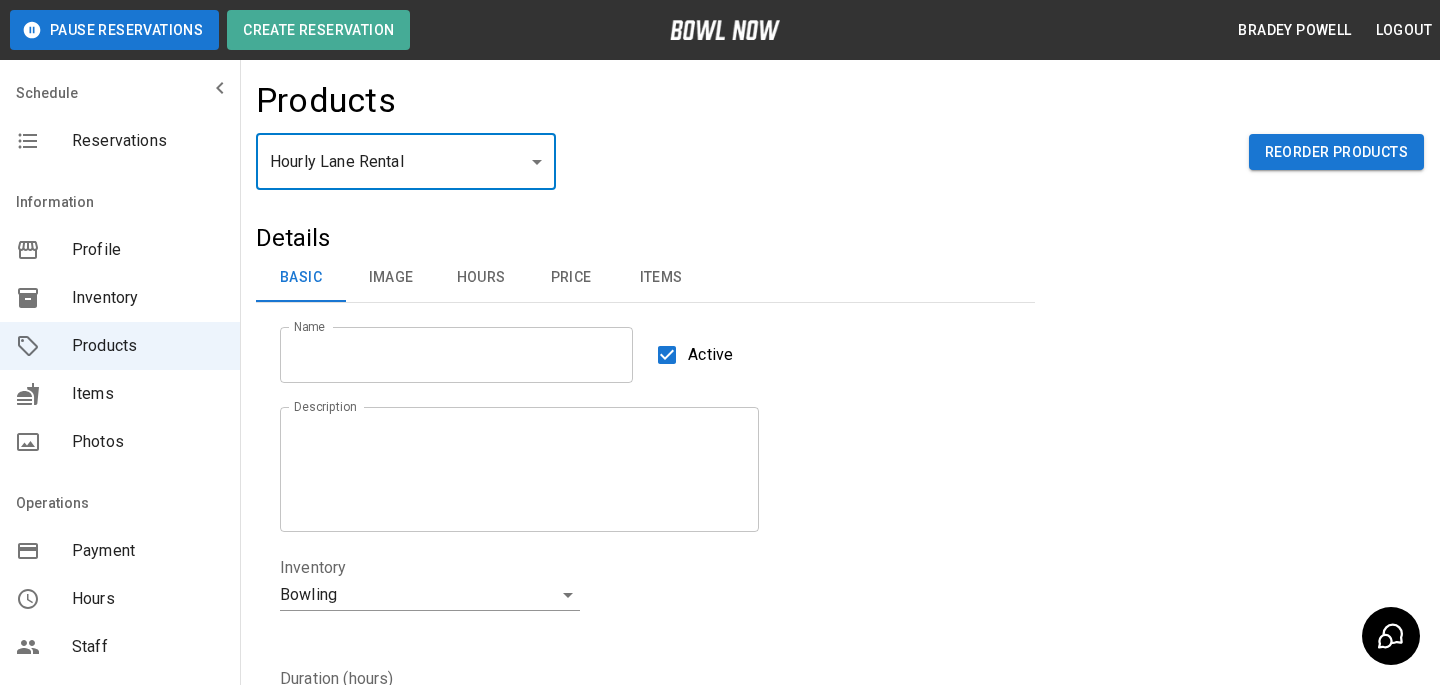 type on "*" 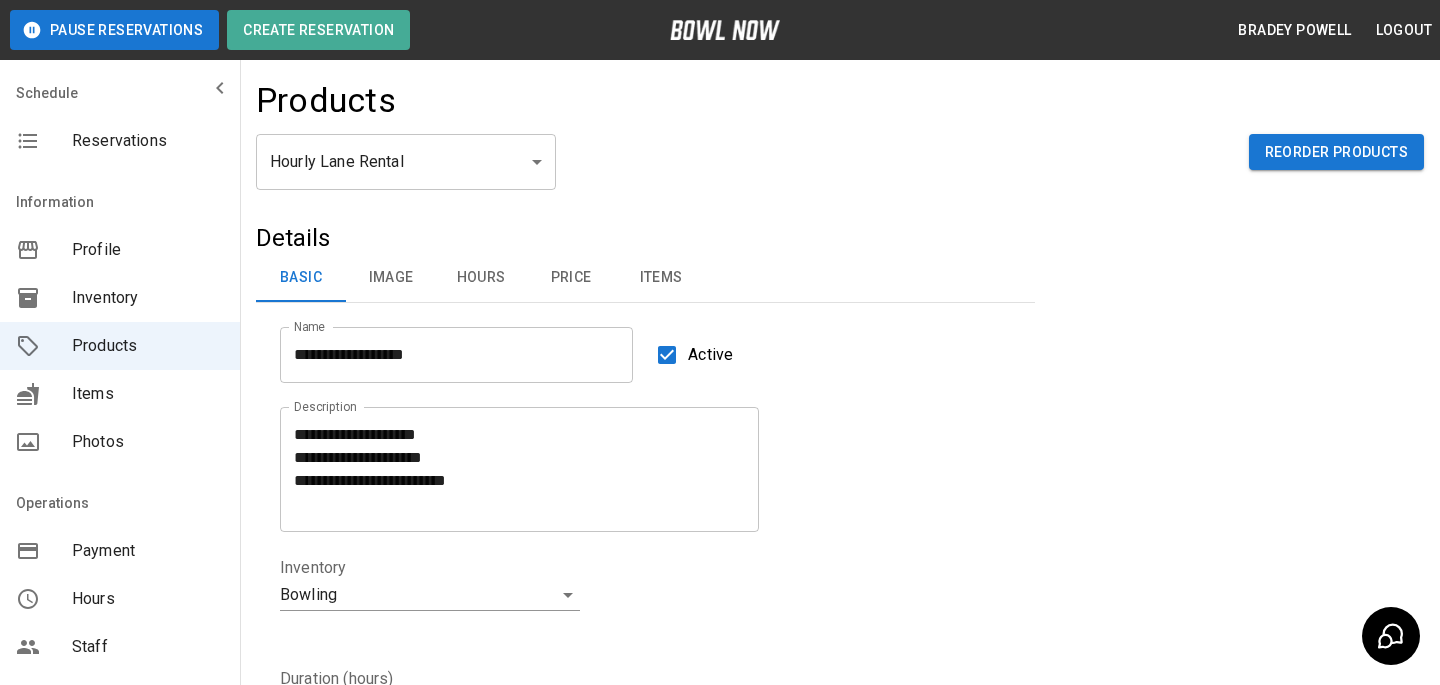 click on "**********" at bounding box center [720, 684] 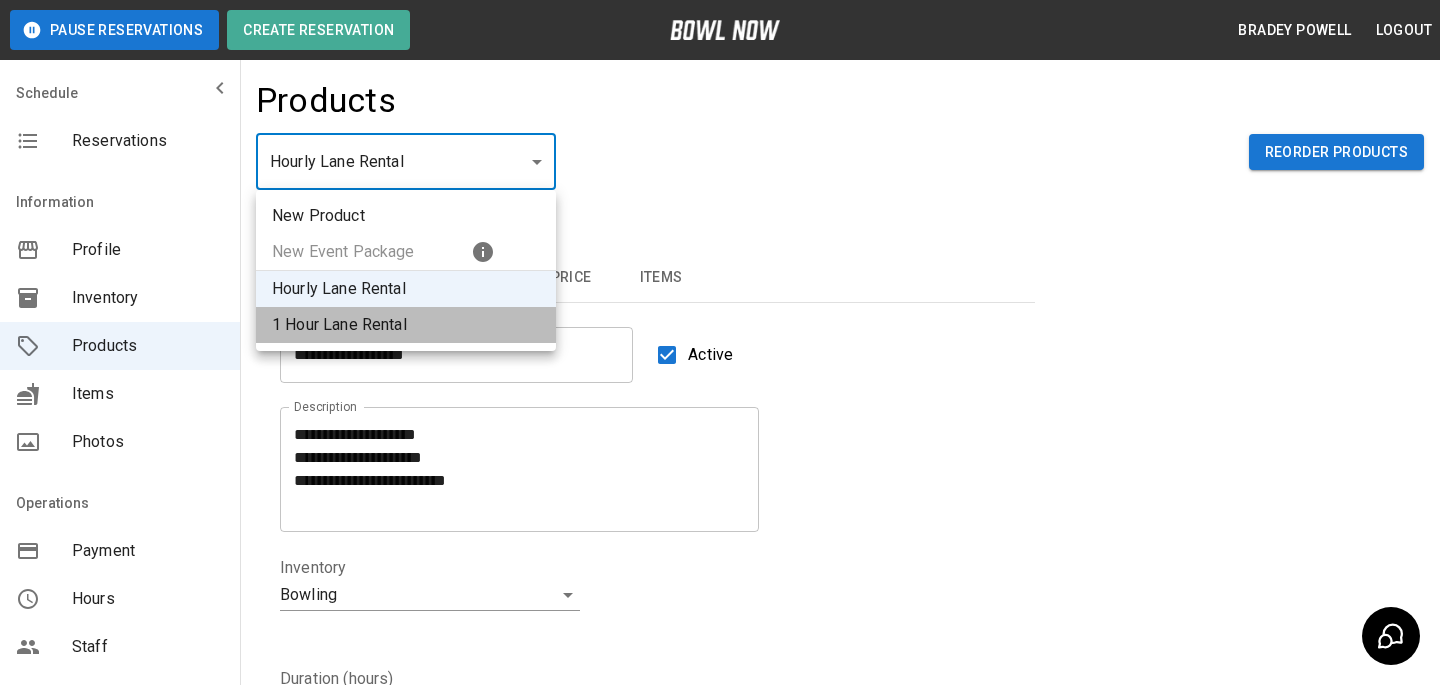 click on "1 Hour Lane Rental" at bounding box center (406, 325) 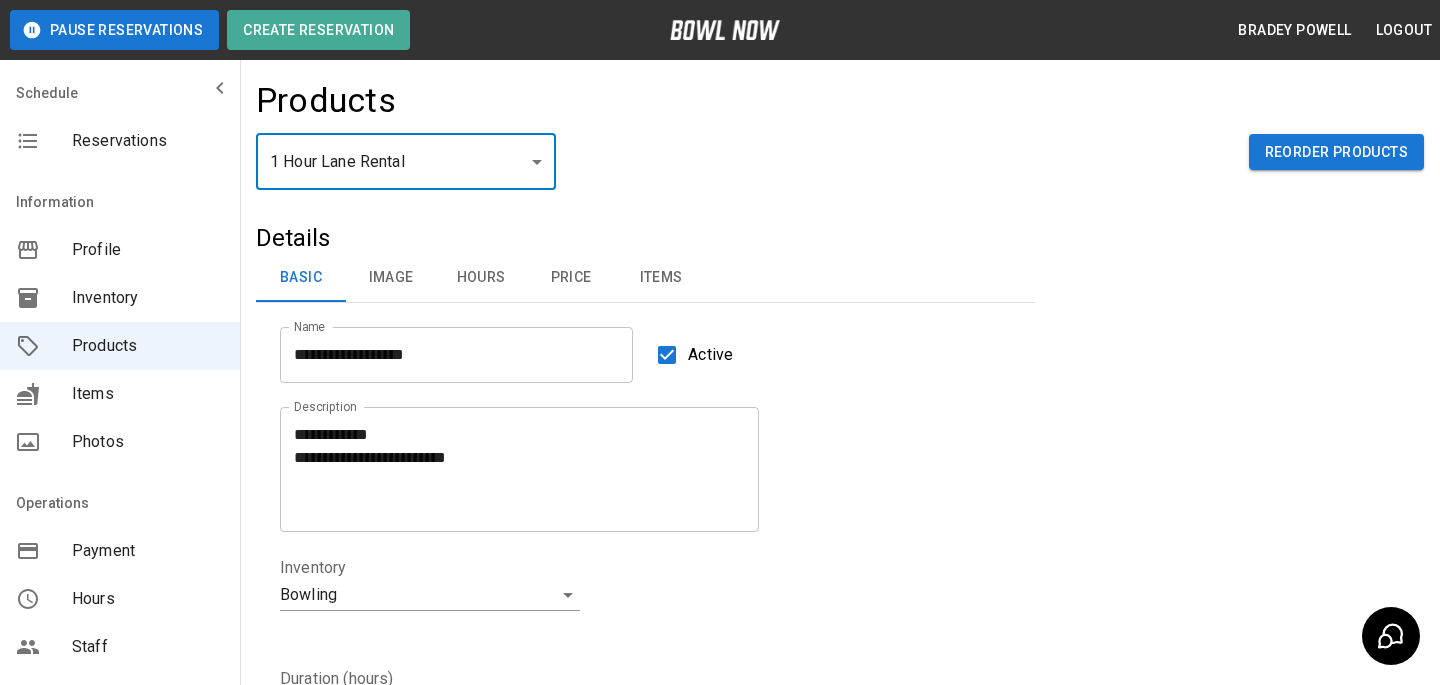 click on "**********" at bounding box center [720, 684] 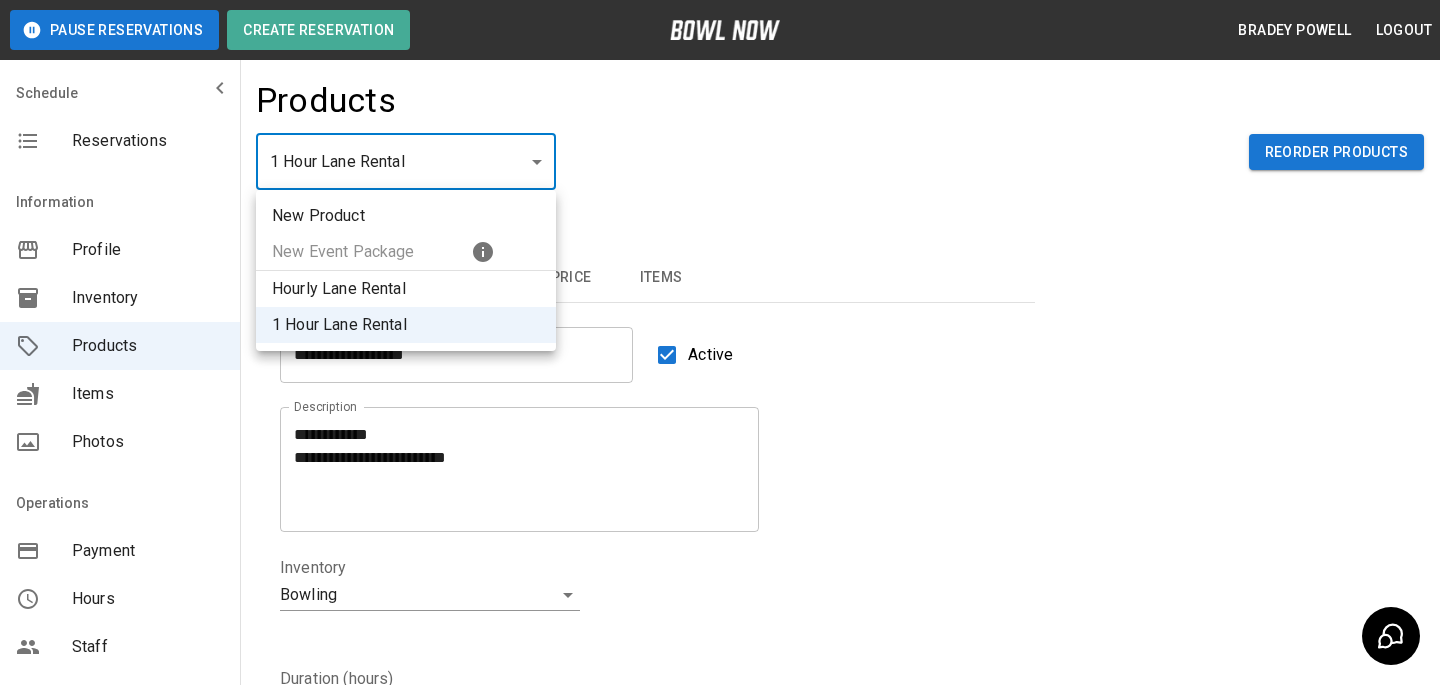 click on "New Product" at bounding box center (406, 216) 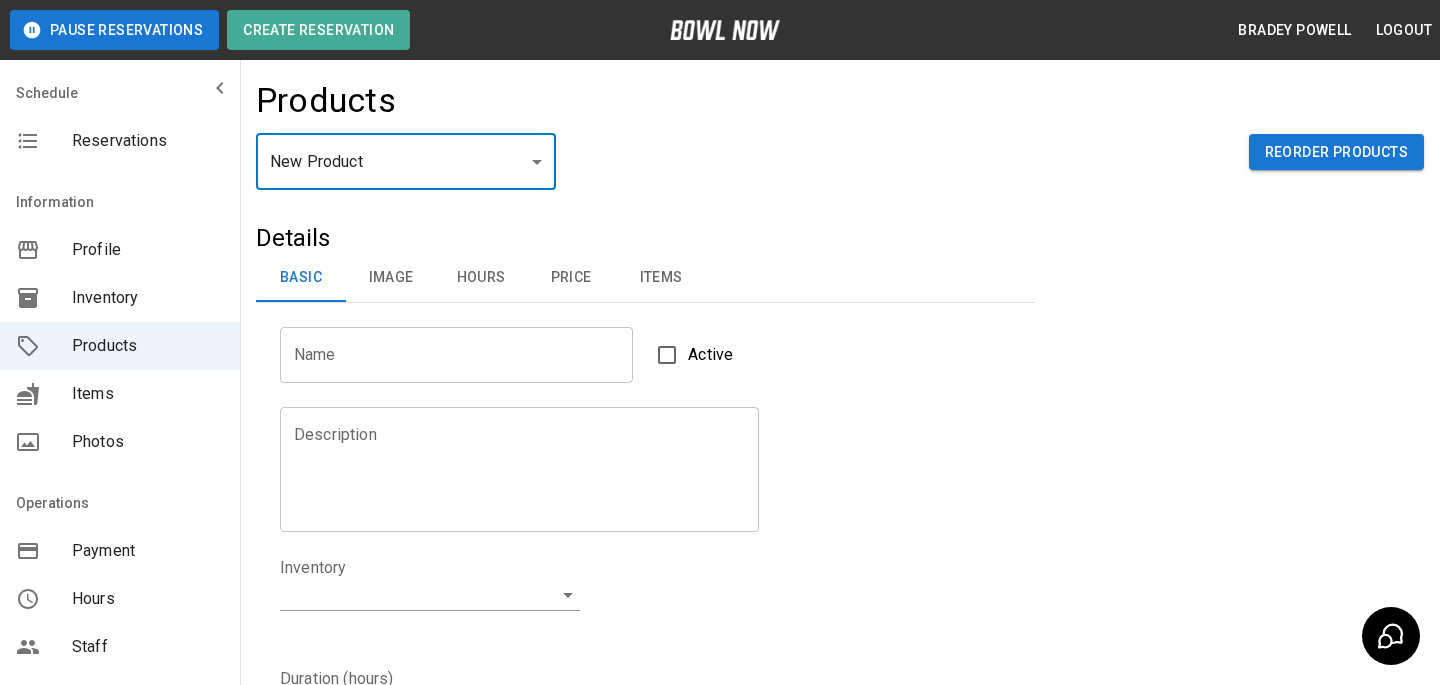 click on "Description" at bounding box center (519, 469) 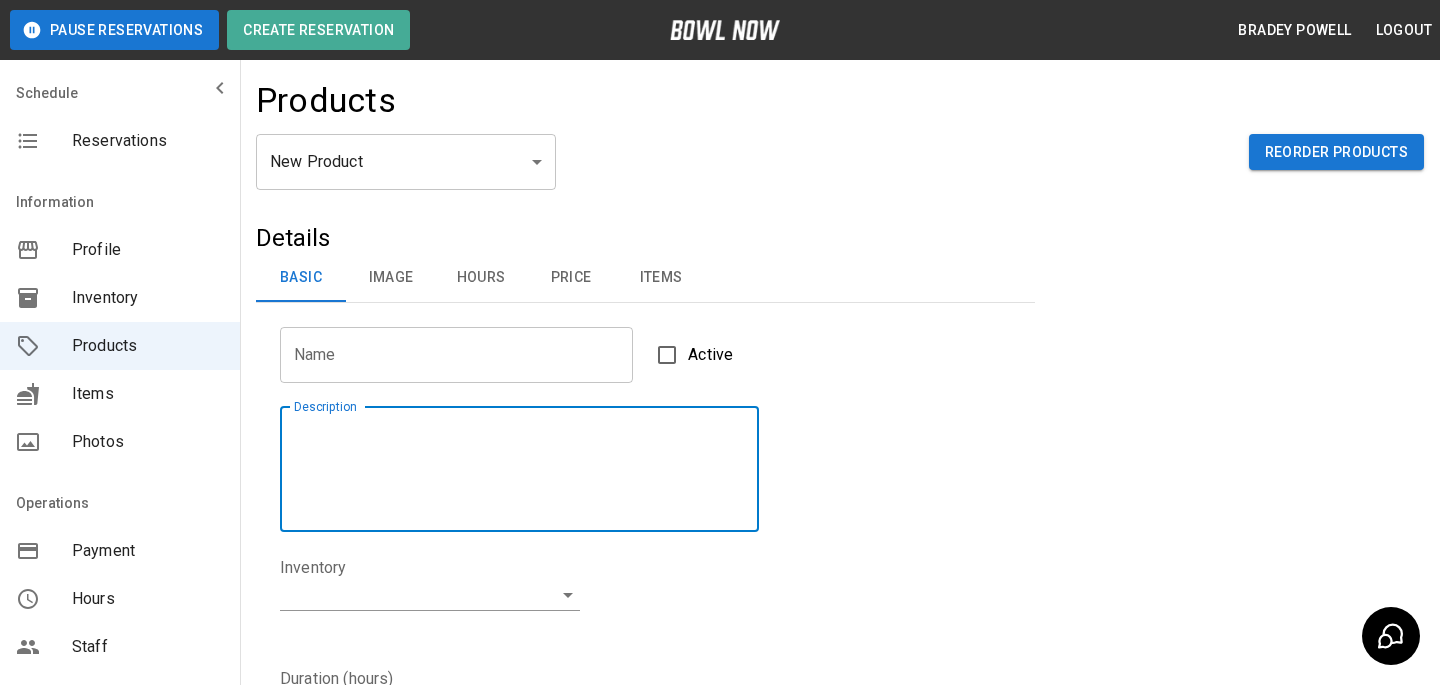 paste on "**********" 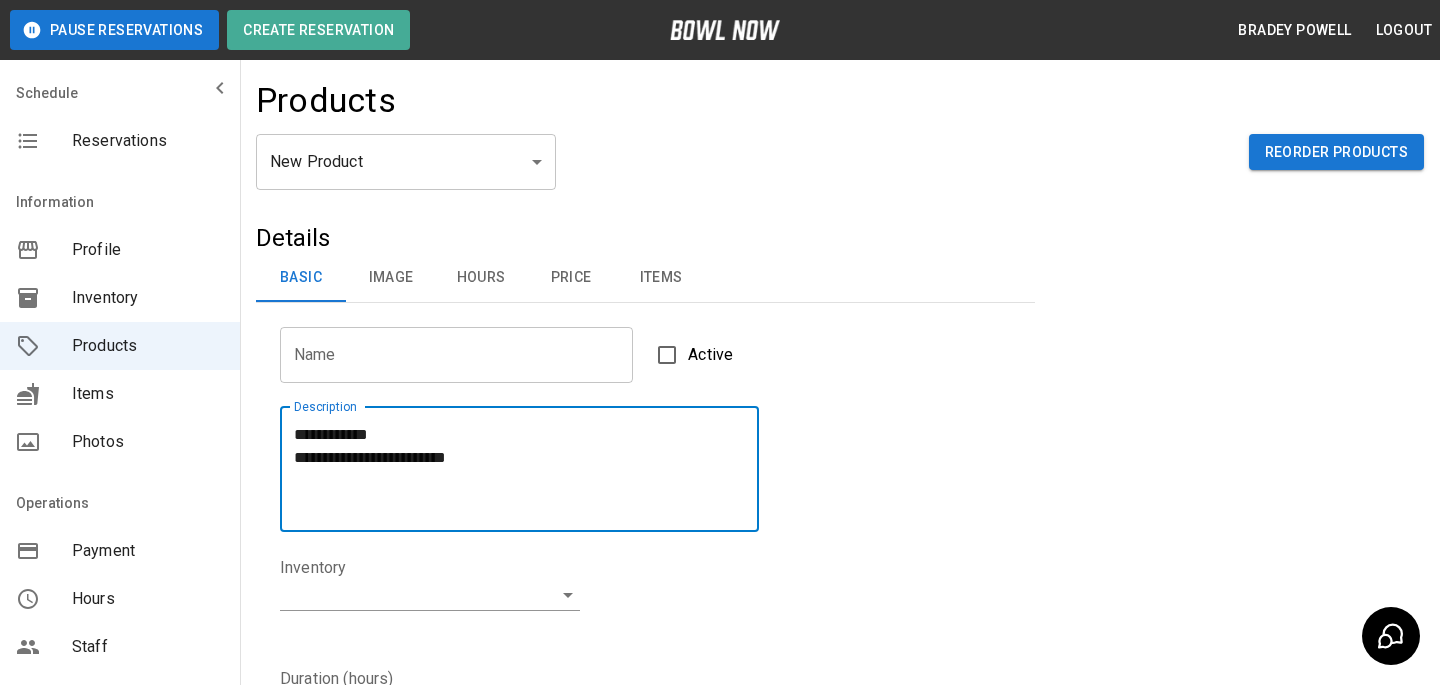 type on "**********" 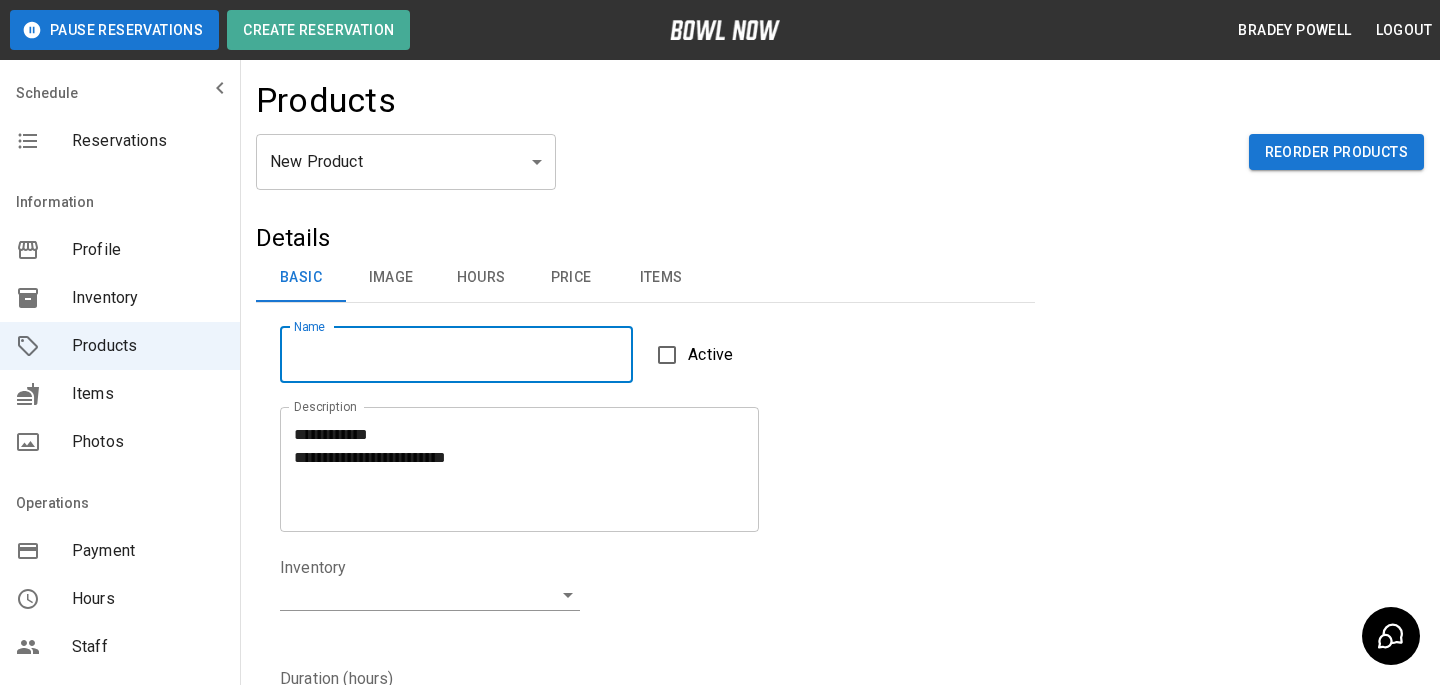 type on "*" 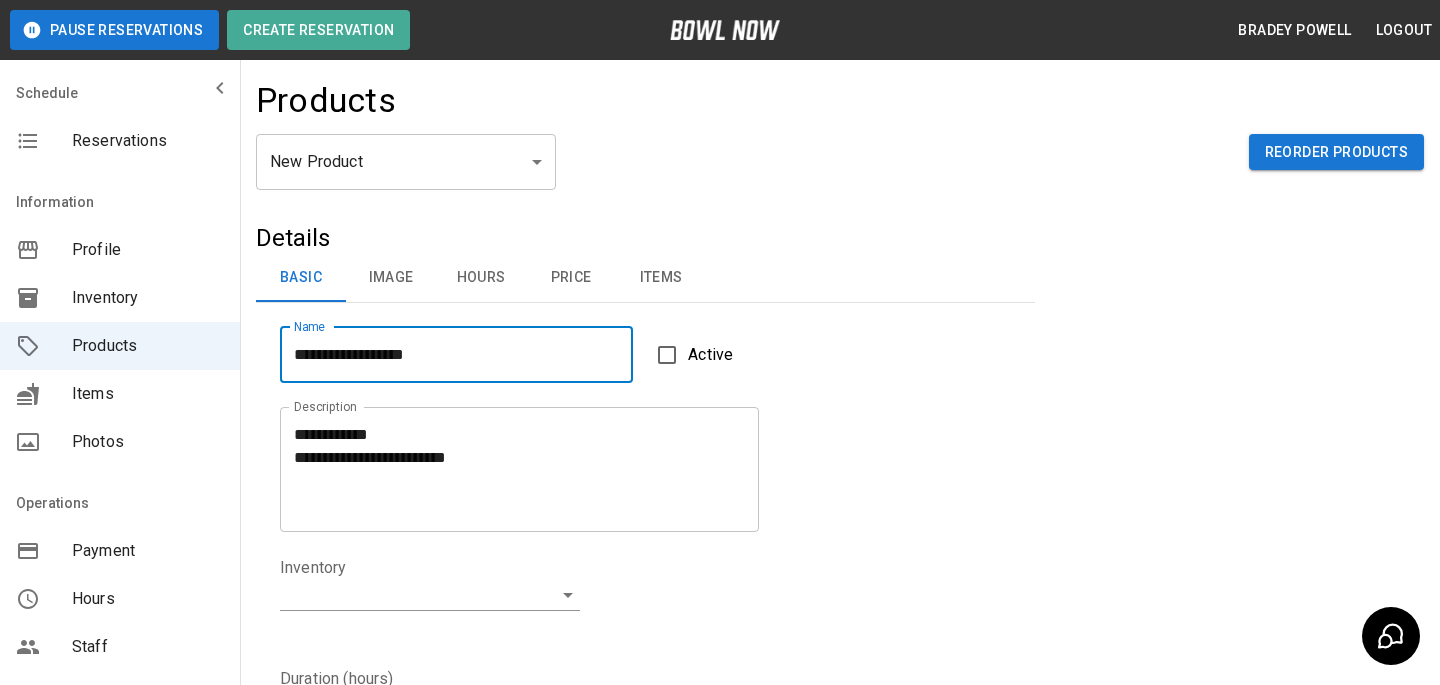 type on "**********" 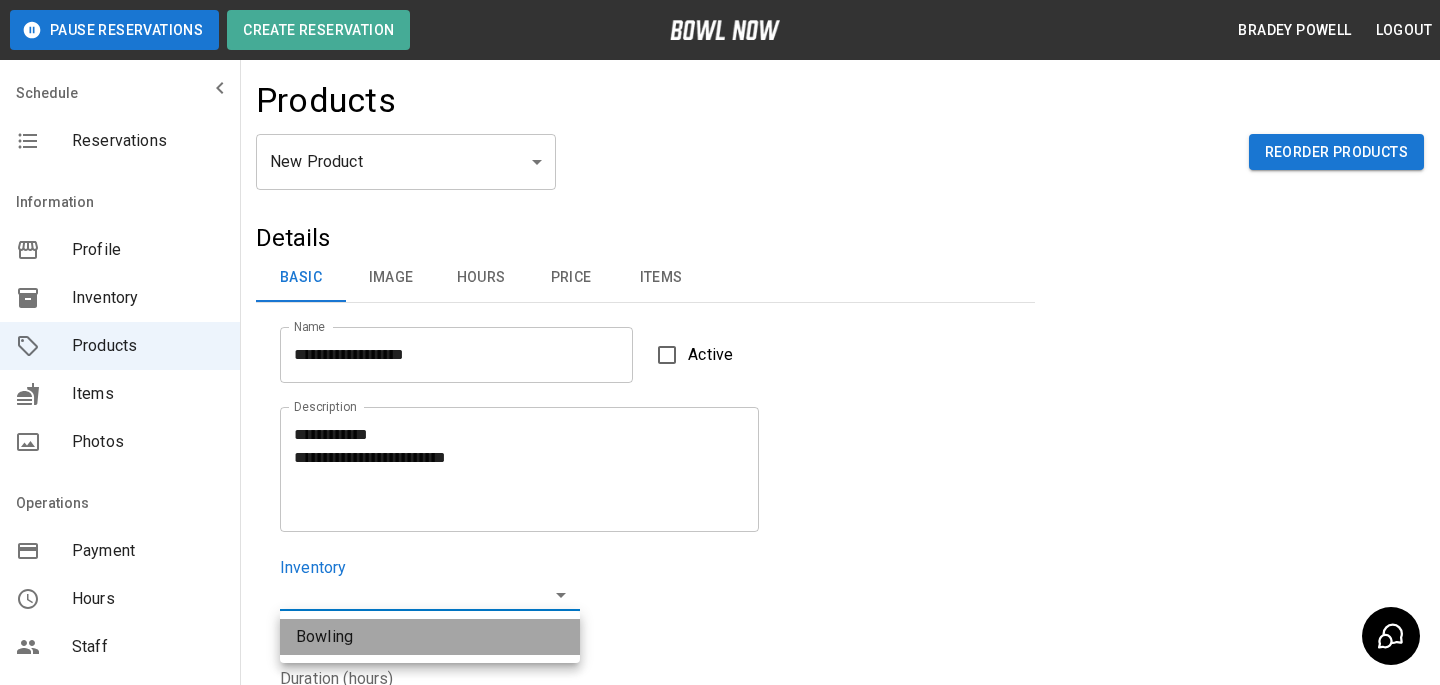 click on "Bowling" at bounding box center [430, 637] 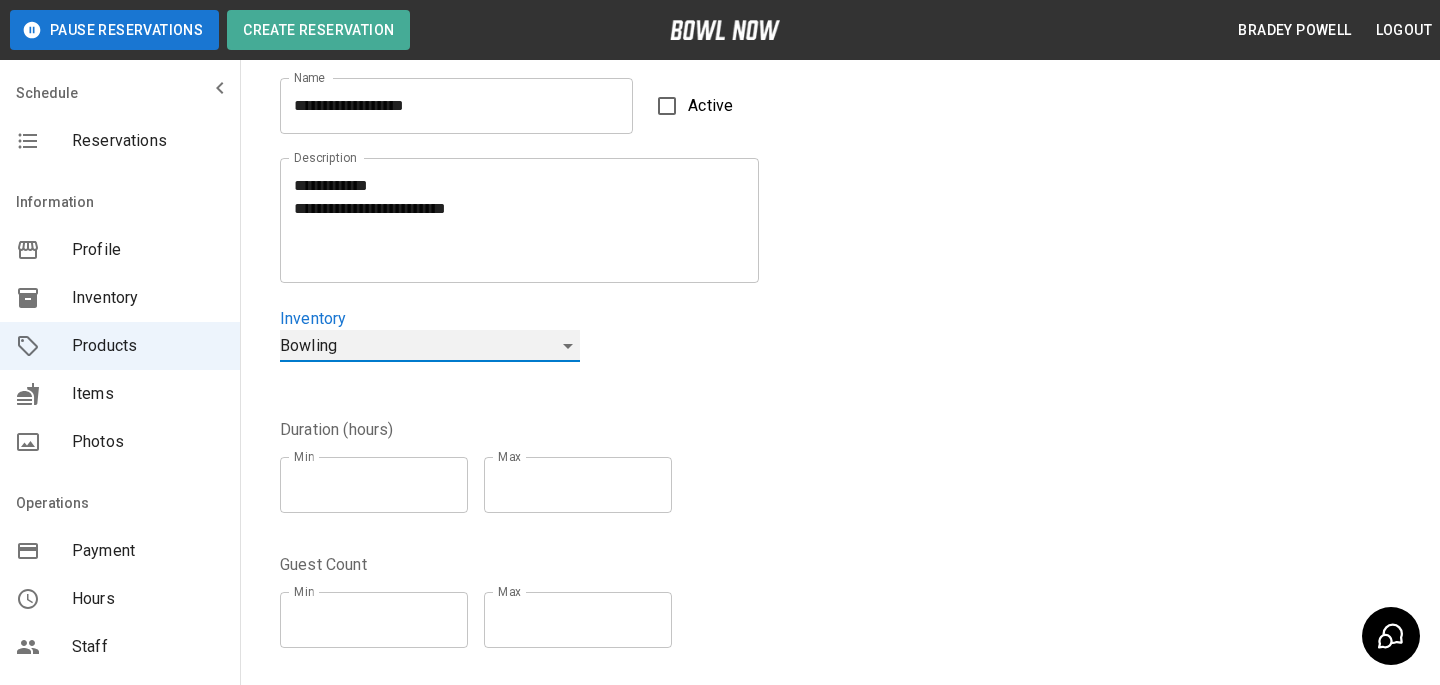scroll, scrollTop: 248, scrollLeft: 0, axis: vertical 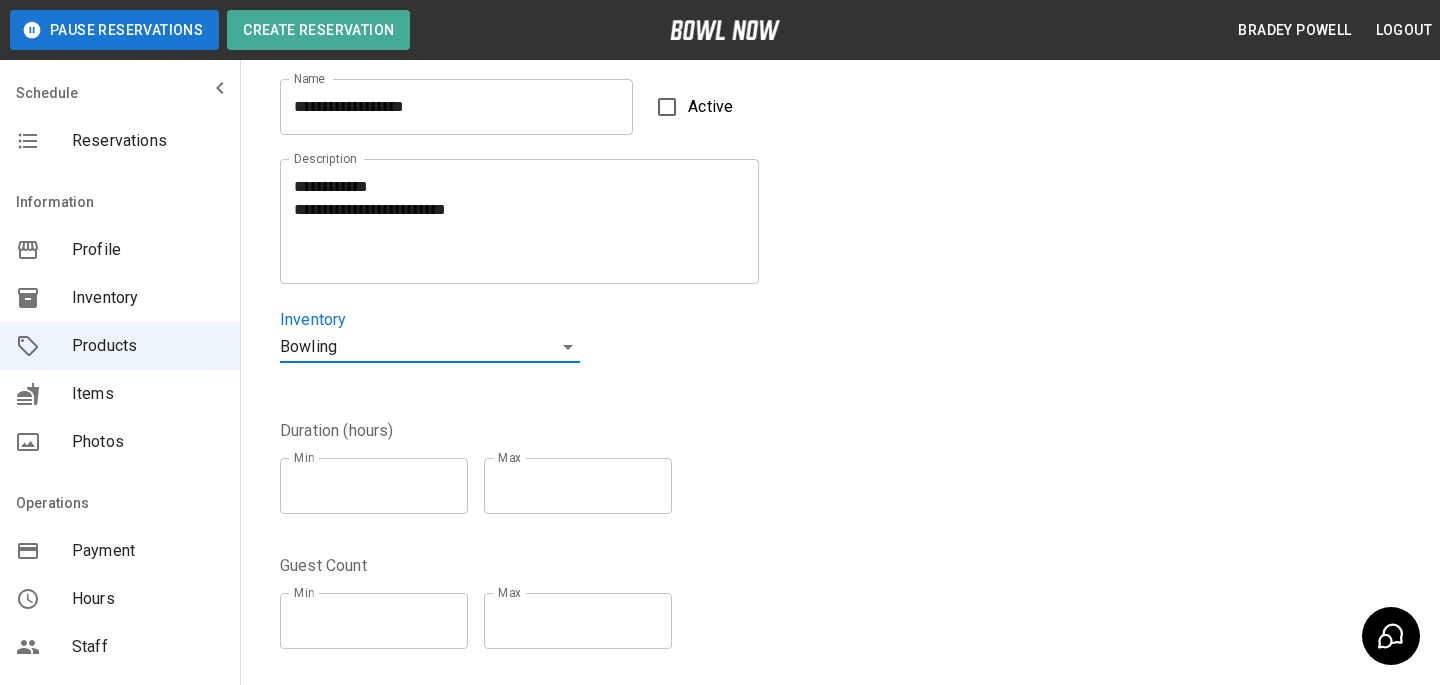 click on "*" at bounding box center (374, 486) 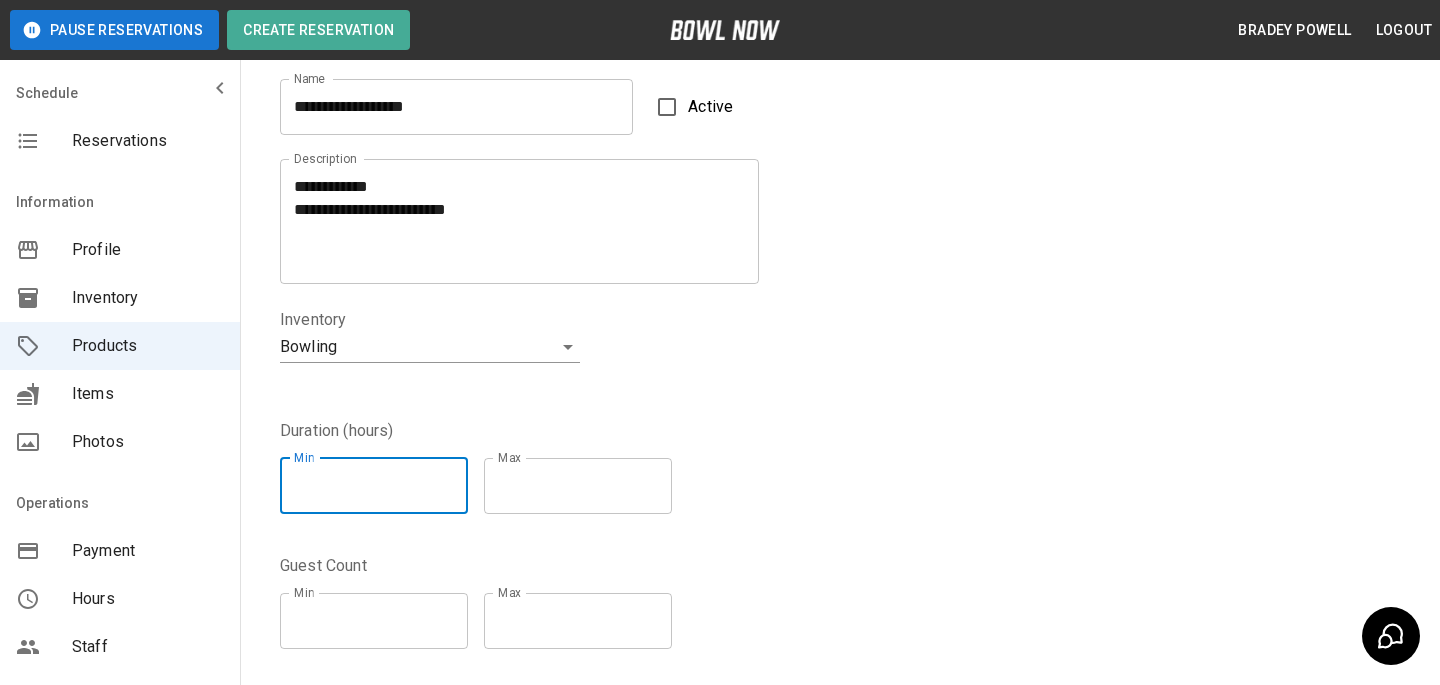 type on "*" 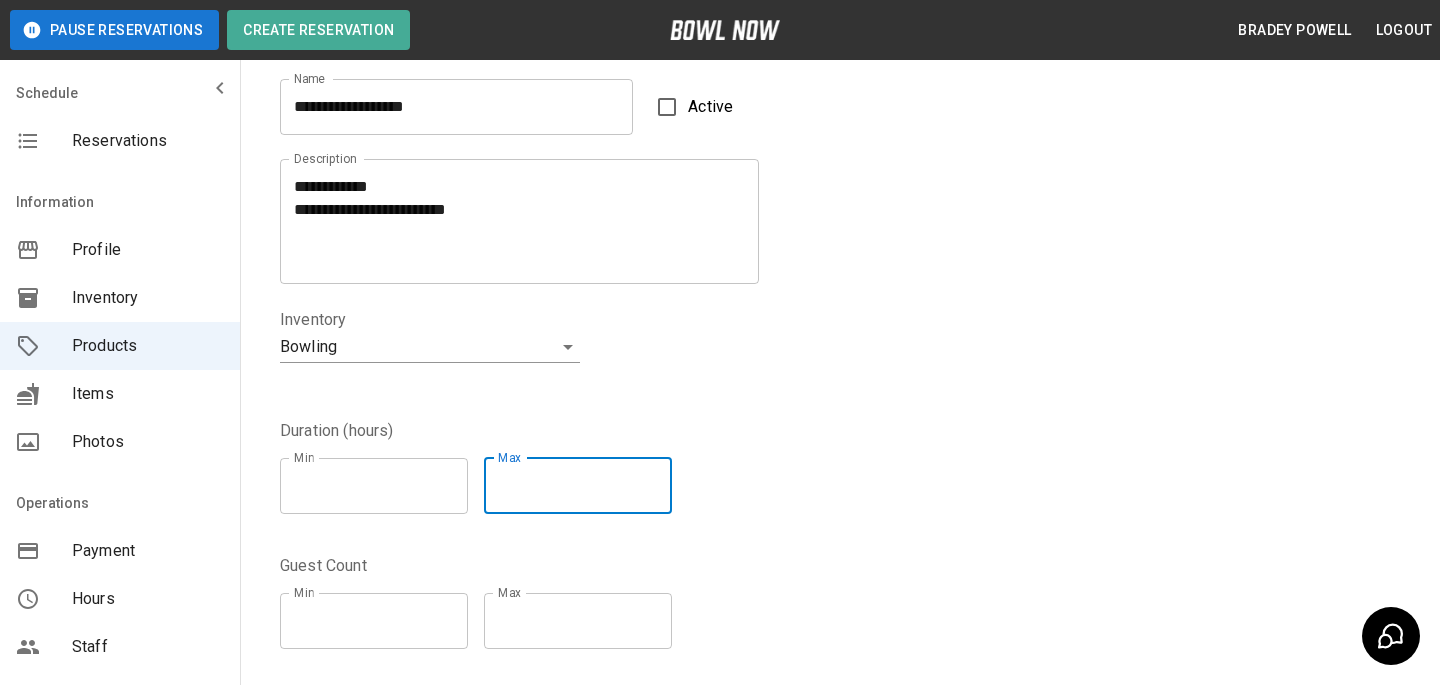click on "*" at bounding box center (578, 486) 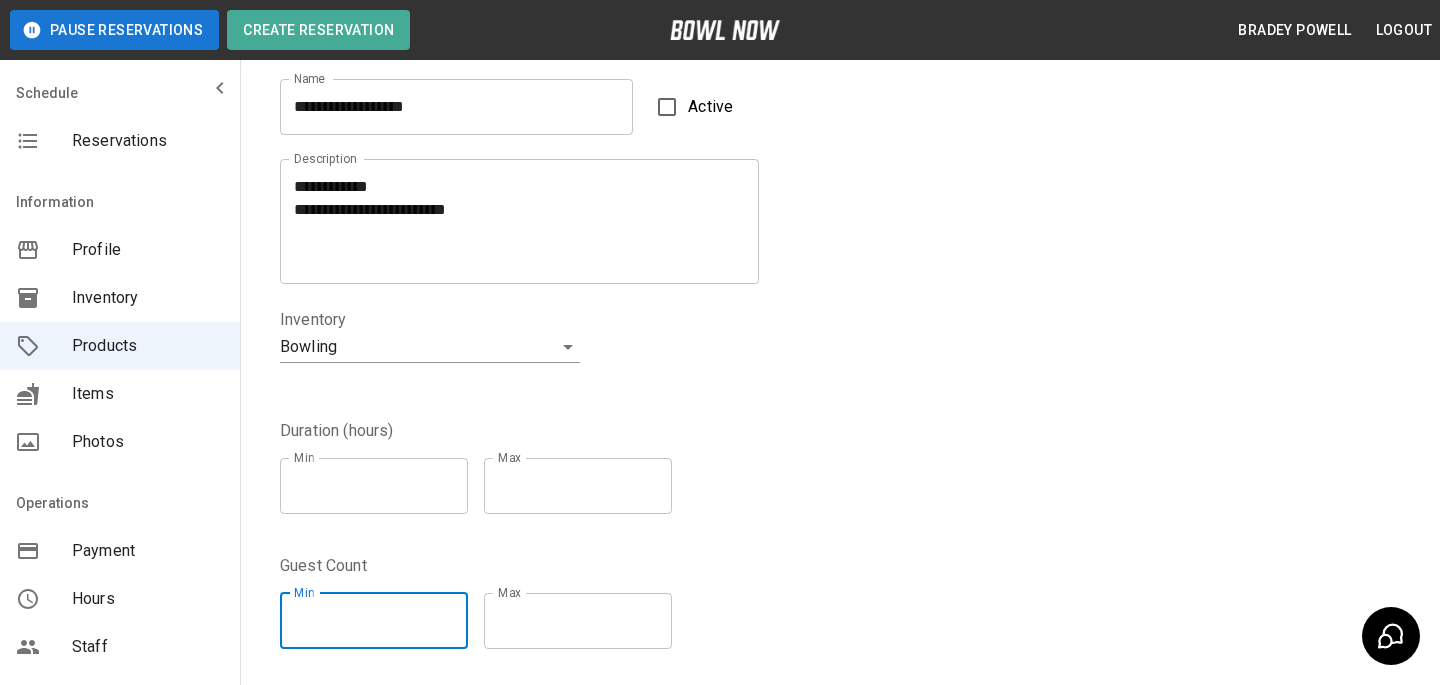 click on "*" at bounding box center (374, 621) 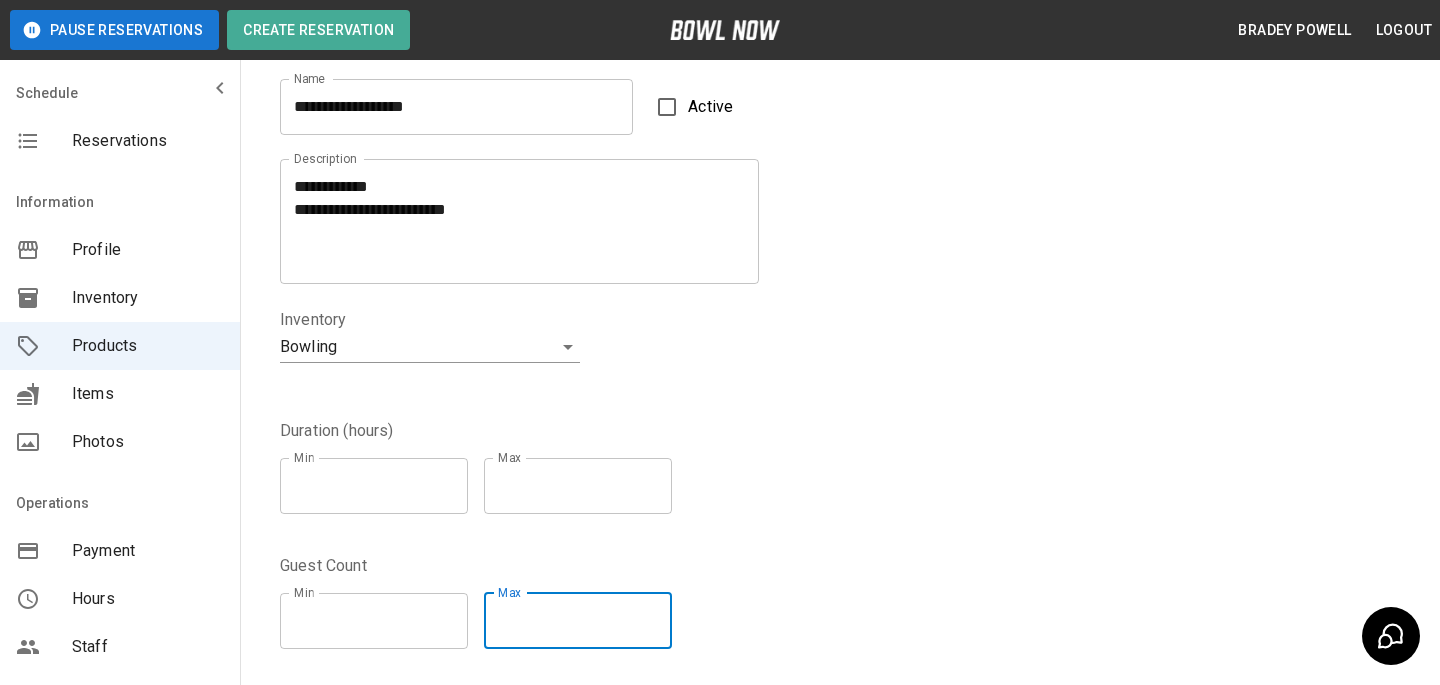 click on "*" at bounding box center (578, 621) 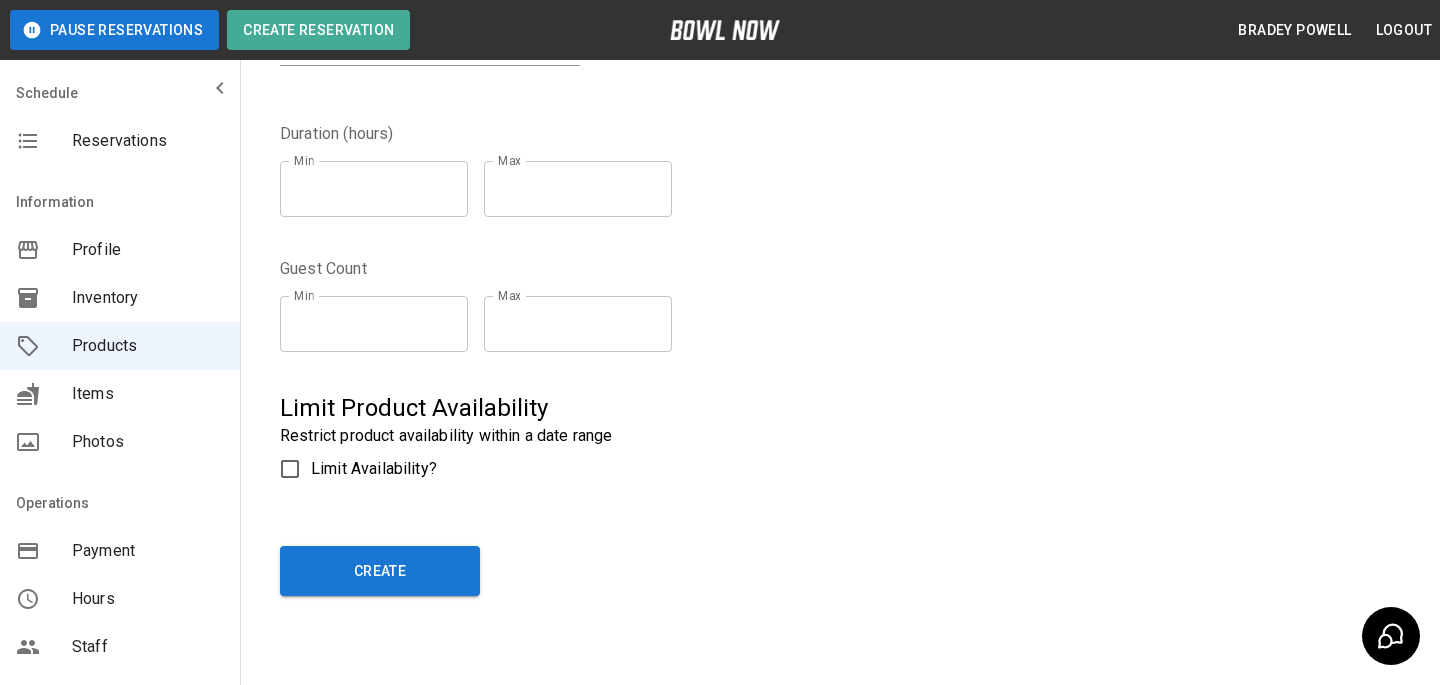 scroll, scrollTop: 583, scrollLeft: 0, axis: vertical 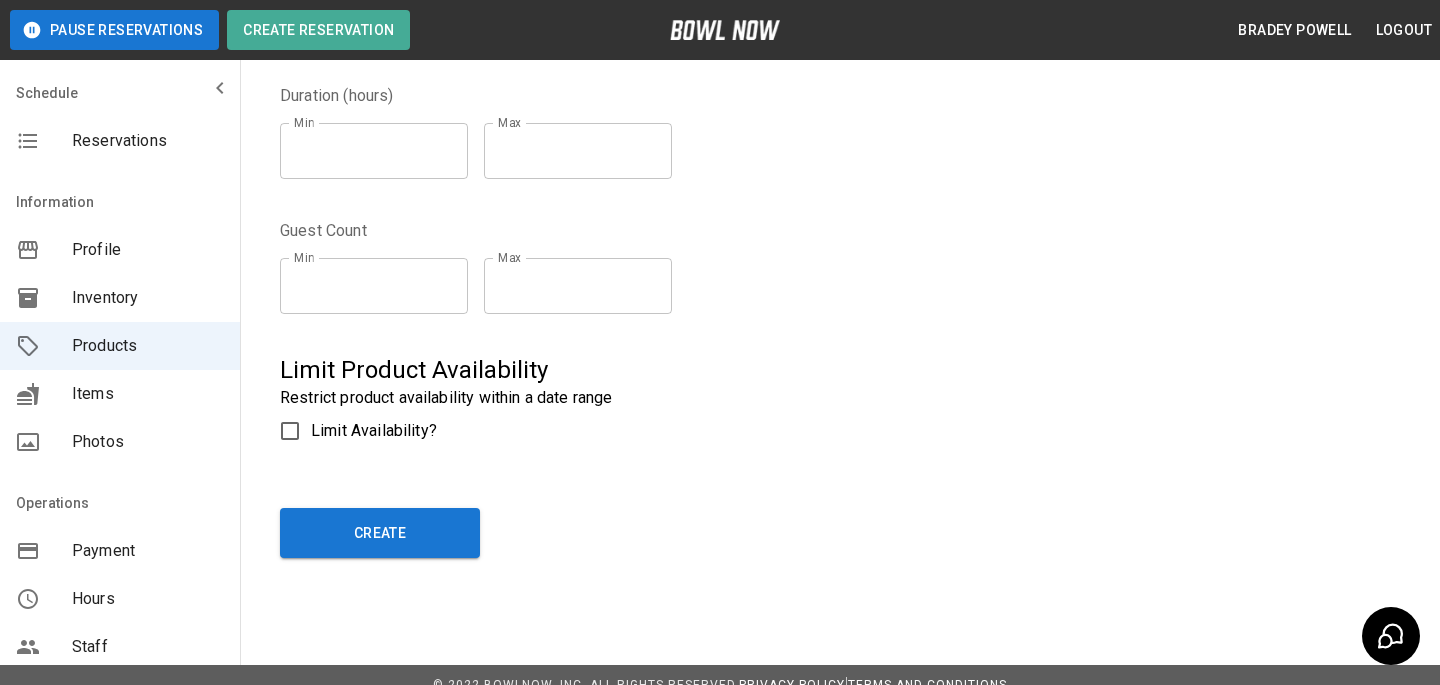 click on "Limit Availability?" at bounding box center (374, 431) 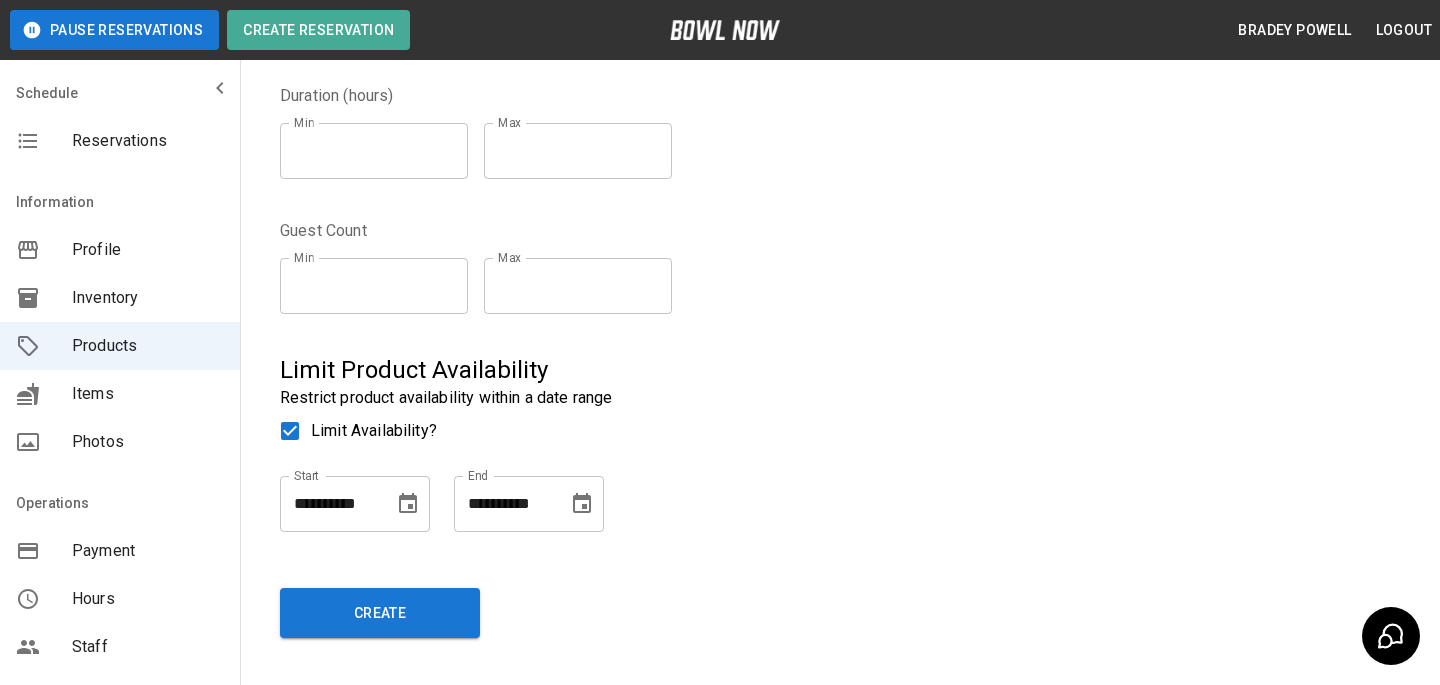 click 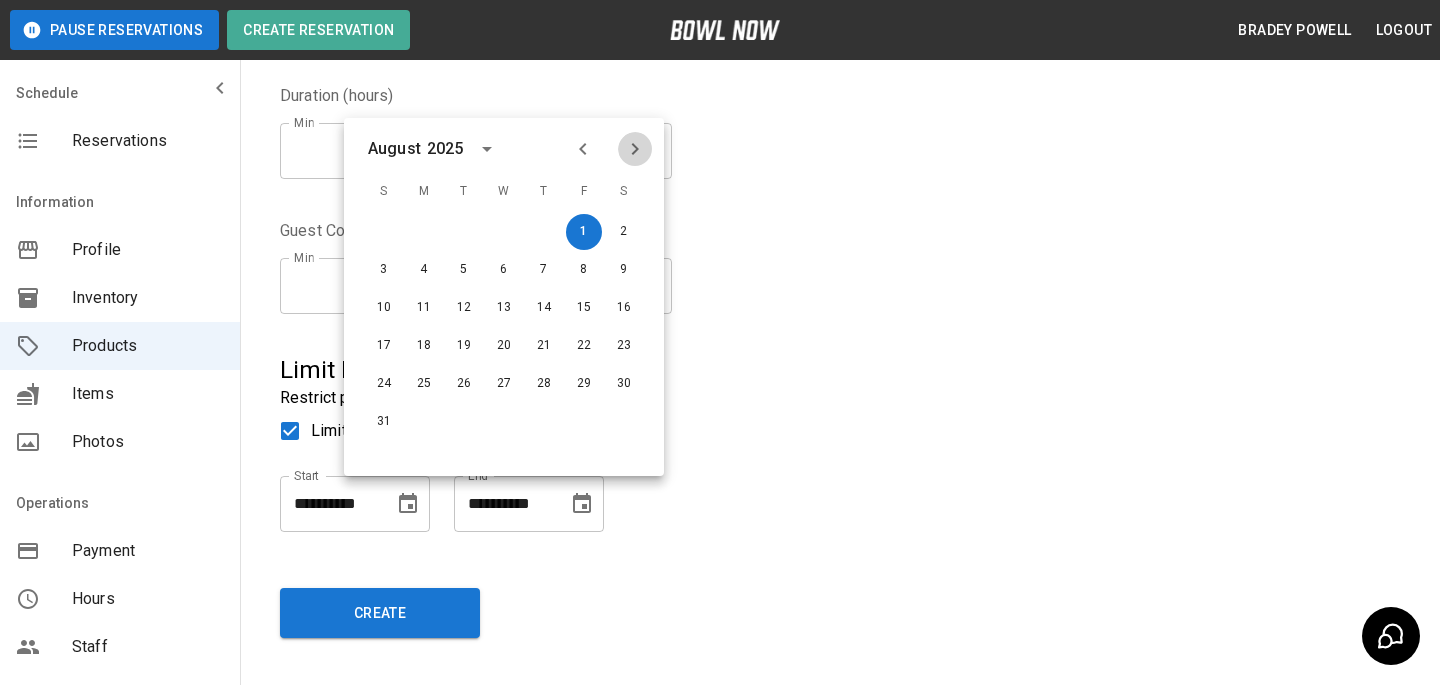click 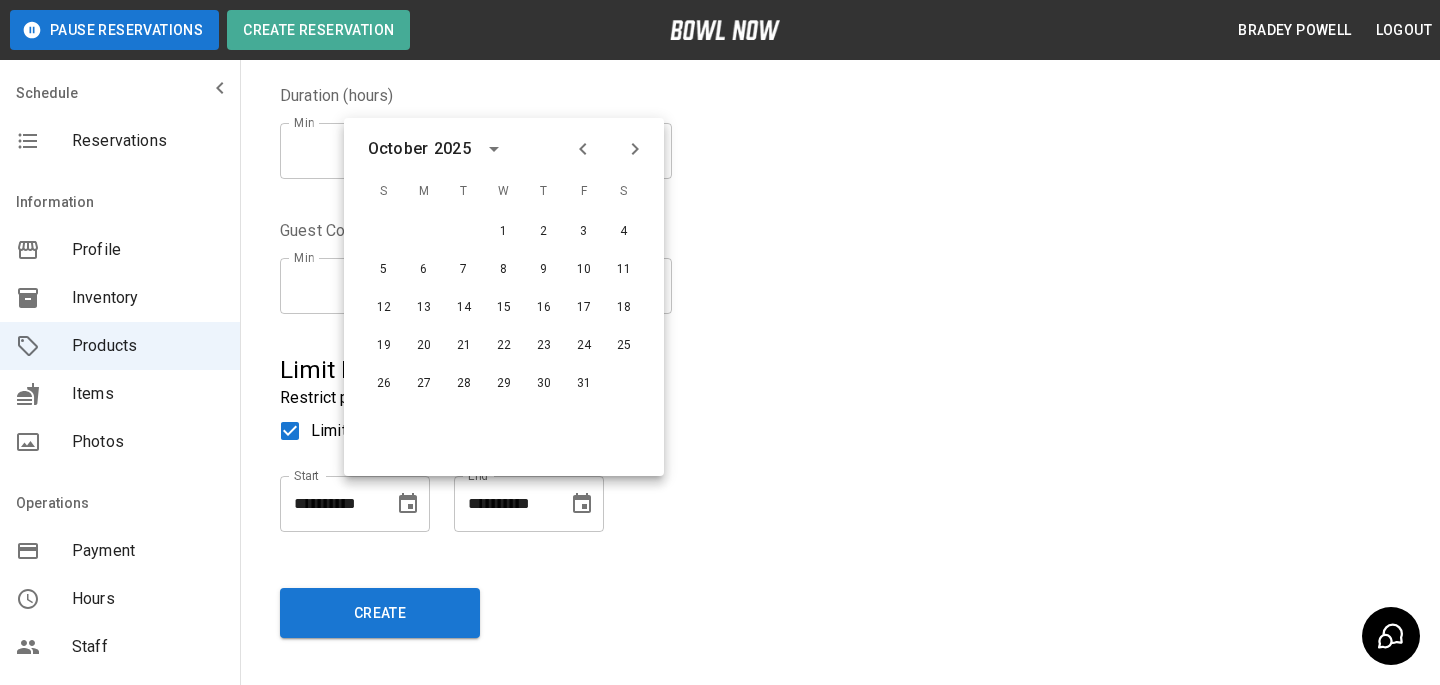 click 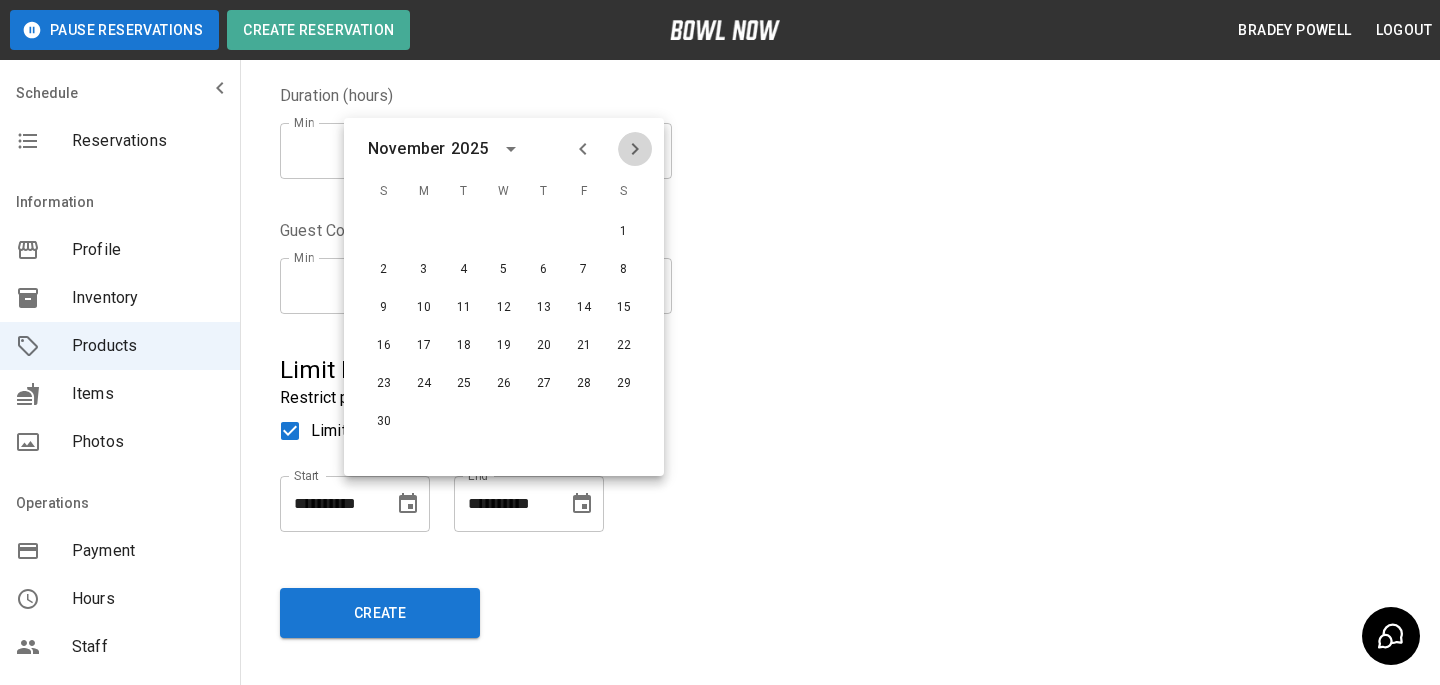 click 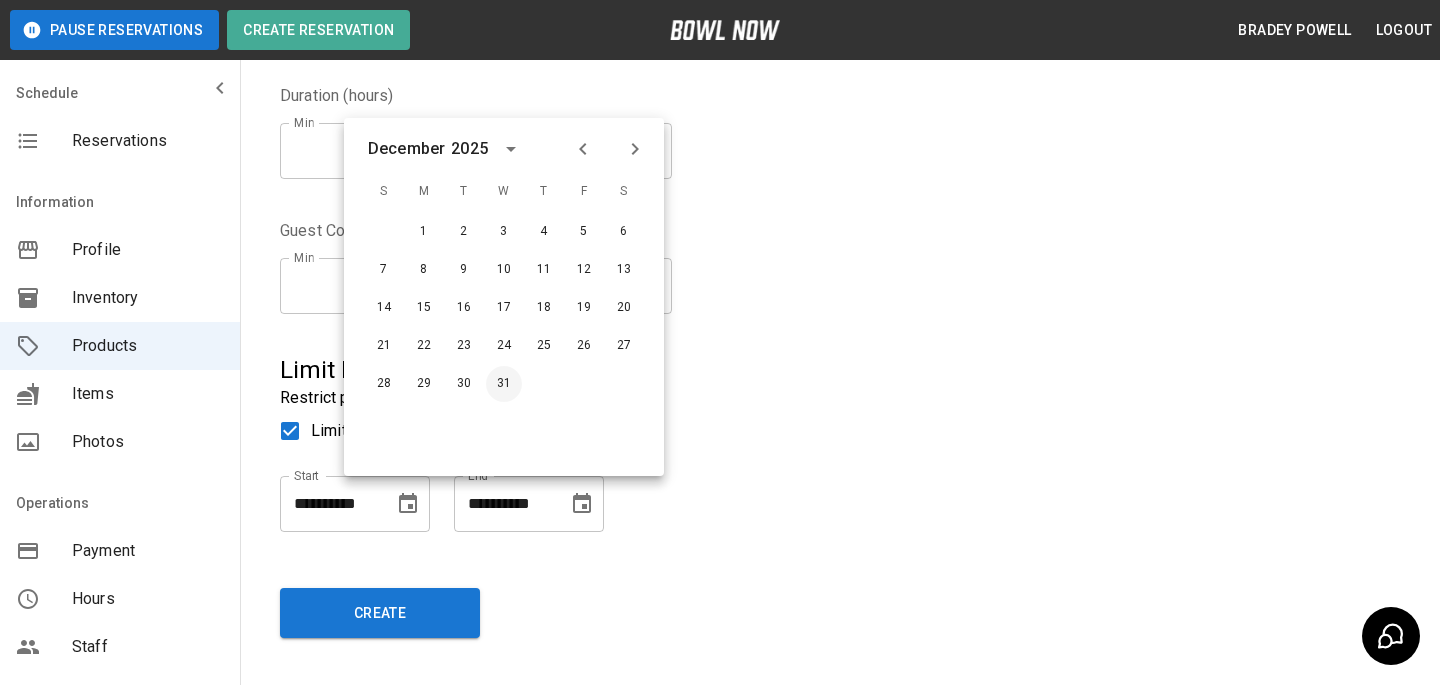 click on "31" at bounding box center [504, 384] 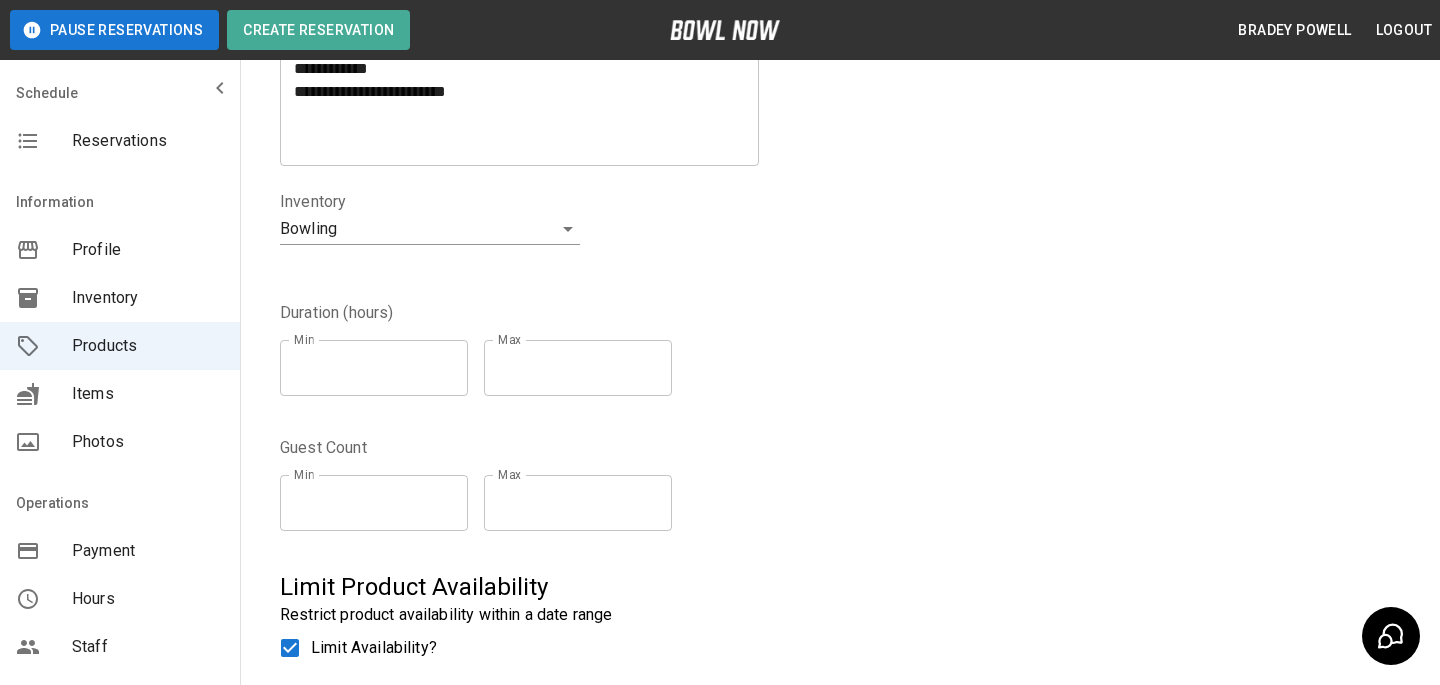 scroll, scrollTop: 0, scrollLeft: 0, axis: both 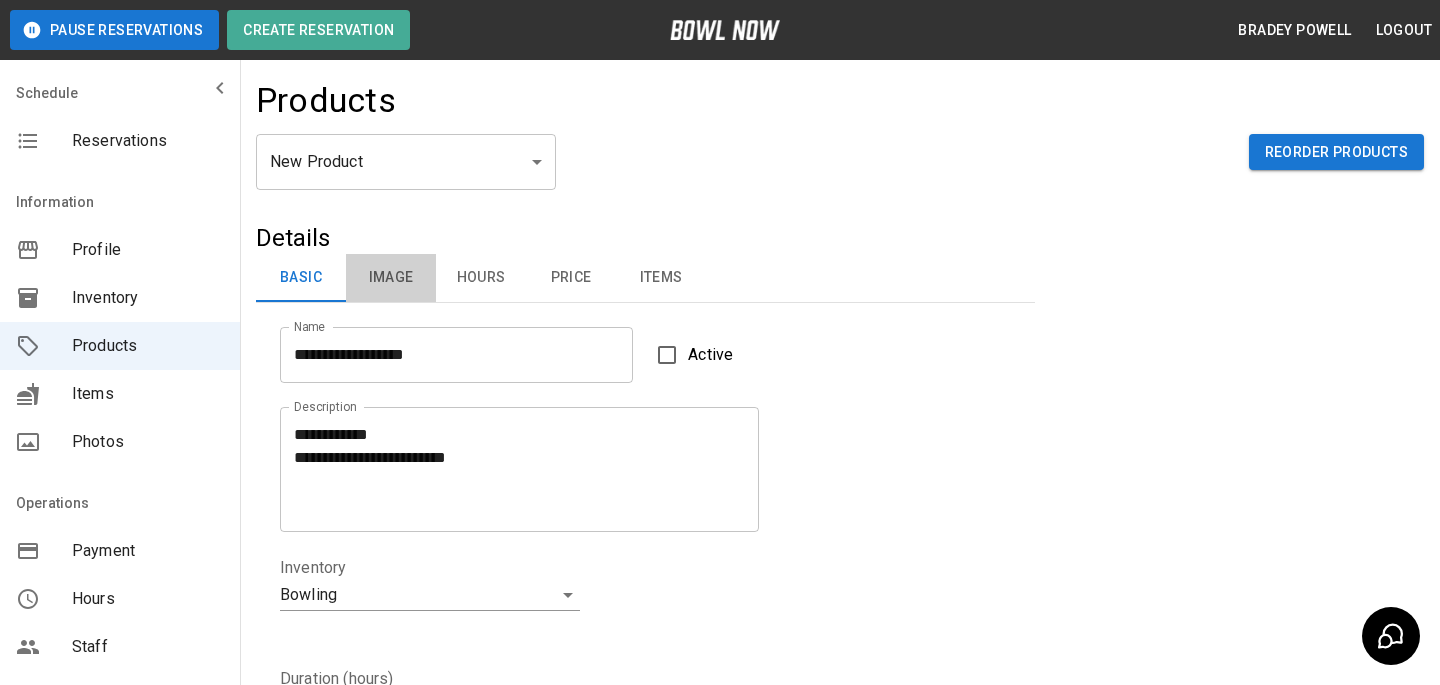 click on "Image" at bounding box center [391, 278] 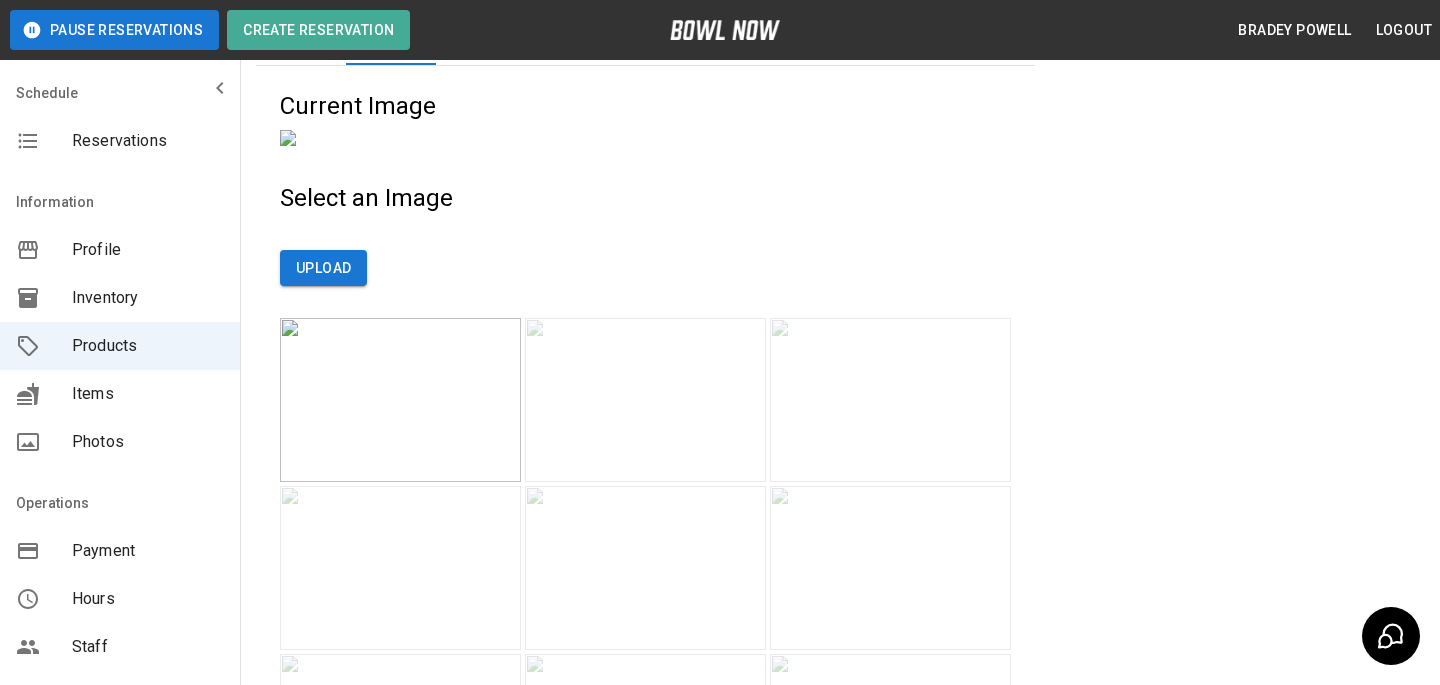 scroll, scrollTop: 511, scrollLeft: 0, axis: vertical 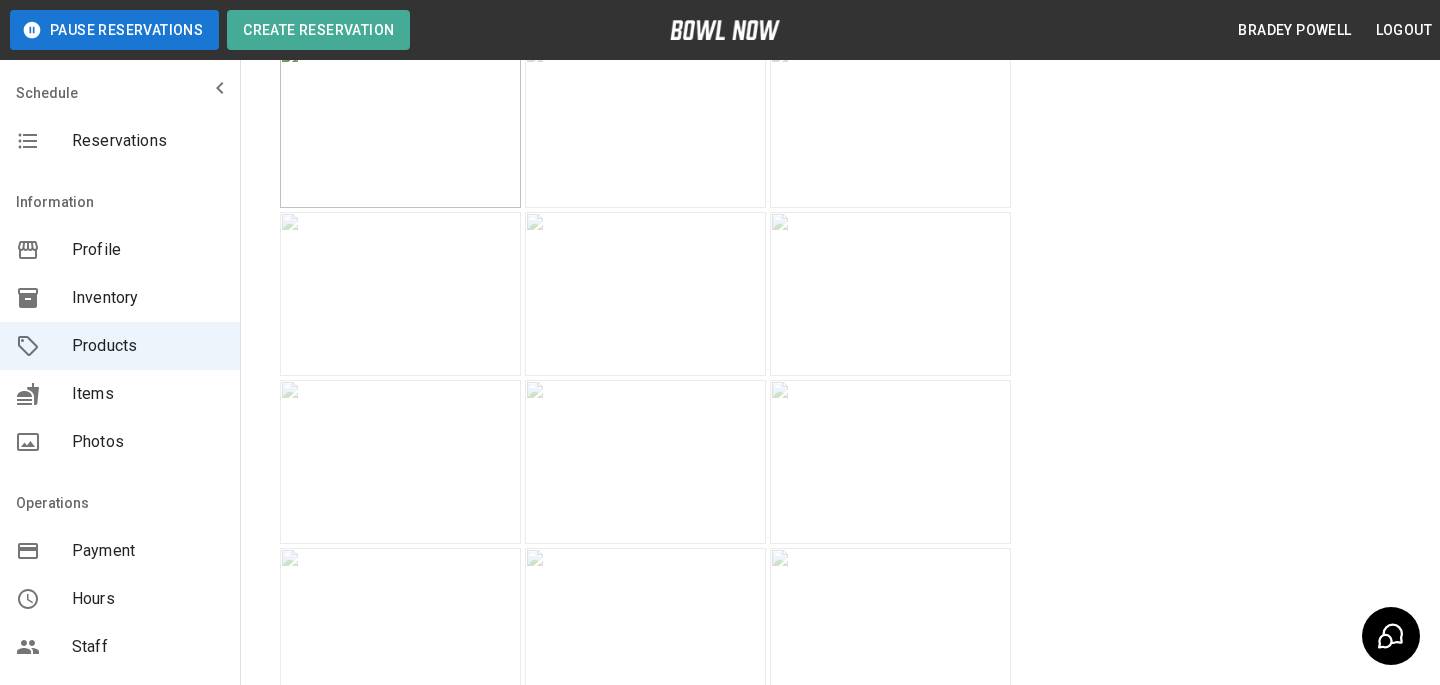 click at bounding box center [645, 126] 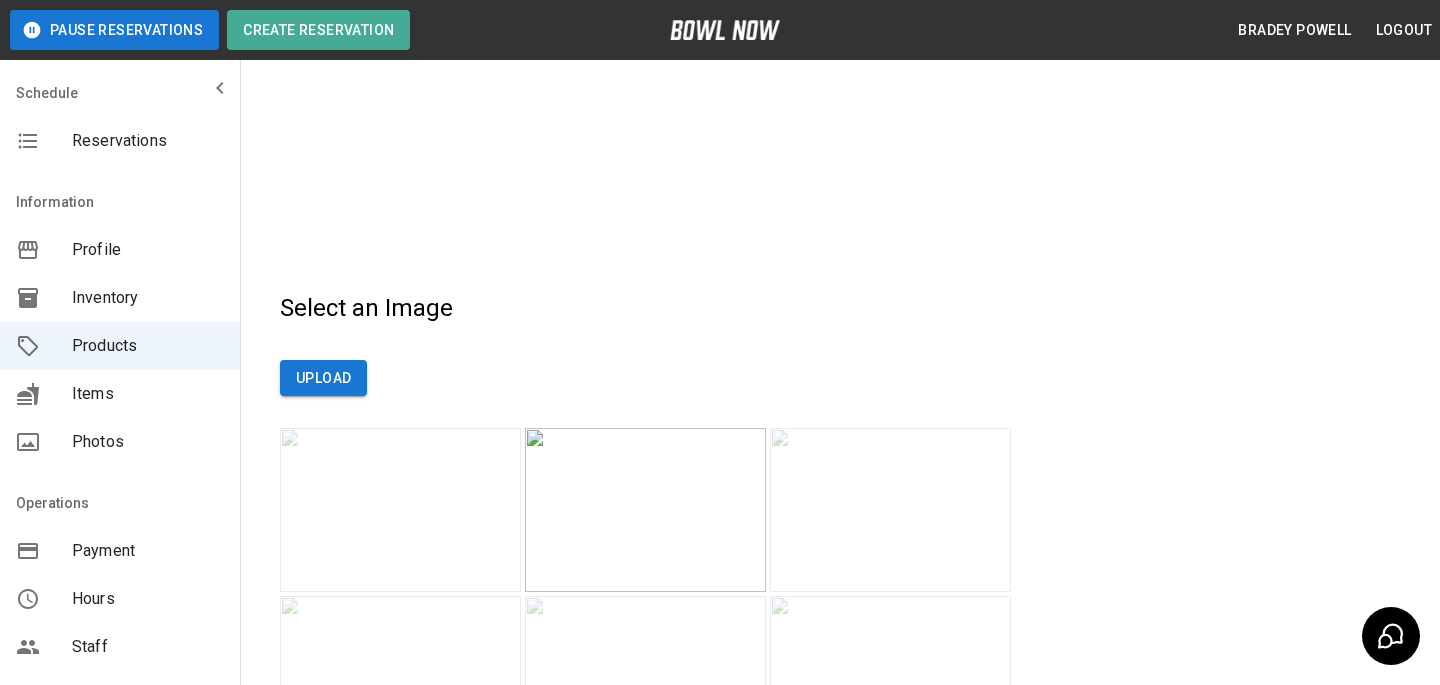 scroll, scrollTop: 0, scrollLeft: 0, axis: both 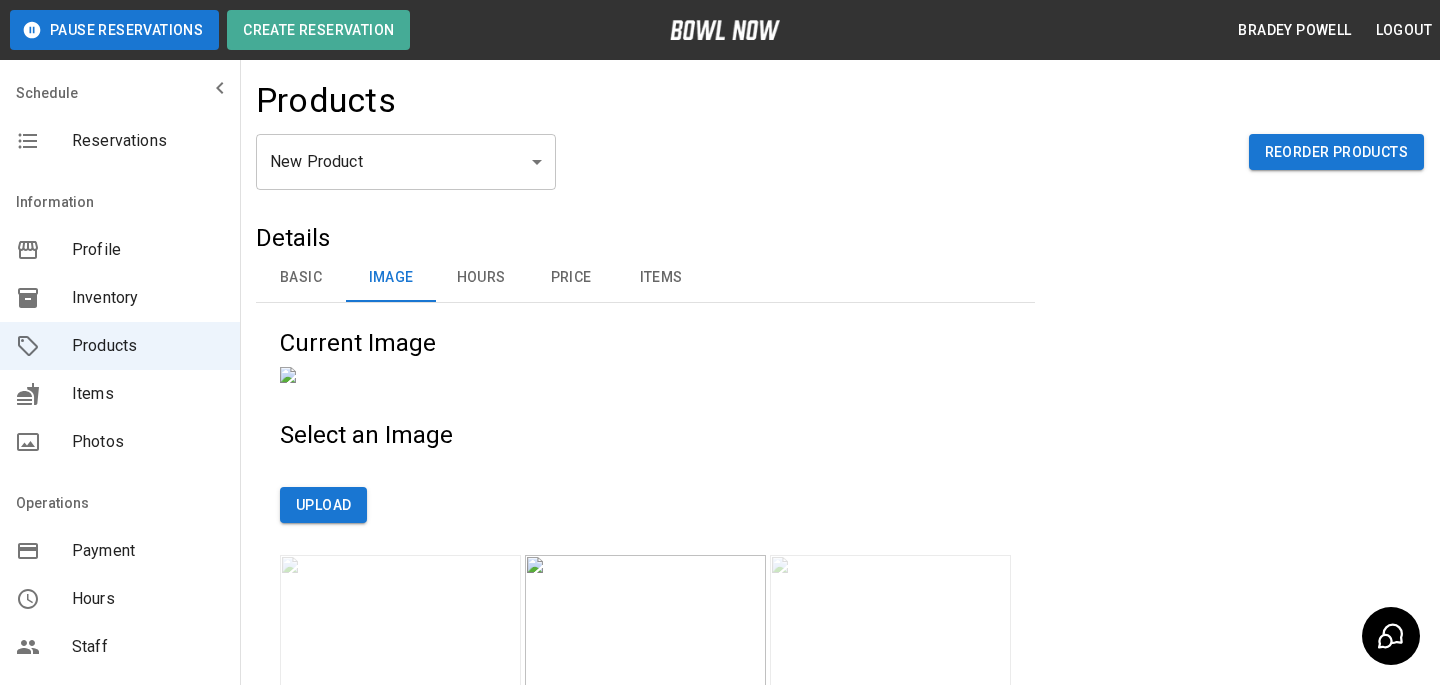 click on "Hours" at bounding box center (481, 278) 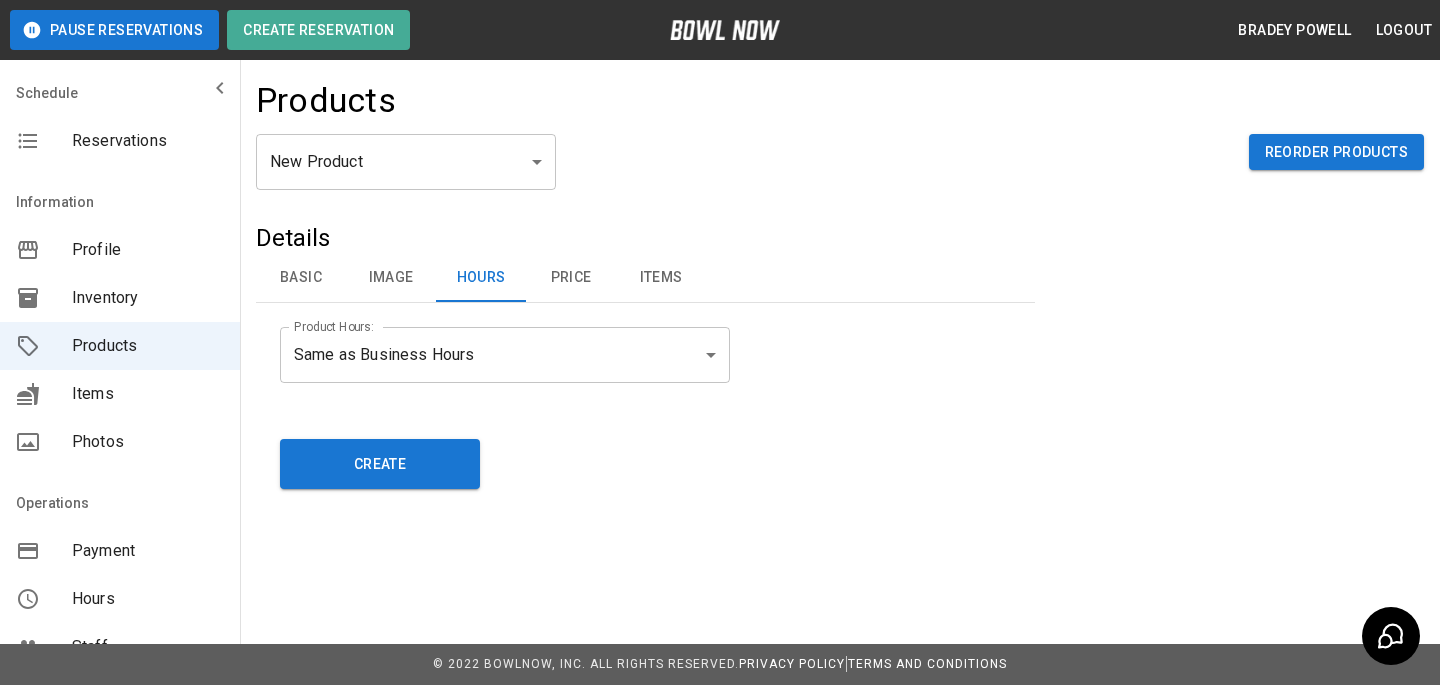 click on "Price" at bounding box center [571, 278] 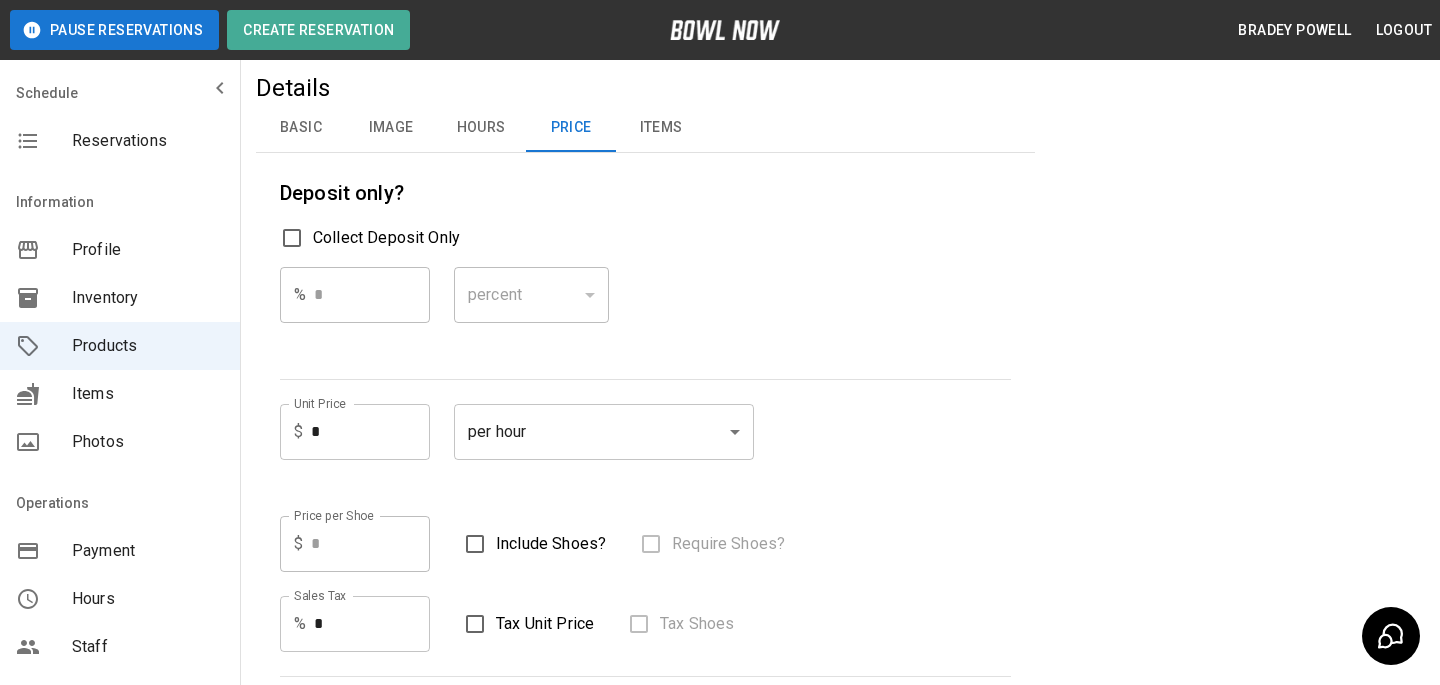 scroll, scrollTop: 186, scrollLeft: 0, axis: vertical 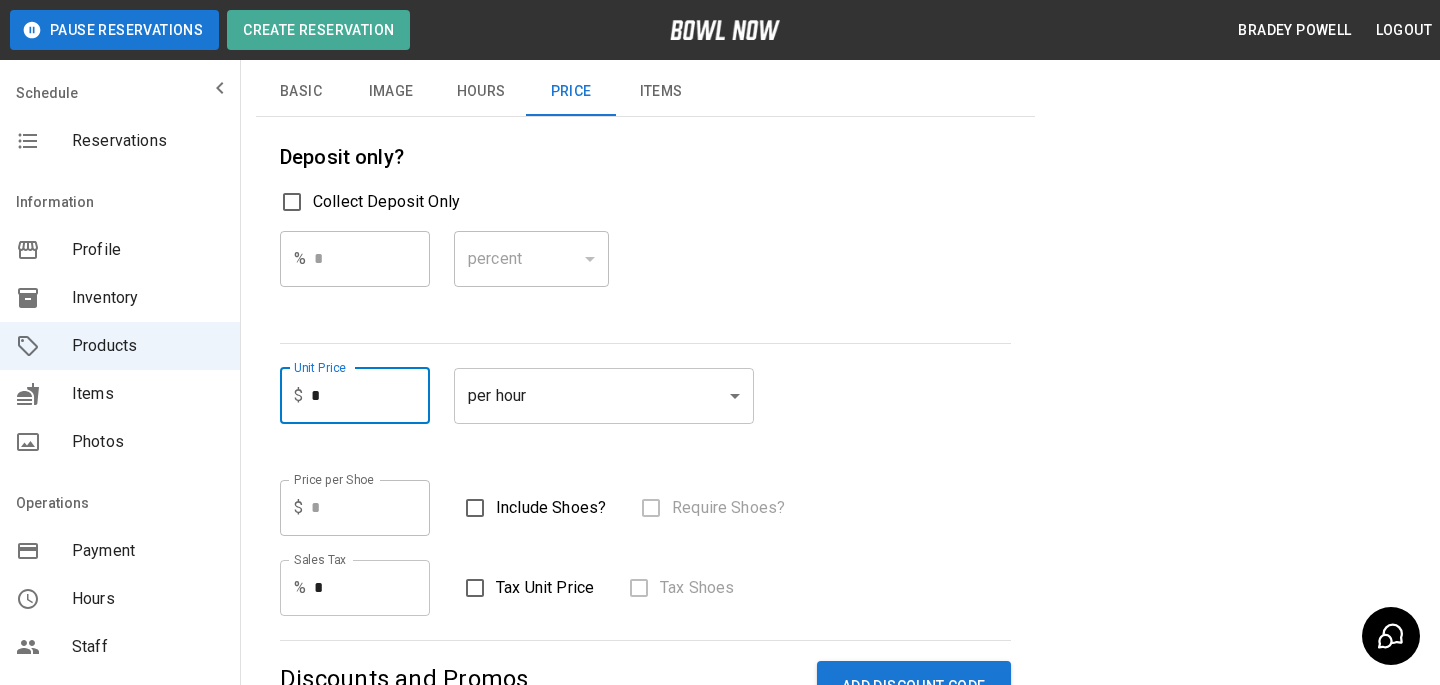 click on "*" at bounding box center (370, 396) 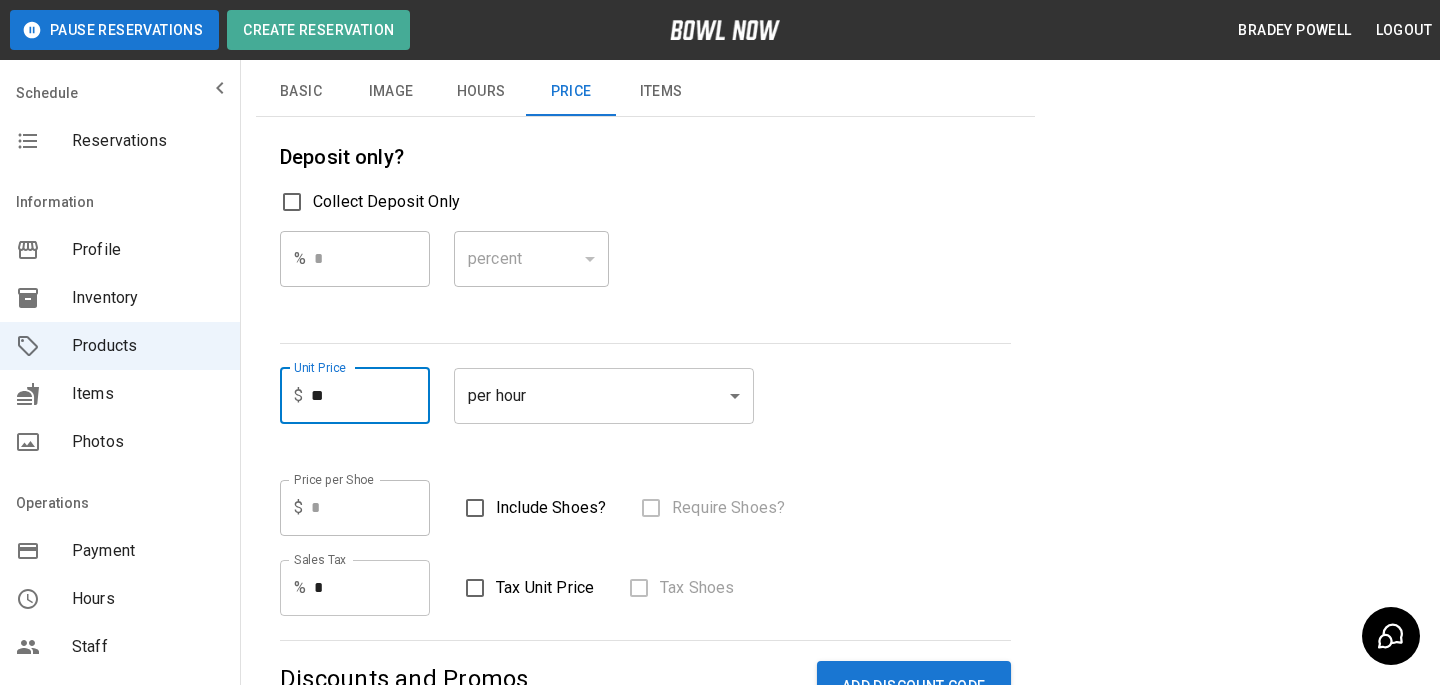 type on "**" 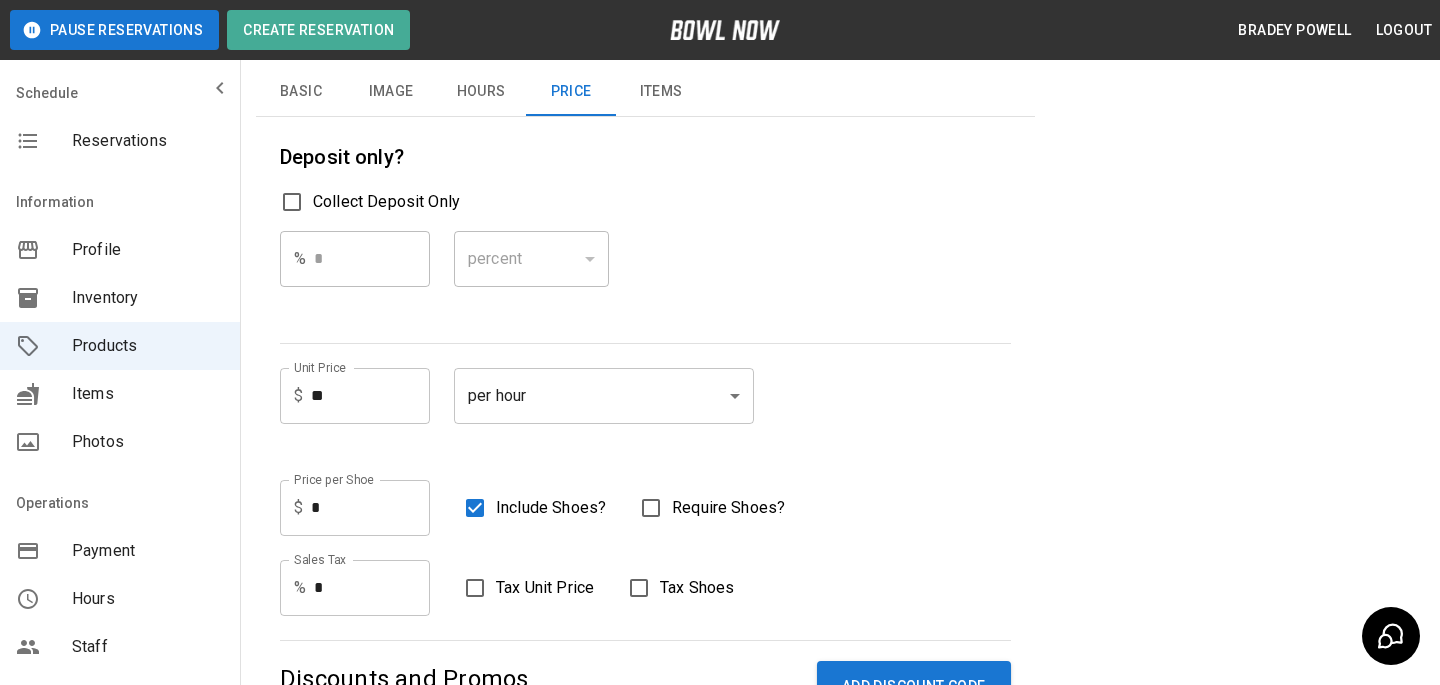 click on "*" at bounding box center (370, 508) 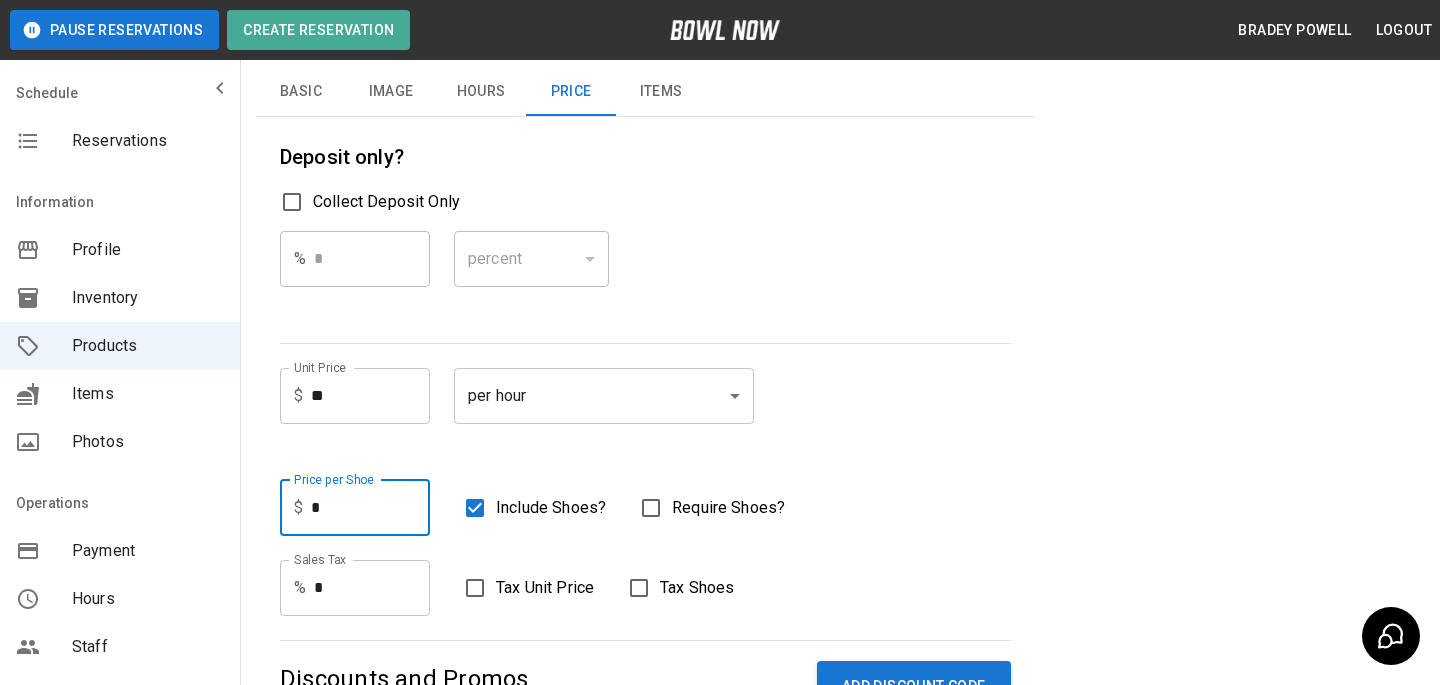 click on "*" at bounding box center [370, 508] 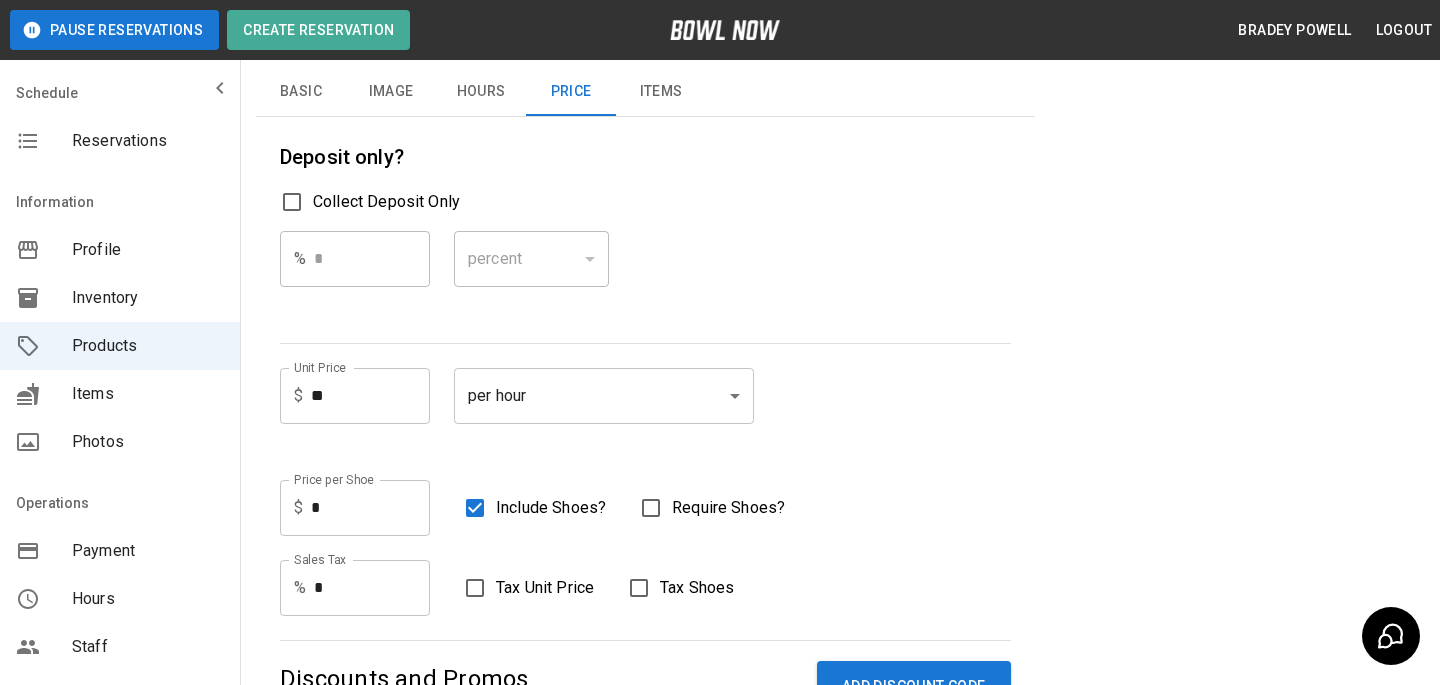 click on "per hour **** ​" at bounding box center (604, 412) 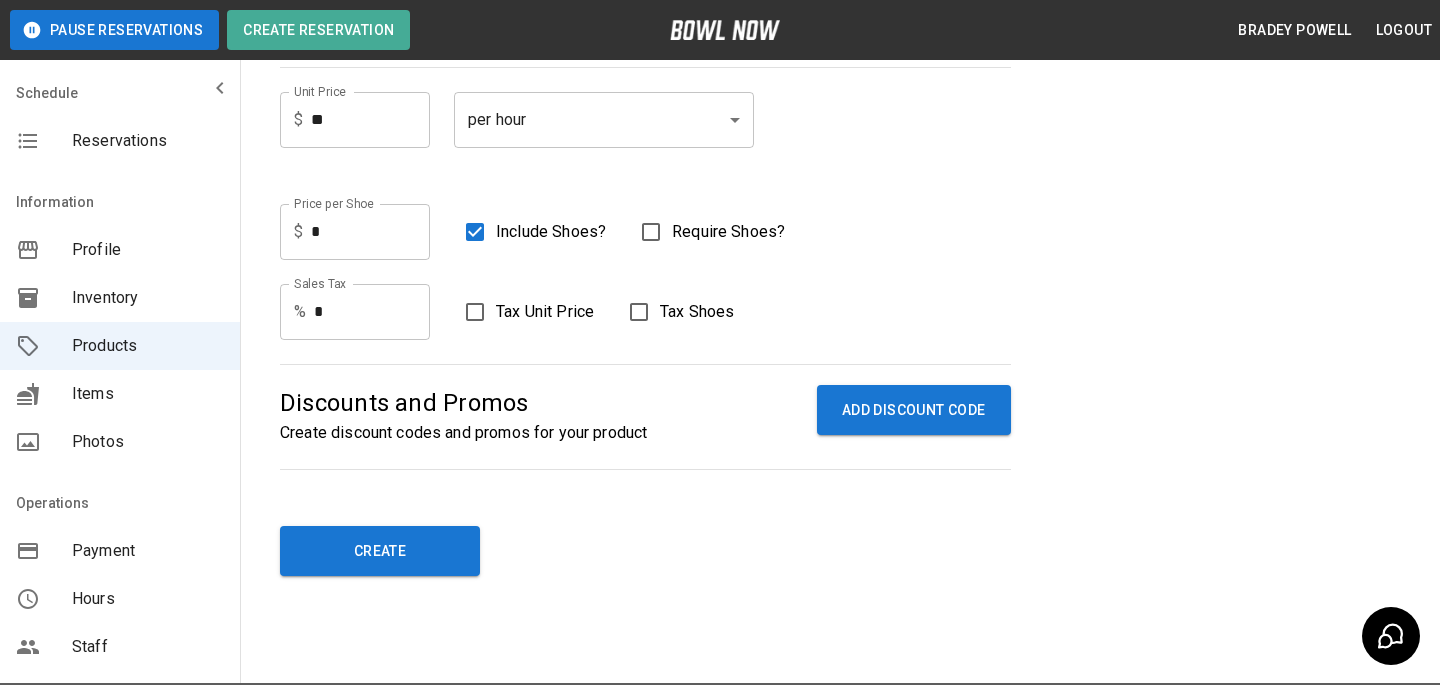 scroll, scrollTop: 501, scrollLeft: 0, axis: vertical 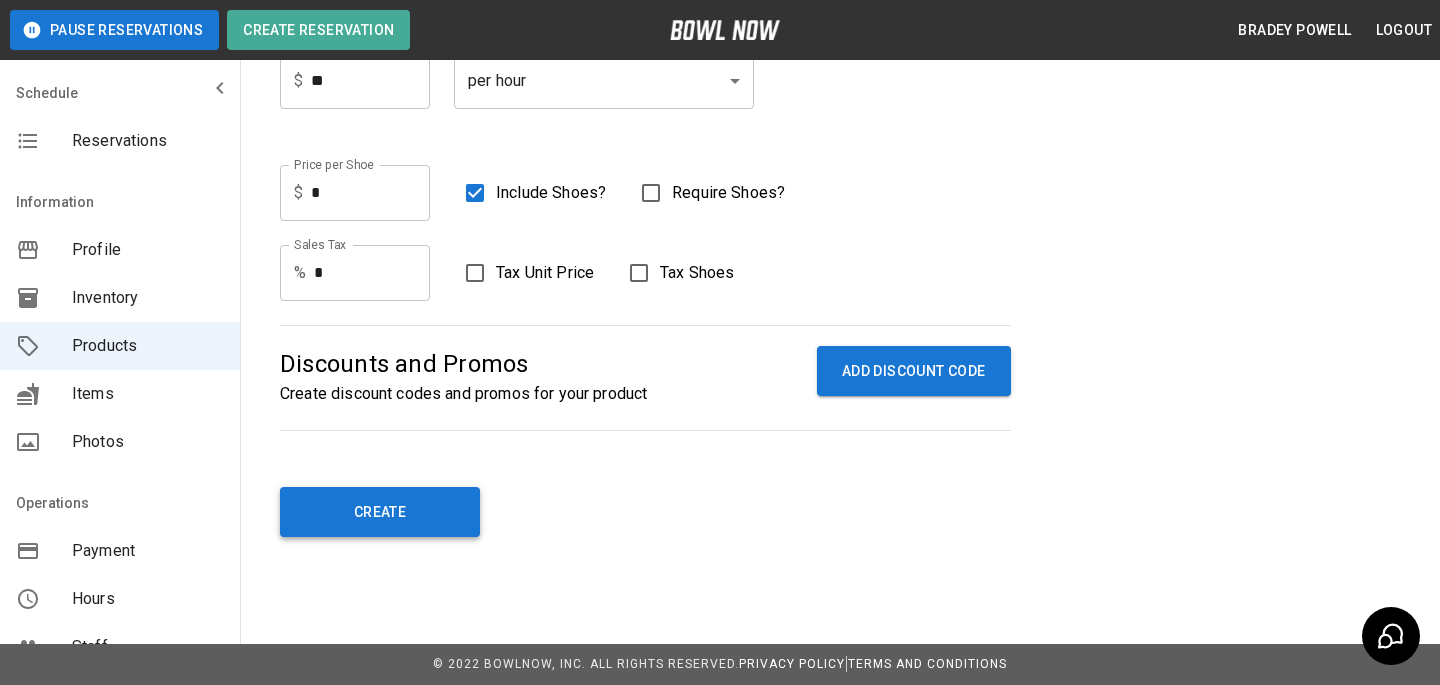 click on "Create" at bounding box center [380, 512] 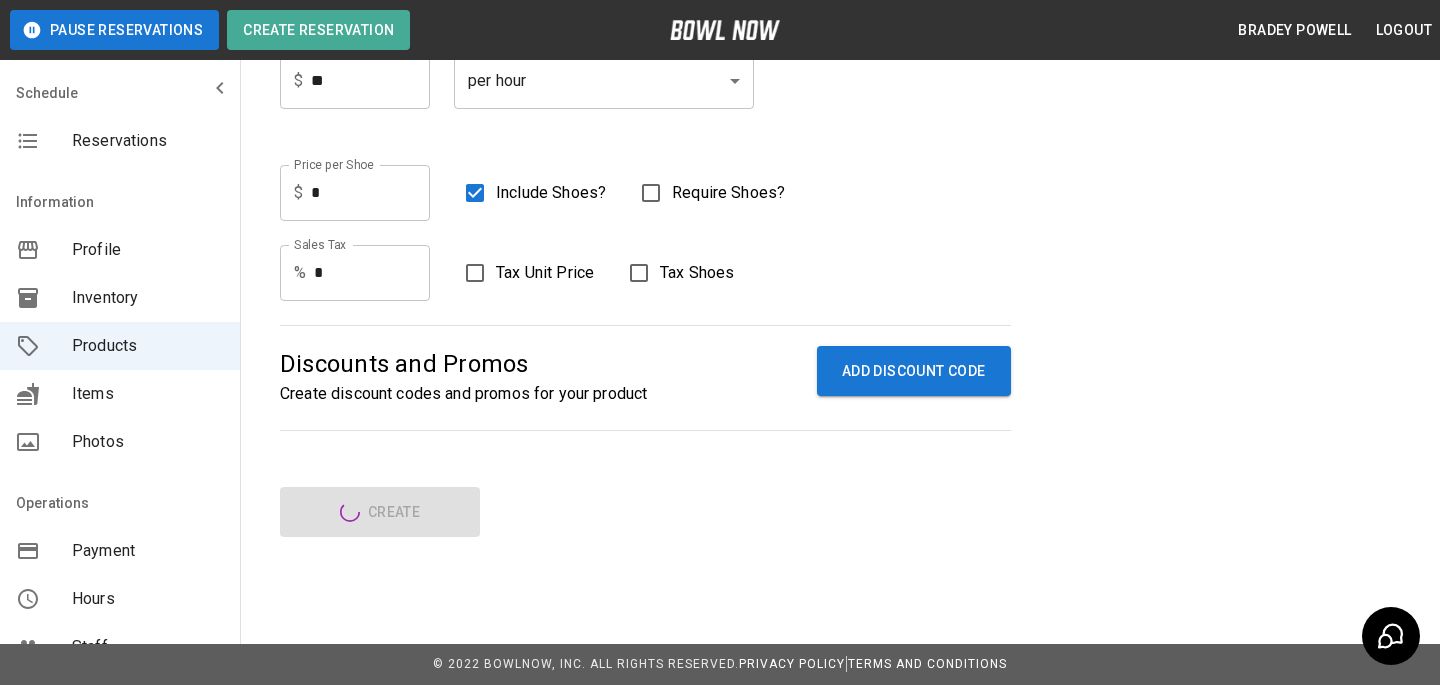 type on "*" 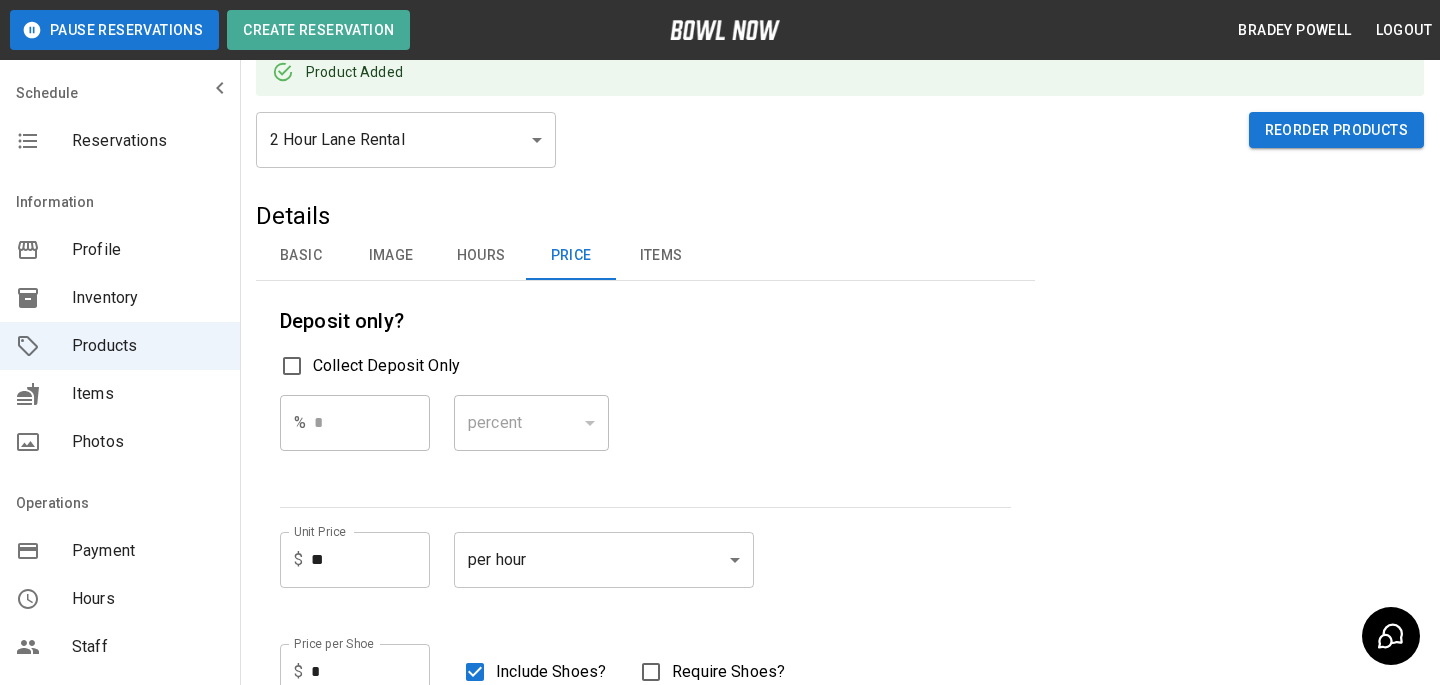 scroll, scrollTop: 132, scrollLeft: 0, axis: vertical 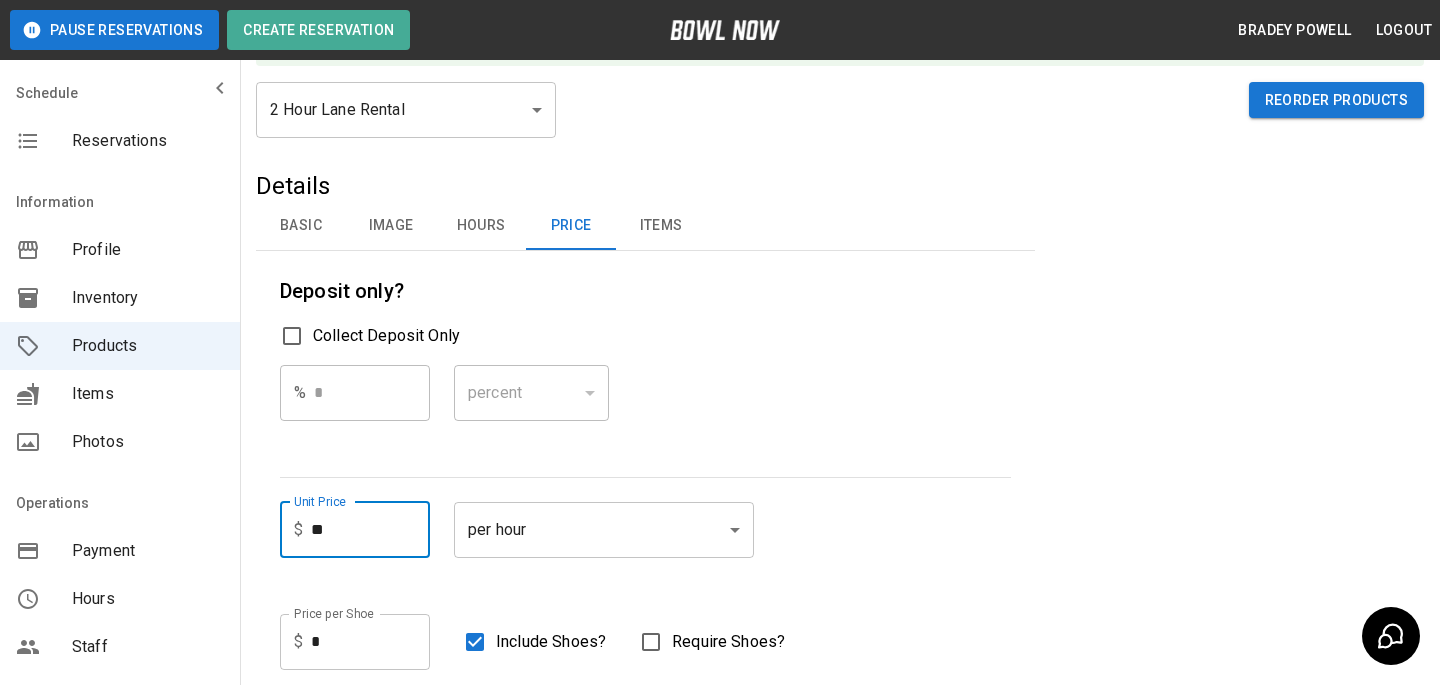 click on "**" at bounding box center (370, 530) 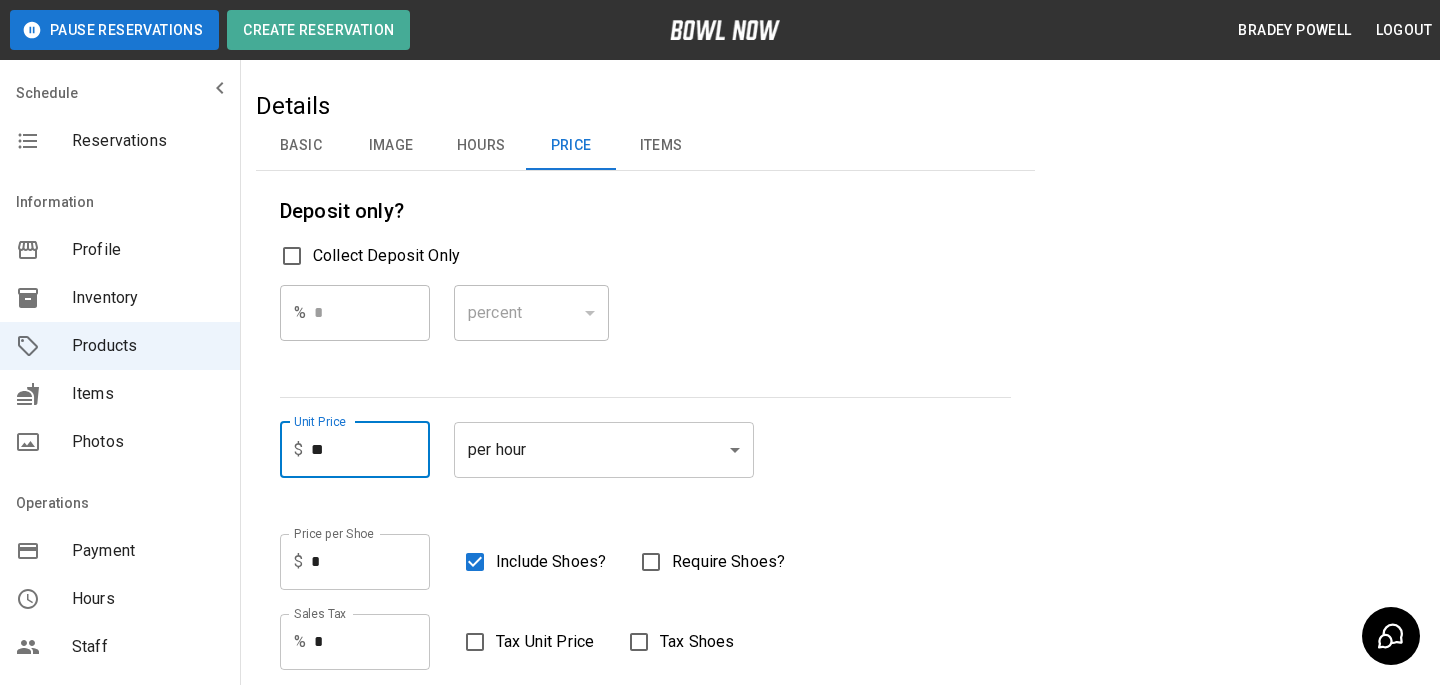 type on "**" 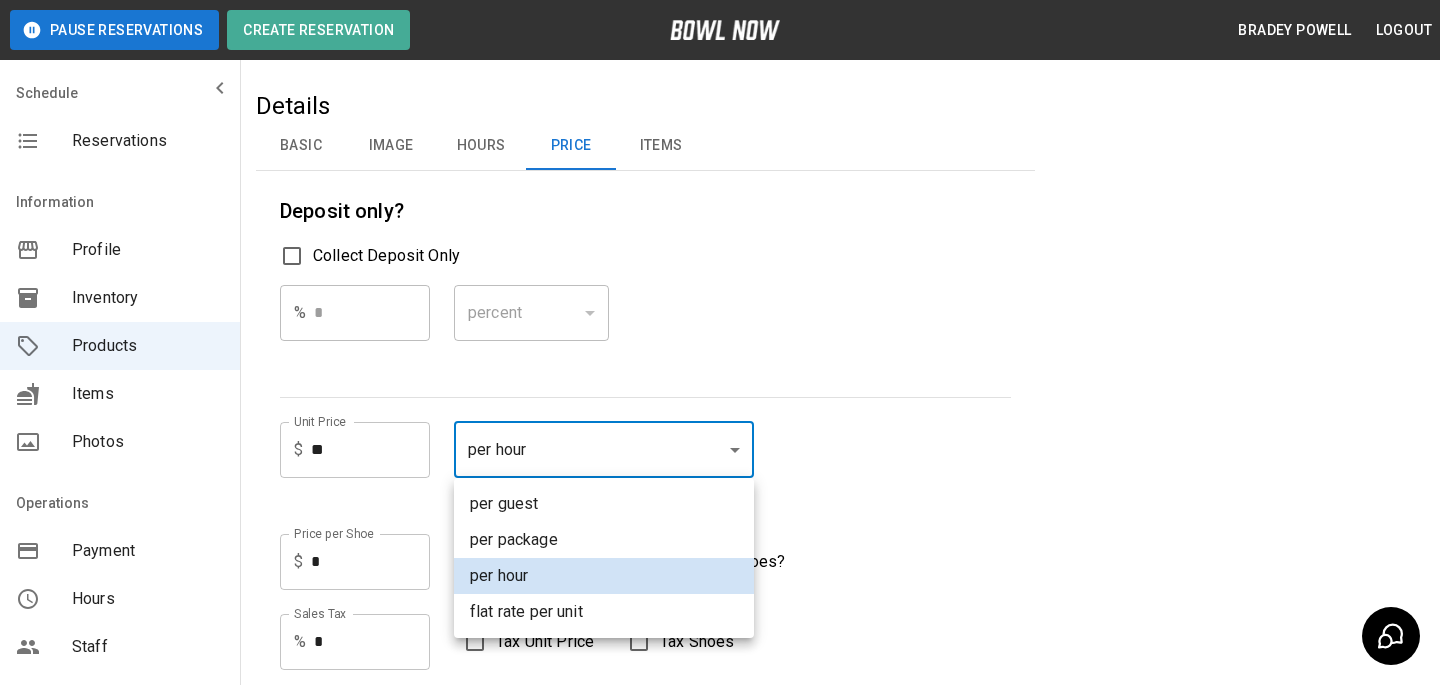 click on "flat rate per unit" at bounding box center (604, 612) 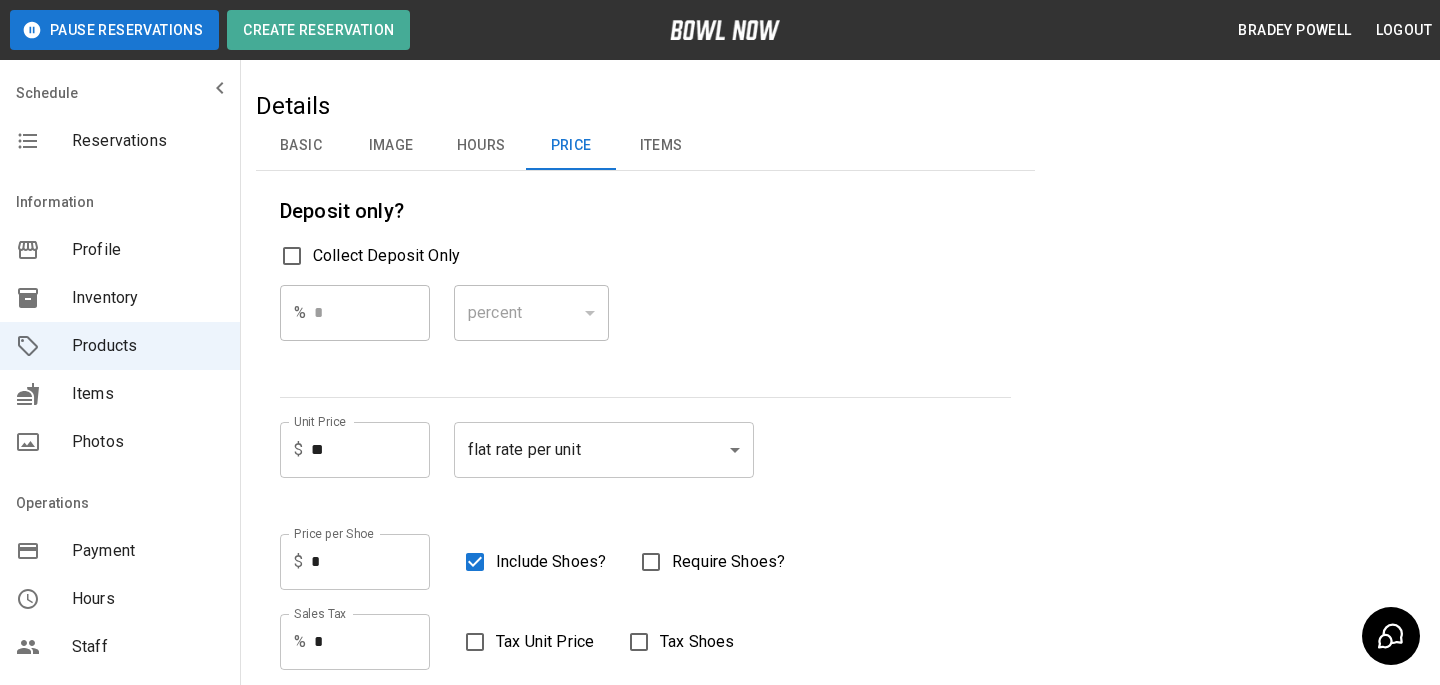 click on "% * ​ percent ******* ​" at bounding box center [645, 329] 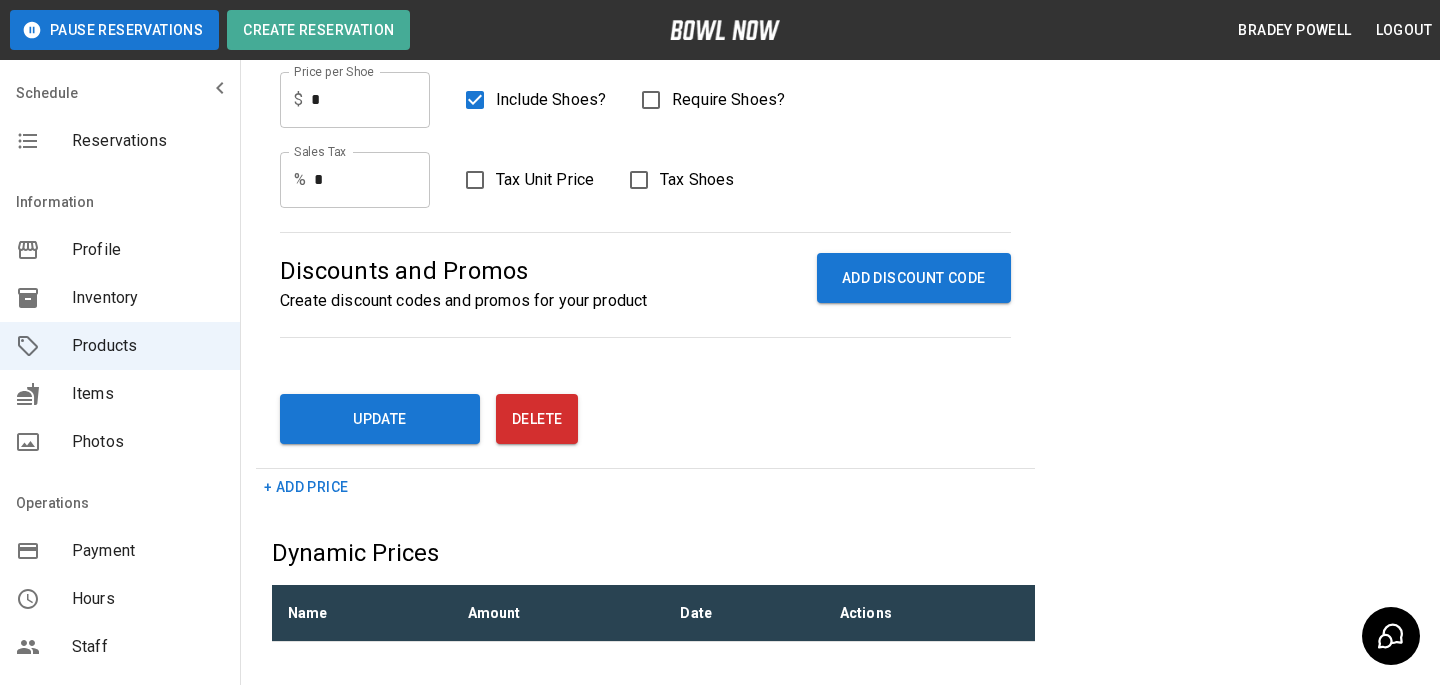 scroll, scrollTop: 675, scrollLeft: 0, axis: vertical 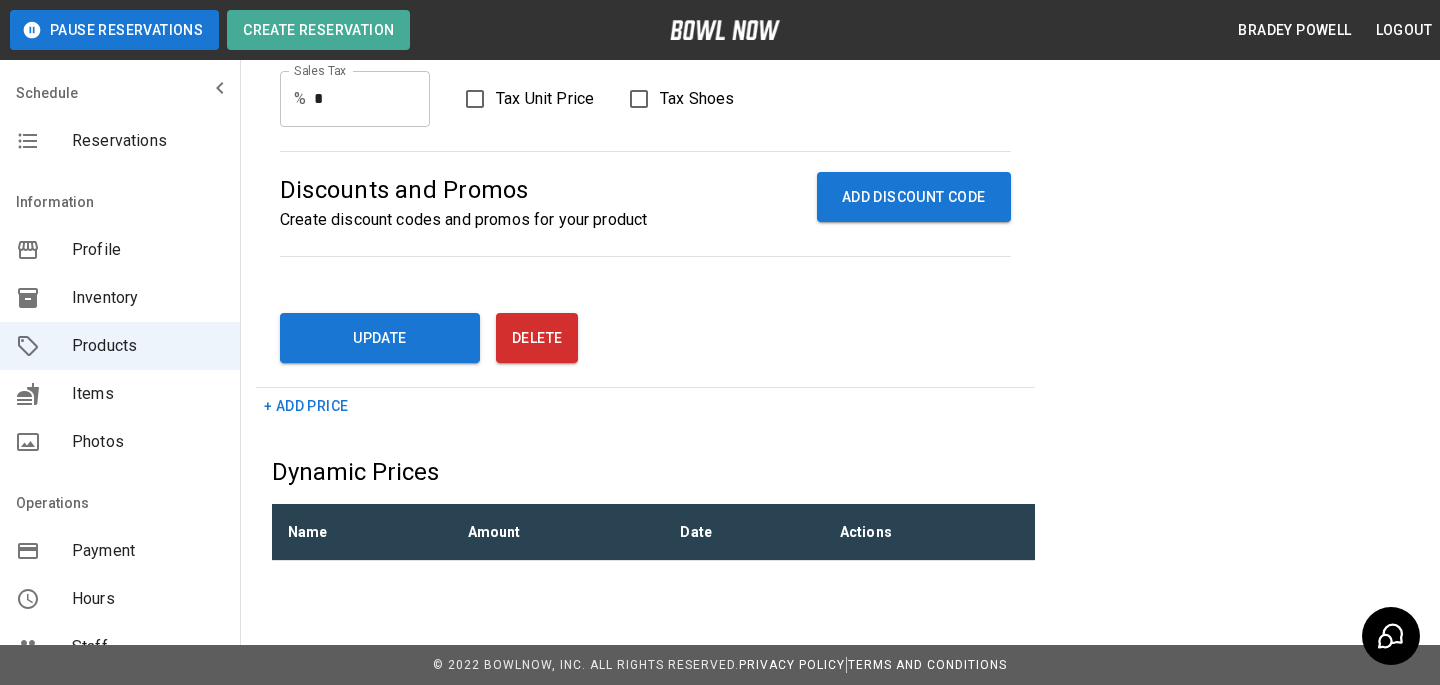 click on "Update Delete" at bounding box center (669, 334) 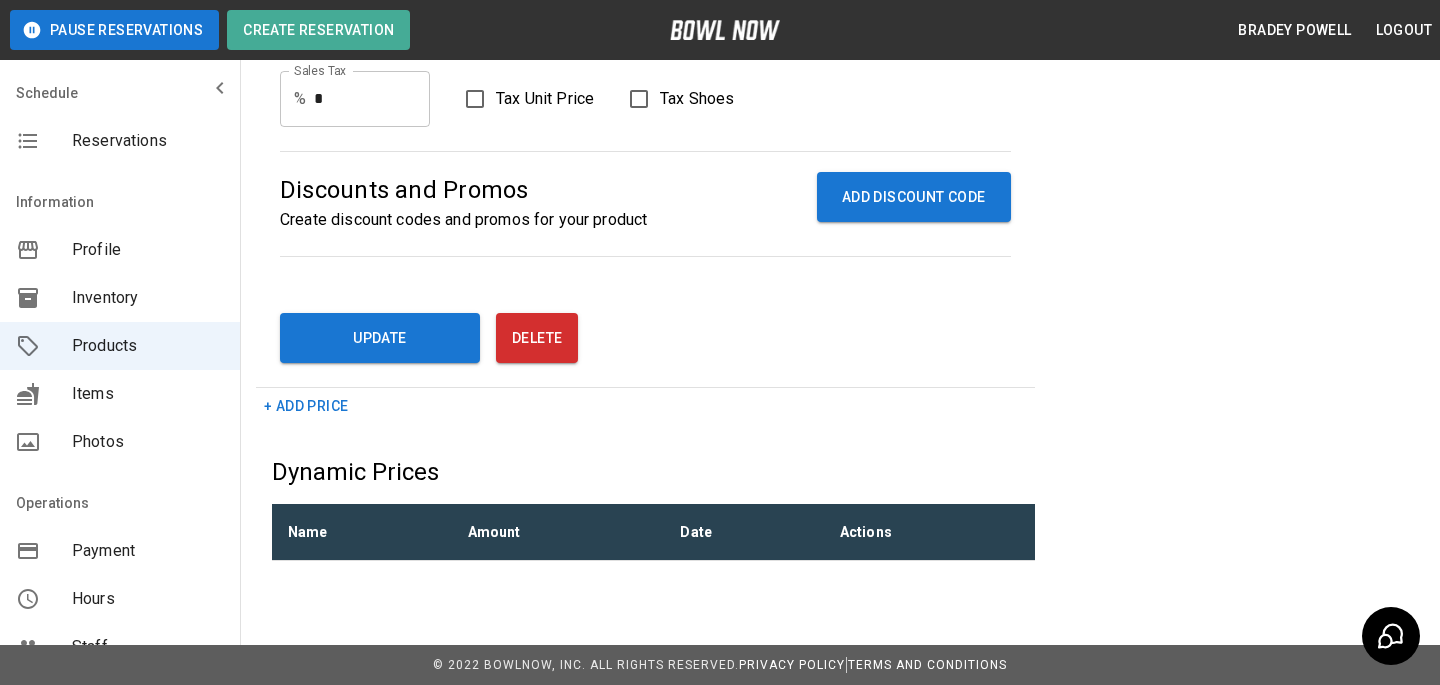 click on "Update" at bounding box center (380, 338) 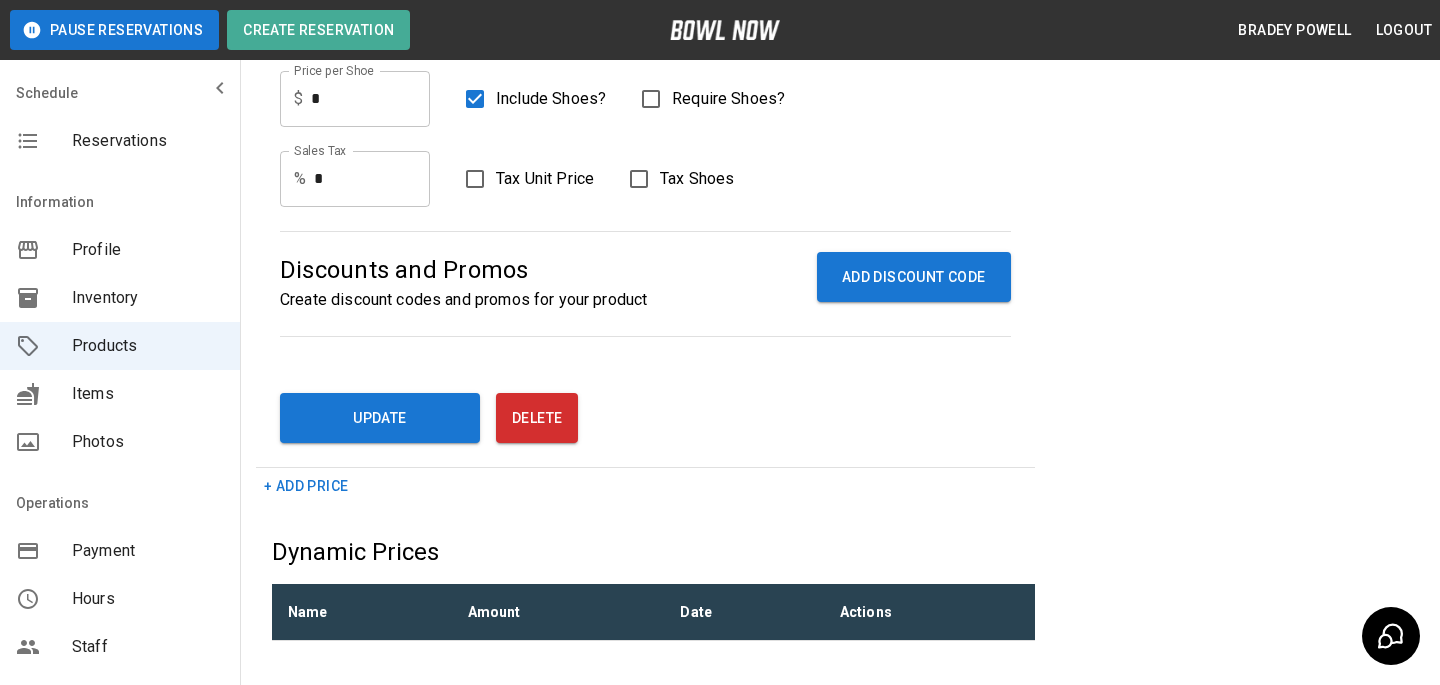 scroll, scrollTop: 0, scrollLeft: 0, axis: both 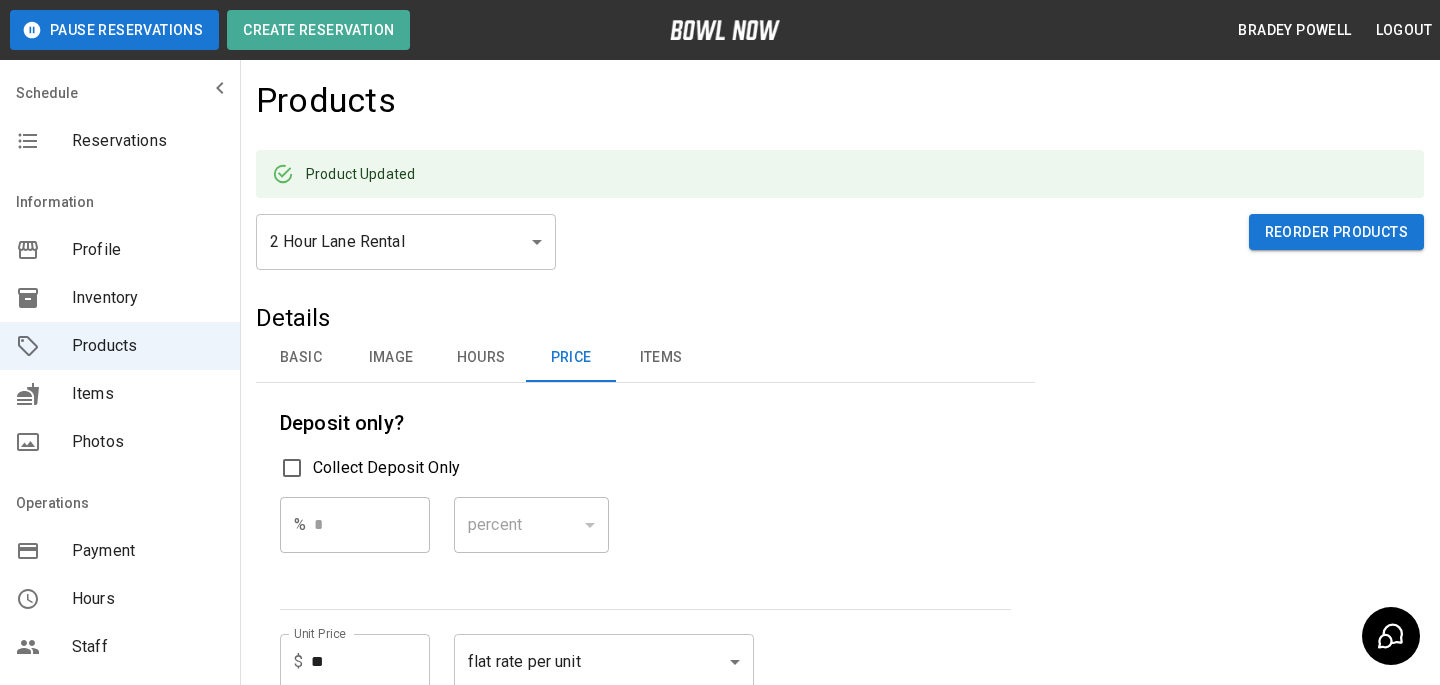 click on "Basic" at bounding box center [301, 358] 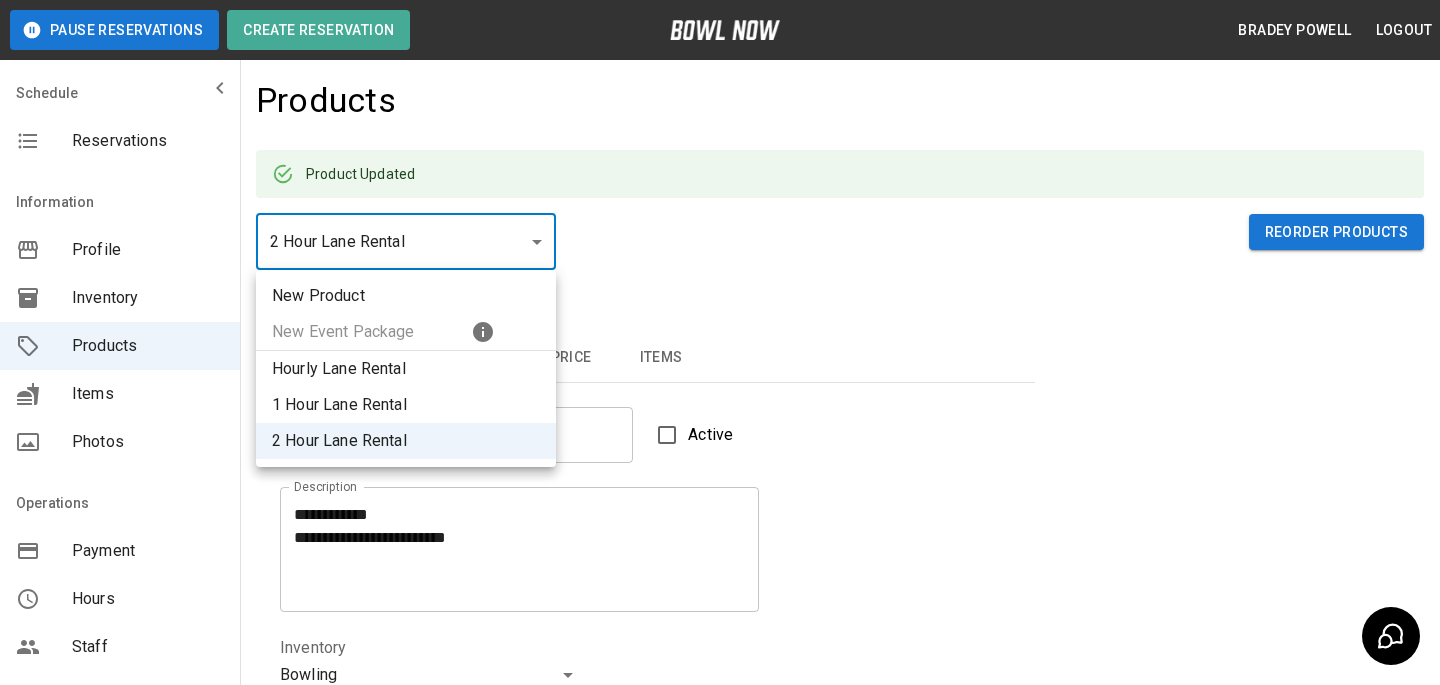 click on "**********" at bounding box center (720, 724) 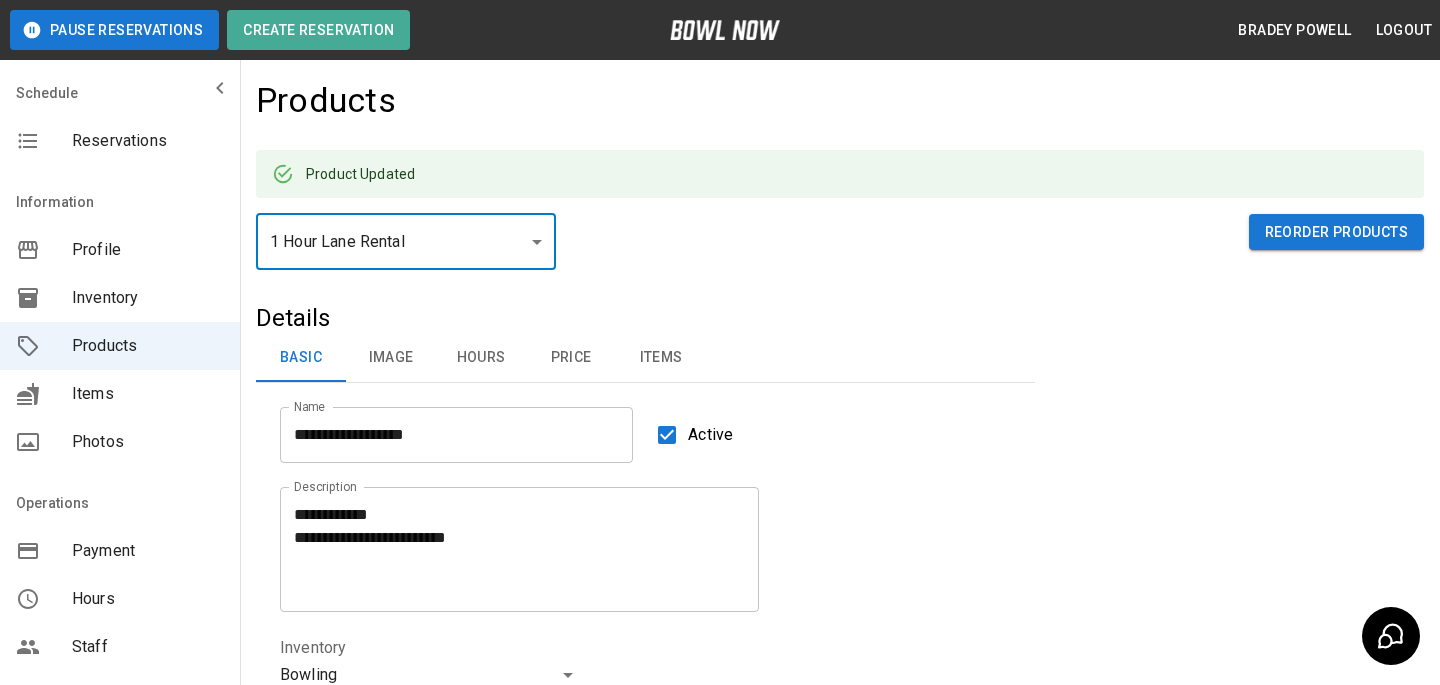 click on "**********" at bounding box center (720, 724) 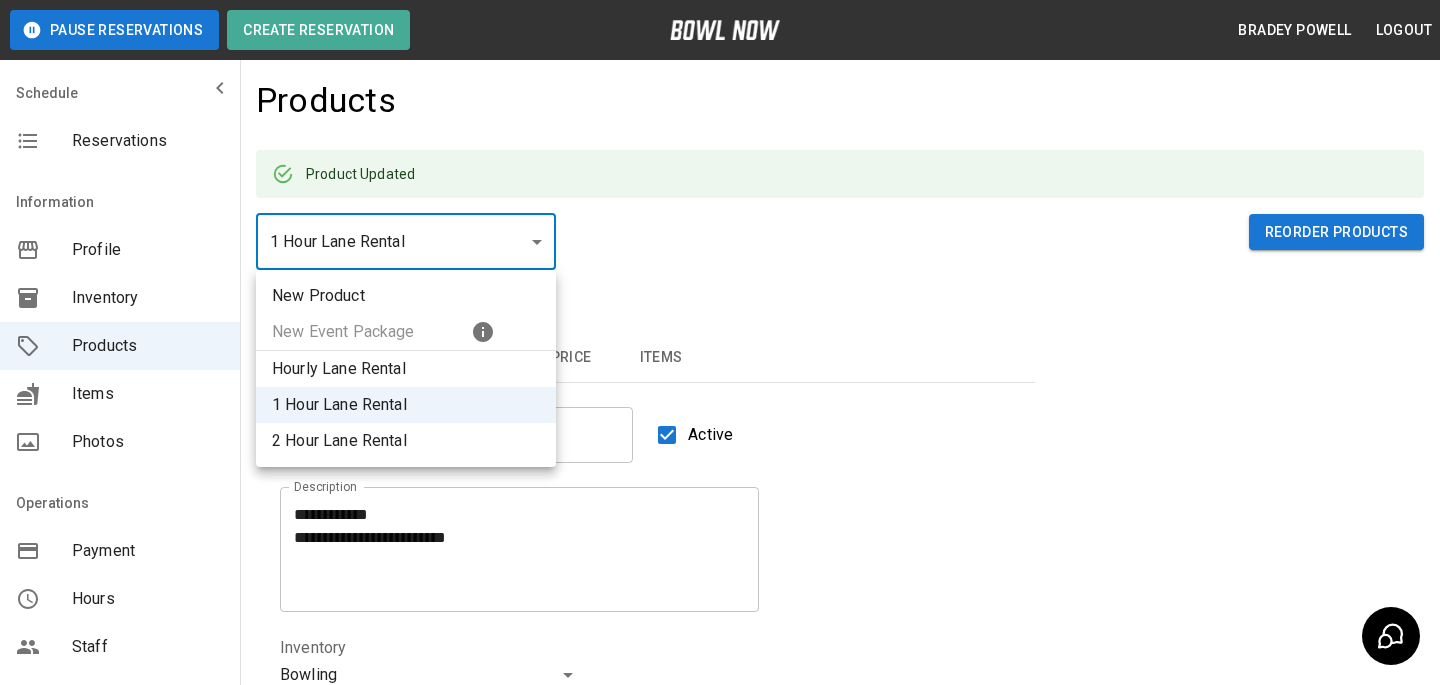 click on "2 Hour Lane Rental" at bounding box center [406, 441] 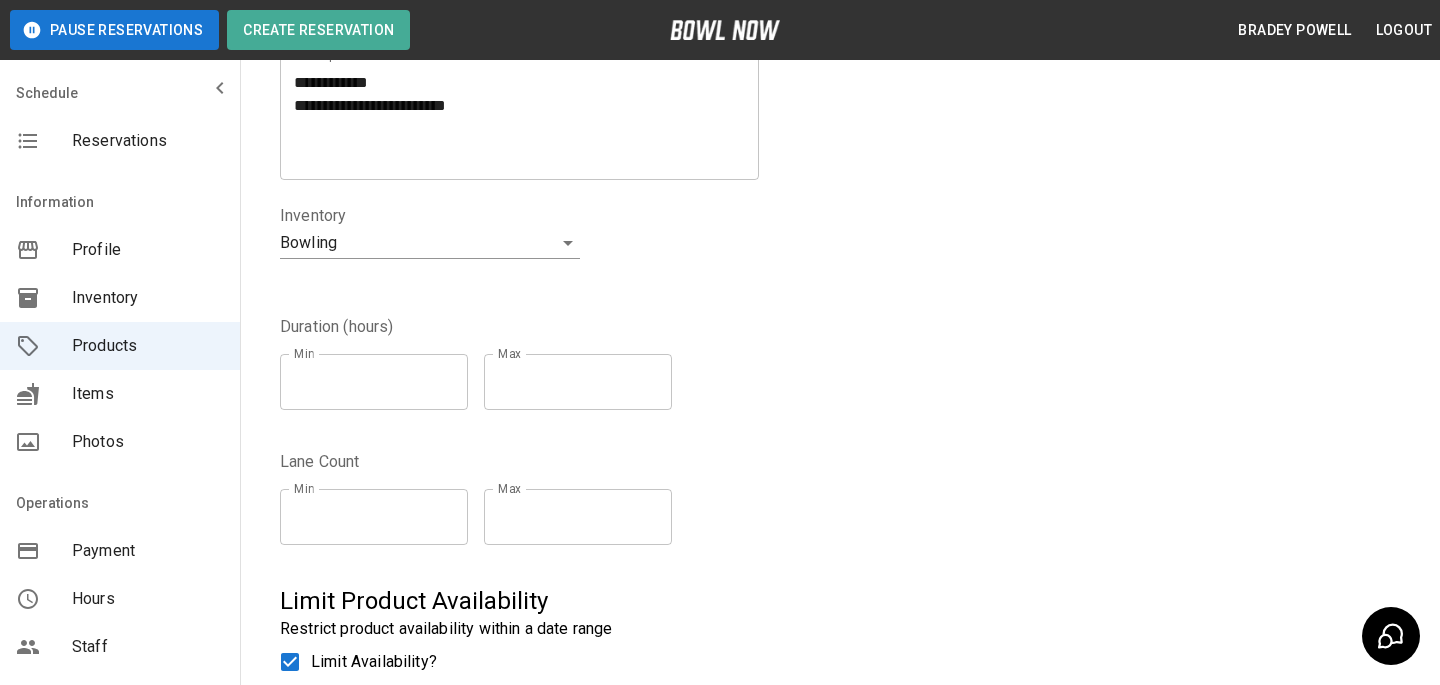 scroll, scrollTop: 764, scrollLeft: 0, axis: vertical 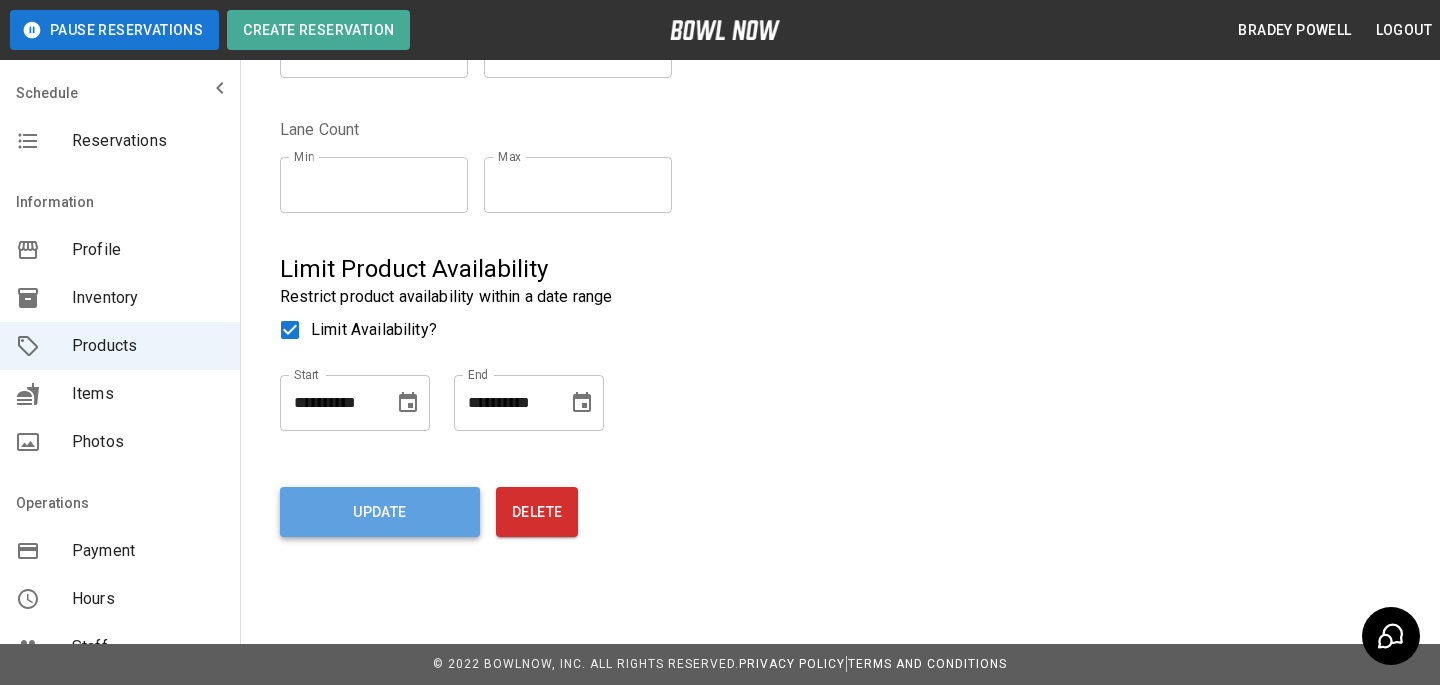click on "Update" at bounding box center (380, 512) 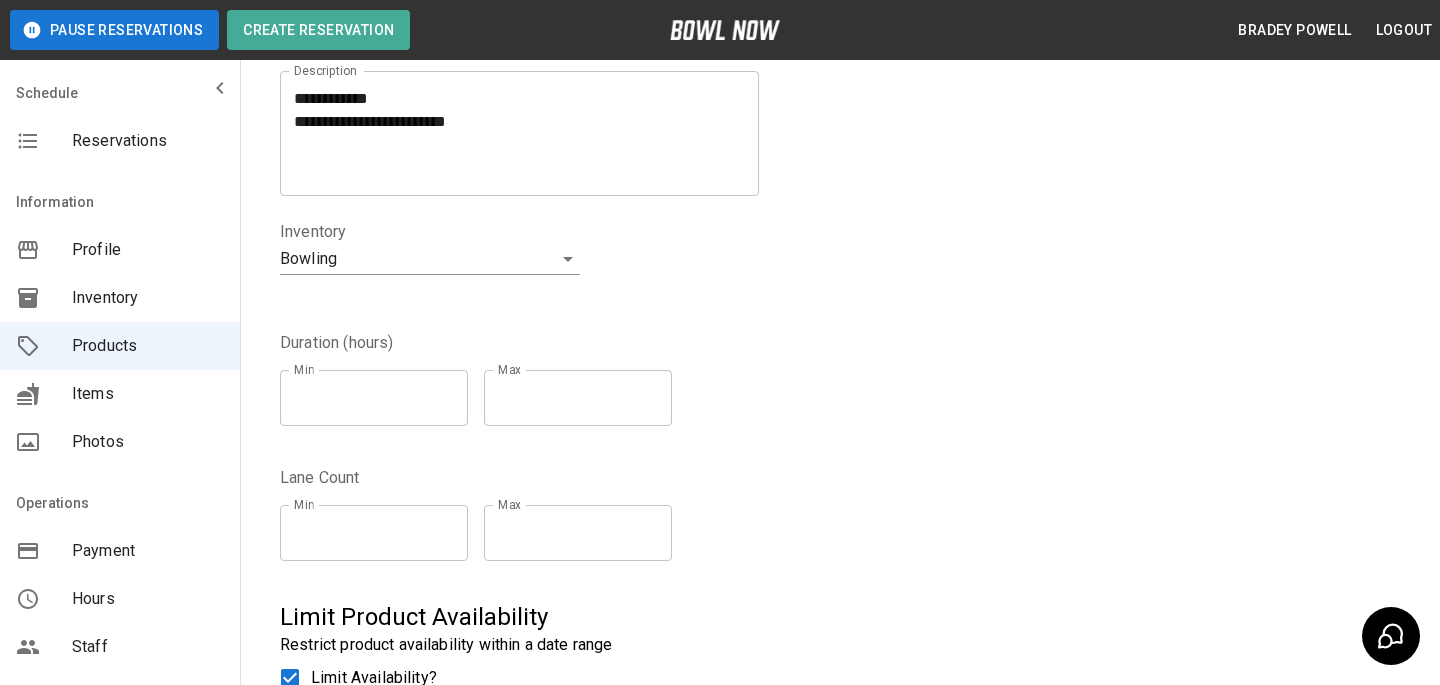 scroll, scrollTop: 0, scrollLeft: 0, axis: both 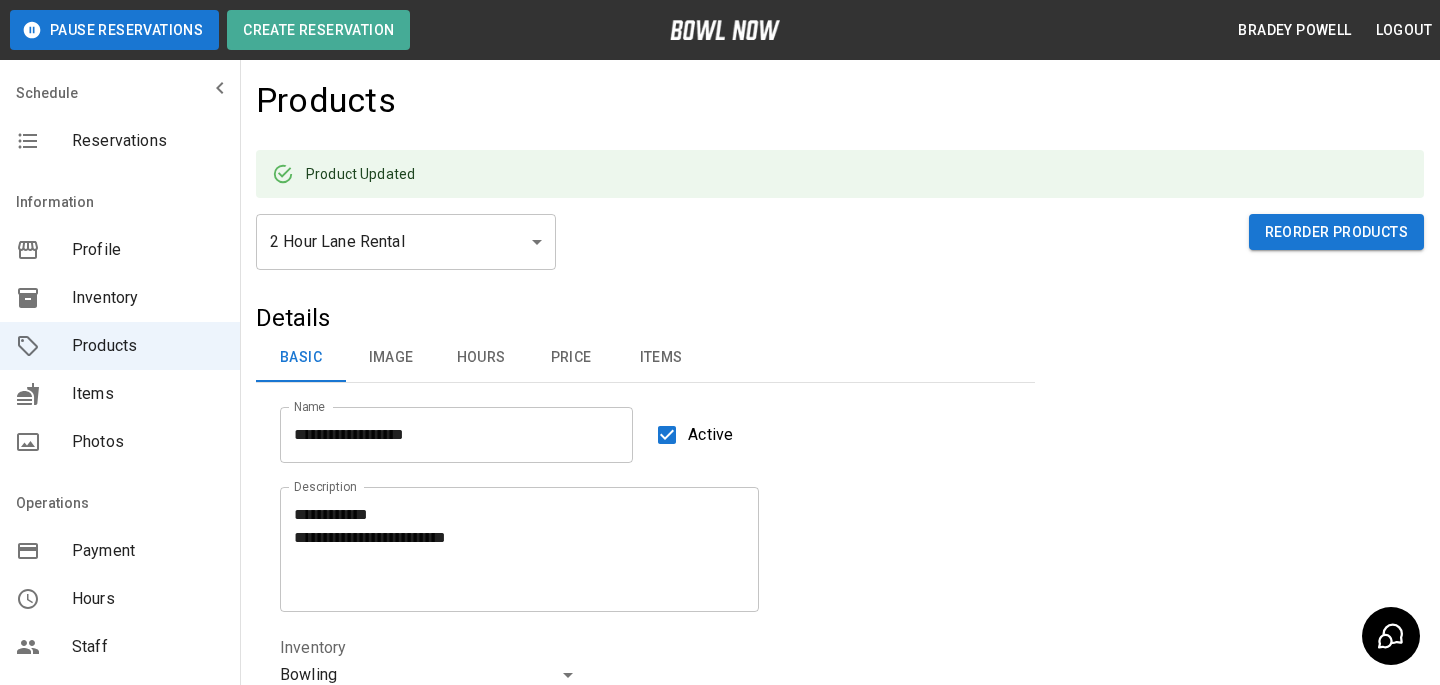 click on "**********" at bounding box center [720, 724] 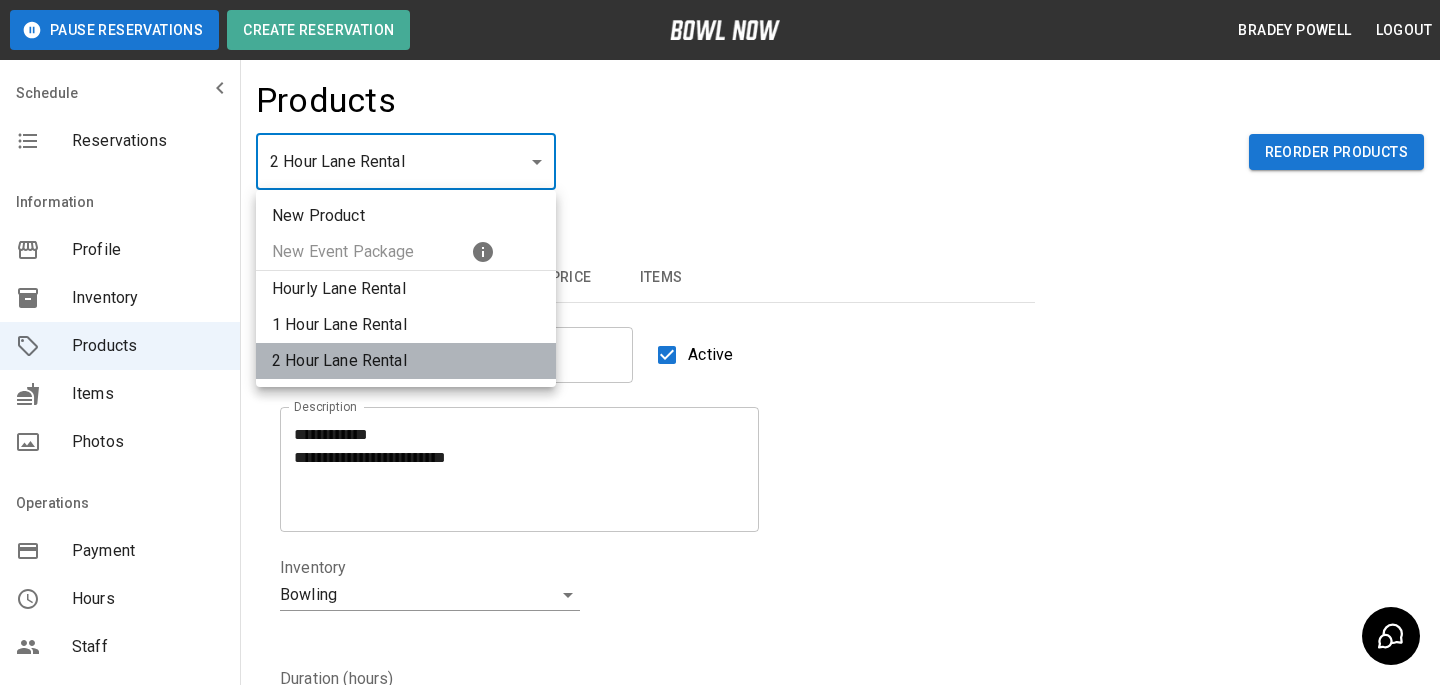 click on "2 Hour Lane Rental" at bounding box center [406, 361] 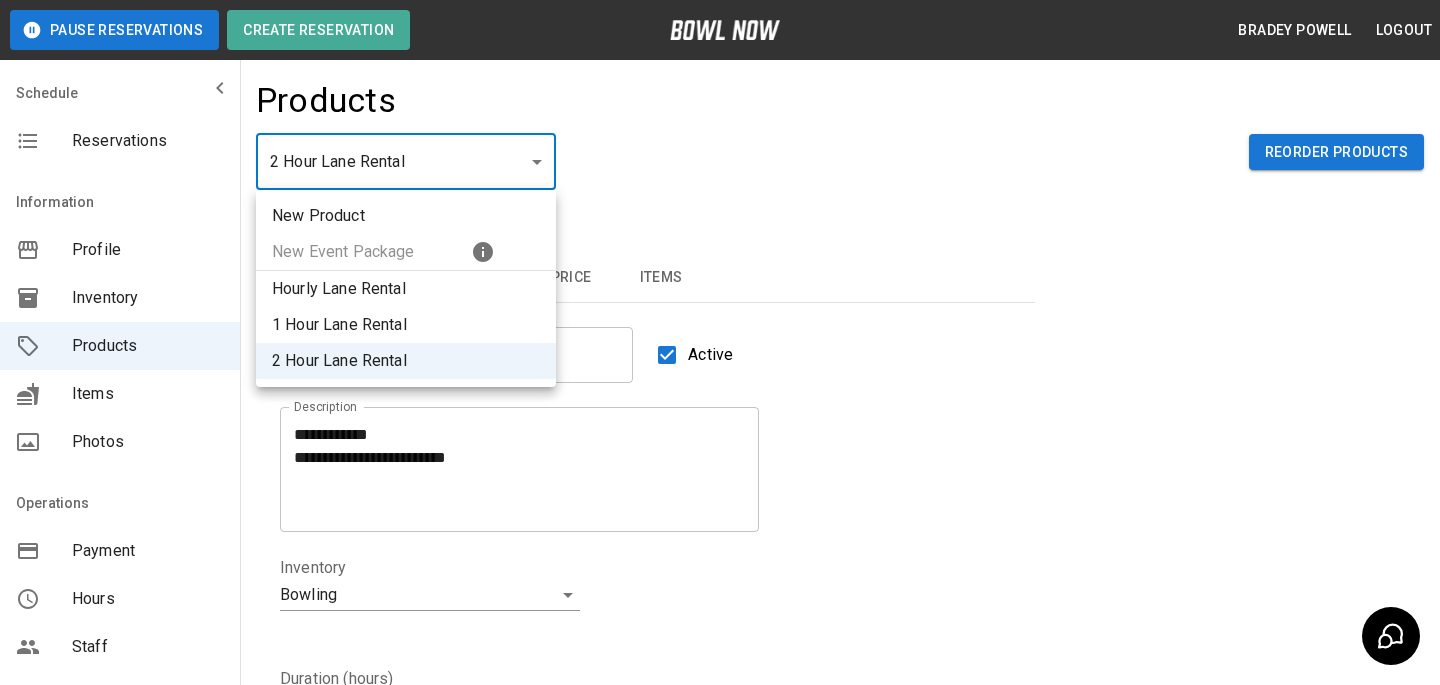 click on "**********" at bounding box center (720, 684) 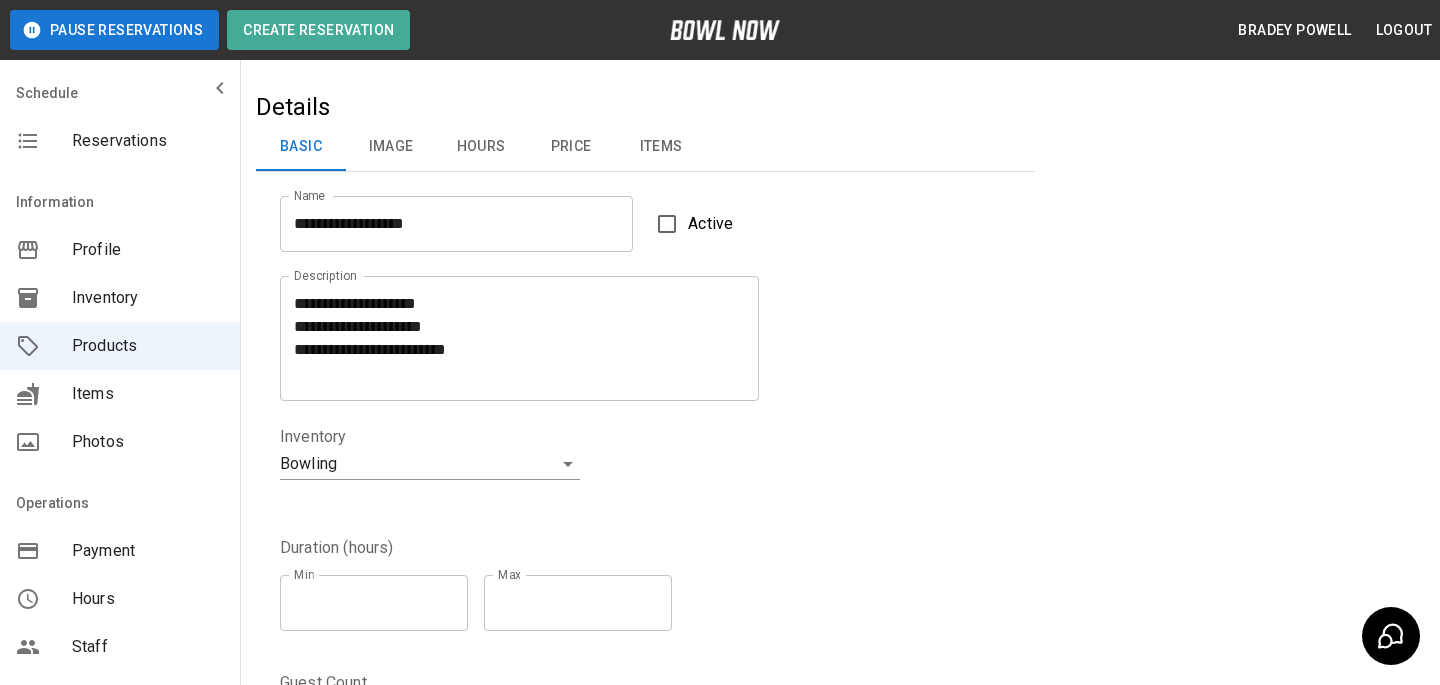 scroll, scrollTop: 666, scrollLeft: 0, axis: vertical 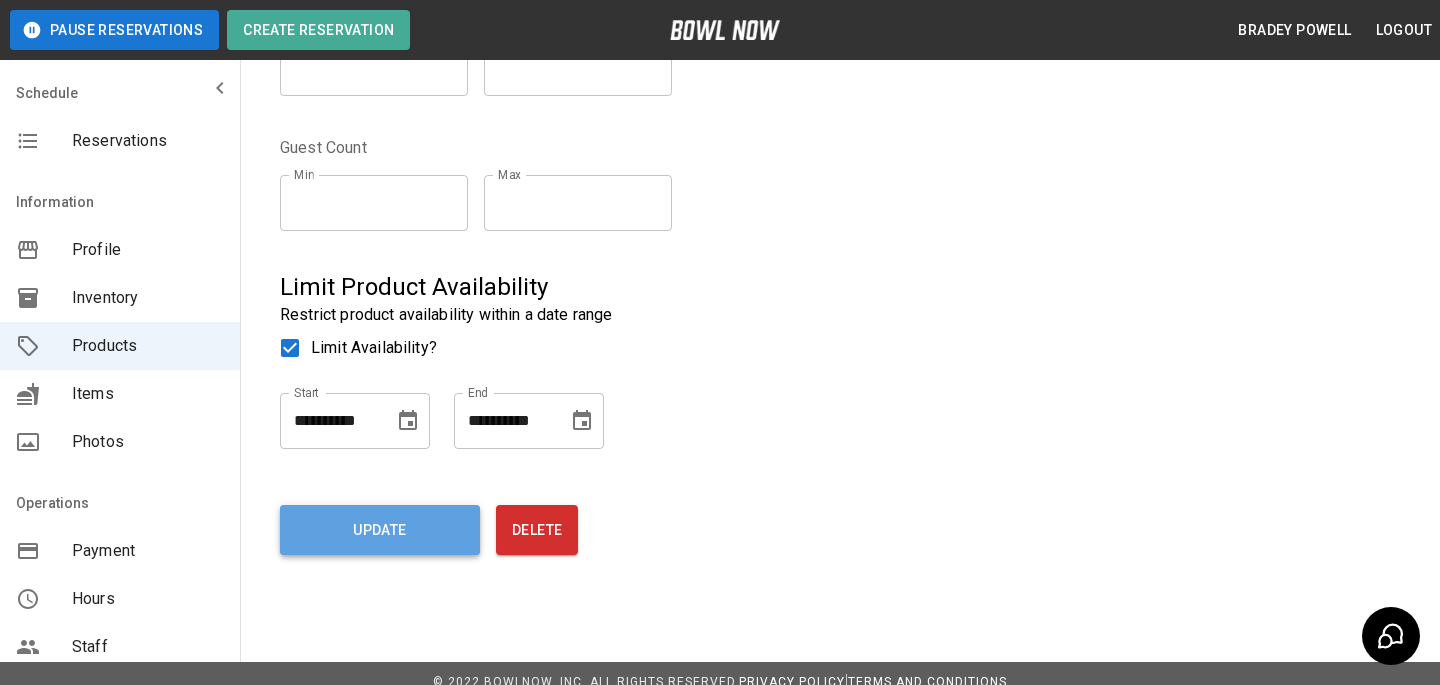 click on "Update" at bounding box center [380, 530] 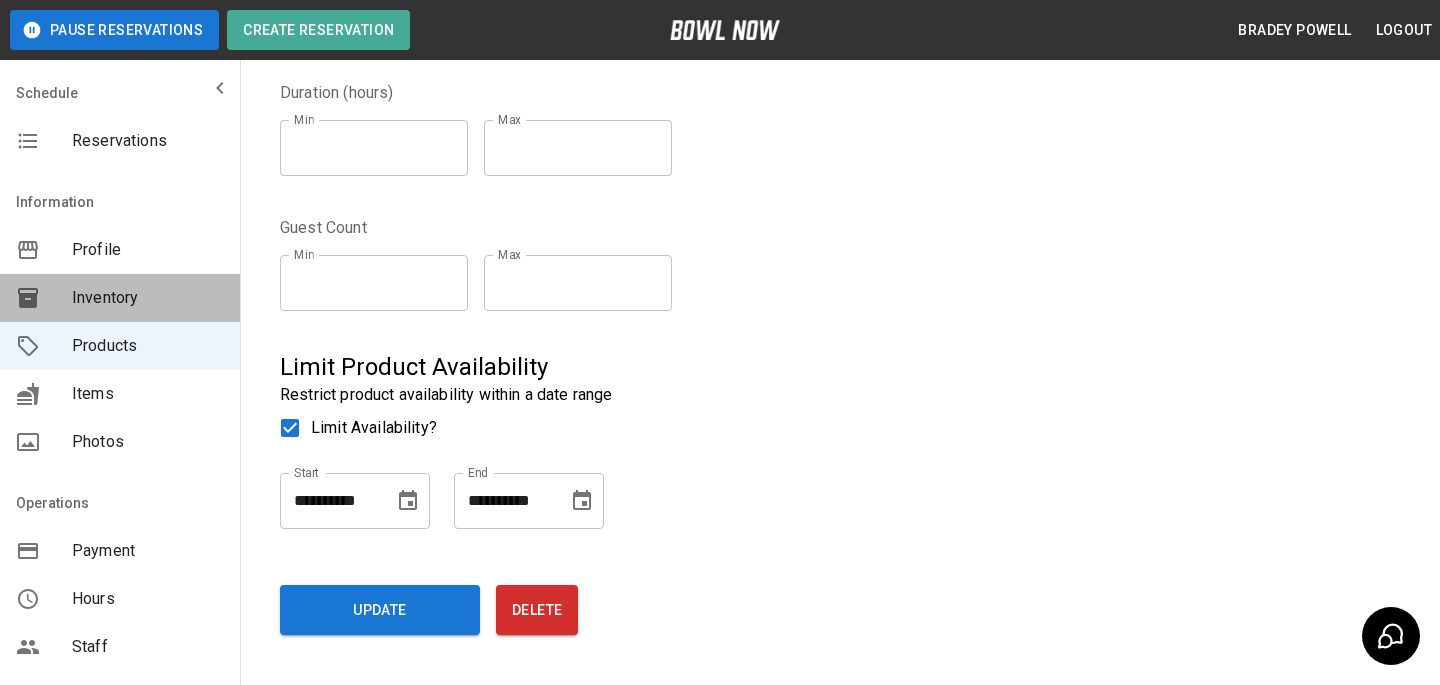 click on "Inventory" at bounding box center (120, 298) 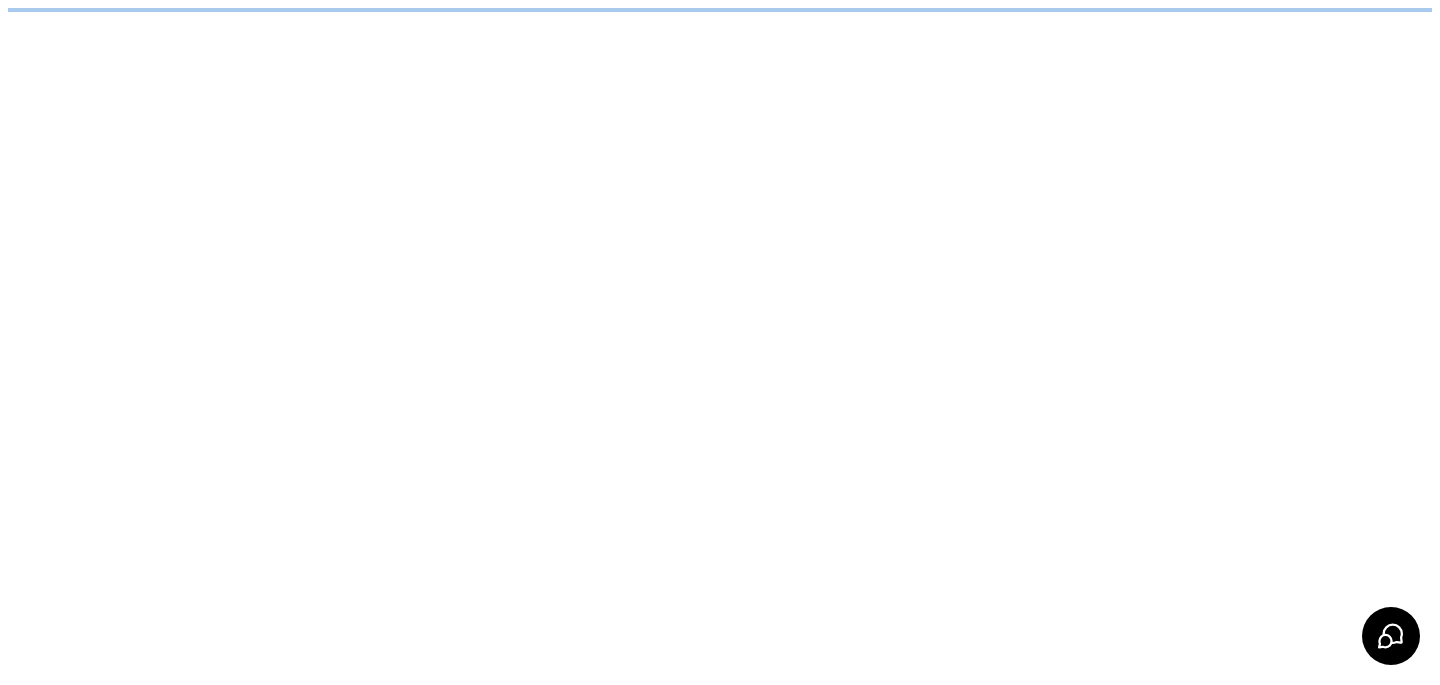 scroll, scrollTop: 0, scrollLeft: 0, axis: both 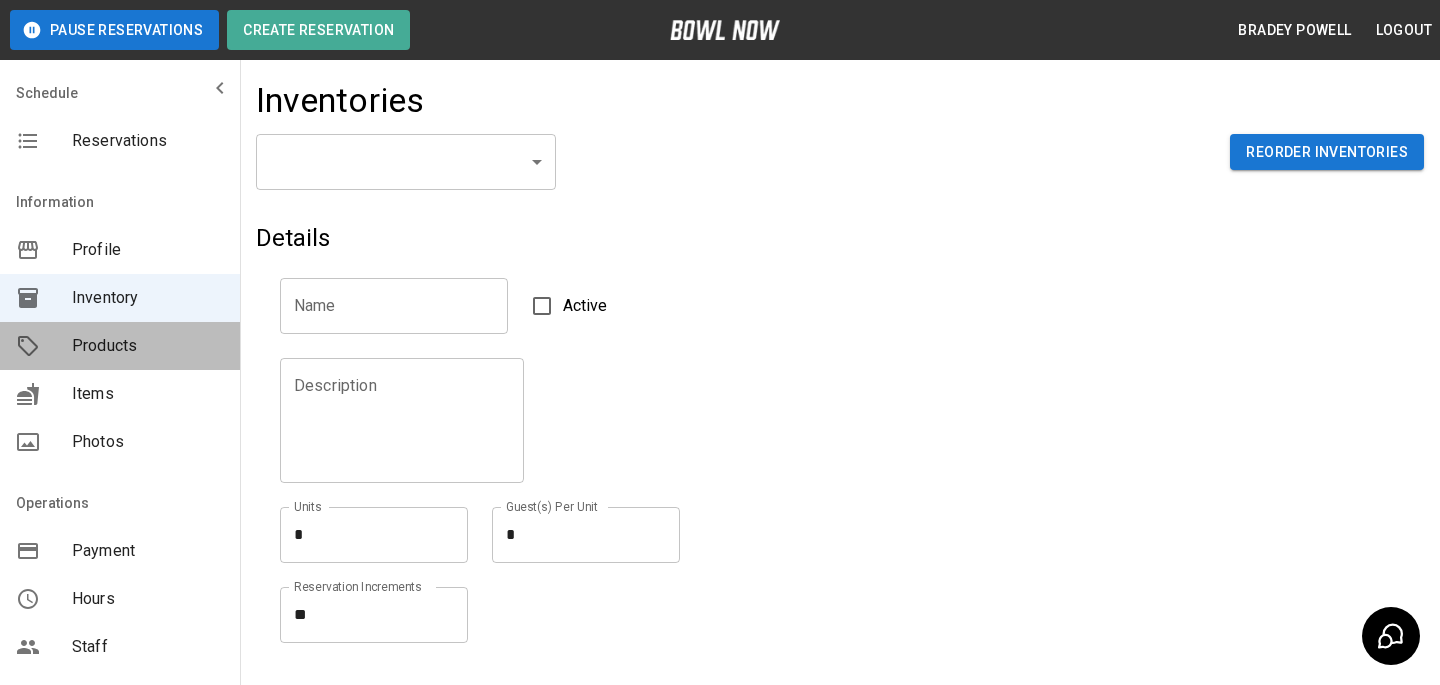 click on "Products" at bounding box center (120, 346) 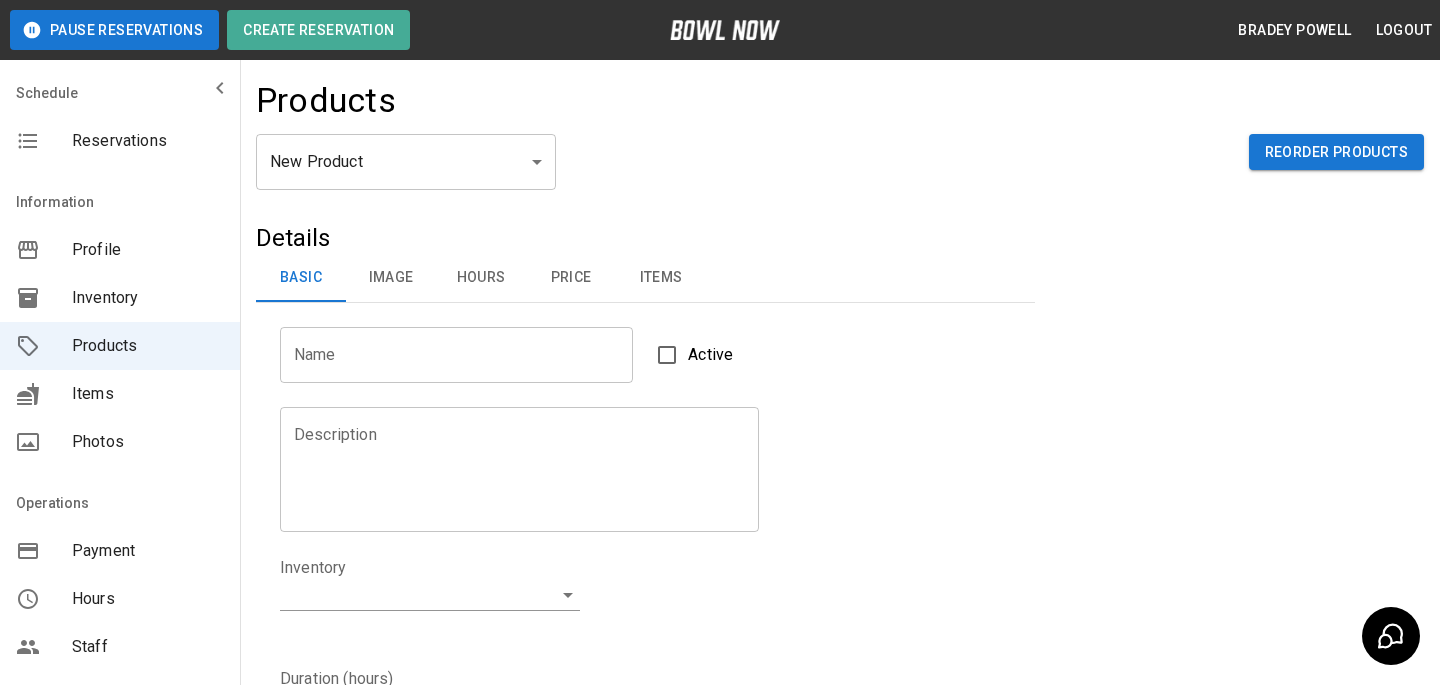 click on "Pause Reservations Create Reservation Bradey Powell Logout Schedule Reservations Information Profile Inventory Products Items Photos Operations Payment Hours Staff Help Reports Integrations Contacts User Account Products New Product ** ​ Reorder Products Details Basic Image Hours Price Items Name Name Active Description Description Inventory ​ Duration (hours) Min * Min Max * Max Guest Count Min * Min Max * Max Limit Product Availability Restrict product availability within a date range Limit Availability? Current Image Select an Image Upload   Product Hours: Same as Business Hours ******* Product Hours: Deposit only? Collect Deposit Only % * ​ percent ******* ​ Unit Price $ * Unit Price per hour **** ​ Price per Shoe $ * Price per Shoe Include Shoes? Require Shoes? Sales Tax % * Sales Tax Tax Unit Price Tax Shoes Discounts and Promos Create discount codes and promos for your product ADD DISCOUNT CODE Select Items For This Product Allow customers to edit or cancel their reservation? Yes Create   |" at bounding box center [720, 644] 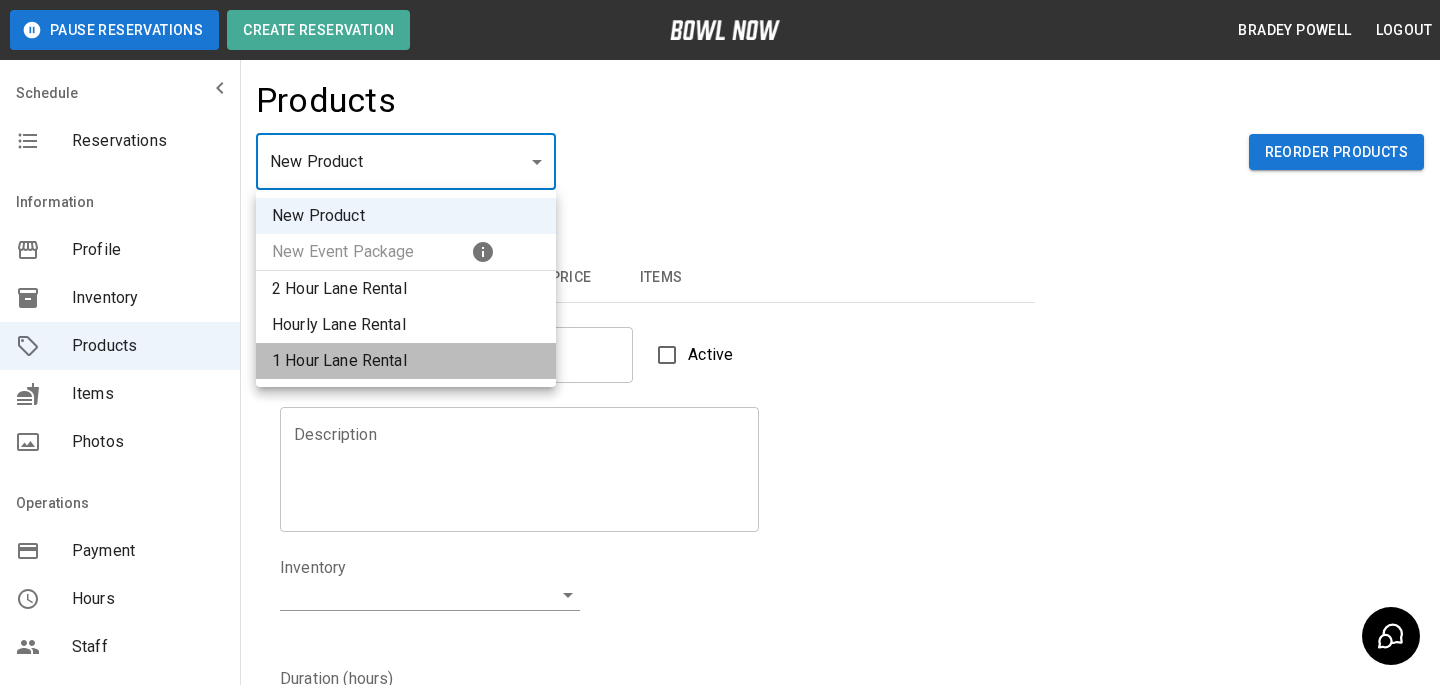 click on "1 Hour Lane Rental" at bounding box center (406, 361) 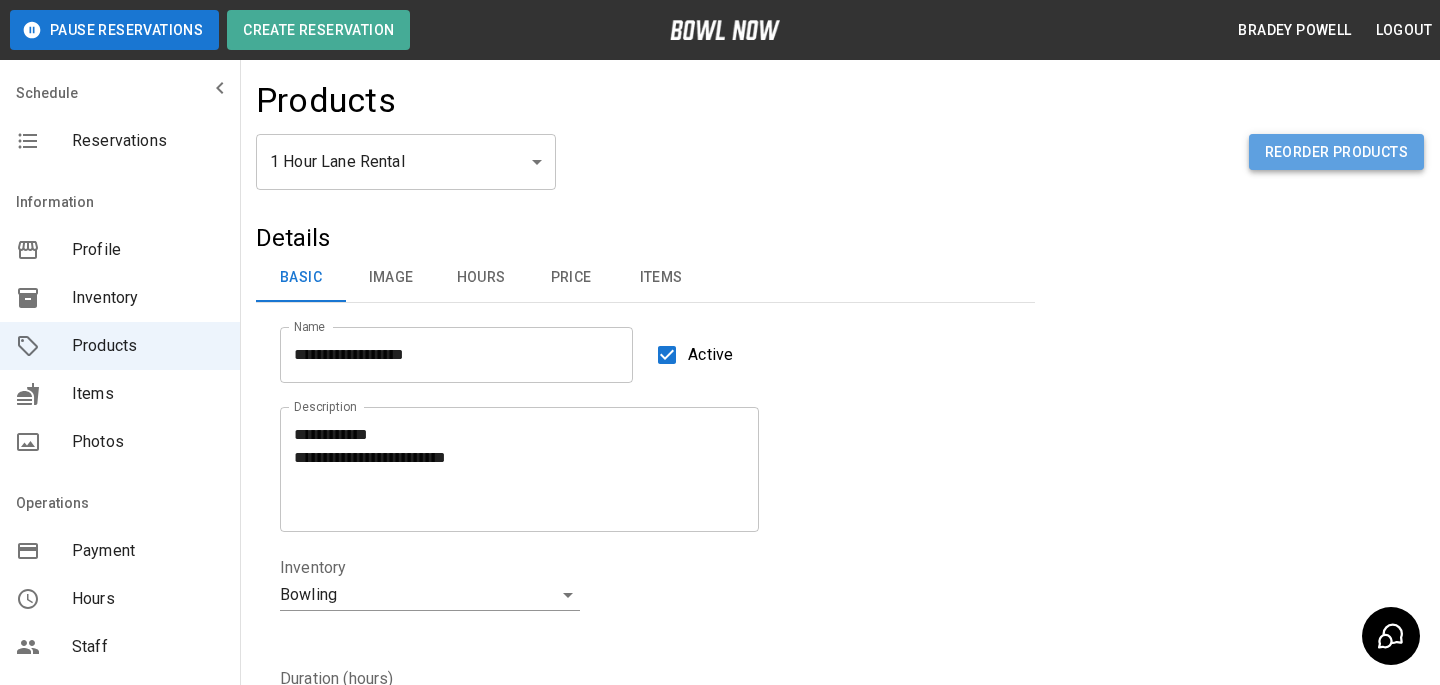 click on "Reorder Products" at bounding box center [1336, 152] 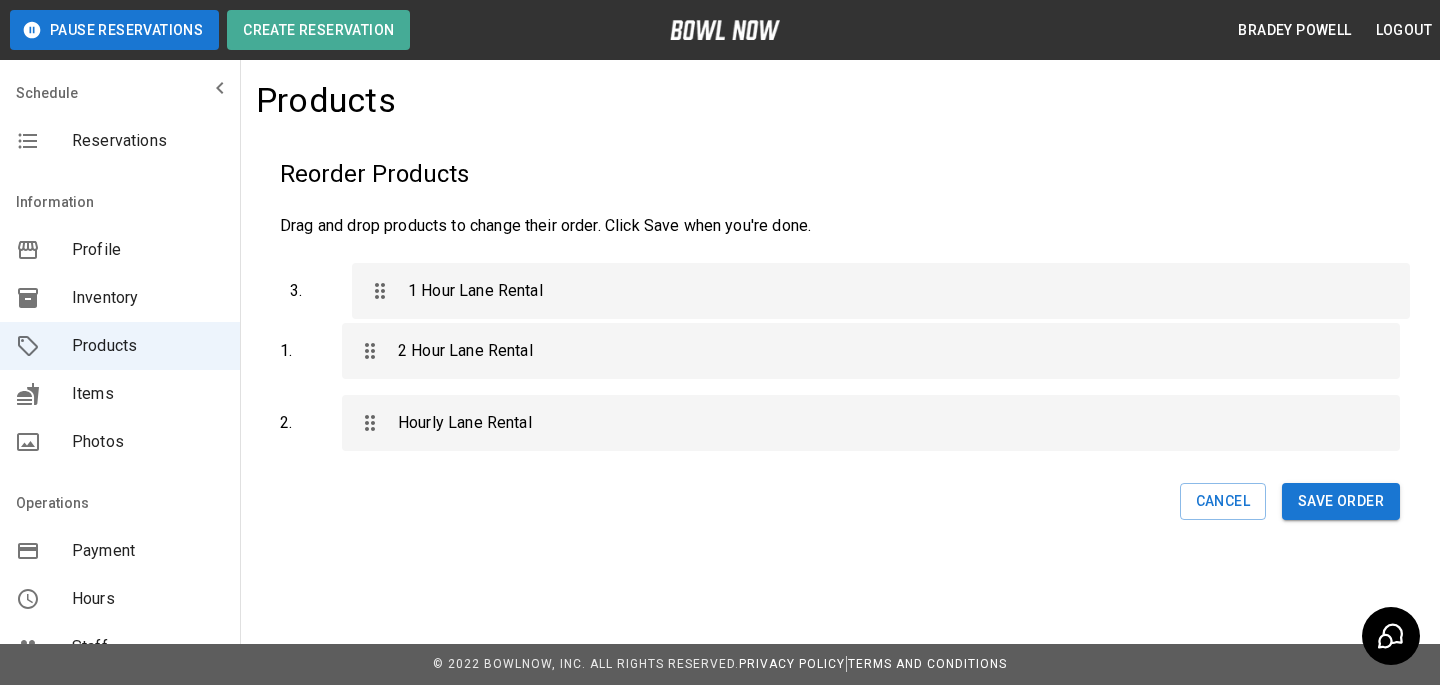 drag, startPoint x: 355, startPoint y: 414, endPoint x: 366, endPoint y: 255, distance: 159.38005 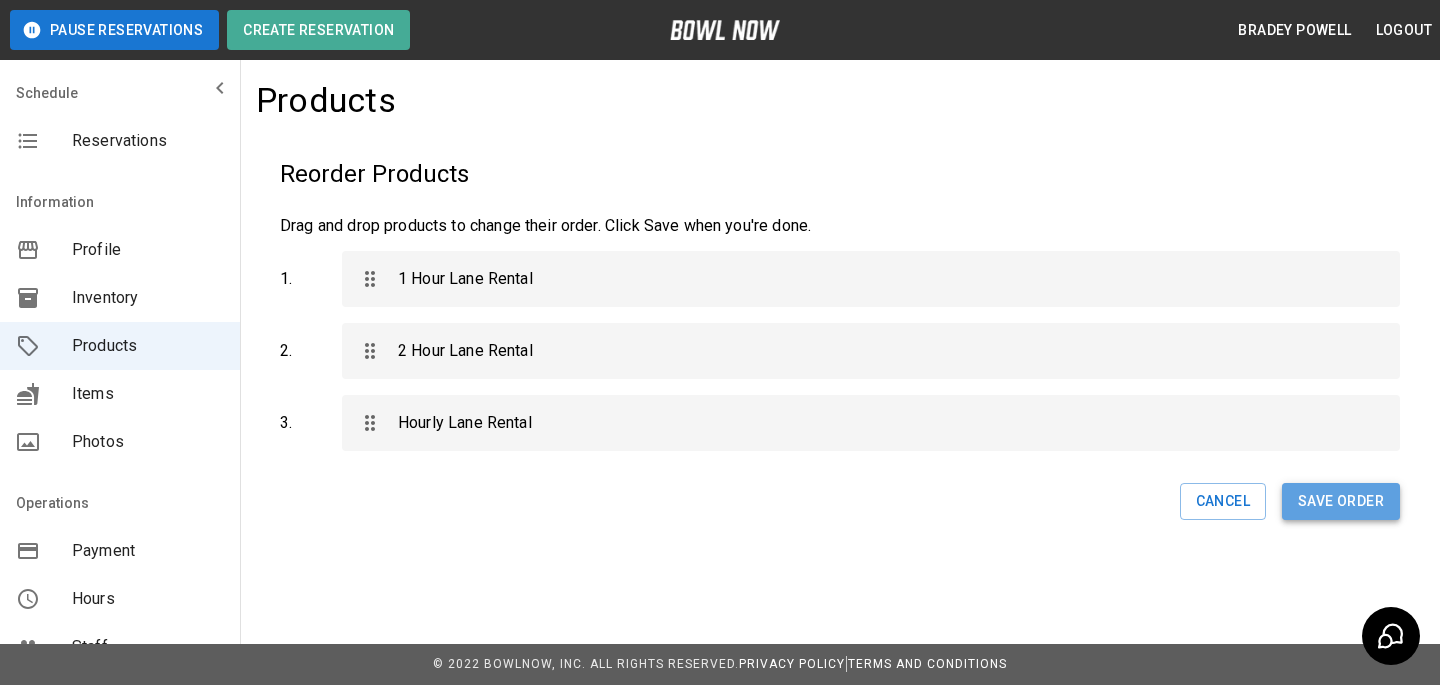 click on "Save Order" at bounding box center (1341, 501) 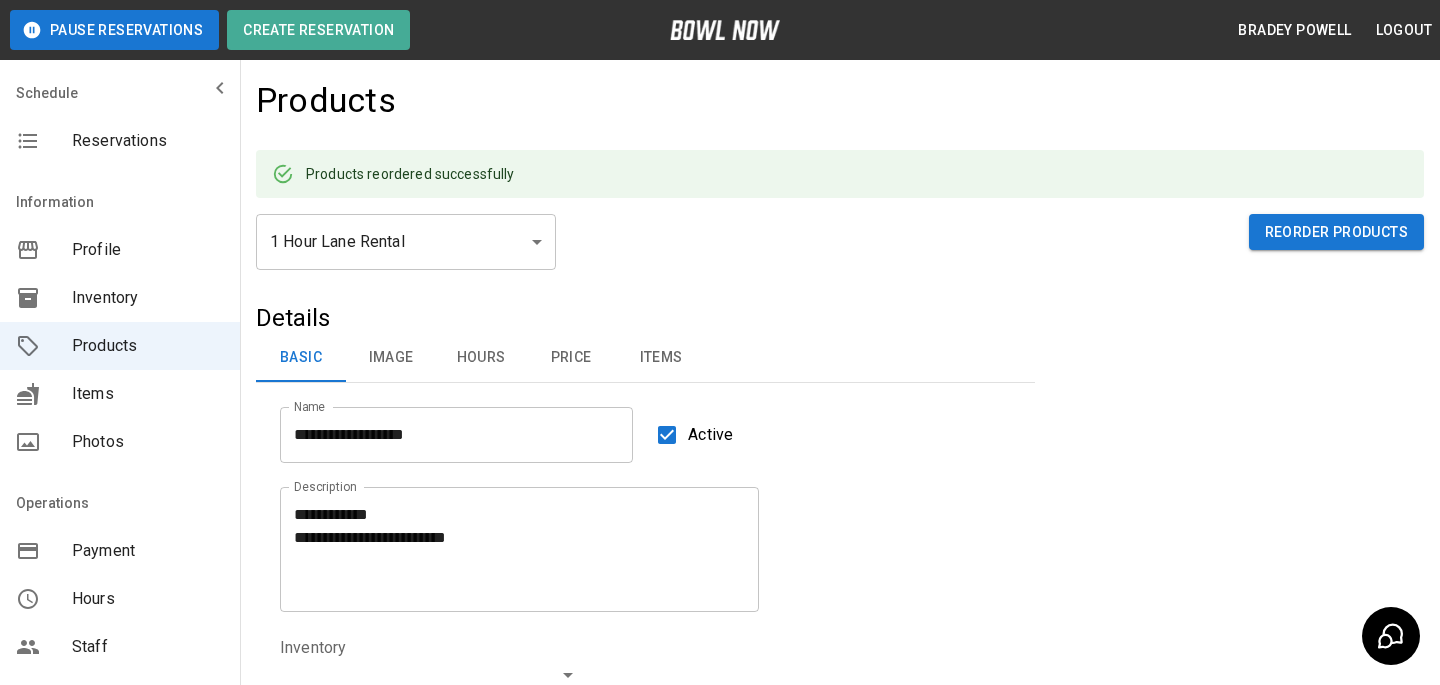 type on "**********" 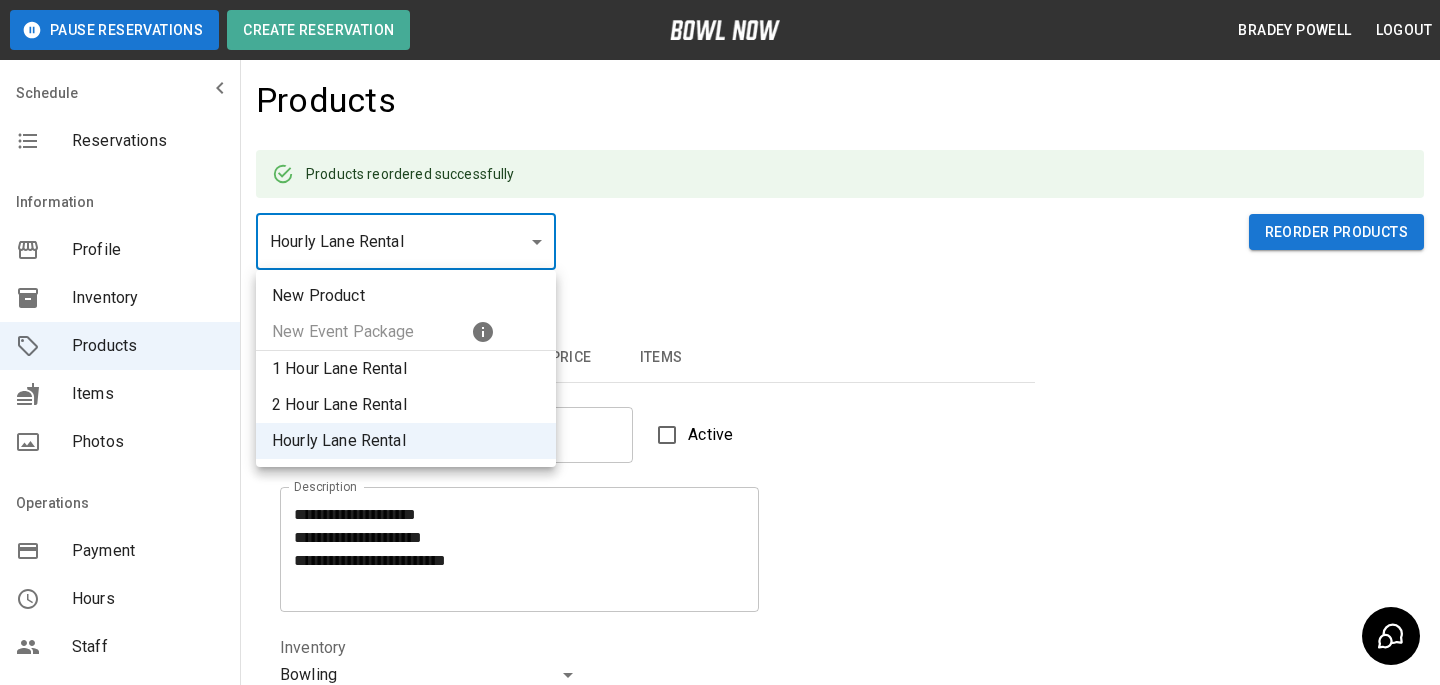 click on "**********" at bounding box center [720, 724] 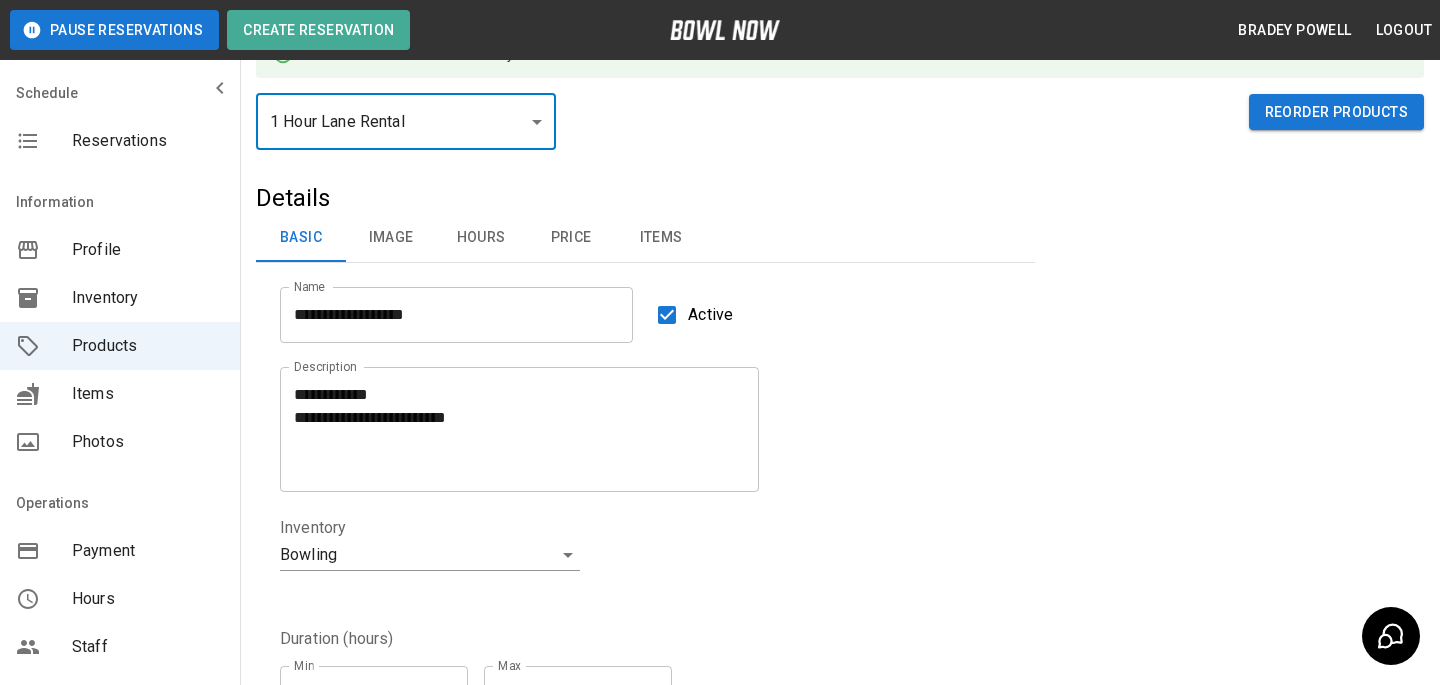 scroll, scrollTop: 125, scrollLeft: 0, axis: vertical 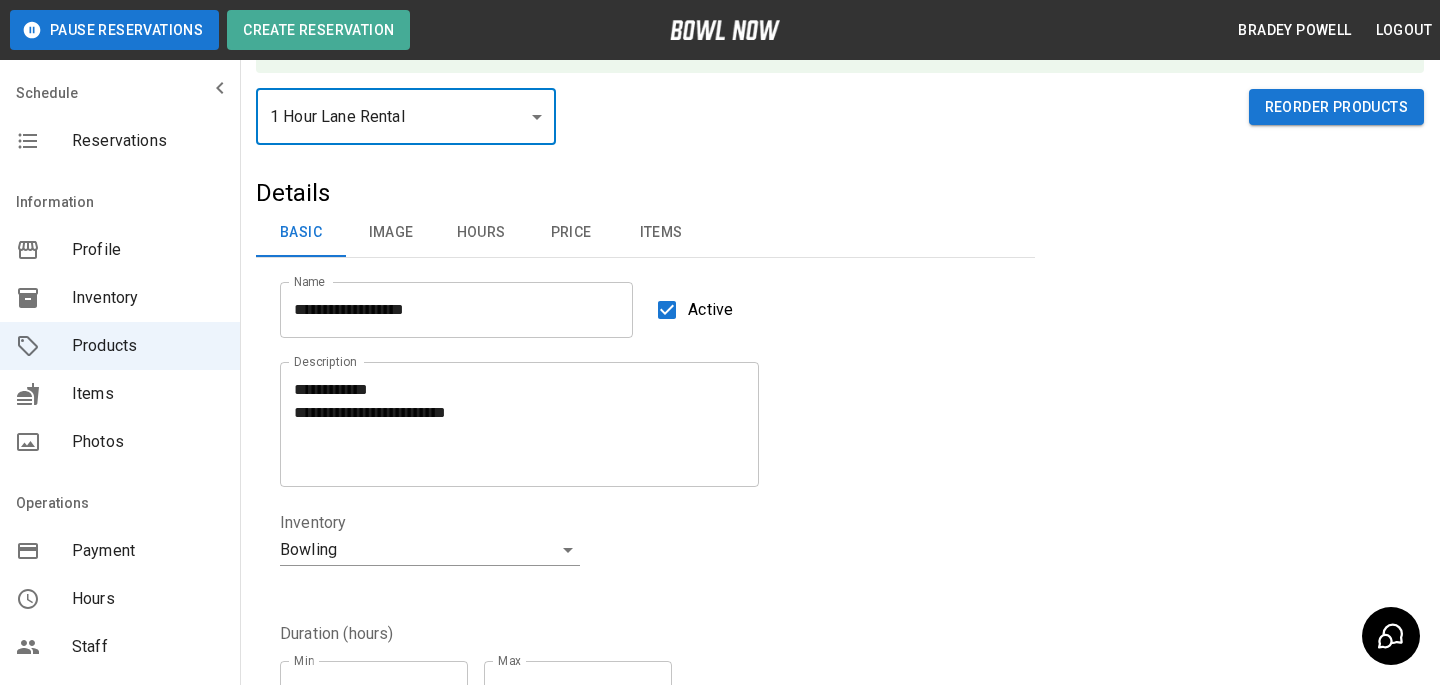 click on "Price" at bounding box center [571, 233] 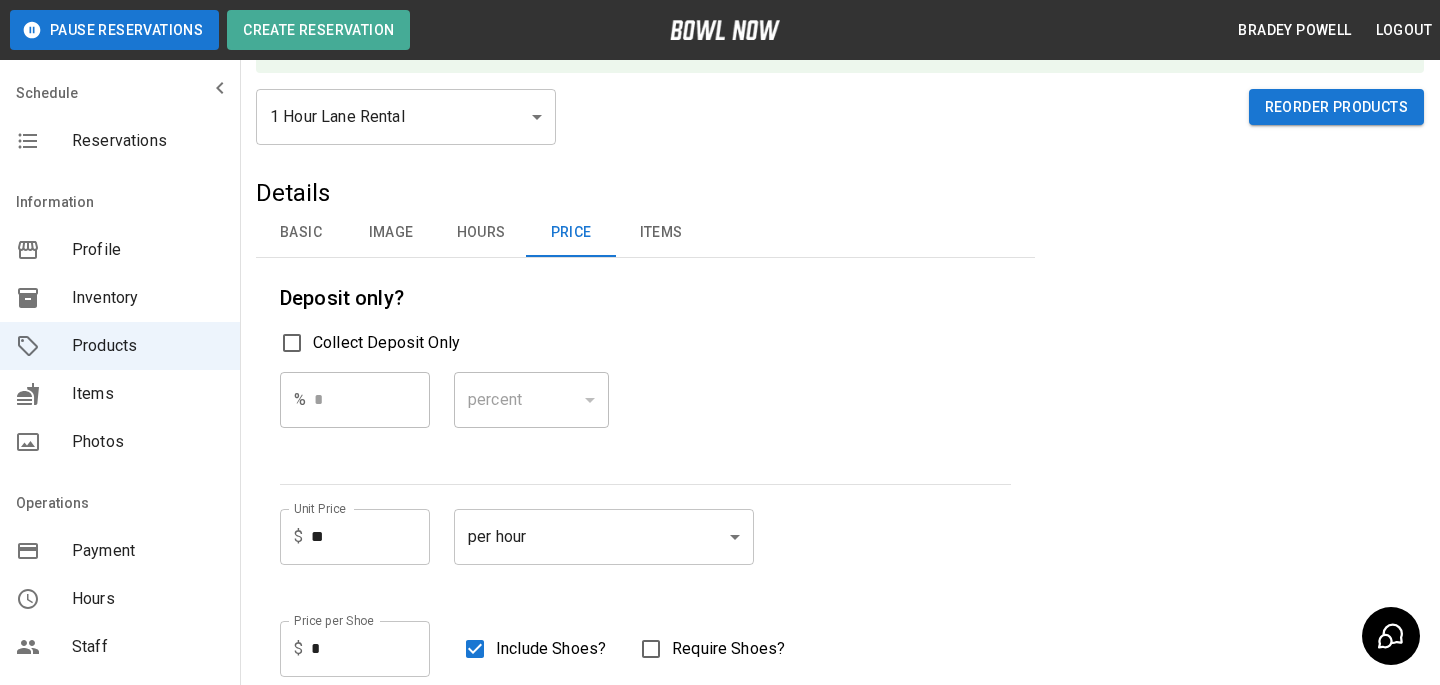 click on "**********" at bounding box center (720, 595) 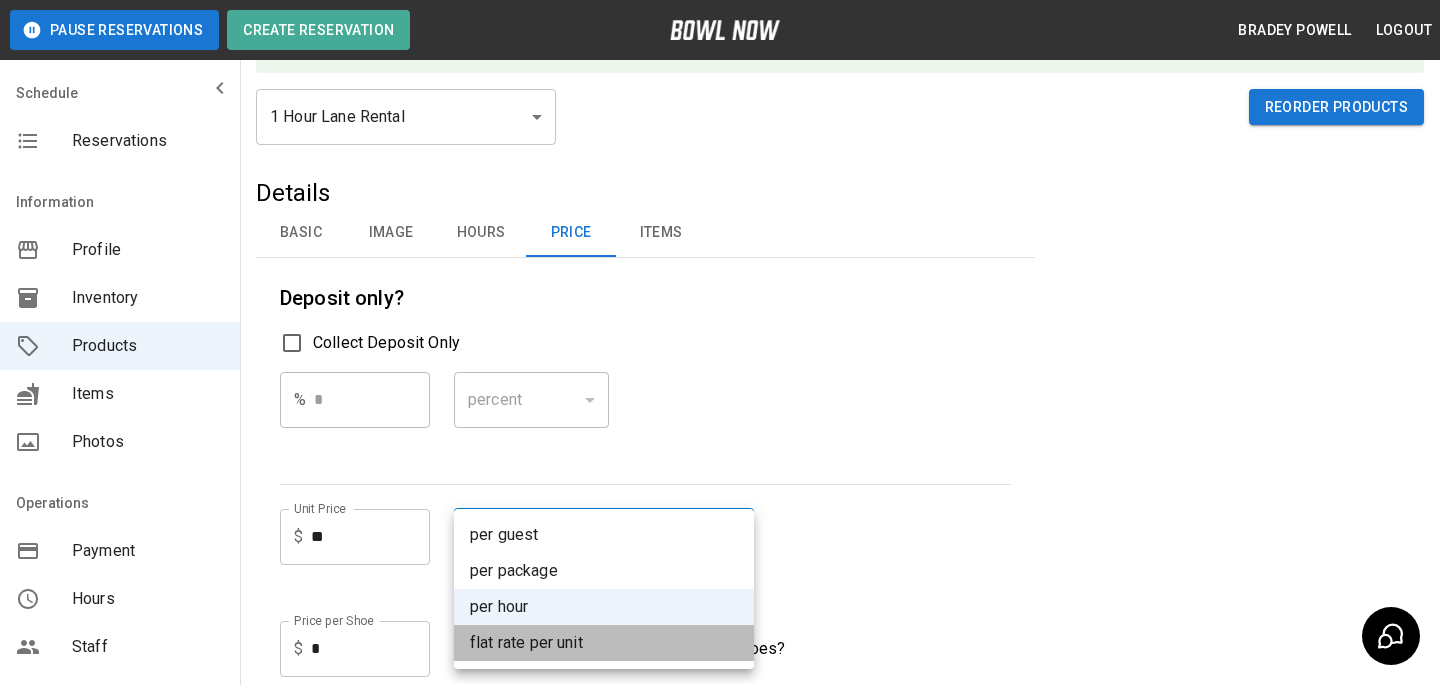 click on "flat rate per unit" at bounding box center (604, 643) 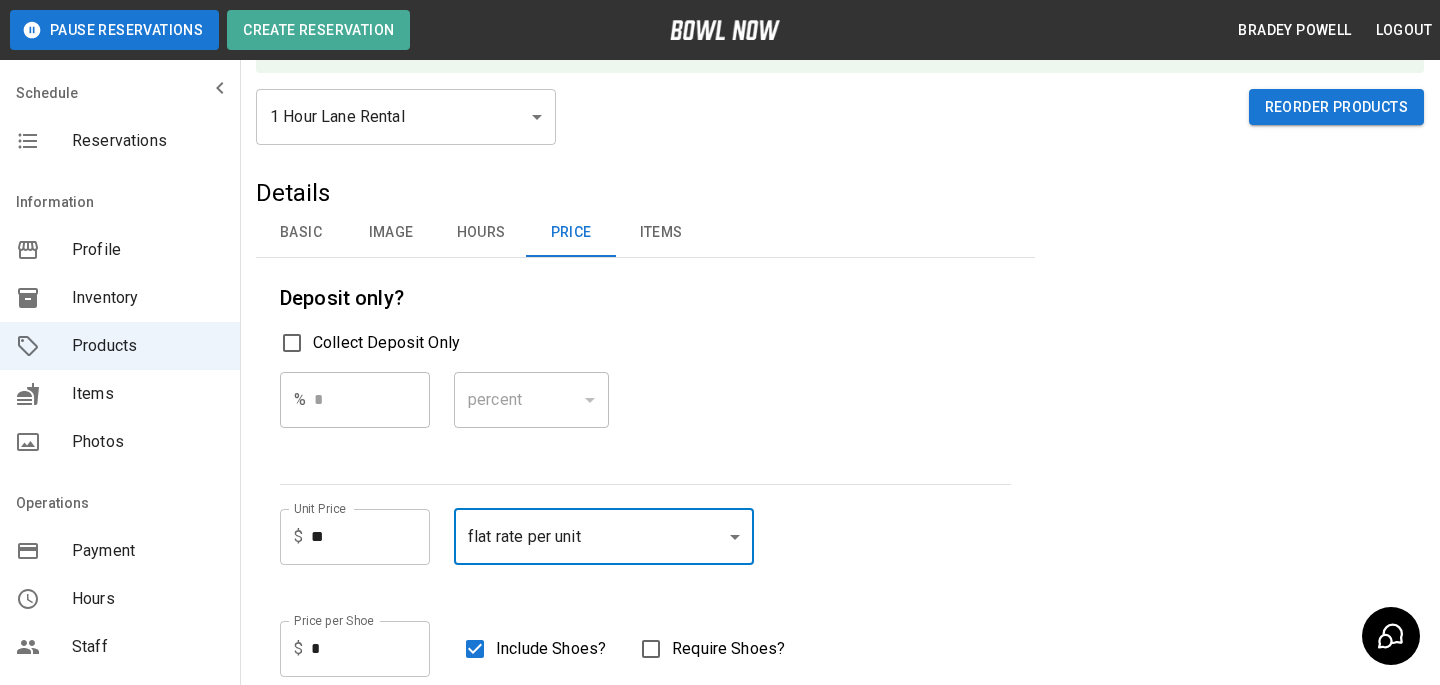 click on "**" at bounding box center (370, 537) 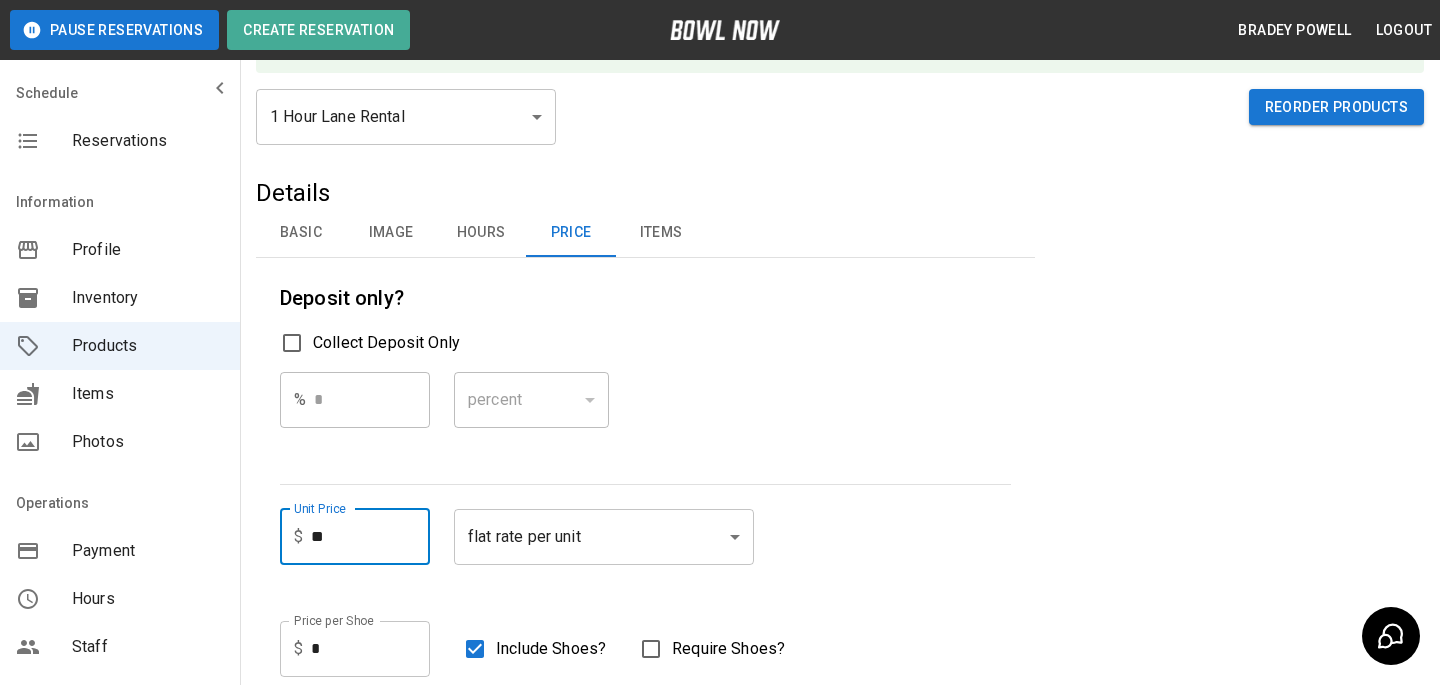 click on "**" at bounding box center [370, 537] 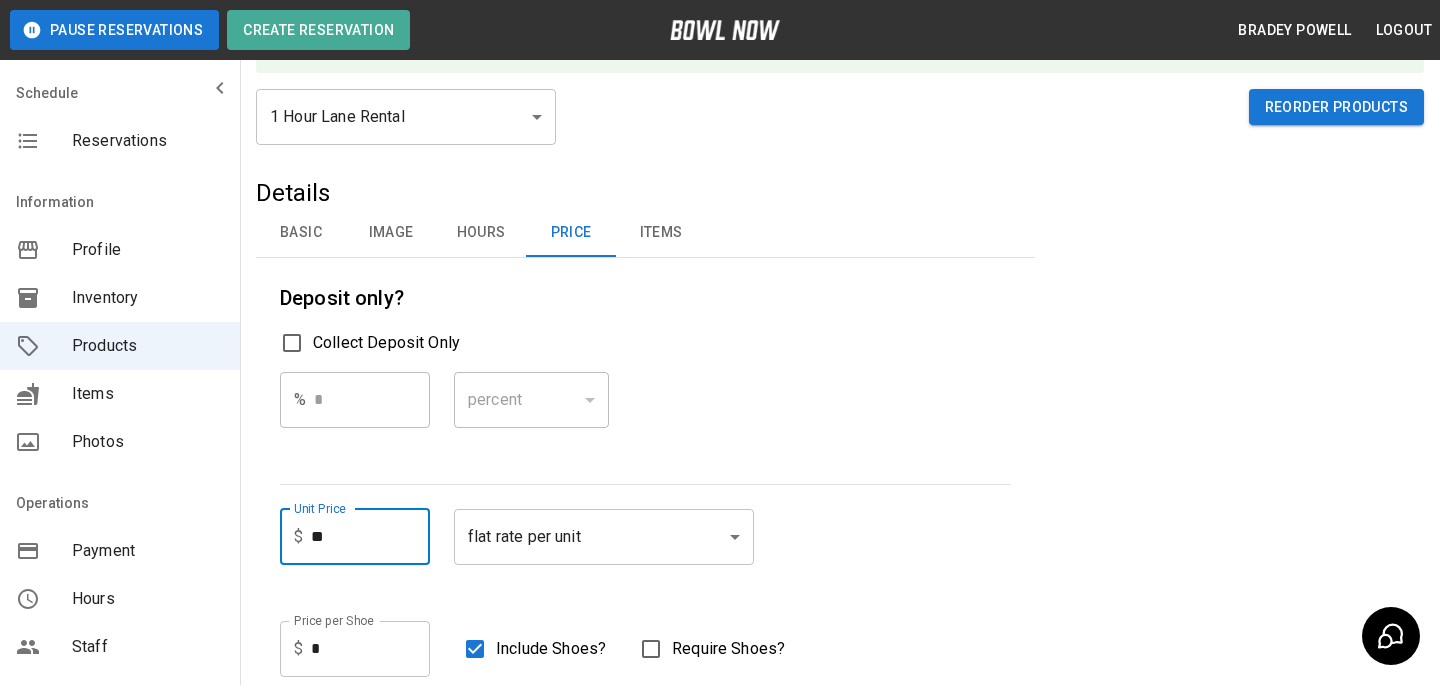 type on "*" 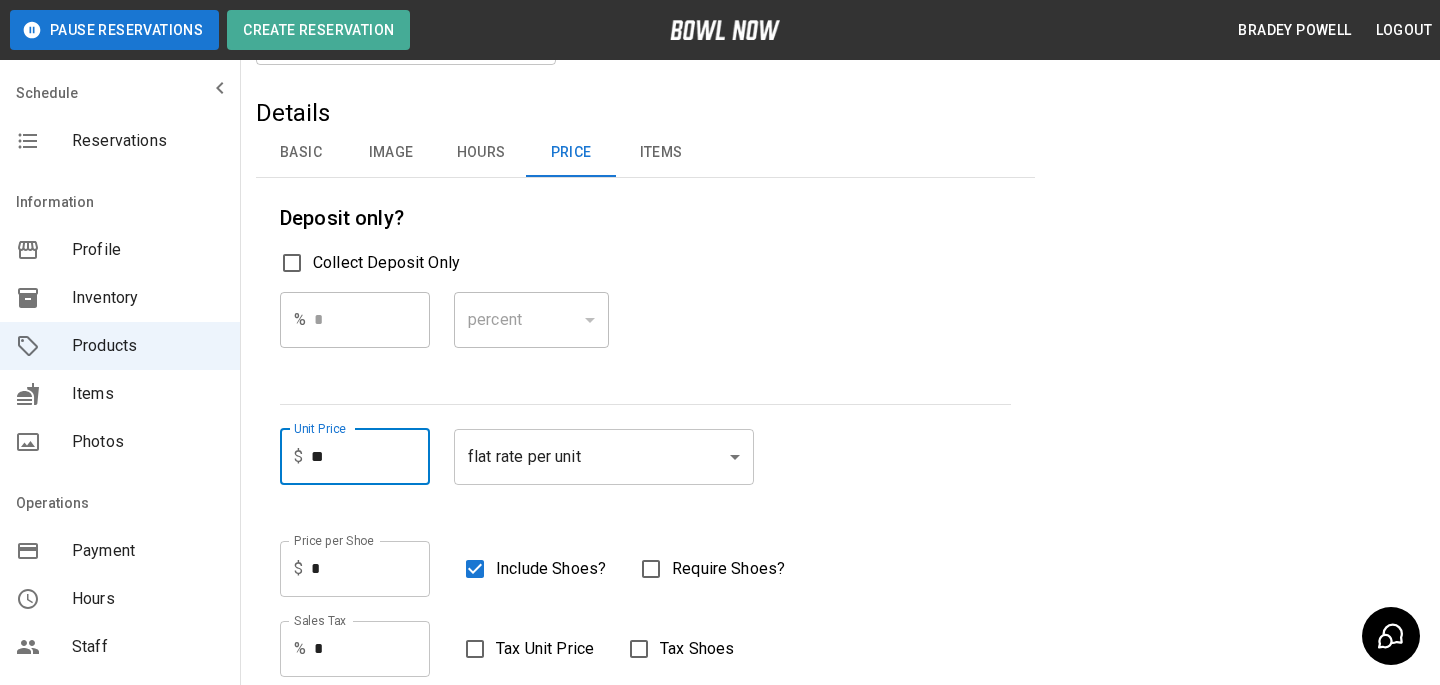 type on "**" 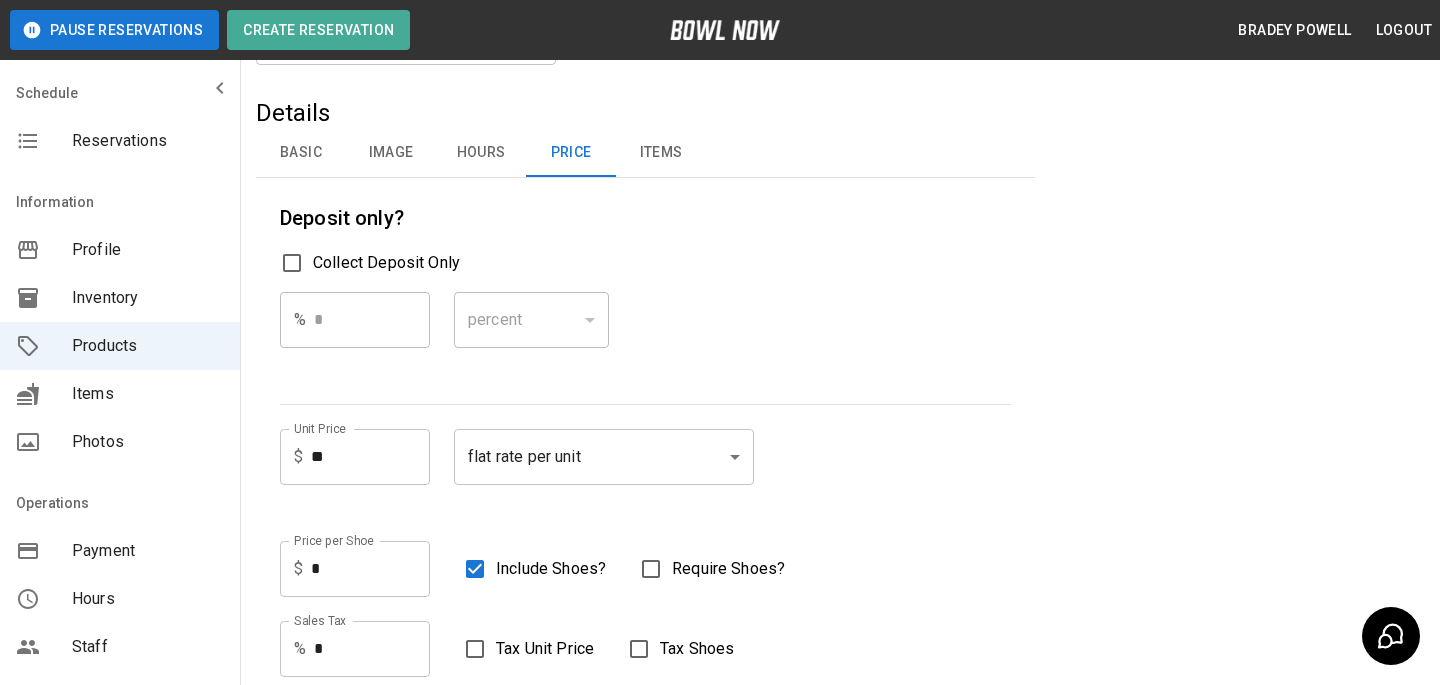 click on "Deposit only? Collect Deposit Only % * ​ percent ******* ​ Unit Price $ ** Unit Price flat rate per unit **** ​ Price per Shoe $ * Price per Shoe Include Shoes? Require Shoes? Sales Tax % * Sales Tax Tax Unit Price Tax Shoes" at bounding box center [645, 439] 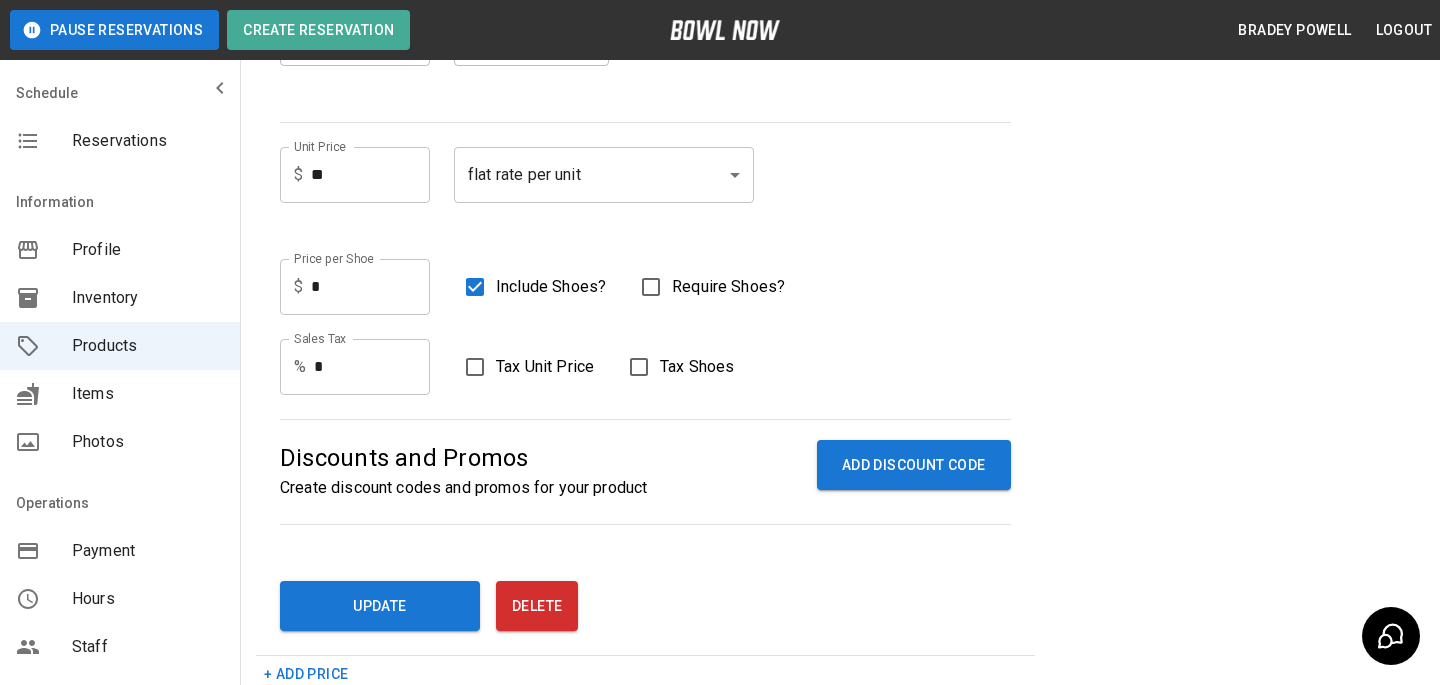 scroll, scrollTop: 675, scrollLeft: 0, axis: vertical 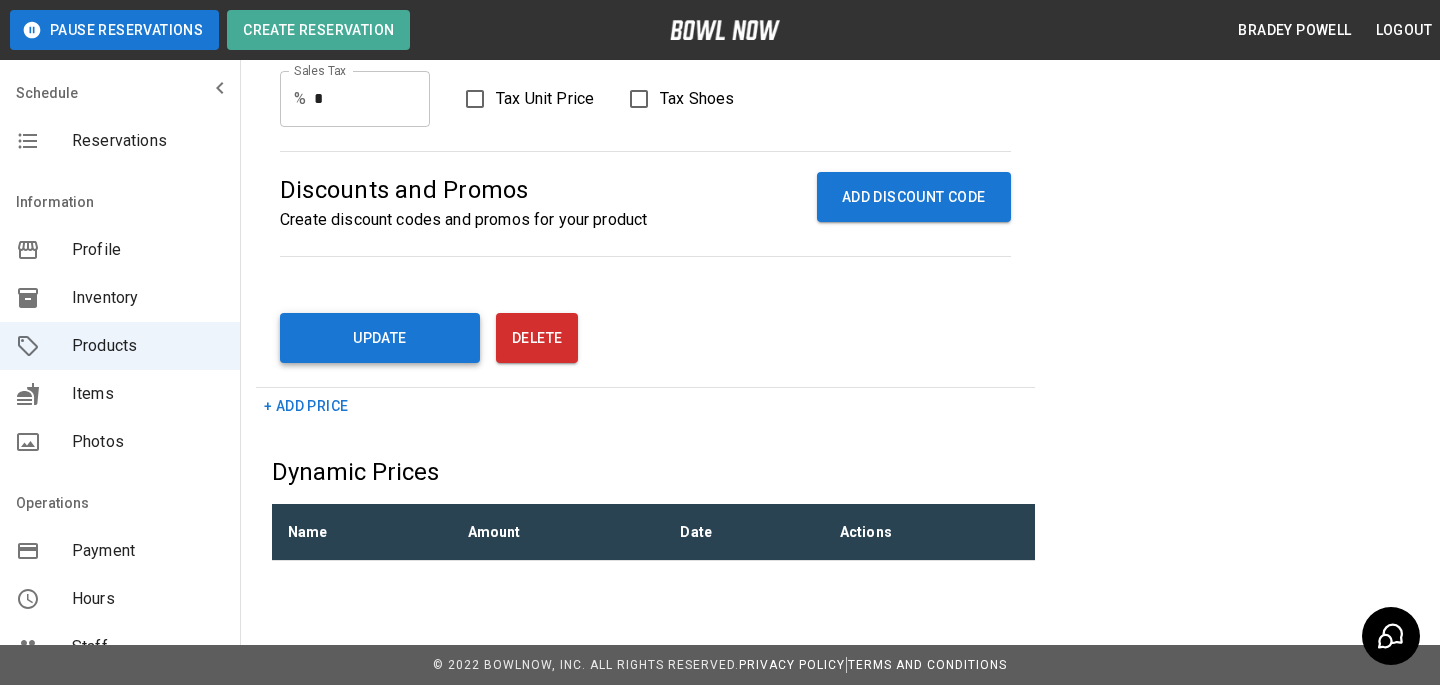 click on "Update" at bounding box center (380, 338) 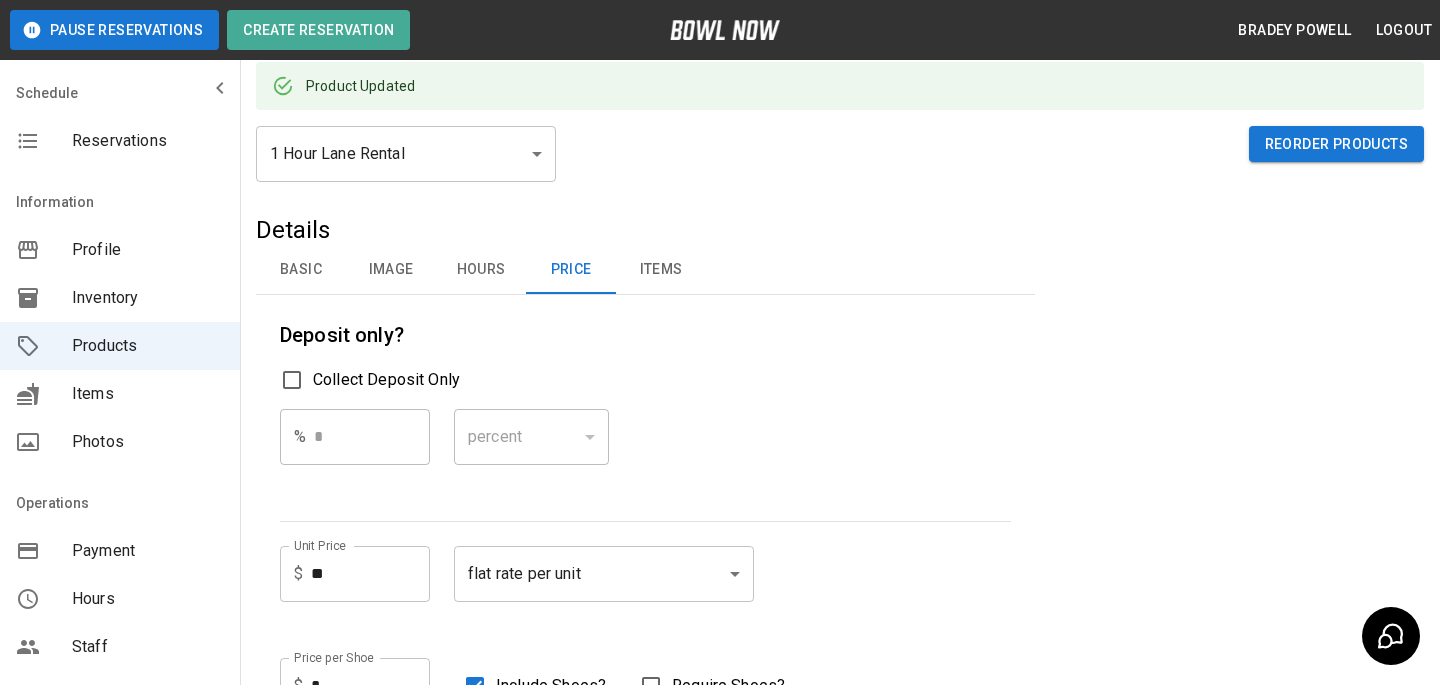 scroll, scrollTop: 0, scrollLeft: 0, axis: both 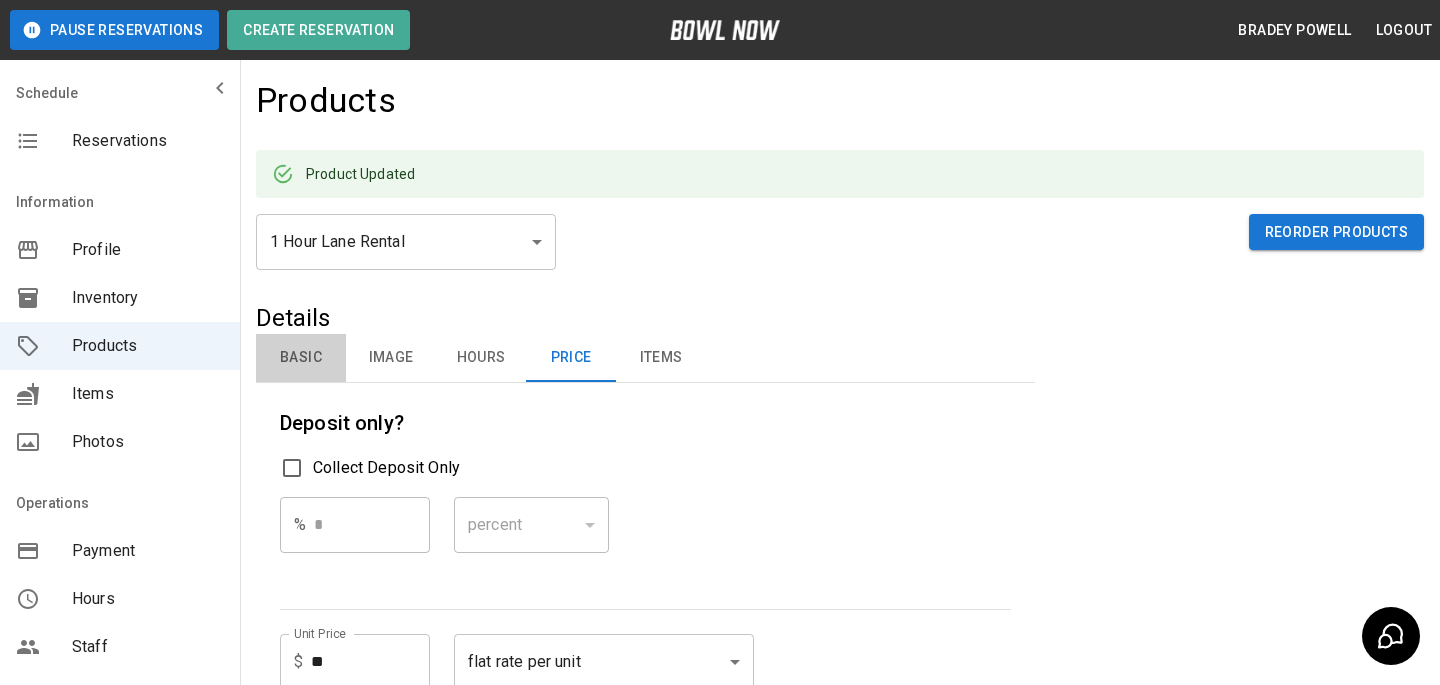 click on "Basic" at bounding box center (301, 358) 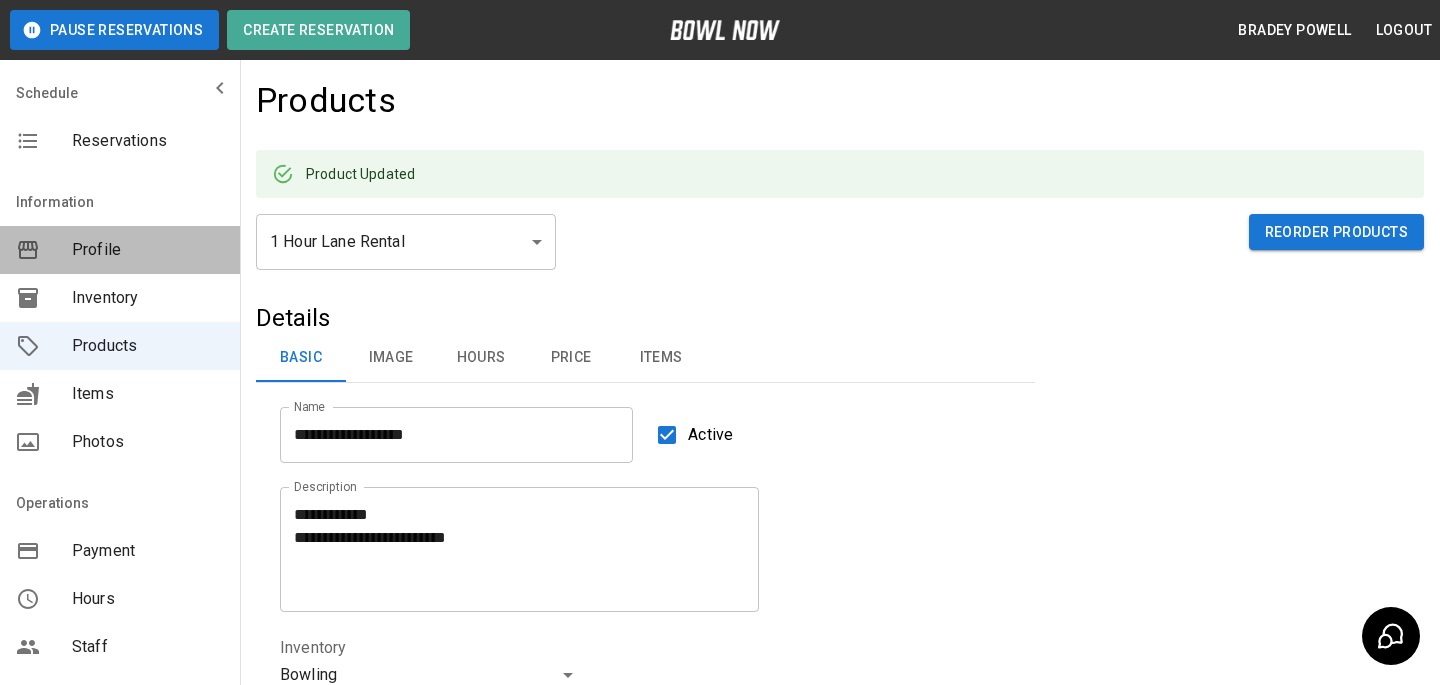 click on "Profile" at bounding box center [120, 250] 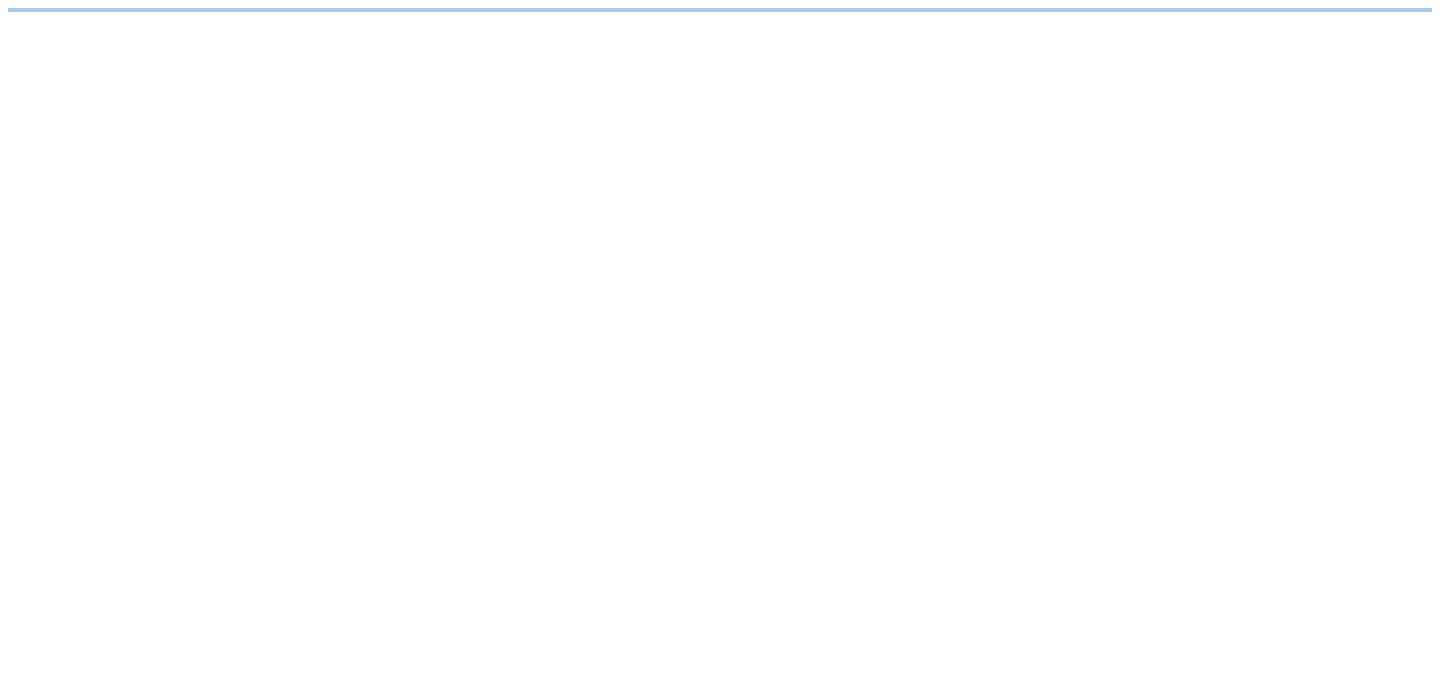 scroll, scrollTop: 0, scrollLeft: 0, axis: both 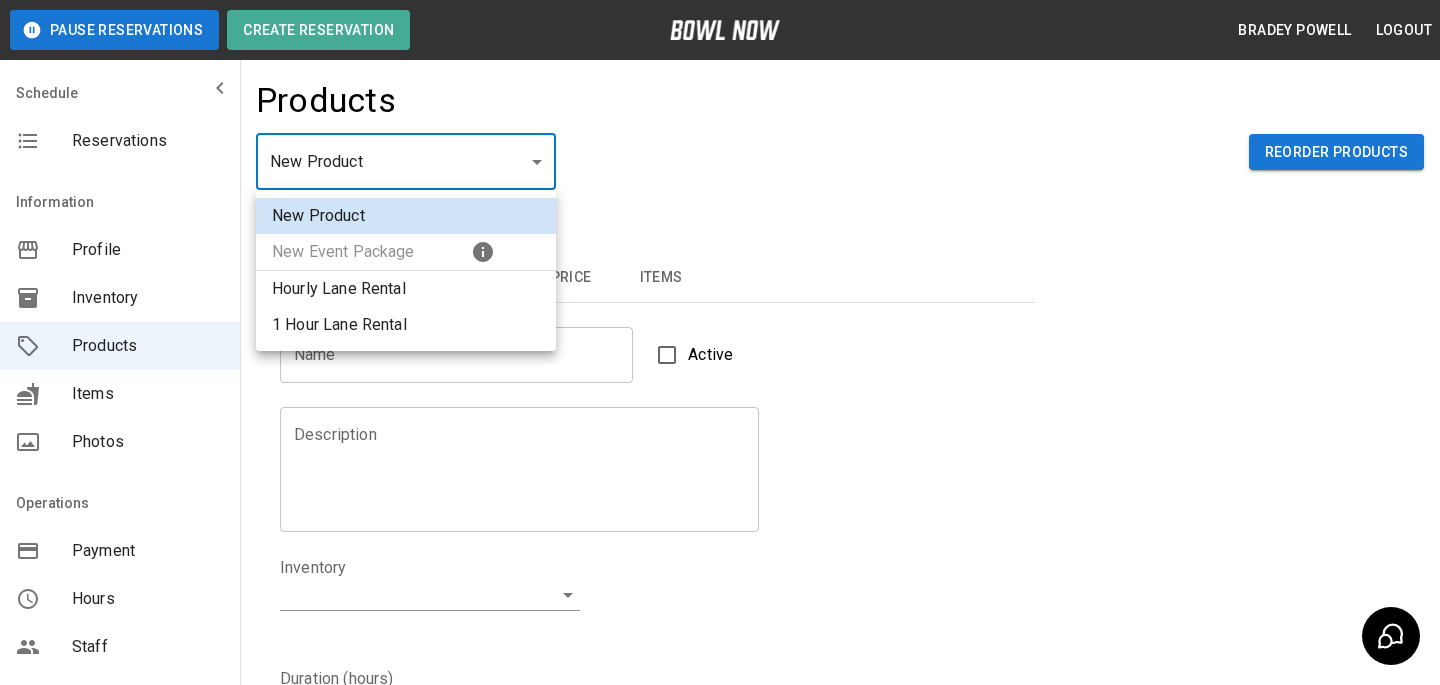 click on "Pause Reservations Create Reservation [FIRST] [LAST] Logout Schedule Reservations Information Profile Inventory Products Items Photos Operations Payment Hours Staff Help Reports Integrations Contacts User Account Products New Product ** ​ Reorder Products Details Basic Image Hours Price Items Name Name Active Description Description Inventory ​ Duration (hours) Min * Min Max * Max Guest Count Min * Min Max * Max Limit Product Availability Restrict product availability within a date range Limit Availability? Current Image Select an Image Upload   Product Hours: Same as Business Hours ******* Product Hours: Deposit only? Collect Deposit Only % * ​ percent ******* ​ Unit Price $ * Unit Price per hour **** ​ Price per Shoe $ * Price per Shoe Include Shoes? Require Shoes? Sales Tax % * Sales Tax Tax Unit Price Tax Shoes Discounts and Promos Create discount codes and promos for your product ADD DISCOUNT CODE Select Items For This Product Allow customers to edit or cancel their reservation? Yes Create   |" at bounding box center [720, 644] 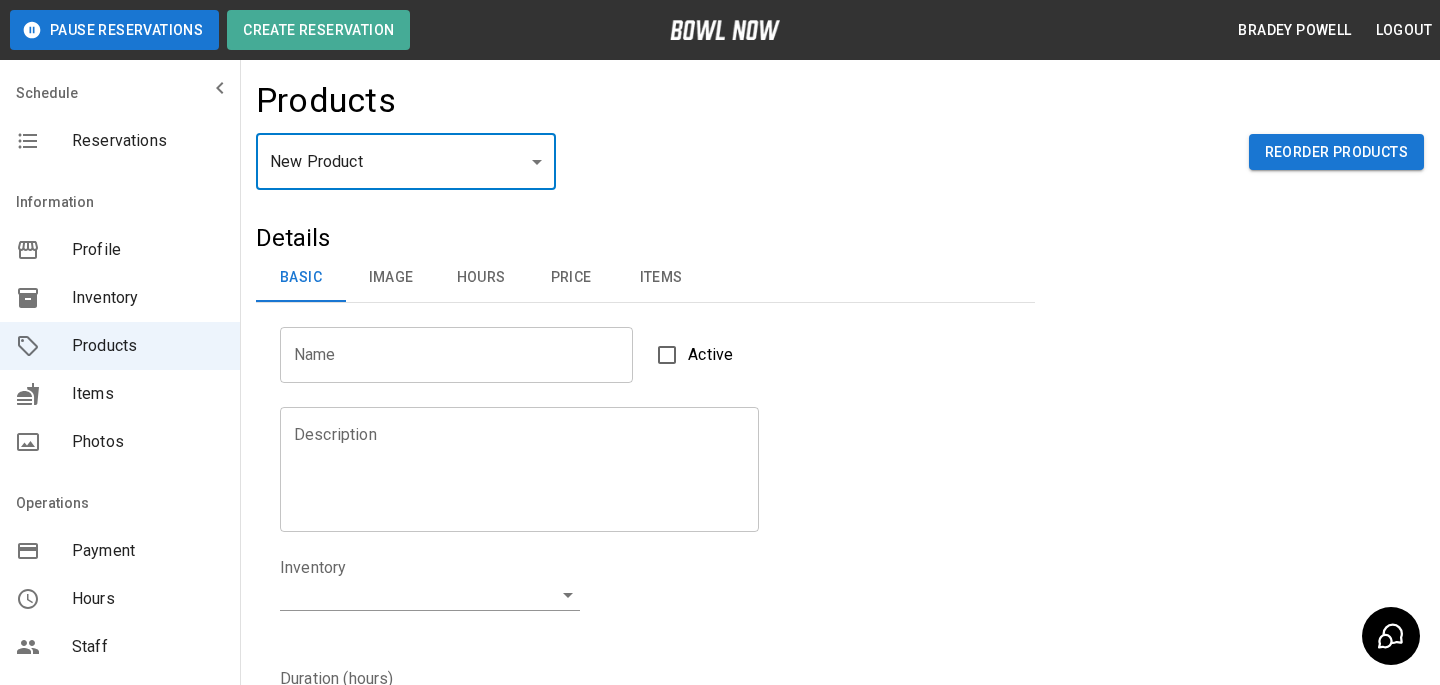 click on "Pause Reservations Create Reservation [FIRST] [LAST] Logout Schedule Reservations Information Profile Inventory Products Items Photos Operations Payment Hours Staff Help Reports Integrations Contacts User Account Products New Product ** ​ Reorder Products Details Basic Image Hours Price Items Name Name Active Description Description Inventory ​ Duration (hours) Min * Min Max * Max Guest Count Min * Min Max * Max Limit Product Availability Restrict product availability within a date range Limit Availability? Current Image Select an Image Upload   Product Hours: Same as Business Hours ******* Product Hours: Deposit only? Collect Deposit Only % * ​ percent ******* ​ Unit Price $ * Unit Price per hour **** ​ Price per Shoe $ * Price per Shoe Include Shoes? Require Shoes? Sales Tax % * Sales Tax Tax Unit Price Tax Shoes Discounts and Promos Create discount codes and promos for your product ADD DISCOUNT CODE Select Items For This Product Allow customers to edit or cancel their reservation? Yes Create   |" at bounding box center [720, 644] 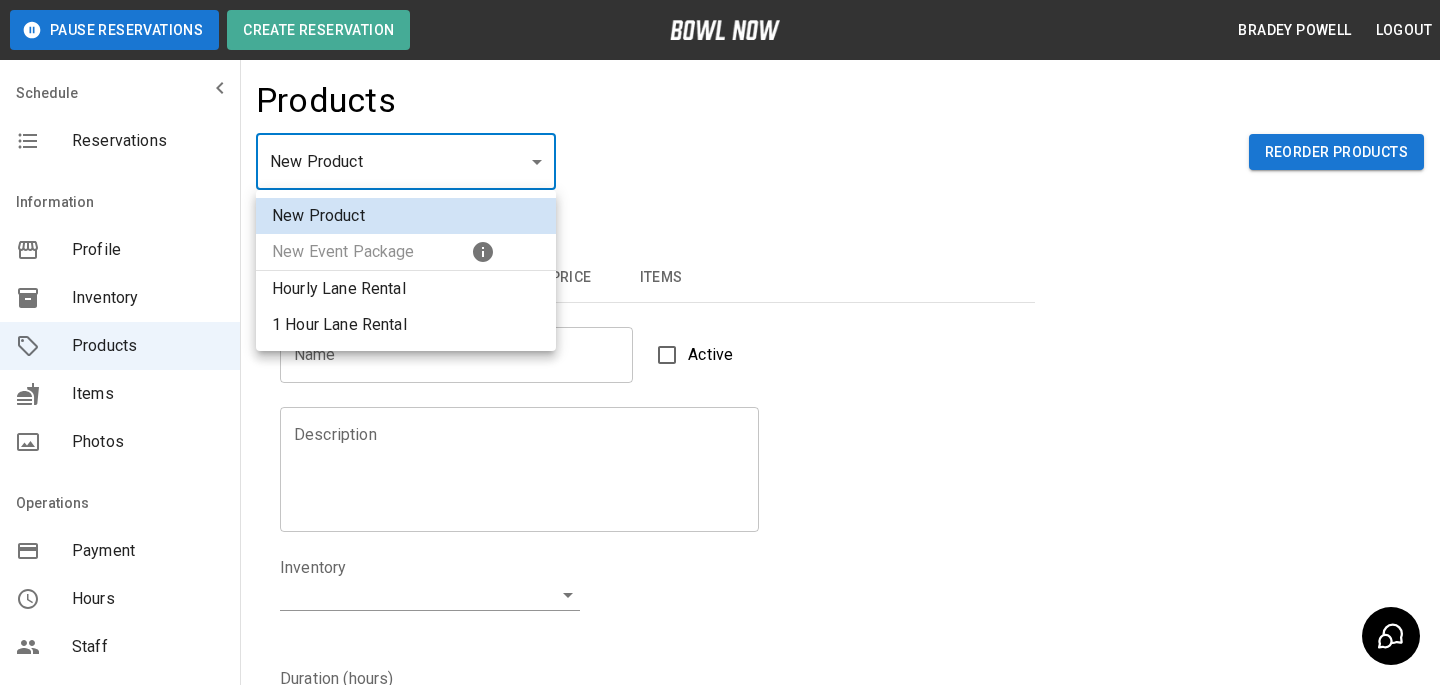 click on "Hourly Lane Rental" at bounding box center [406, 289] 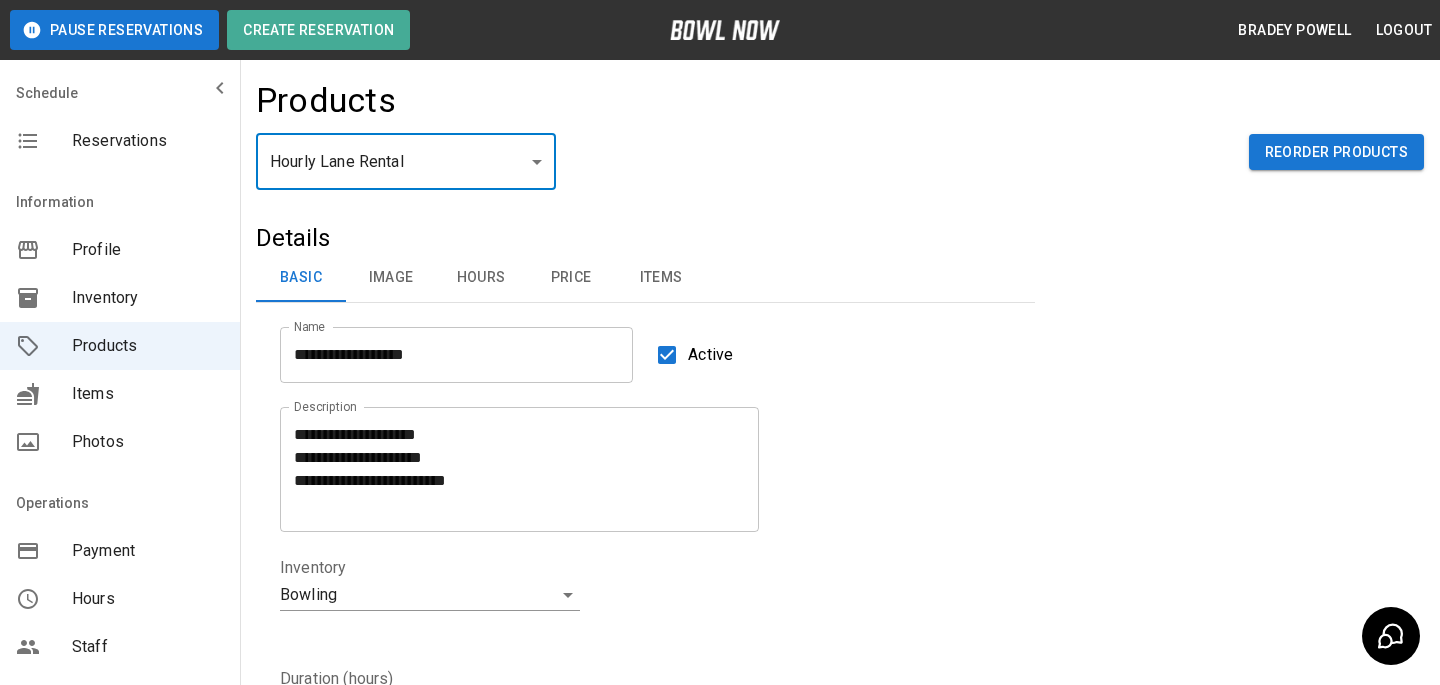 click on "Price" at bounding box center (571, 278) 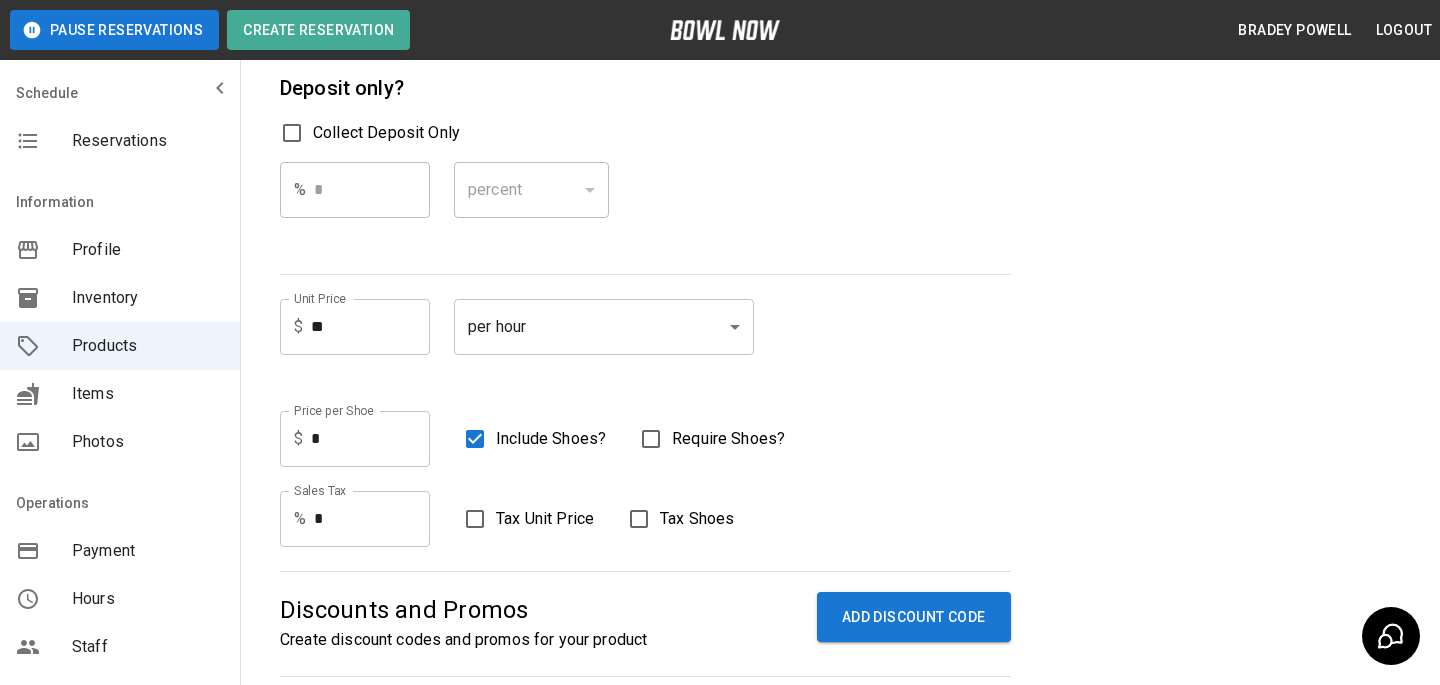 scroll, scrollTop: 0, scrollLeft: 0, axis: both 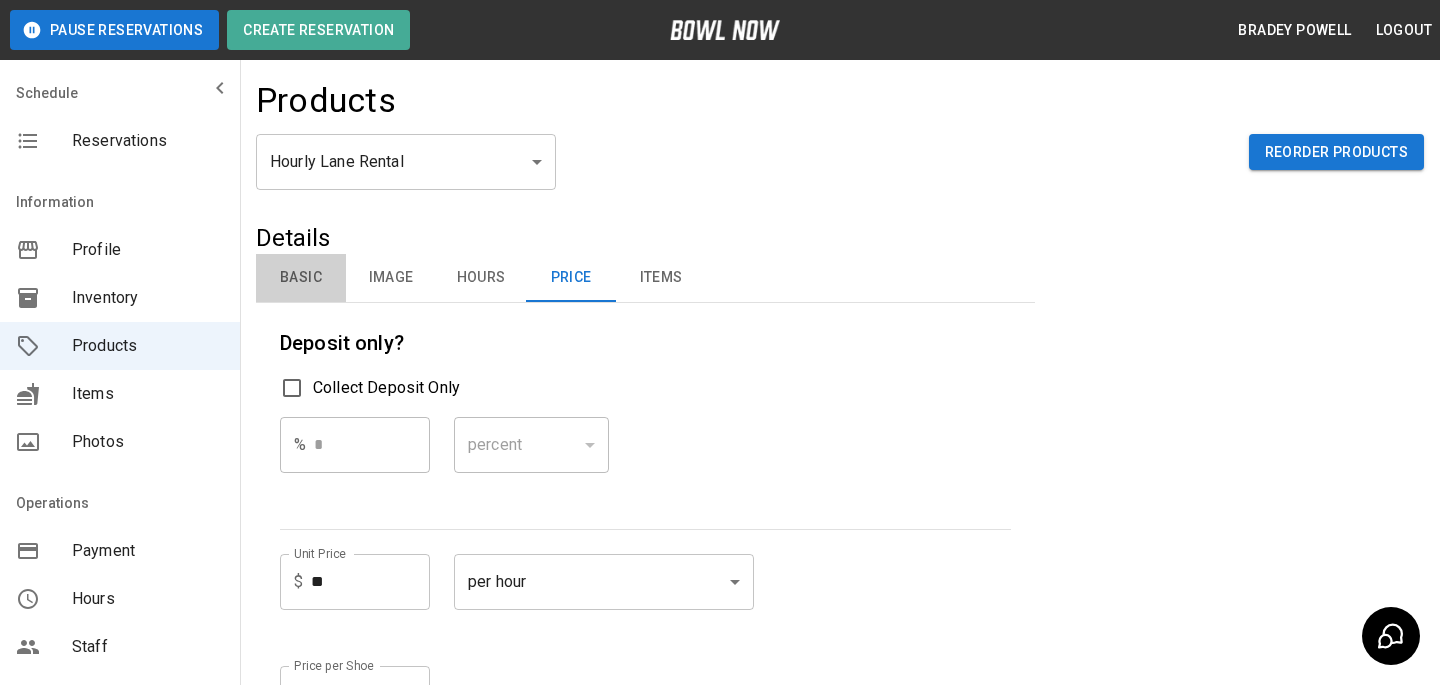 click on "Basic" at bounding box center (301, 278) 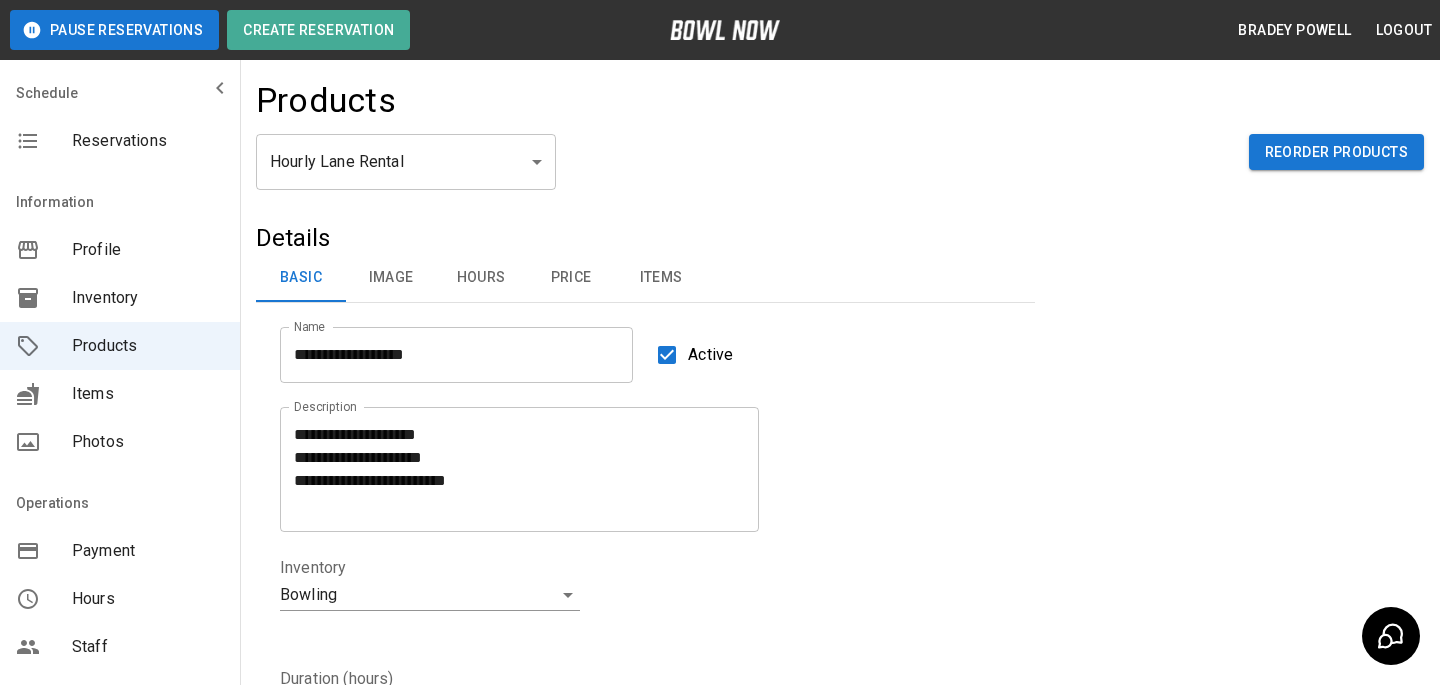 click on "Inventory" at bounding box center [120, 298] 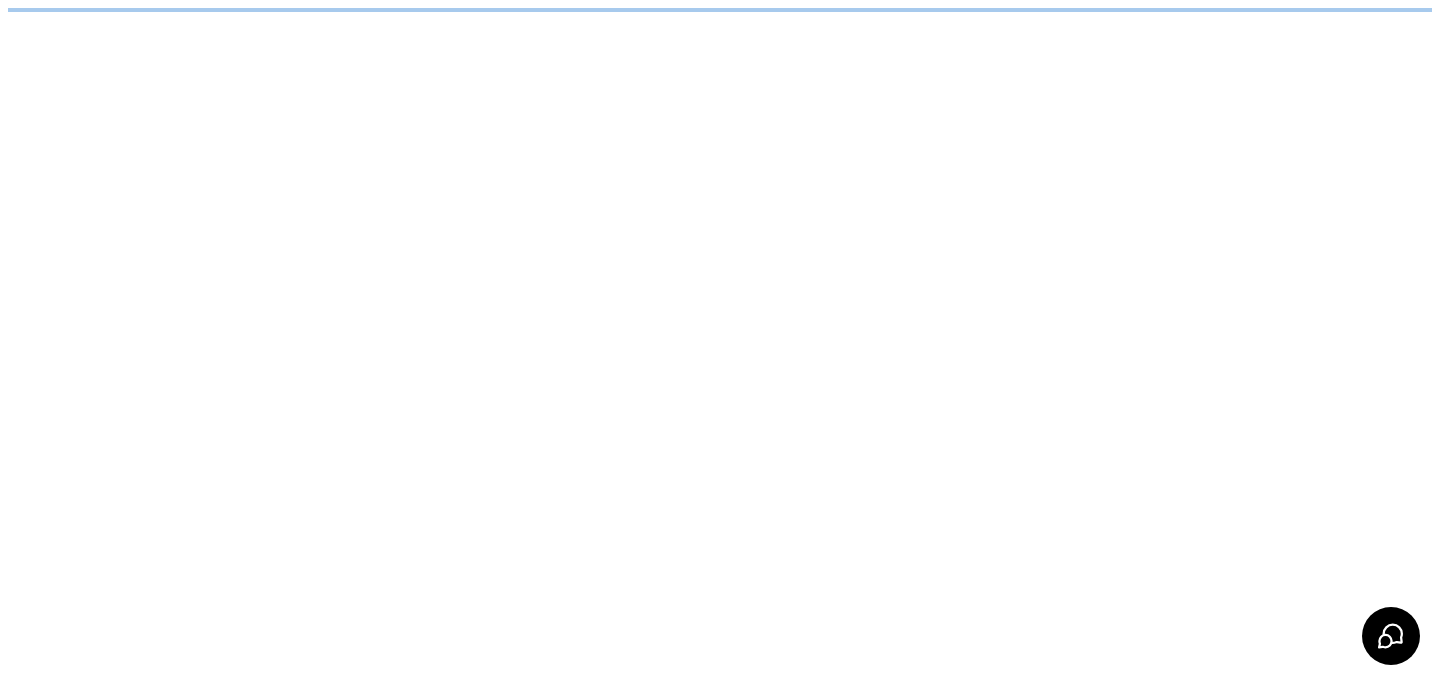 click on "/businesses/RI5hI3xFwNZ0CB8PDhY4/inventories" at bounding box center (720, 10) 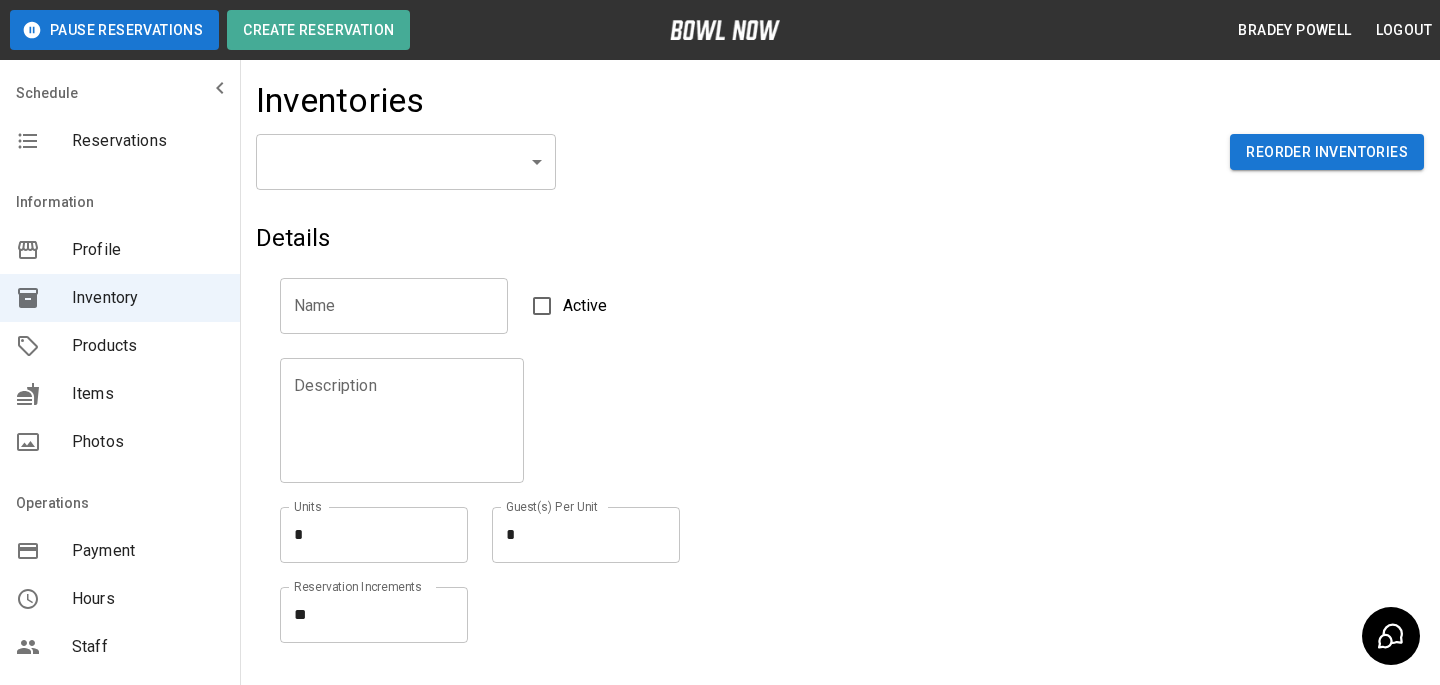 click on "Pause Reservations Create Reservation Bradey Powell Logout Schedule Reservations Information Profile Inventory Products Items Photos Operations Payment Hours Staff Help Reports Integrations Contacts User Account Inventories ​ ​ Reorder Inventories Details Name Name Active Description Description Units * * Units Guest(s) Per Unit * * Guest(s) Per Unit Reservation Increments ** * Reservation Increments Create © 2022 BowlNow, Inc. All Rights Reserved. Privacy Policy   |   Terms and Conditions /businesses/RI5hI3xFwNZ0CB8PDhY4/inventories Bradey Powell Logout Reservations Profile Inventory Products Items Photos Payment Hours Staff Help Reports Integrations Contacts Account" at bounding box center [720, 440] 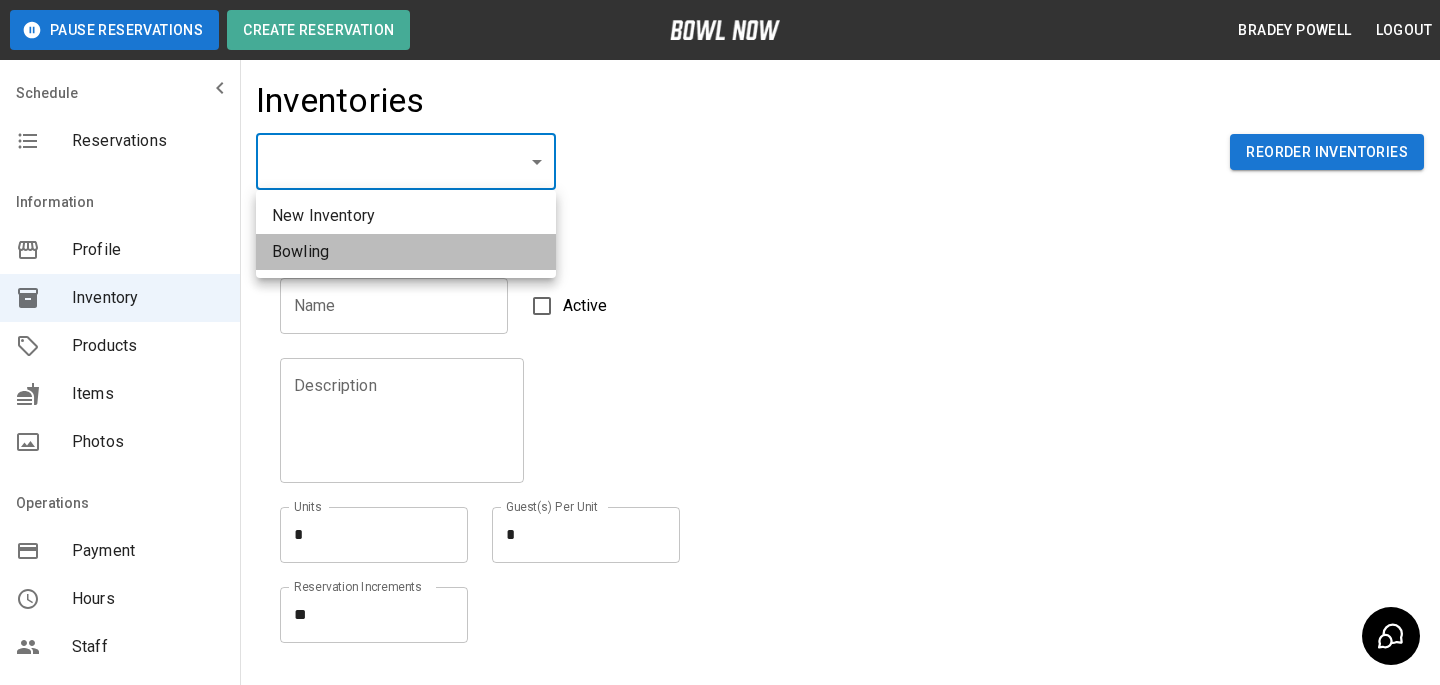 click on "Bowling" at bounding box center [406, 252] 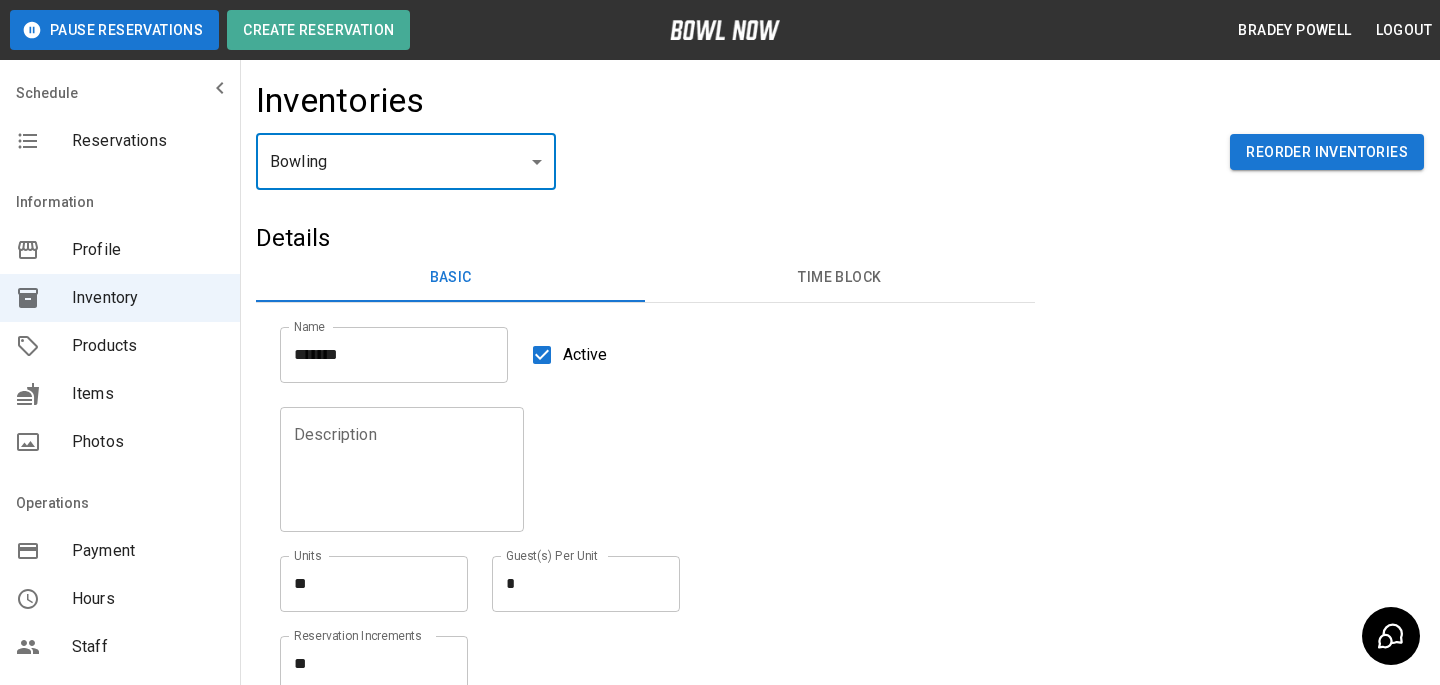 click on "Products" at bounding box center (120, 346) 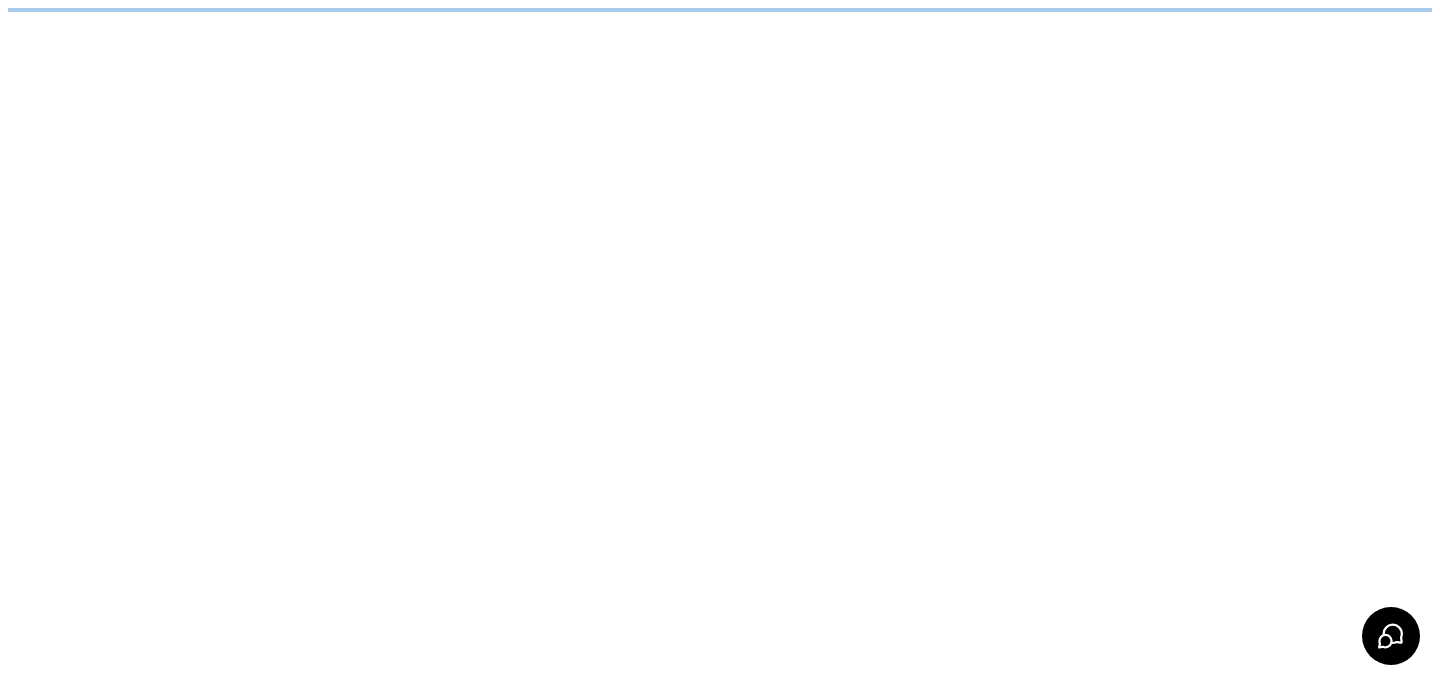 click on "/businesses/RI5hI3xFwNZ0CB8PDhY4/products" at bounding box center (720, 10) 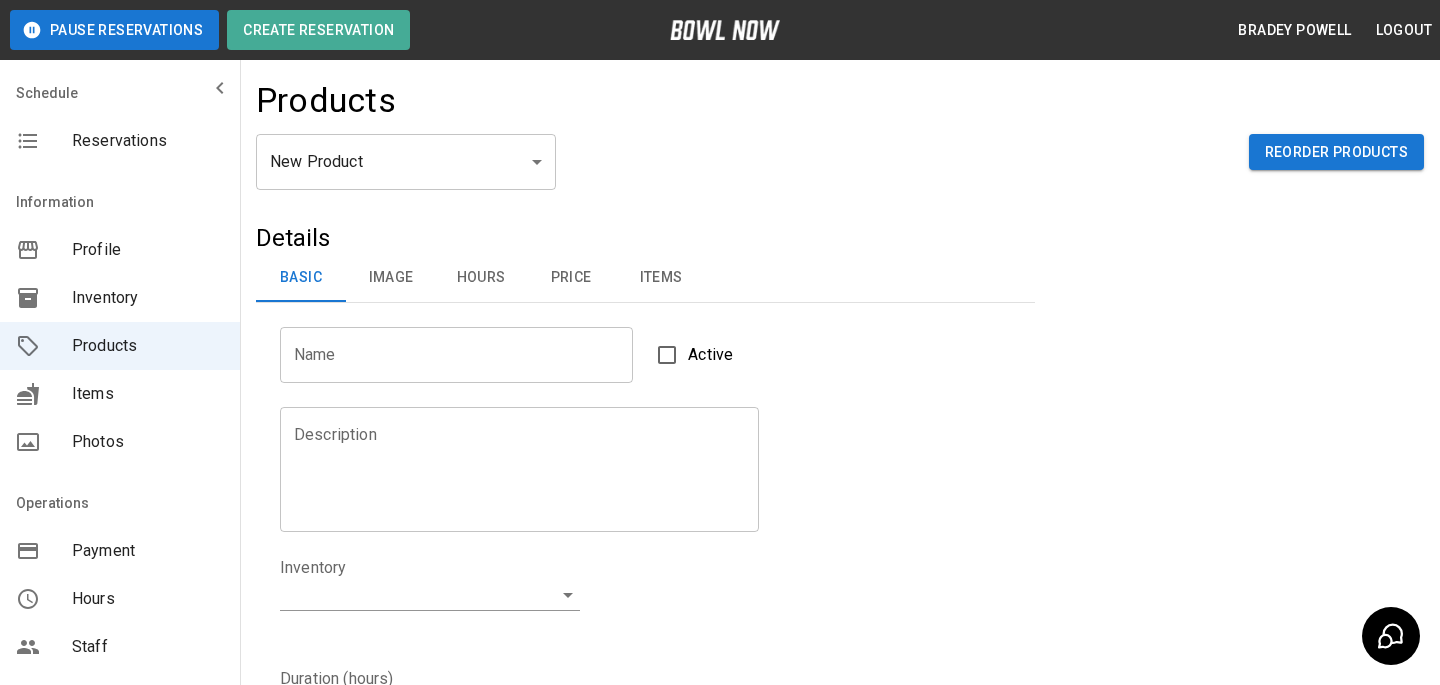 click on "Pause Reservations Create Reservation Bradey Powell Logout Schedule Reservations Information Profile Inventory Products Items Photos Operations Payment Hours Staff Help Reports Integrations Contacts User Account Products New Product ** ​ Reorder Products Details Basic Image Hours Price Items Name Name Active Description Description Inventory ​ Duration (hours) Min * Min Max * Max Guest Count Min * Min Max * Max Limit Product Availability Restrict product availability within a date range Limit Availability? Current Image Select an Image Upload   Product Hours: Same as Business Hours ******* Product Hours: Deposit only? Collect Deposit Only % * ​ percent ******* ​ Unit Price $ * Unit Price per hour **** ​ Price per Shoe $ * Price per Shoe Include Shoes? Require Shoes? Sales Tax % * Sales Tax Tax Unit Price Tax Shoes Discounts and Promos Create discount codes and promos for your product ADD DISCOUNT CODE Select Items For This Product Allow customers to edit or cancel their reservation? Yes Create   |" at bounding box center [720, 644] 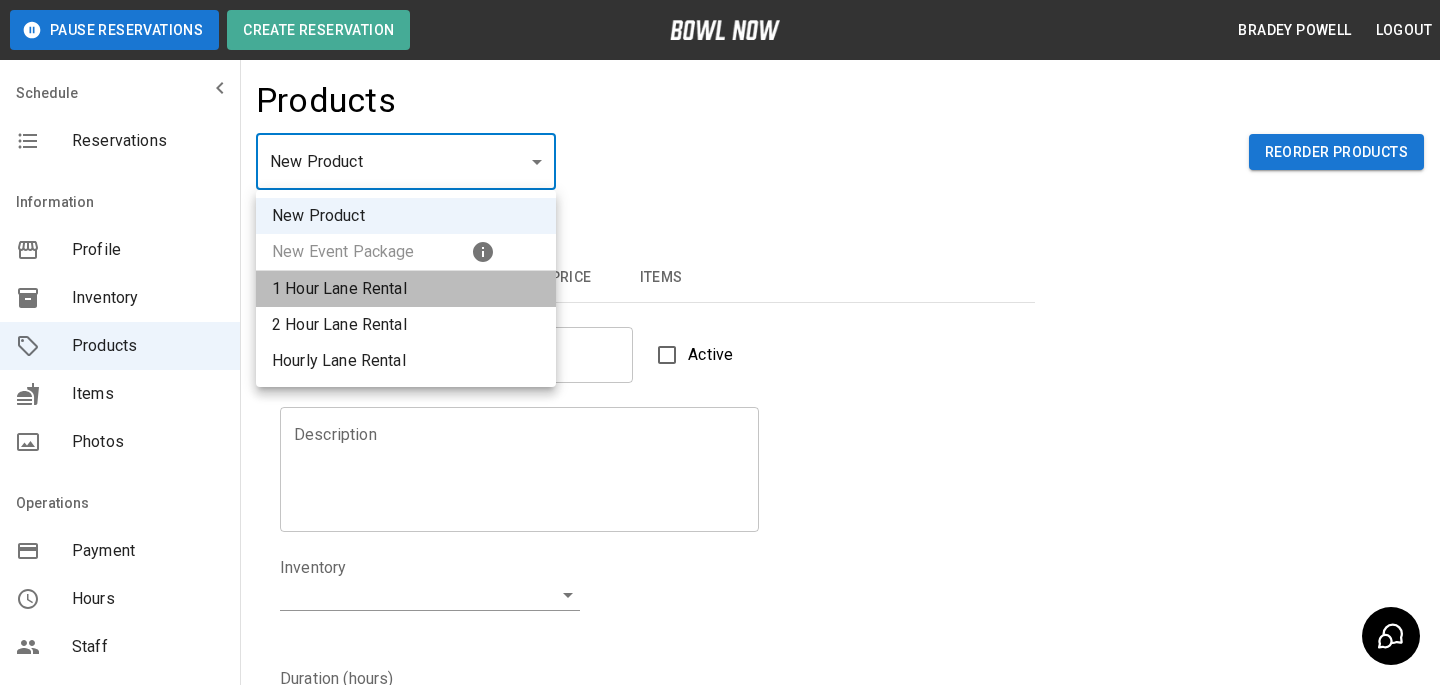 click on "1 Hour Lane Rental" at bounding box center (406, 289) 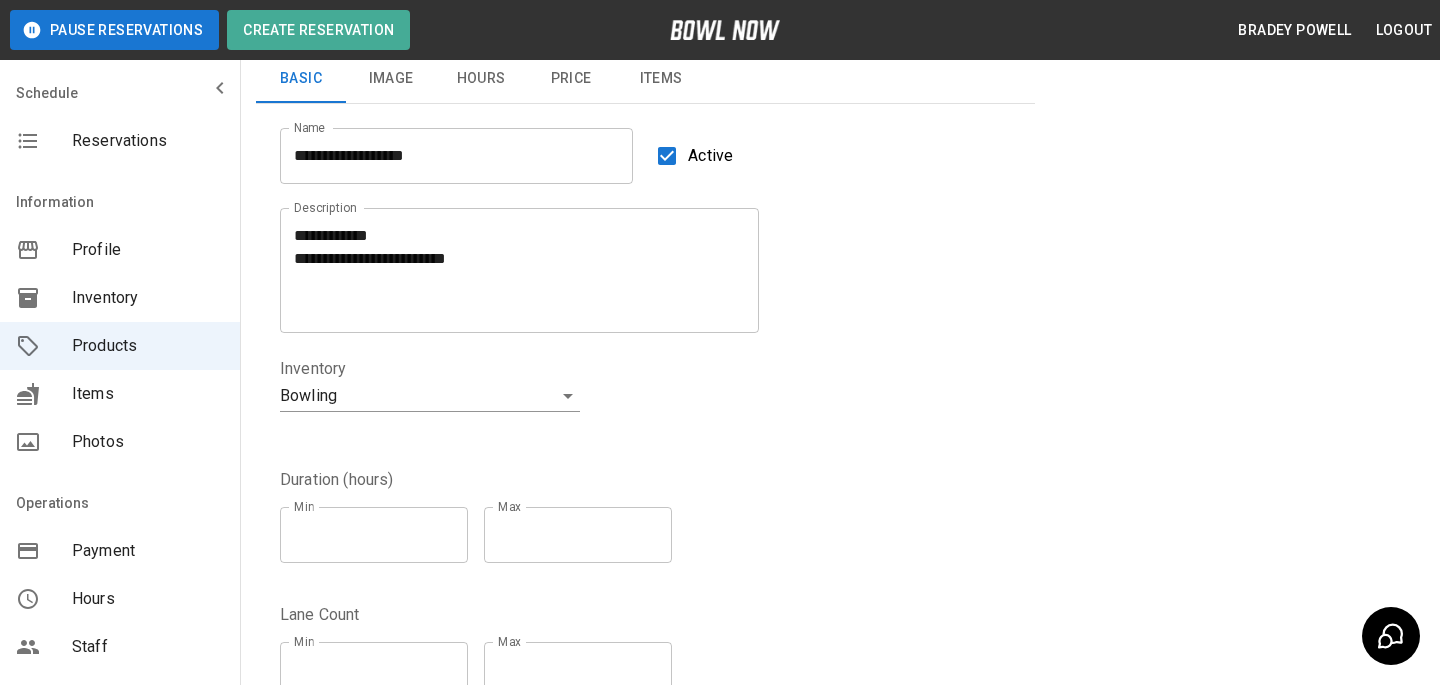 scroll, scrollTop: 0, scrollLeft: 0, axis: both 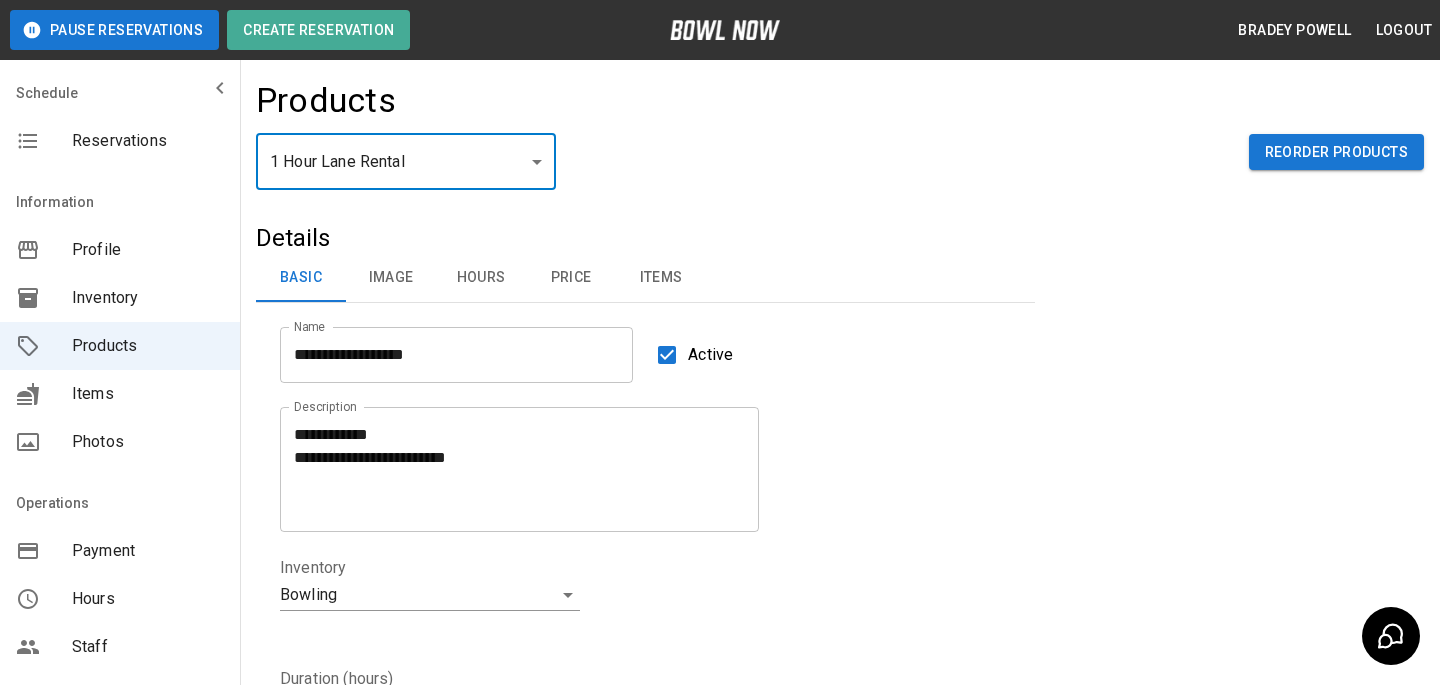 click on "**********" at bounding box center [720, 684] 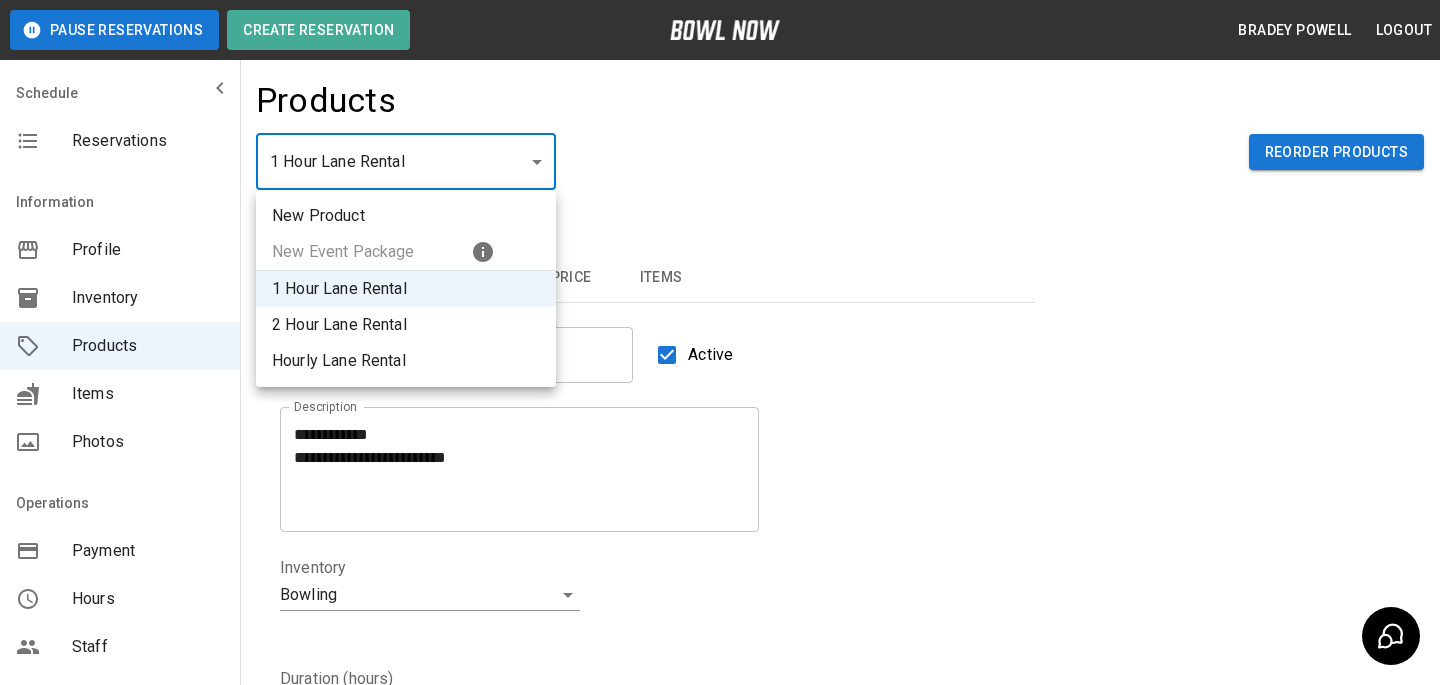 click on "2 Hour Lane Rental" at bounding box center (406, 325) 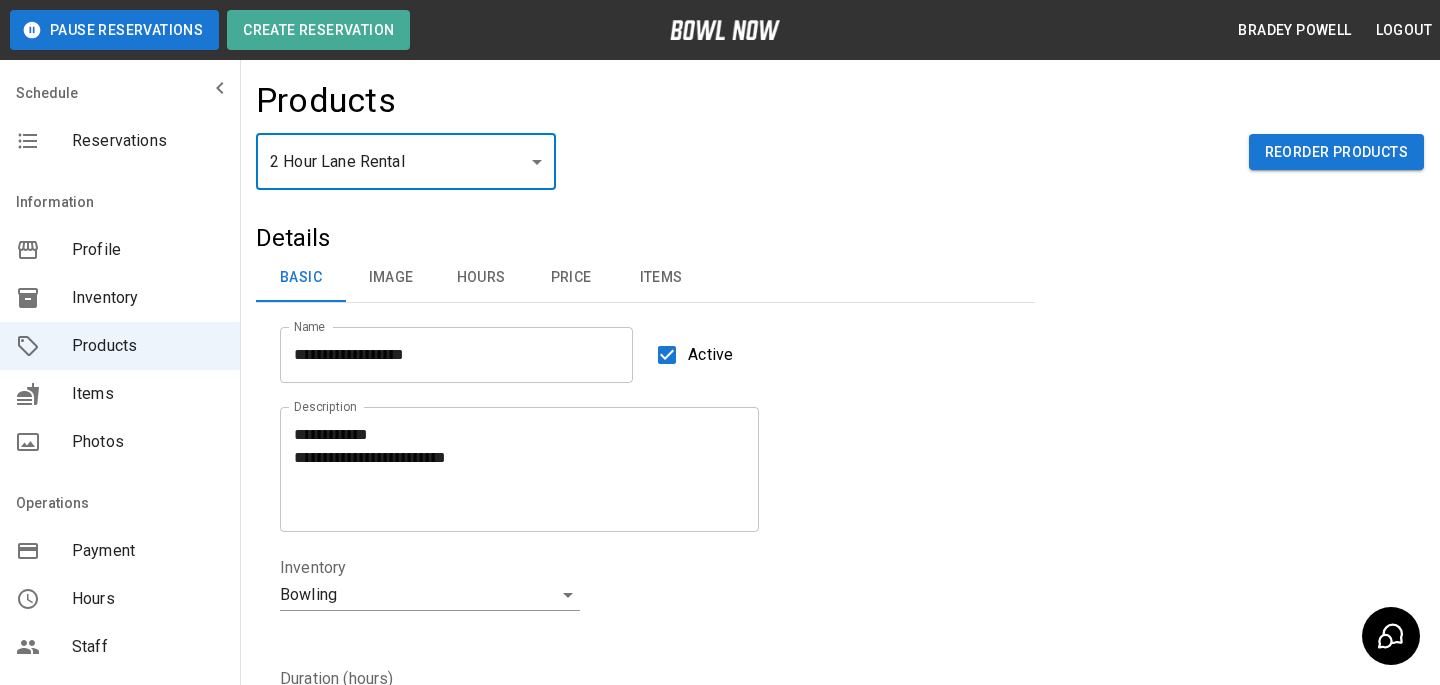 type on "*" 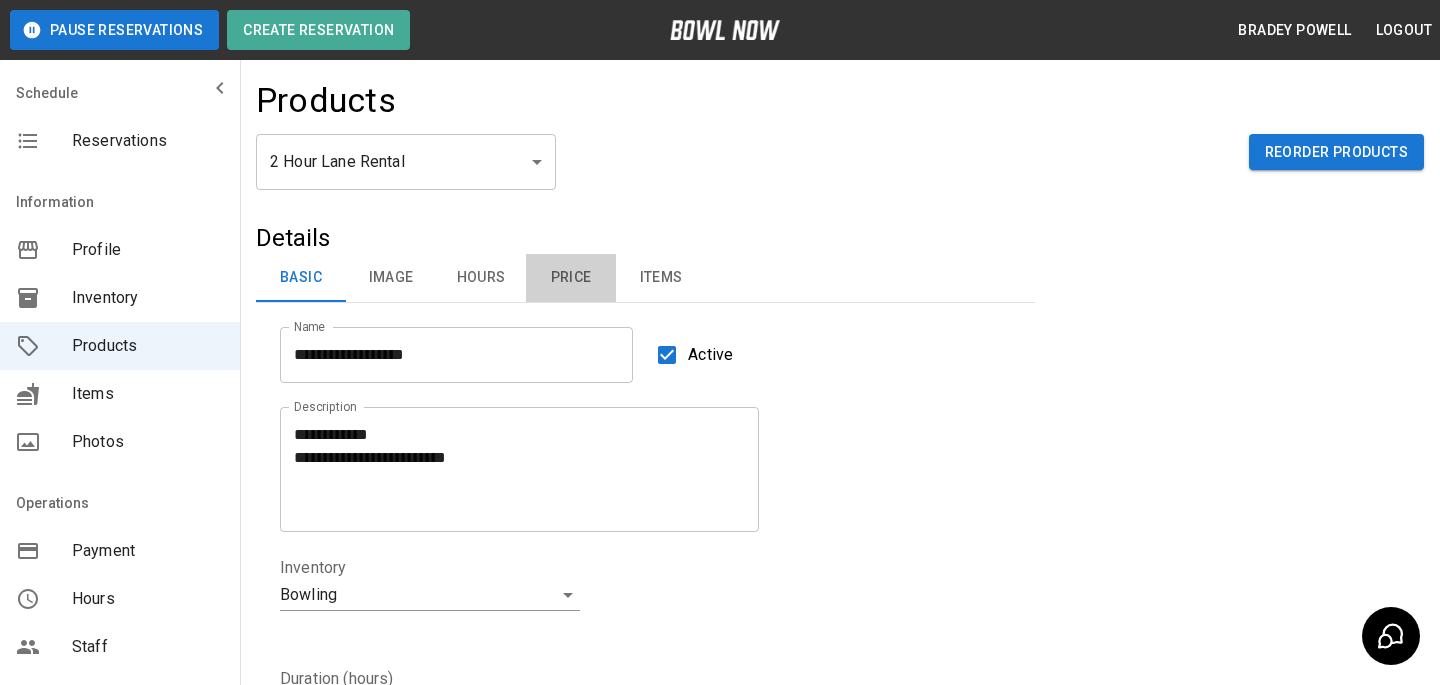click on "Price" at bounding box center (571, 278) 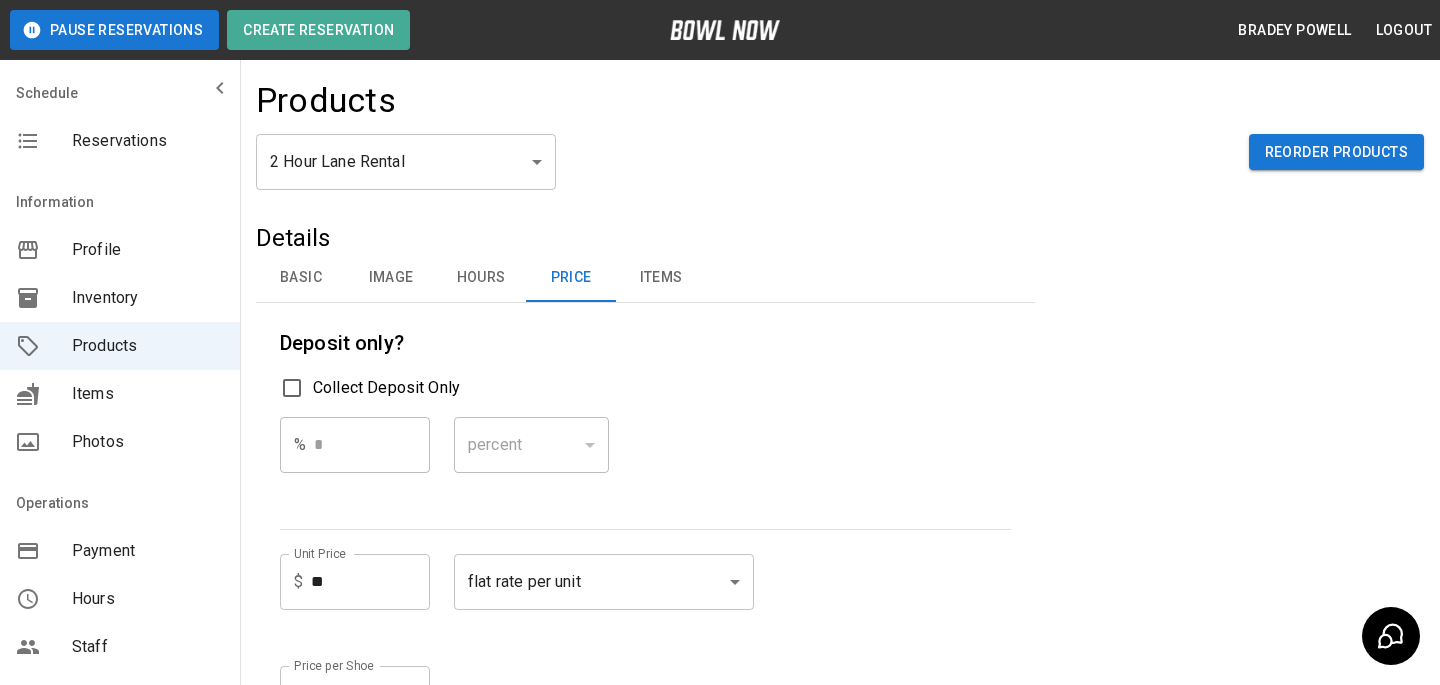 click on "**" at bounding box center [370, 582] 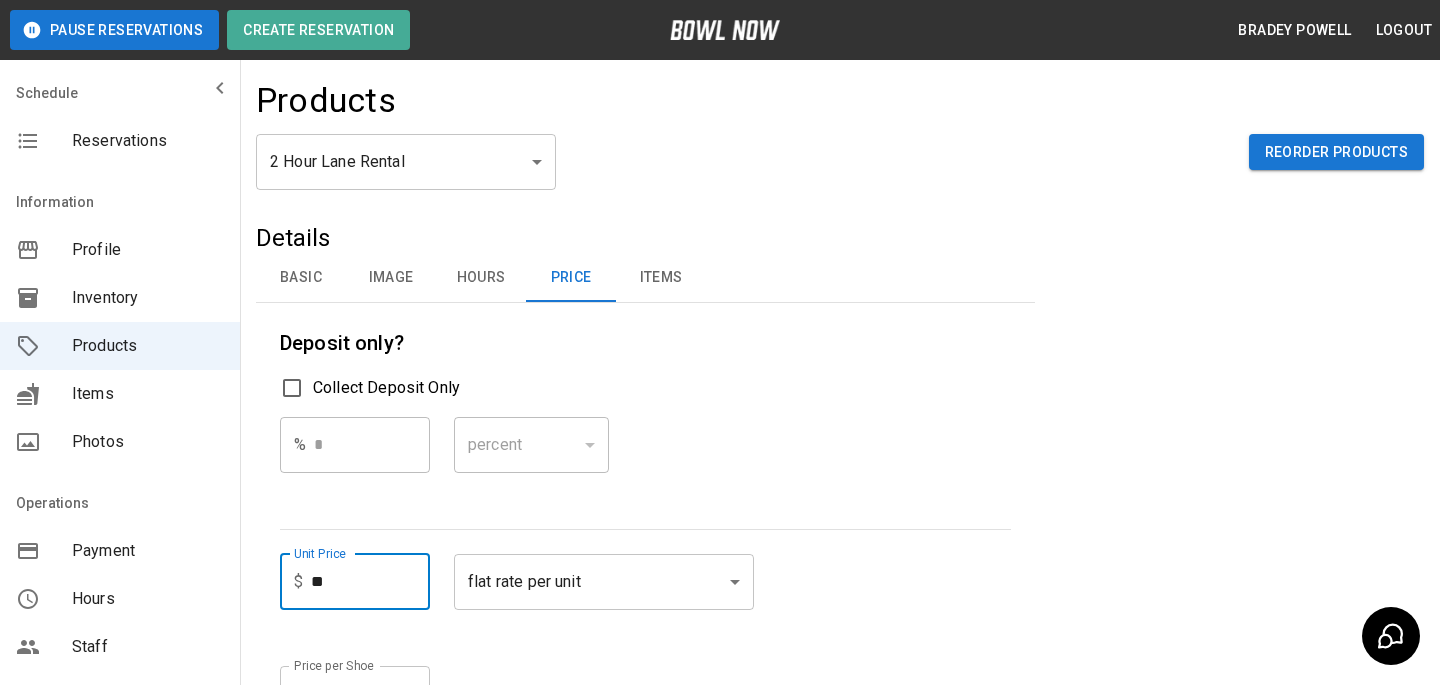click on "**" at bounding box center [370, 582] 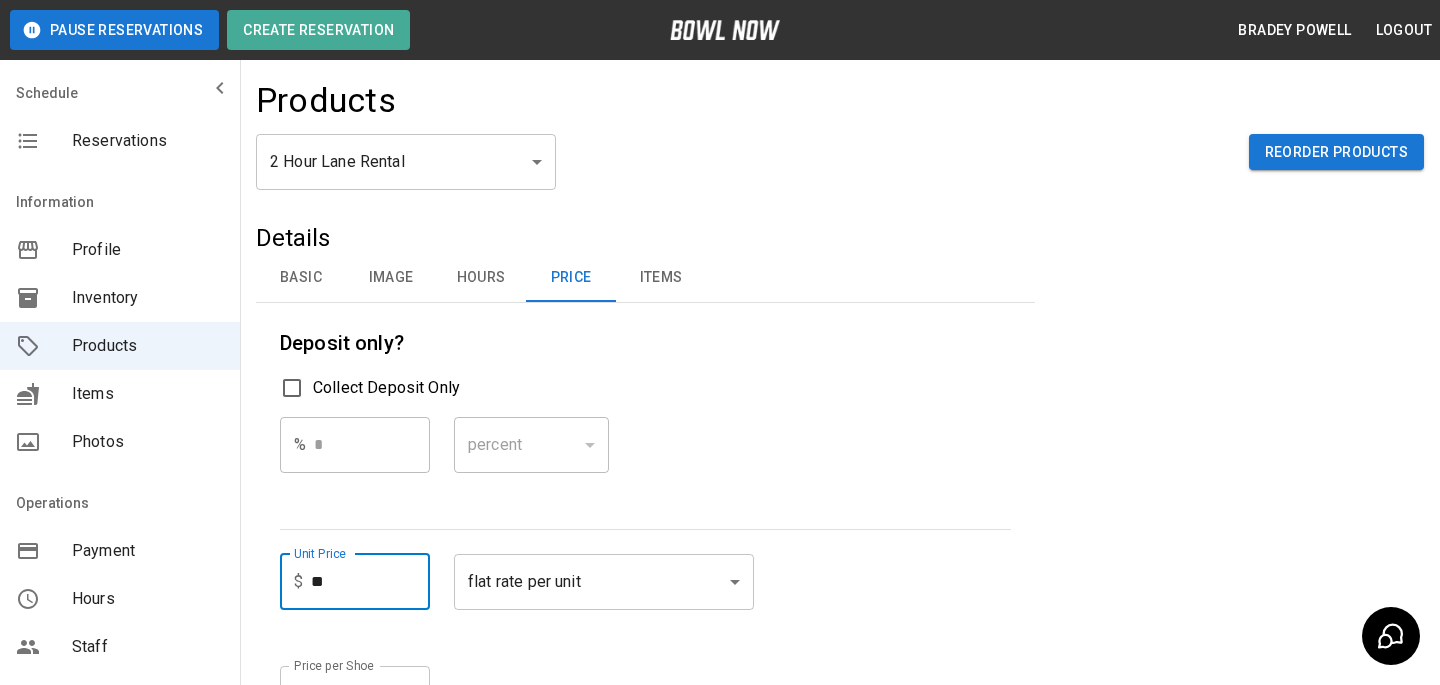 type on "**" 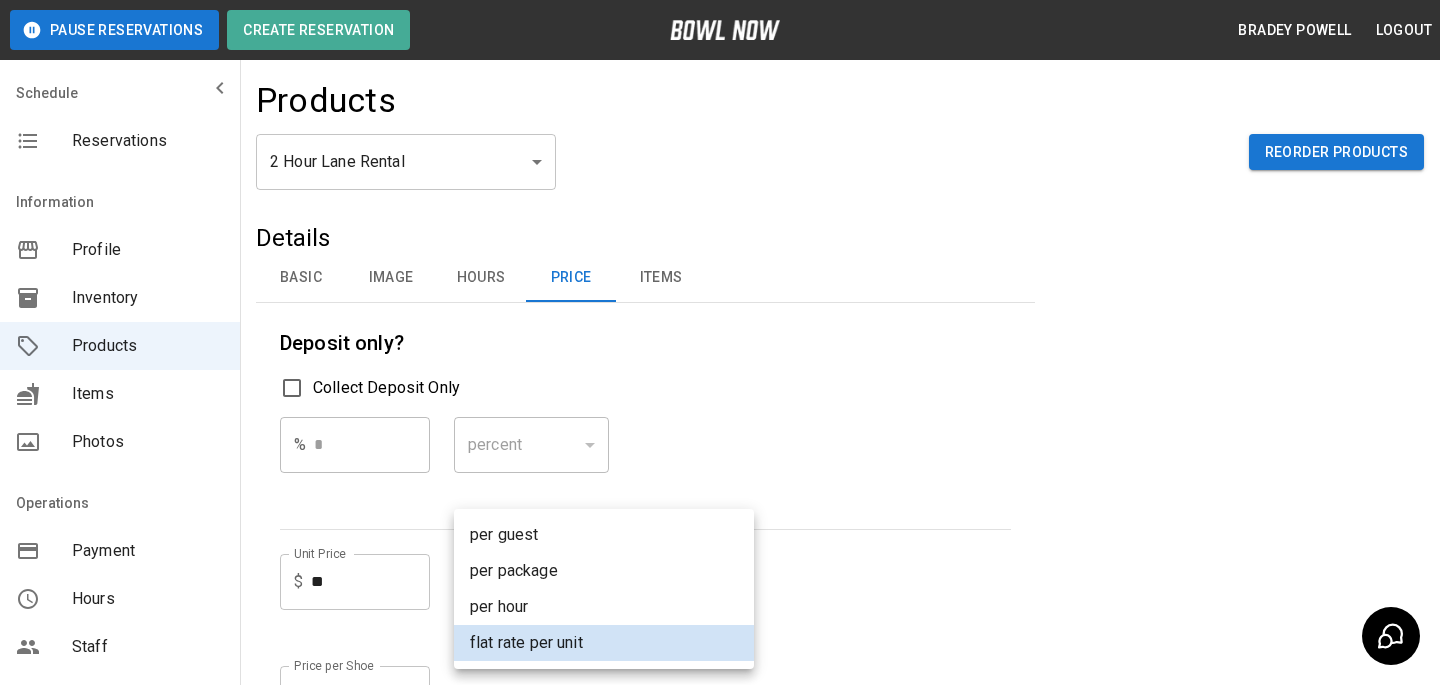click on "**********" at bounding box center (720, 680) 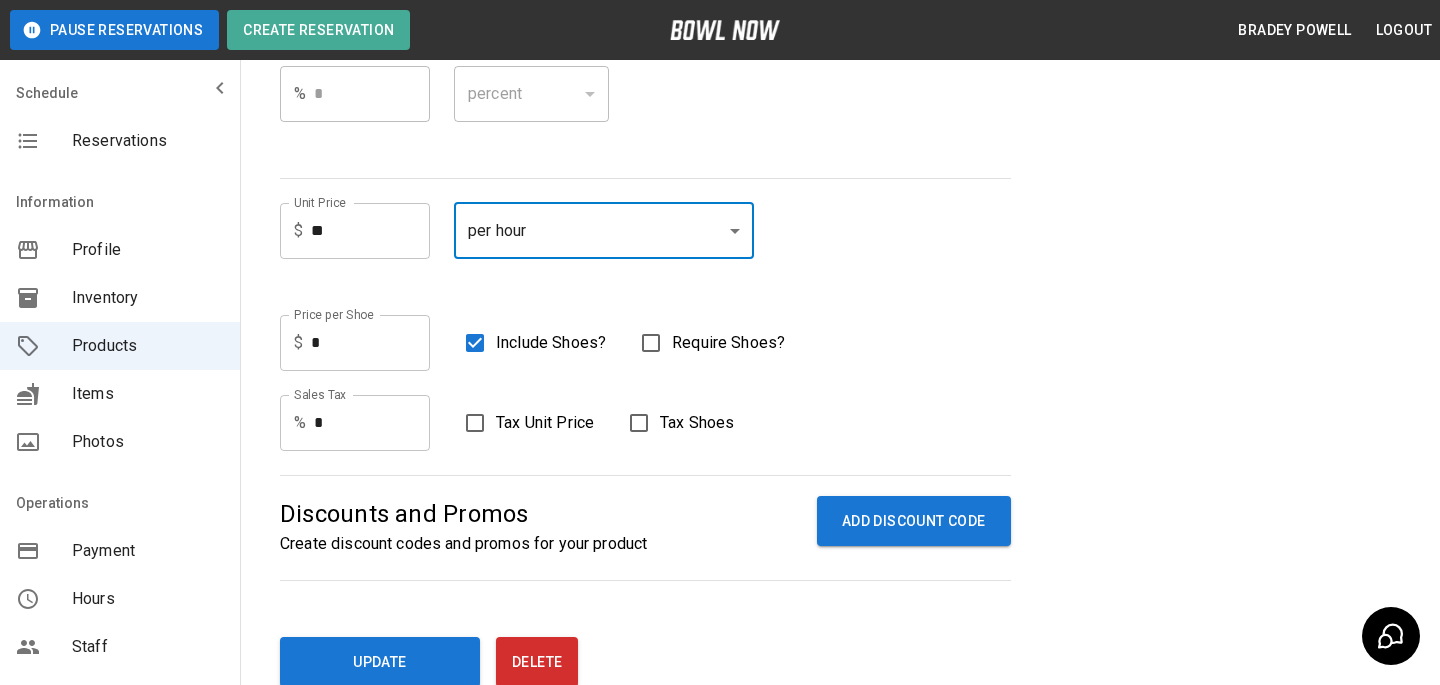 scroll, scrollTop: 675, scrollLeft: 0, axis: vertical 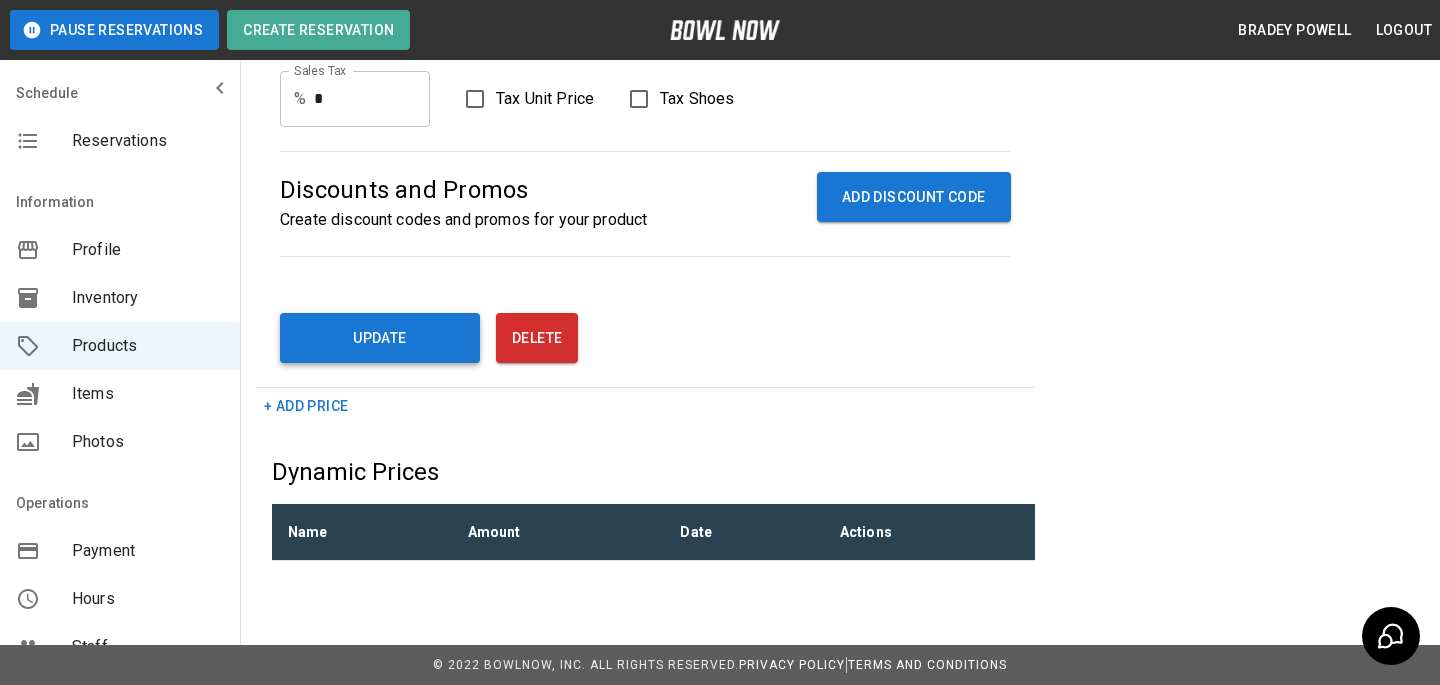 click on "Update" at bounding box center [380, 338] 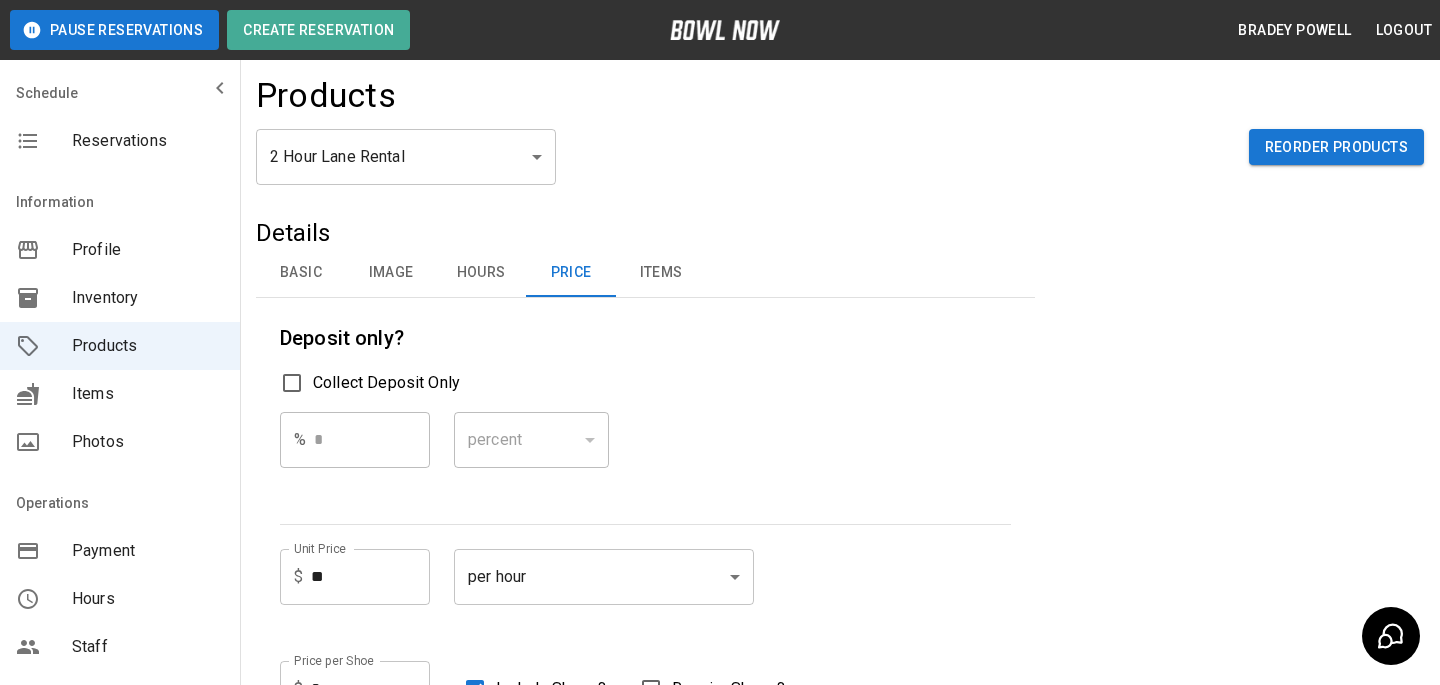 scroll, scrollTop: 0, scrollLeft: 0, axis: both 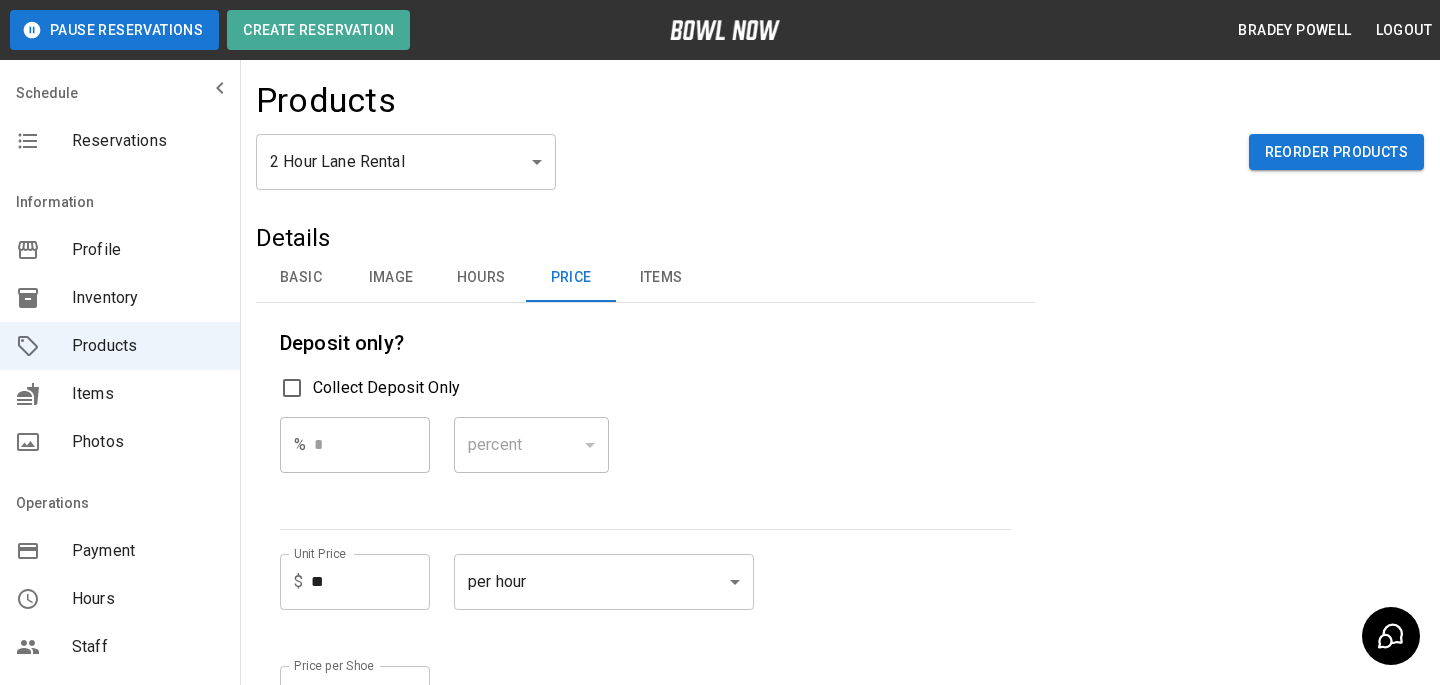 click on "Basic" at bounding box center [301, 278] 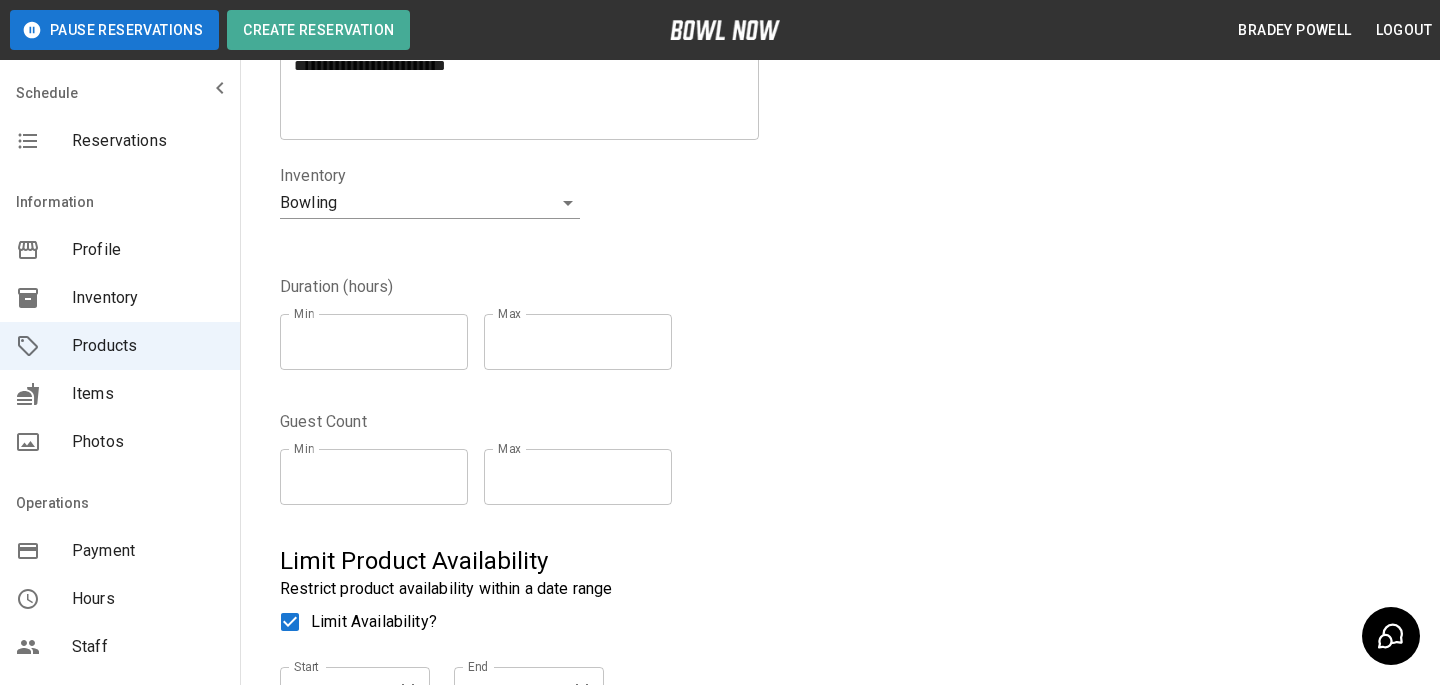 scroll, scrollTop: 535, scrollLeft: 0, axis: vertical 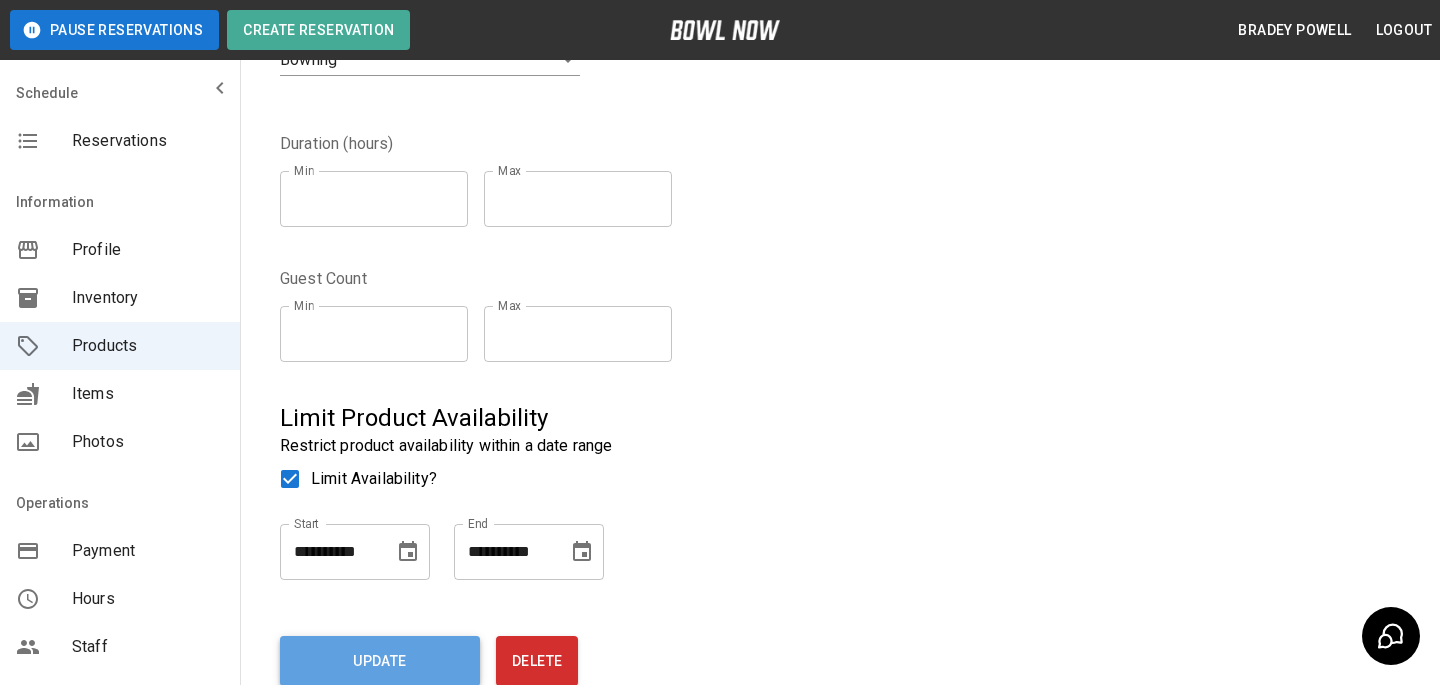 click on "Update" at bounding box center [380, 661] 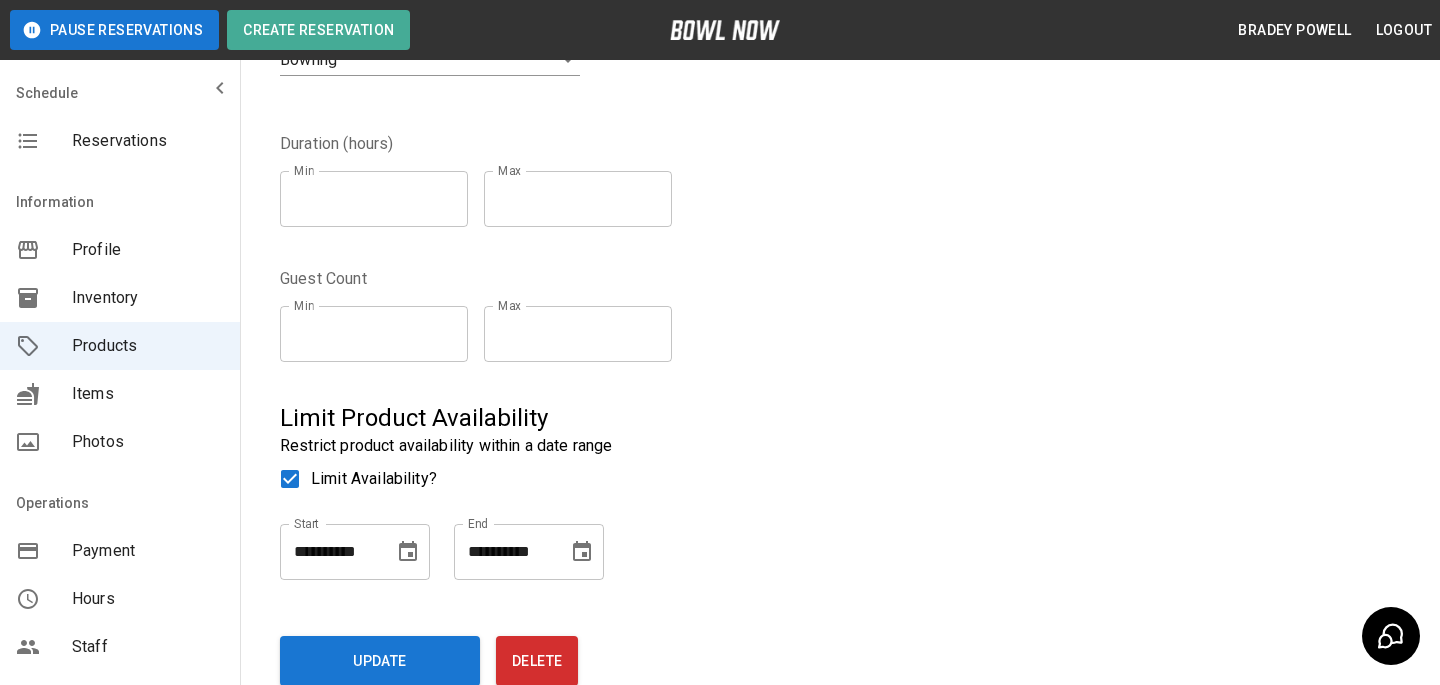 scroll, scrollTop: 0, scrollLeft: 0, axis: both 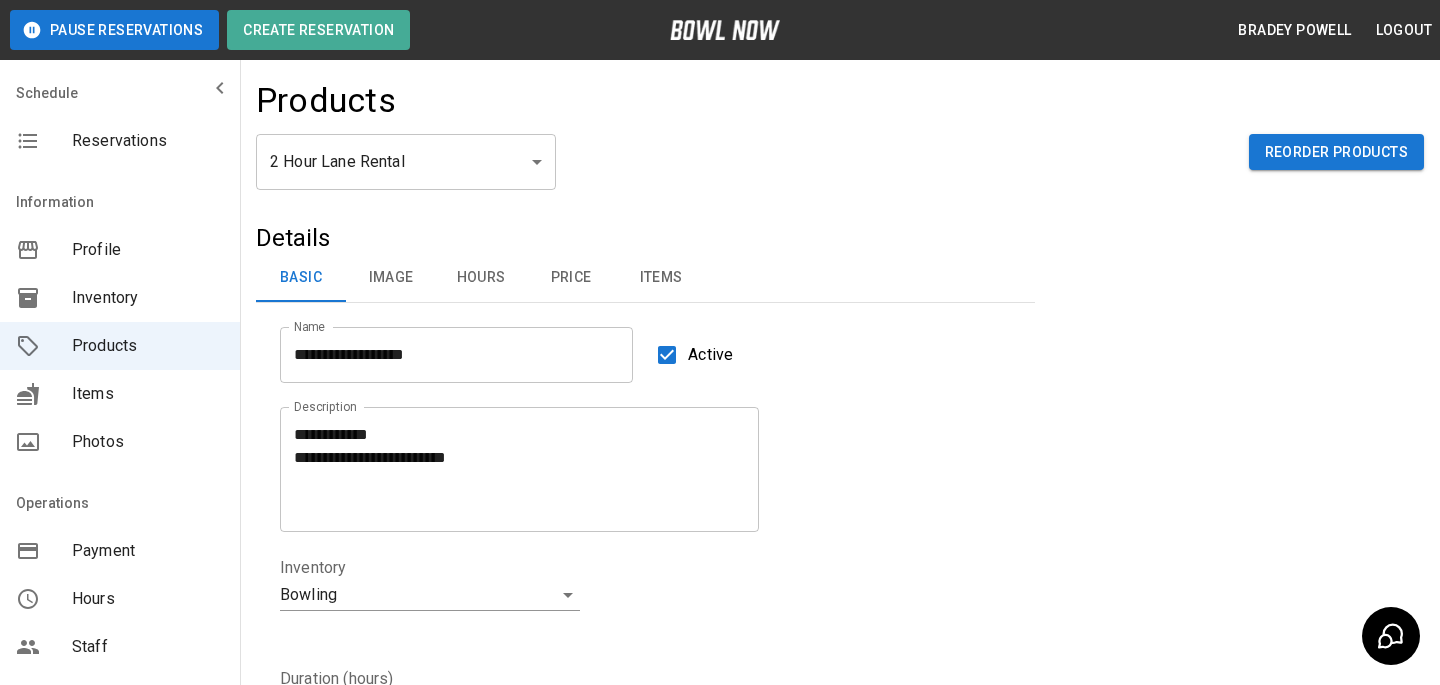 click on "**********" at bounding box center (720, 684) 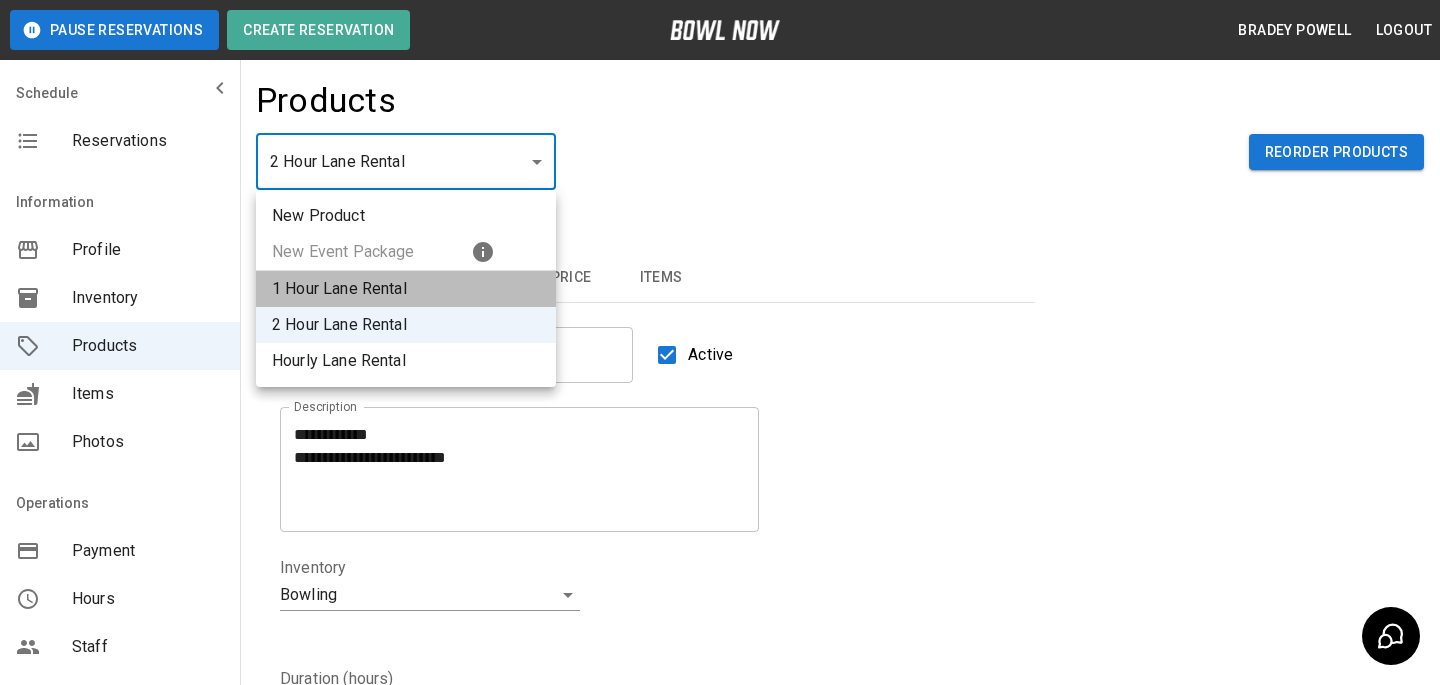 click on "1 Hour Lane Rental" at bounding box center [406, 289] 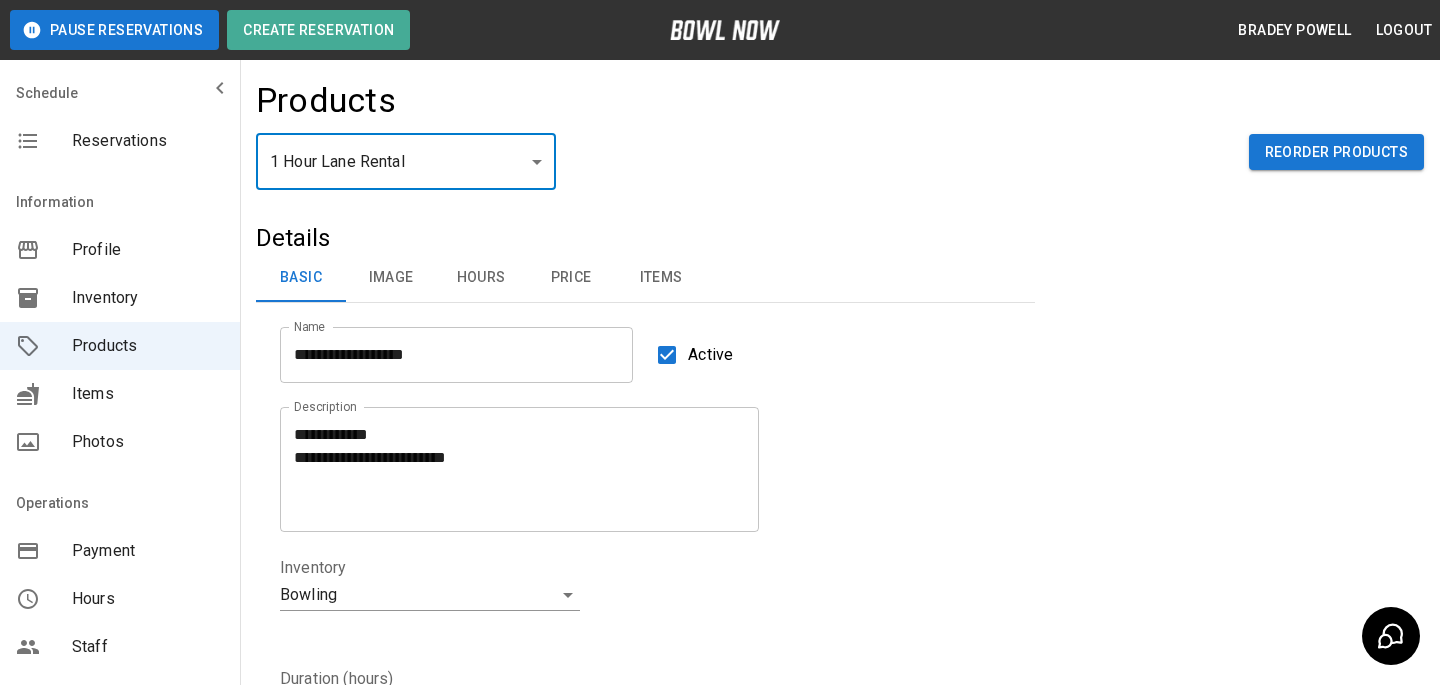 scroll, scrollTop: 2, scrollLeft: 0, axis: vertical 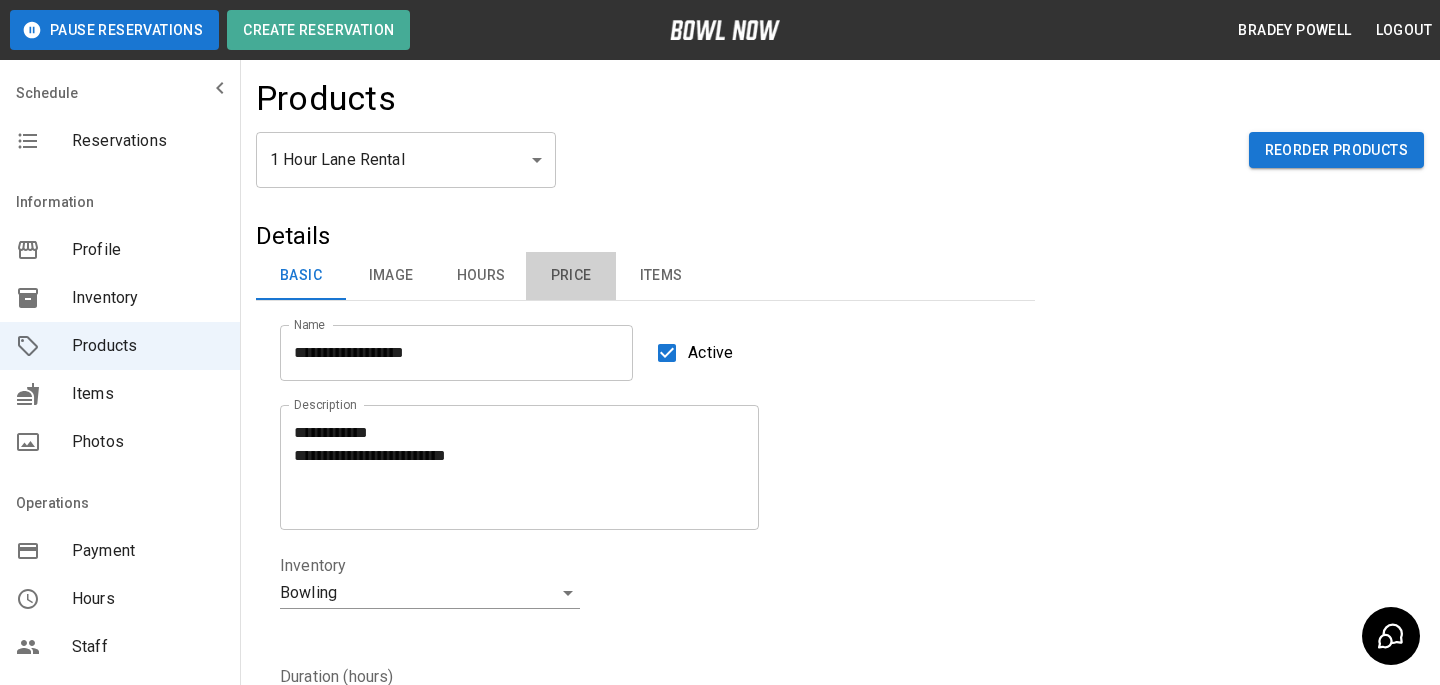 click on "Price" at bounding box center [571, 276] 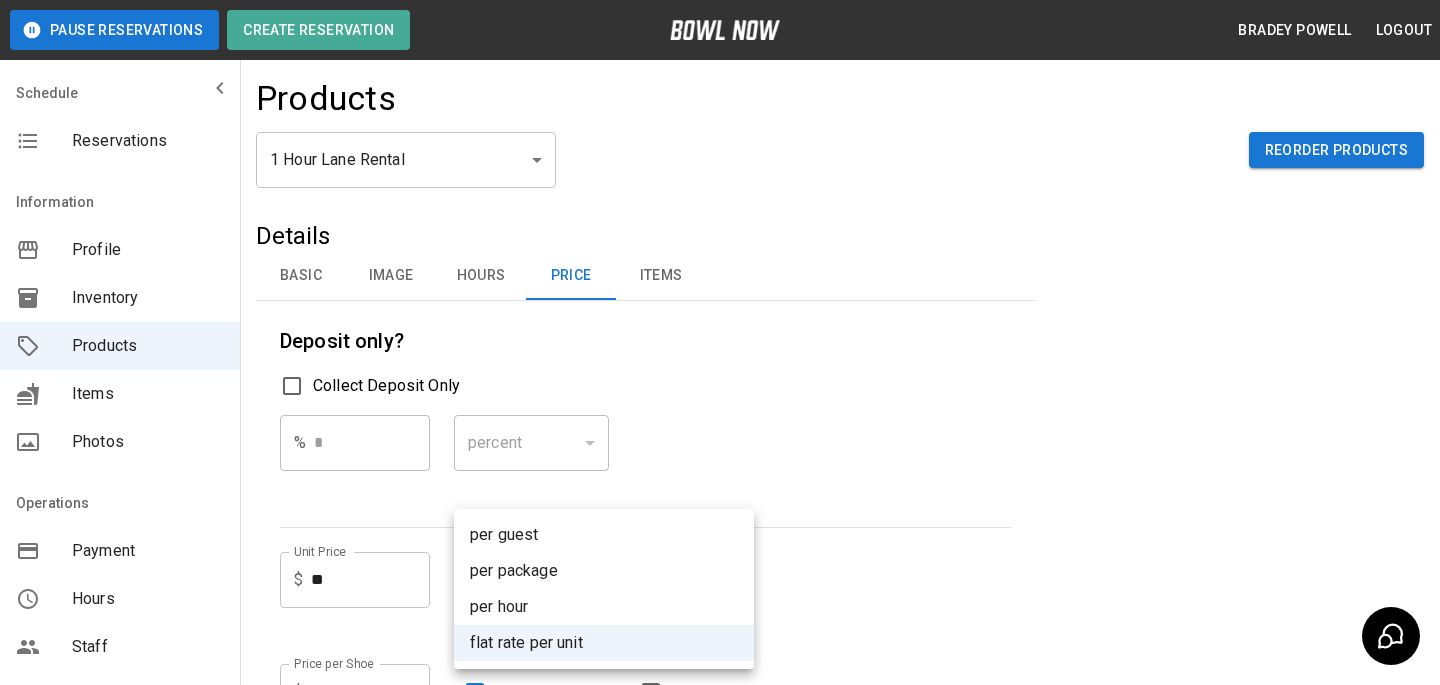 click on "**********" at bounding box center (720, 678) 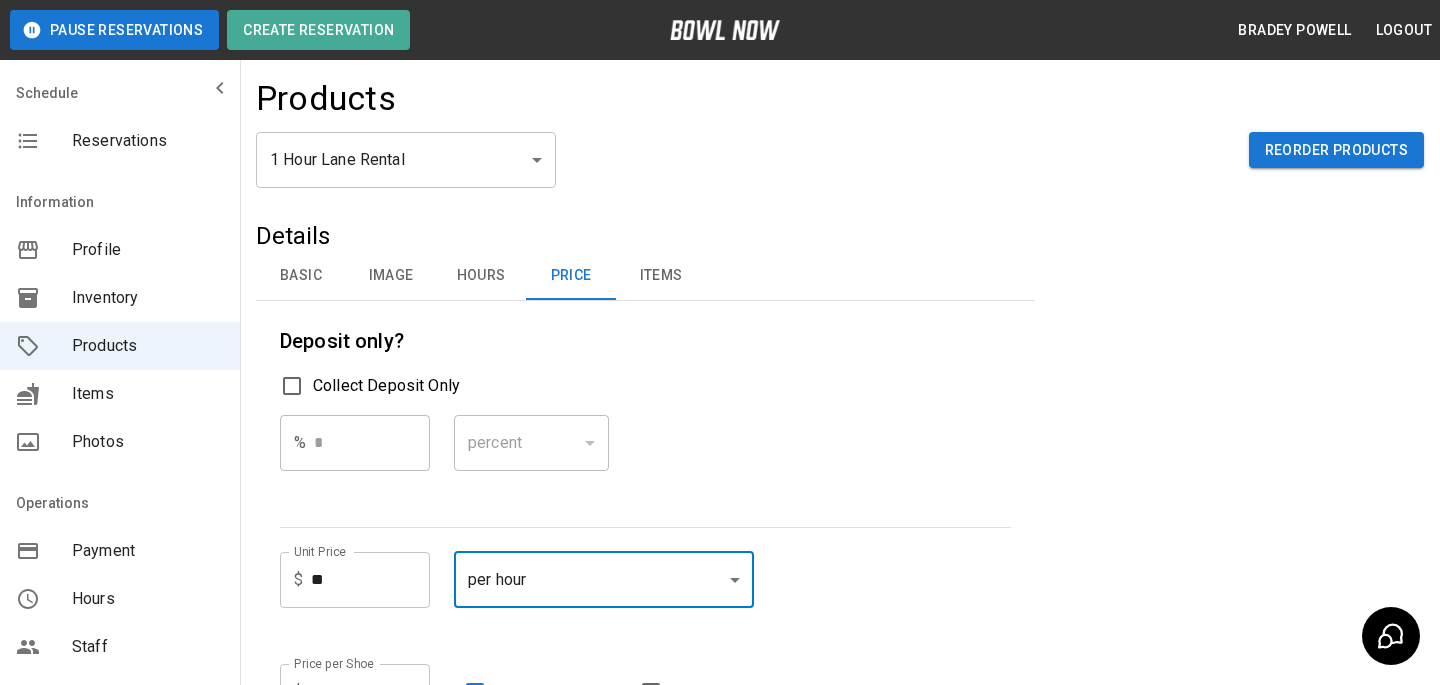click on "Details" at bounding box center [645, 236] 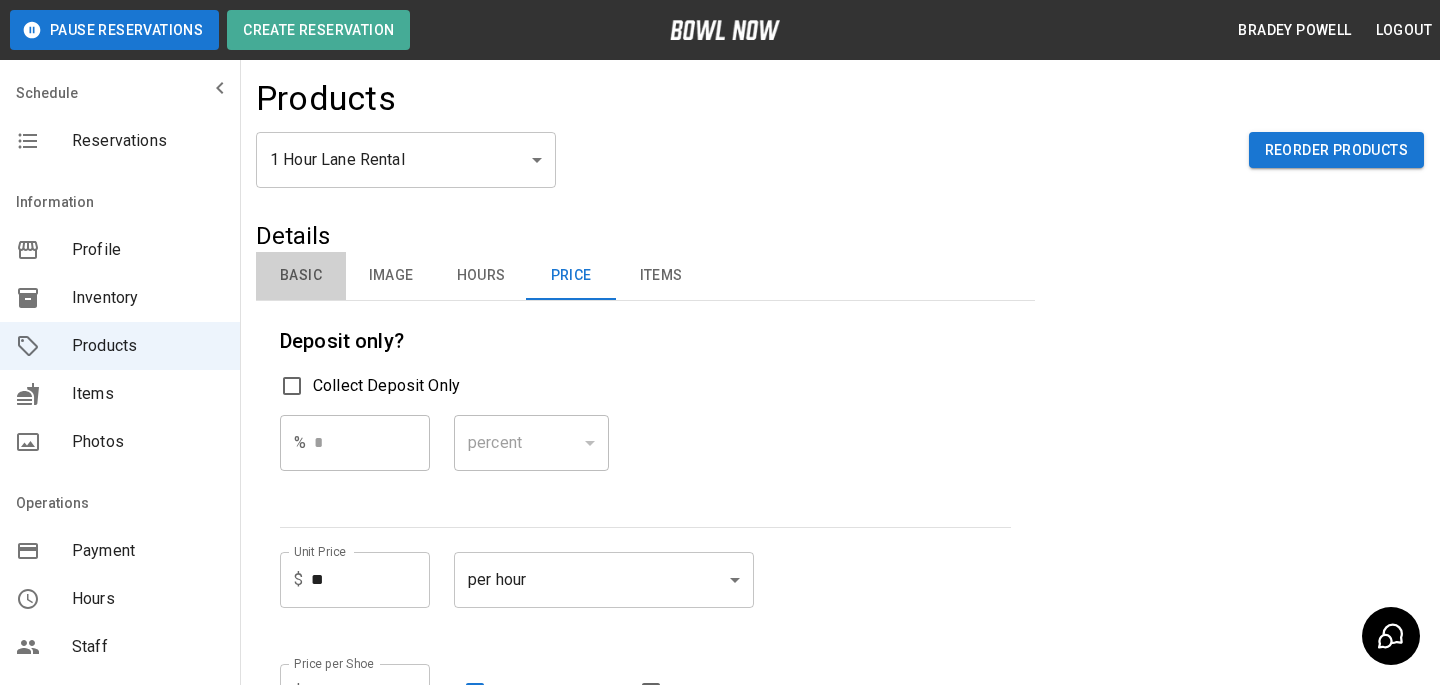 click on "Basic" at bounding box center [301, 276] 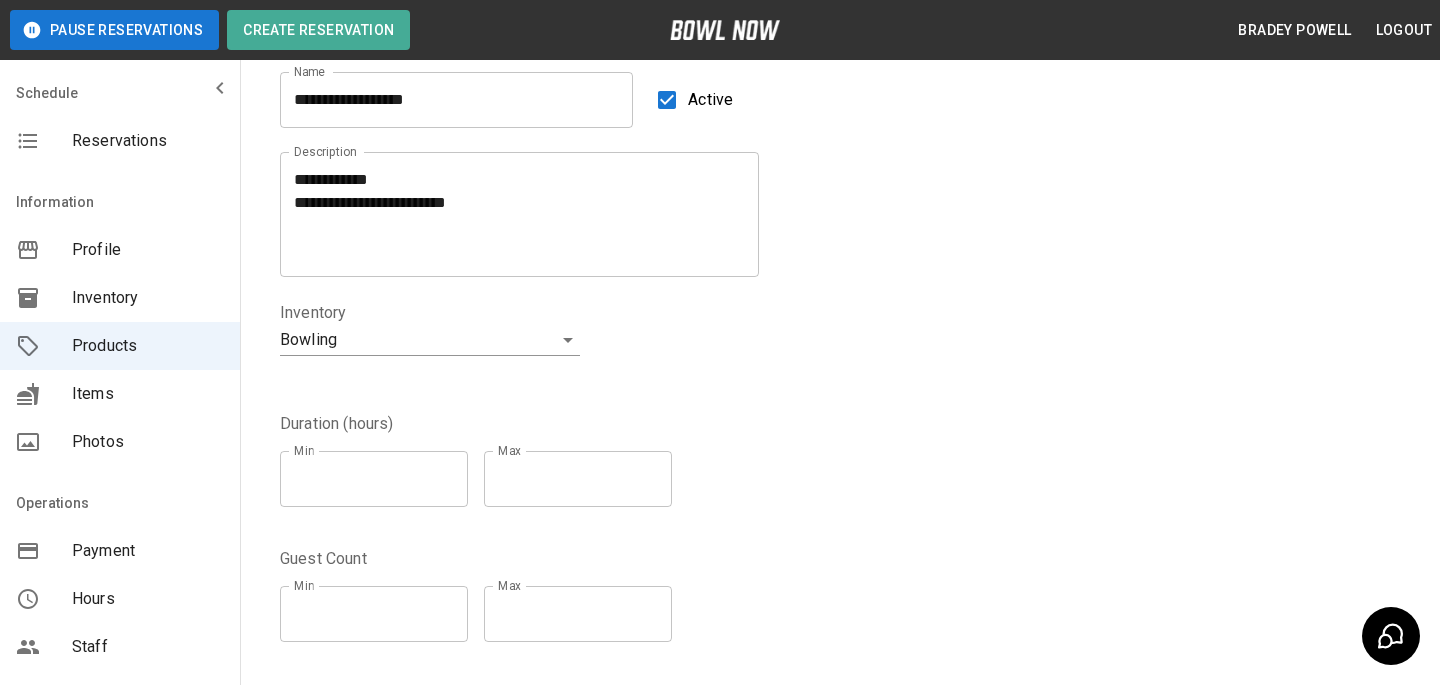 scroll, scrollTop: 585, scrollLeft: 0, axis: vertical 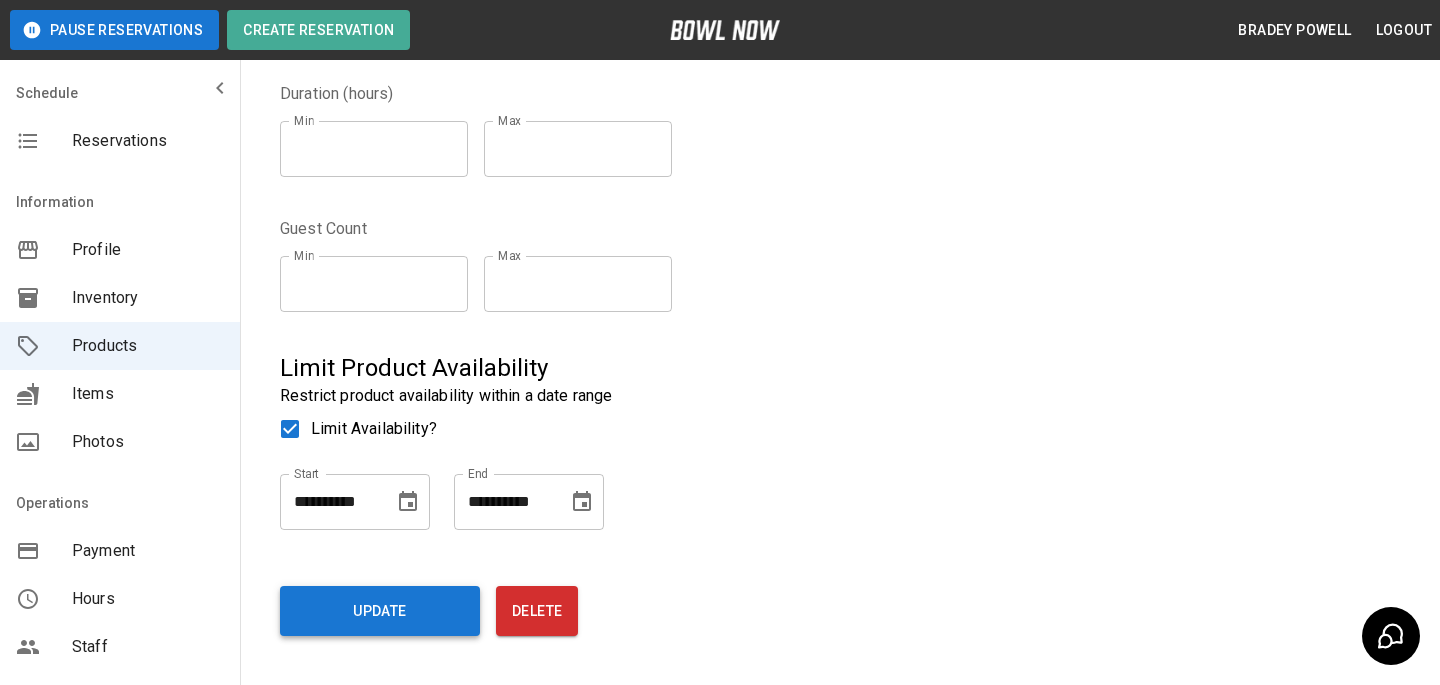 click on "Update" at bounding box center (380, 611) 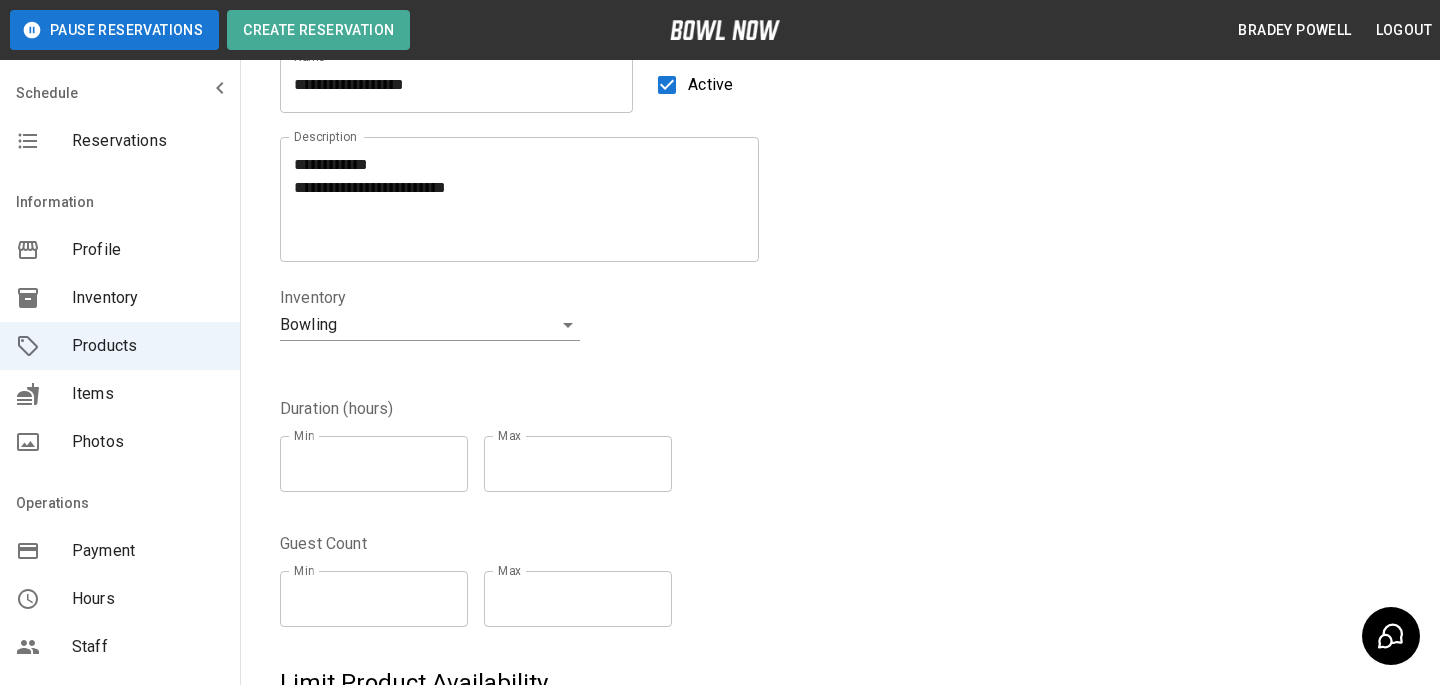 scroll, scrollTop: 0, scrollLeft: 0, axis: both 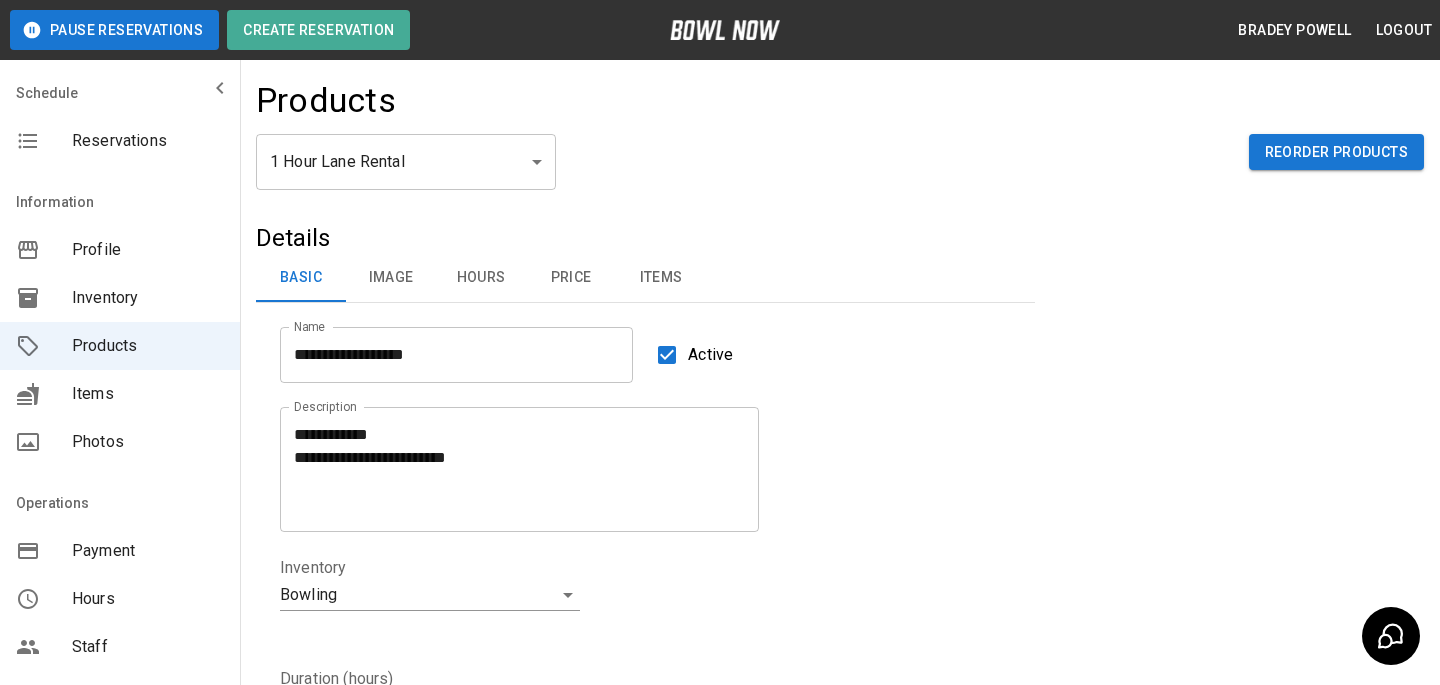 click on "Price" at bounding box center [571, 278] 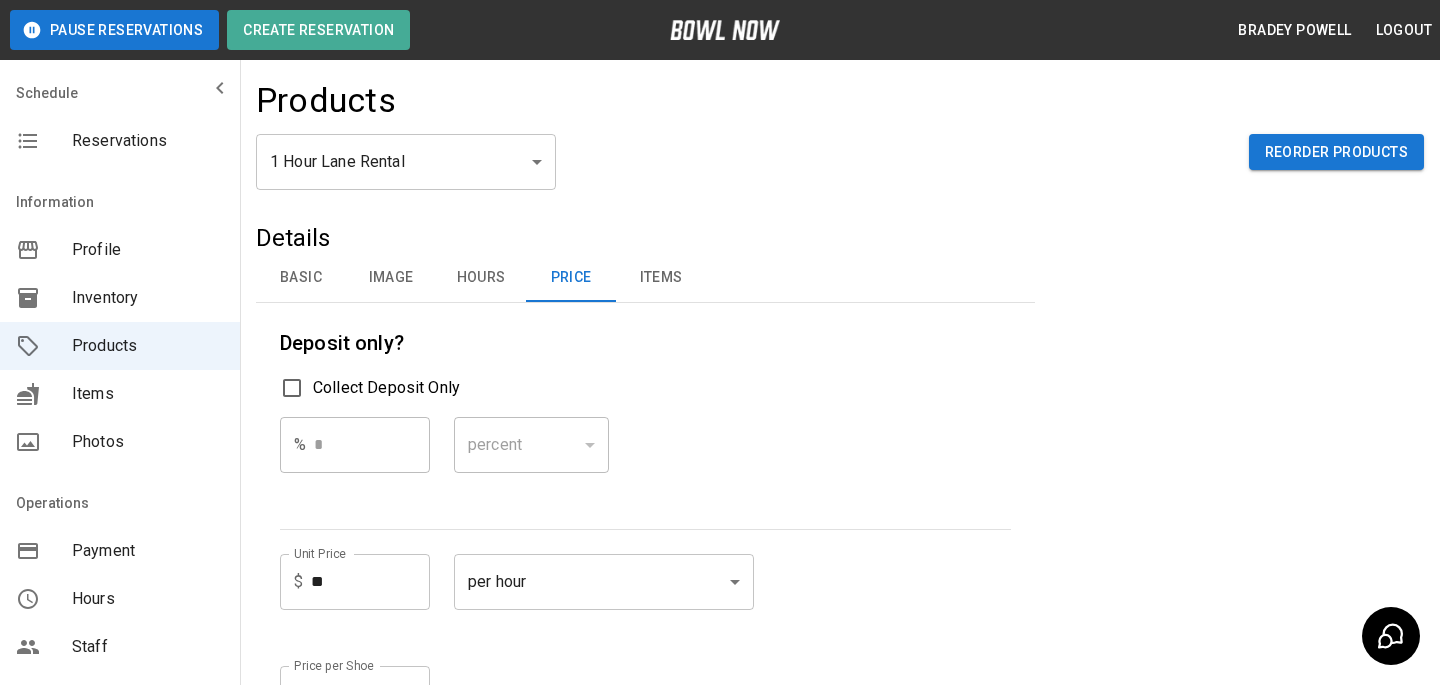 click on "**" at bounding box center (370, 582) 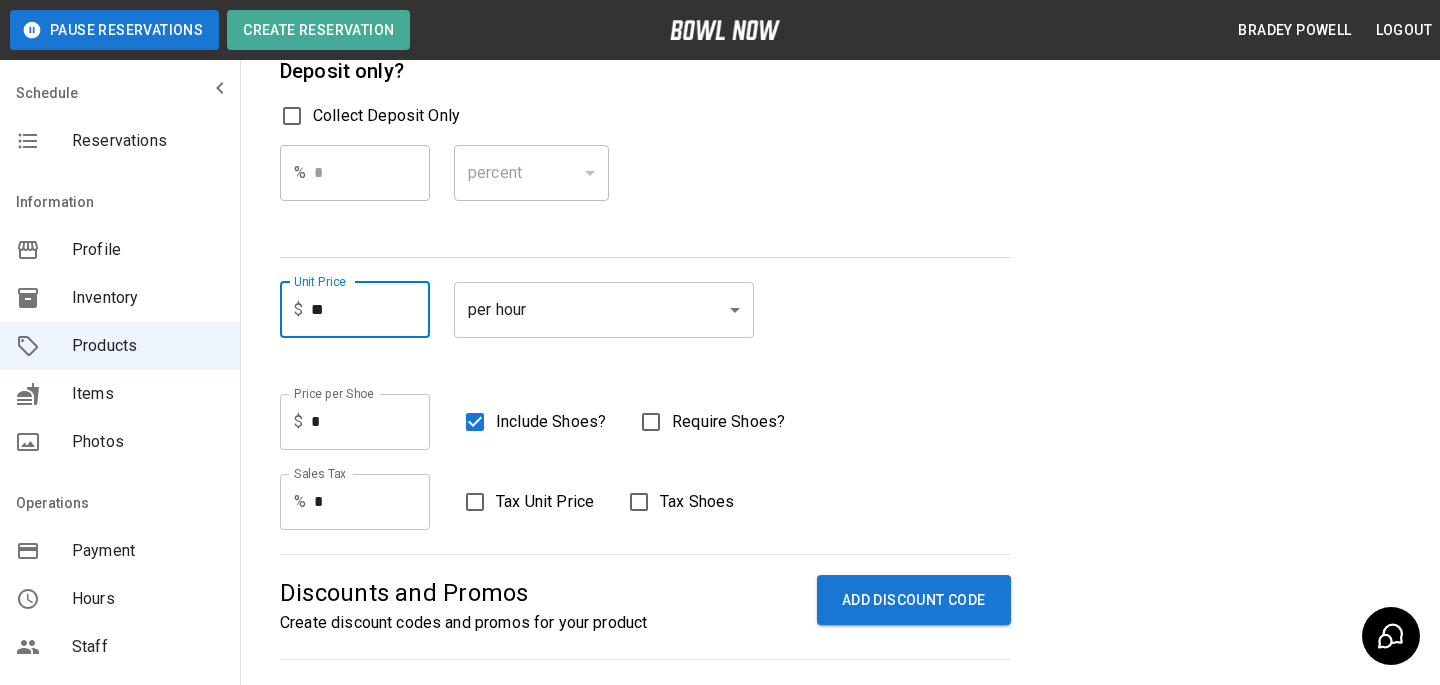 scroll, scrollTop: 452, scrollLeft: 0, axis: vertical 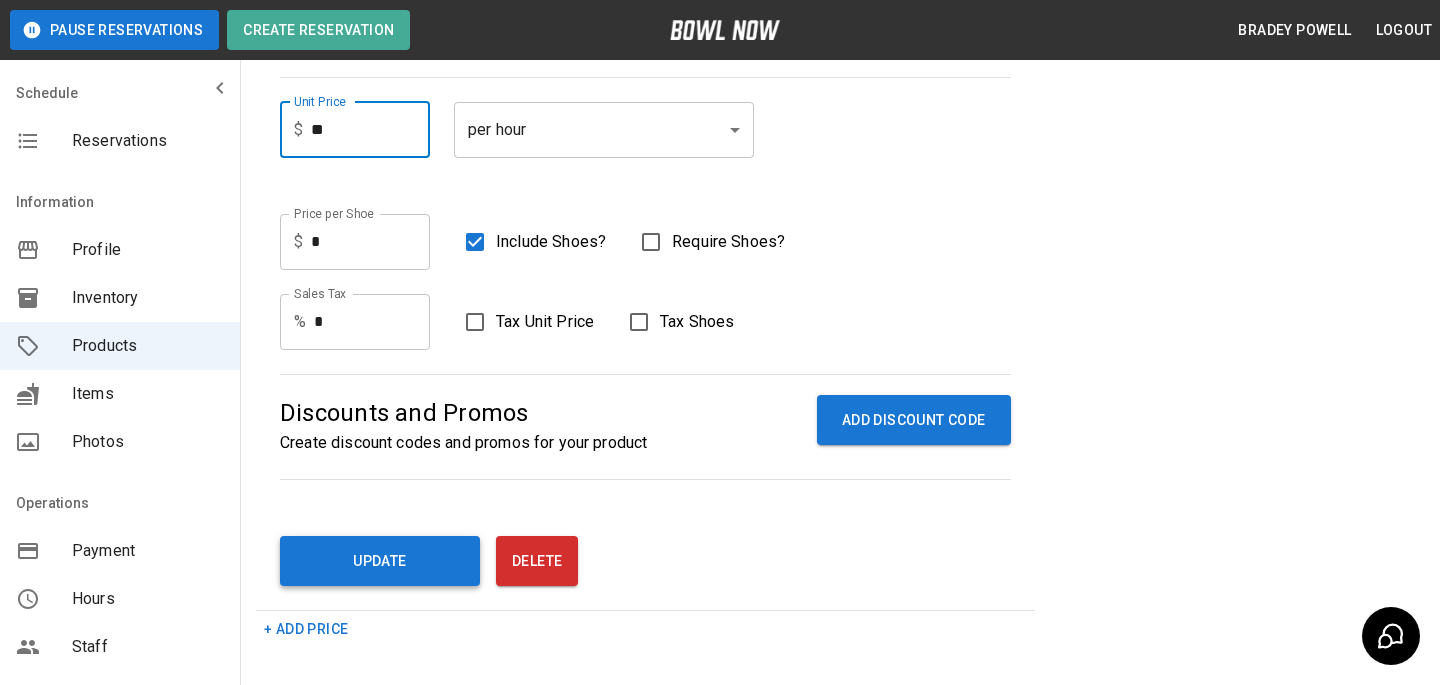type on "**" 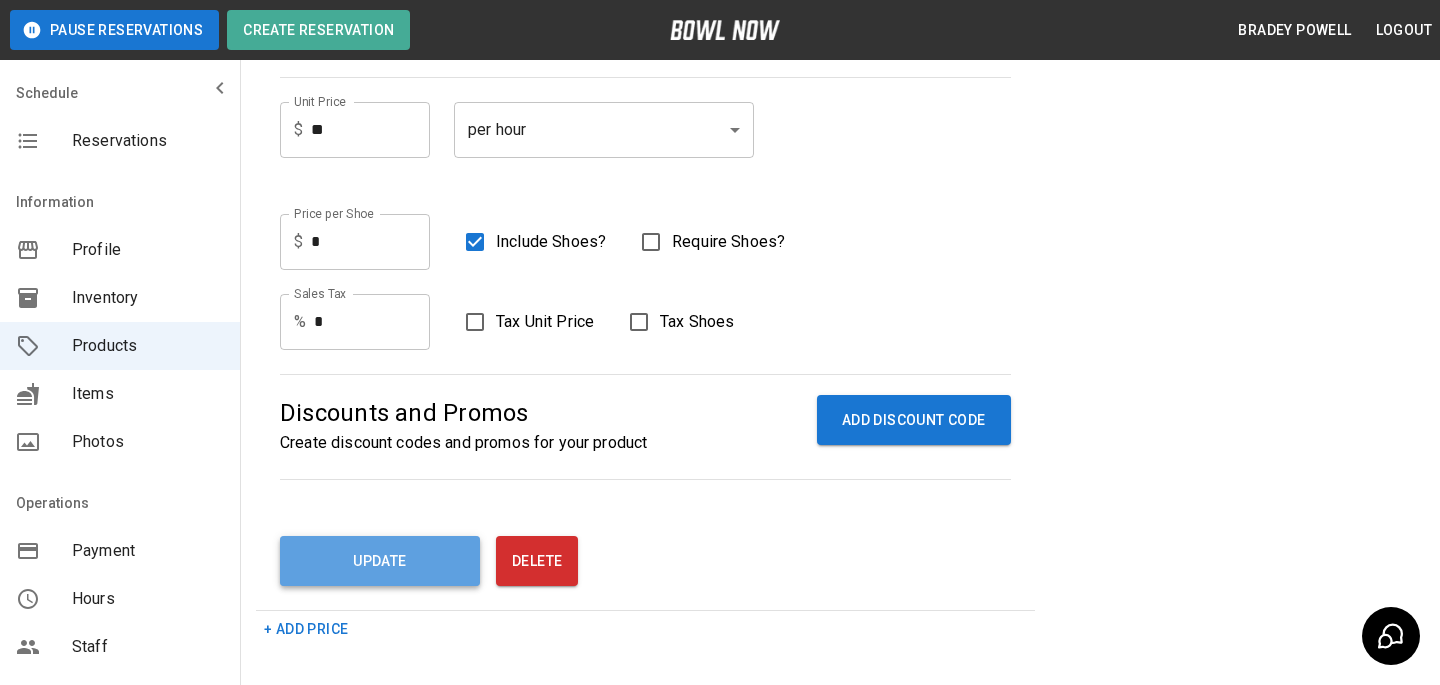 click on "Update" at bounding box center [380, 561] 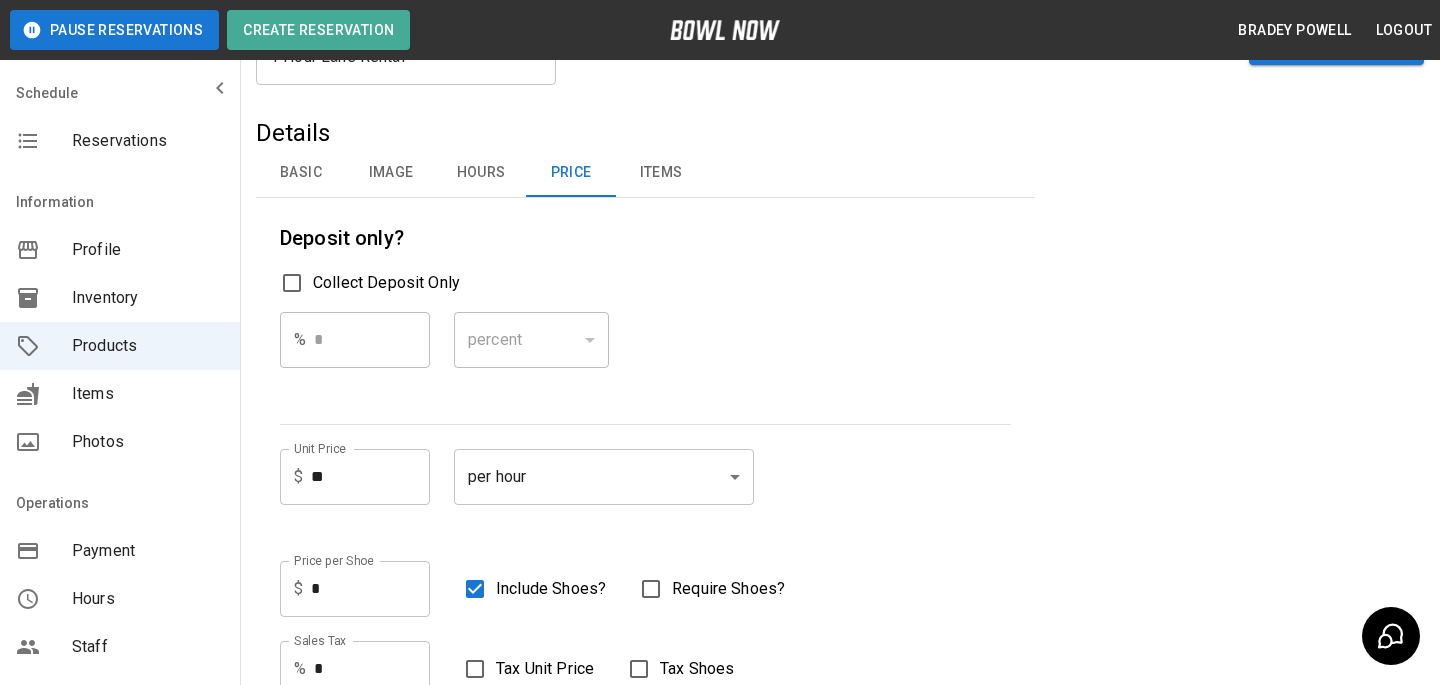 scroll, scrollTop: 0, scrollLeft: 0, axis: both 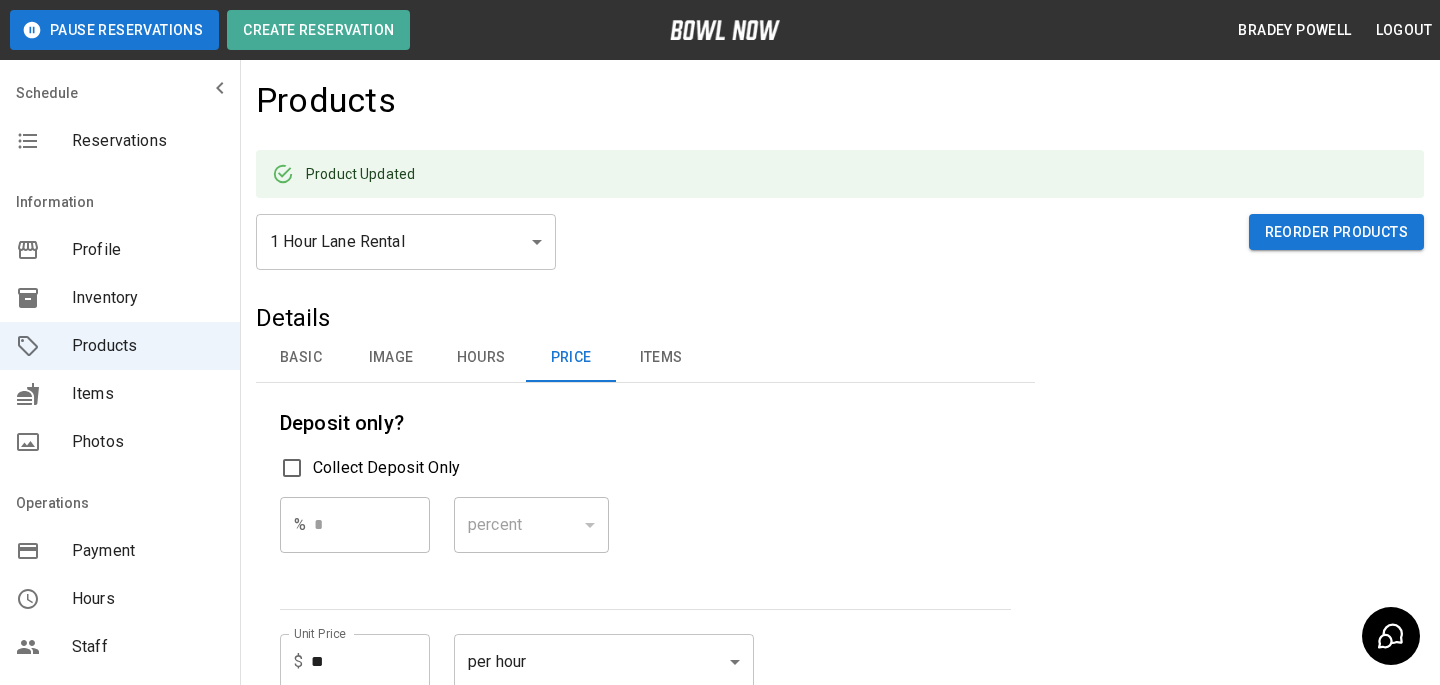 click on "**********" at bounding box center (720, 720) 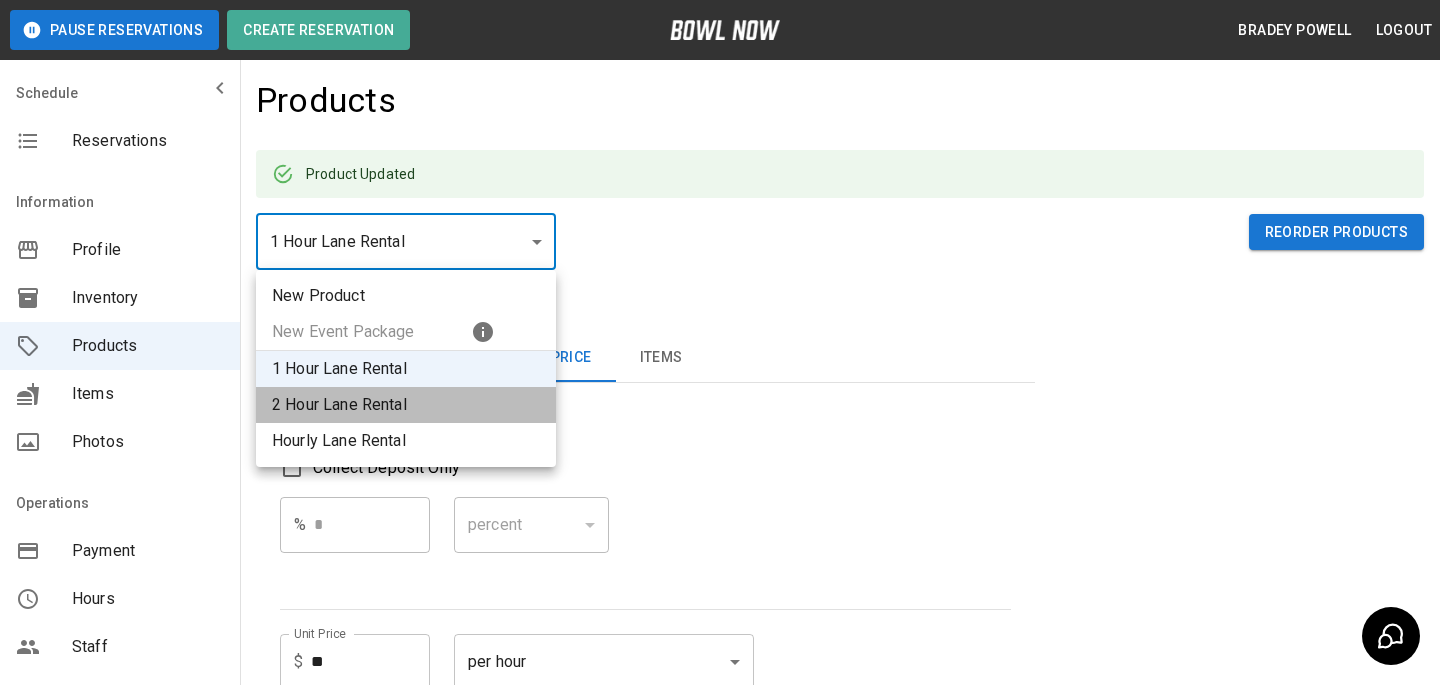 click on "2 Hour Lane Rental" at bounding box center [406, 405] 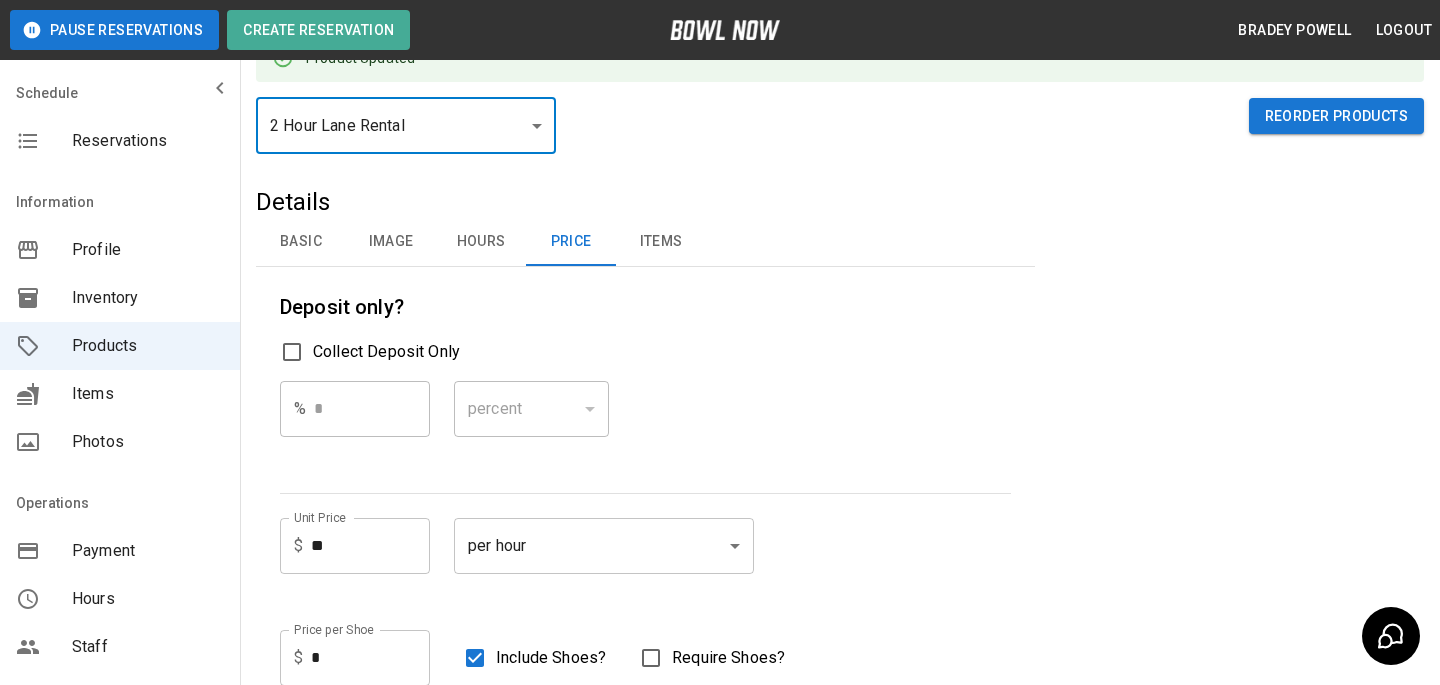 scroll, scrollTop: 132, scrollLeft: 0, axis: vertical 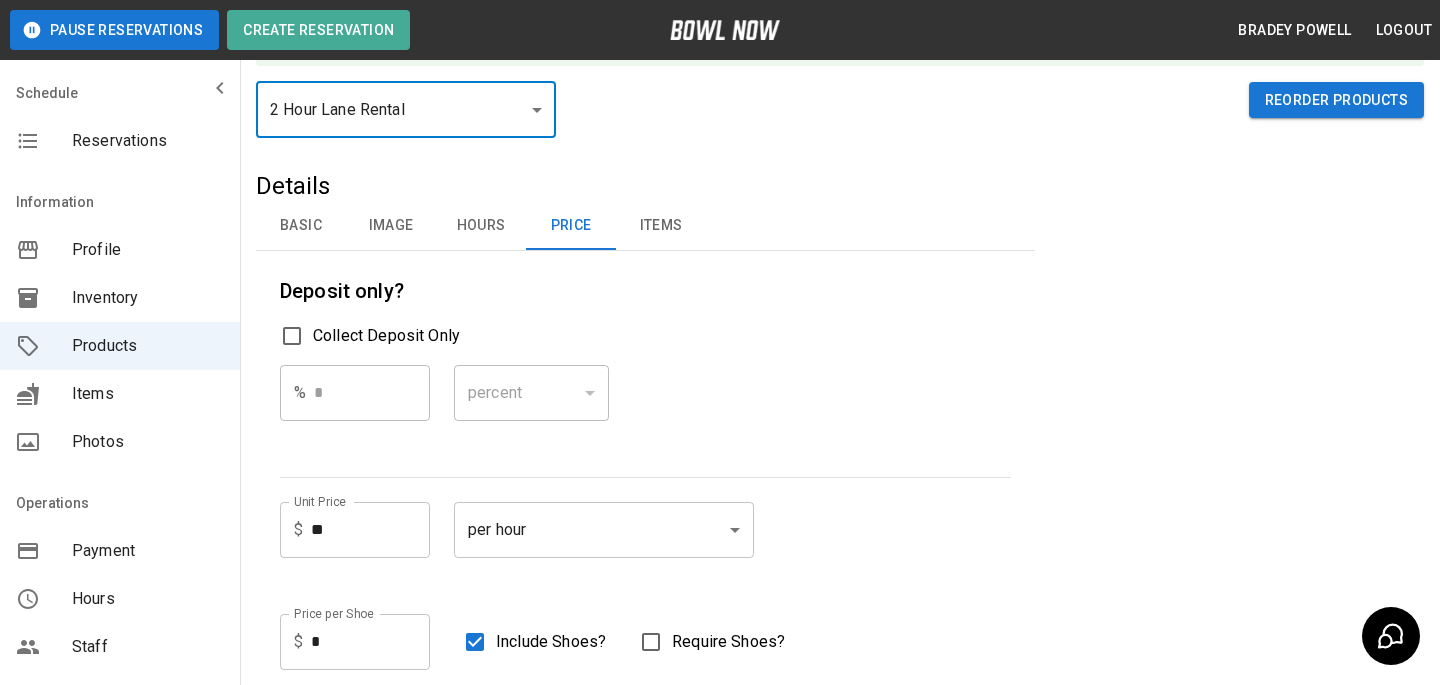 click on "**********" at bounding box center (645, 537) 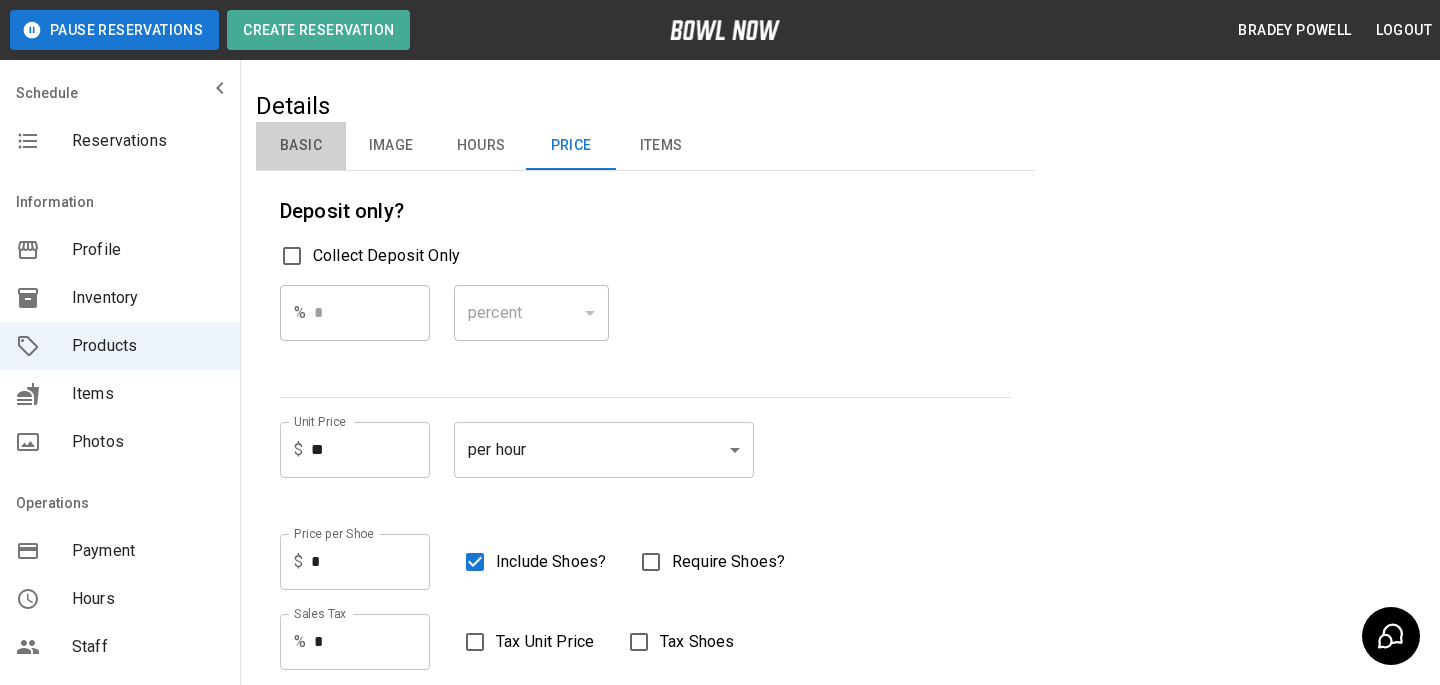 click on "Basic" at bounding box center [301, 146] 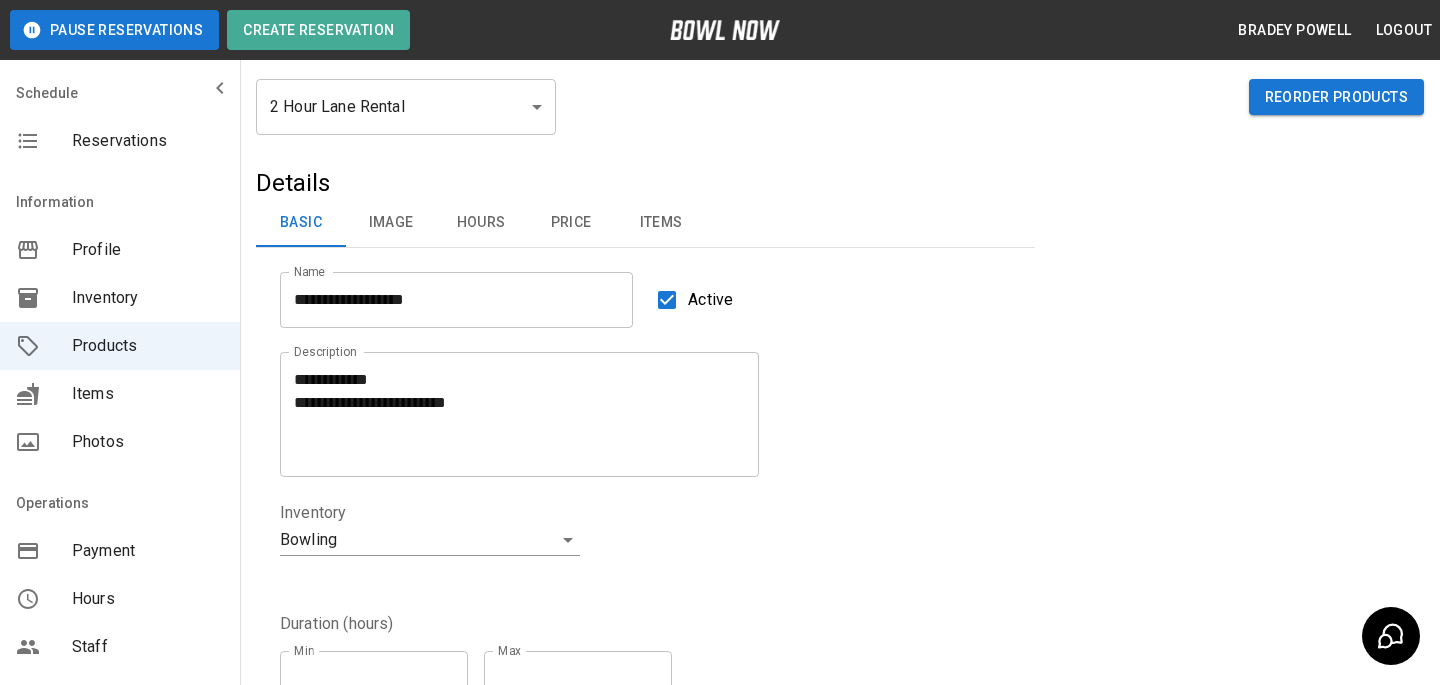 scroll, scrollTop: 34, scrollLeft: 0, axis: vertical 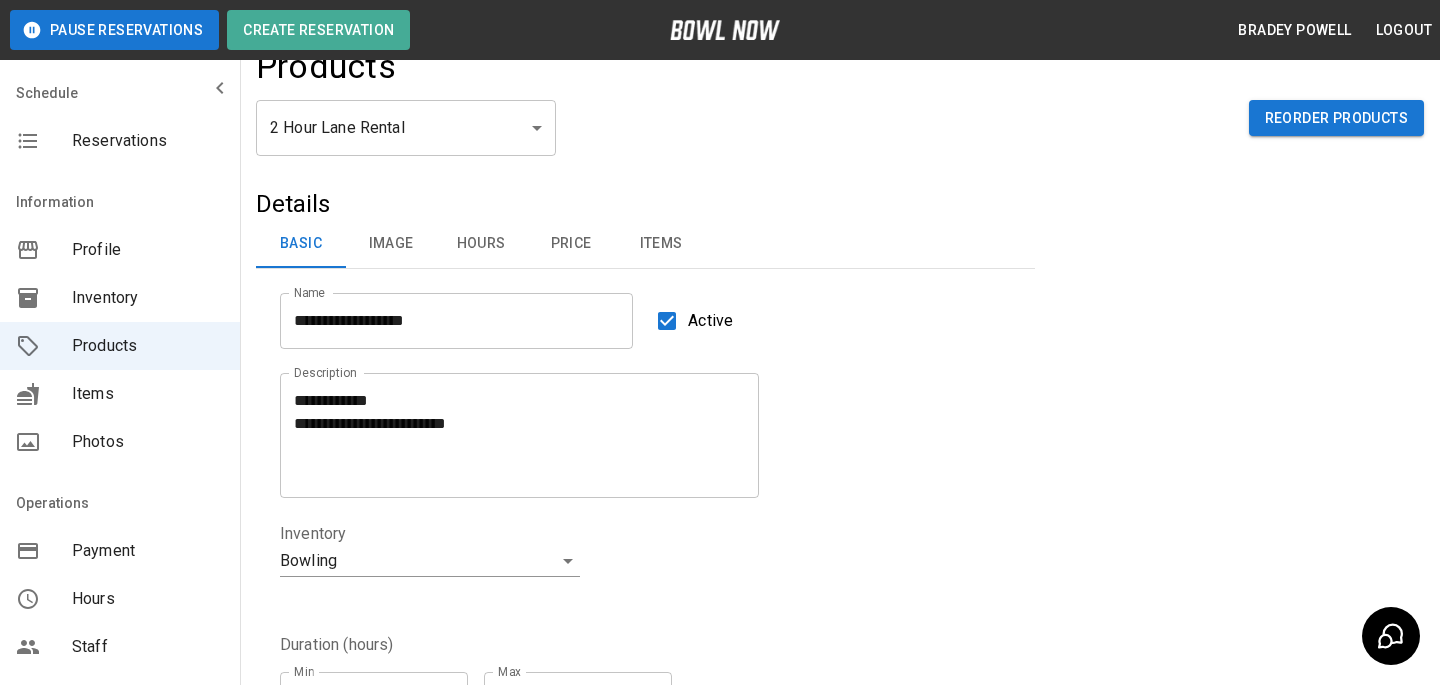 click on "**********" at bounding box center [720, 650] 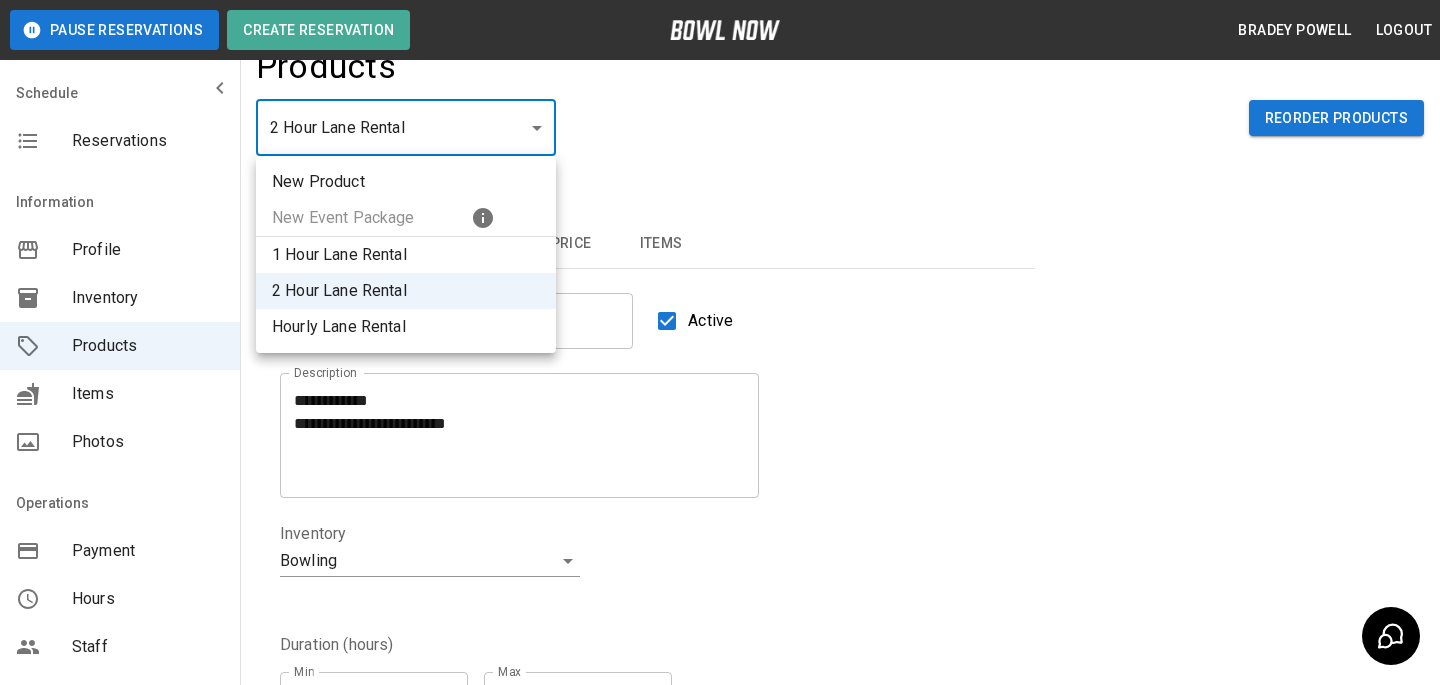 click at bounding box center (720, 342) 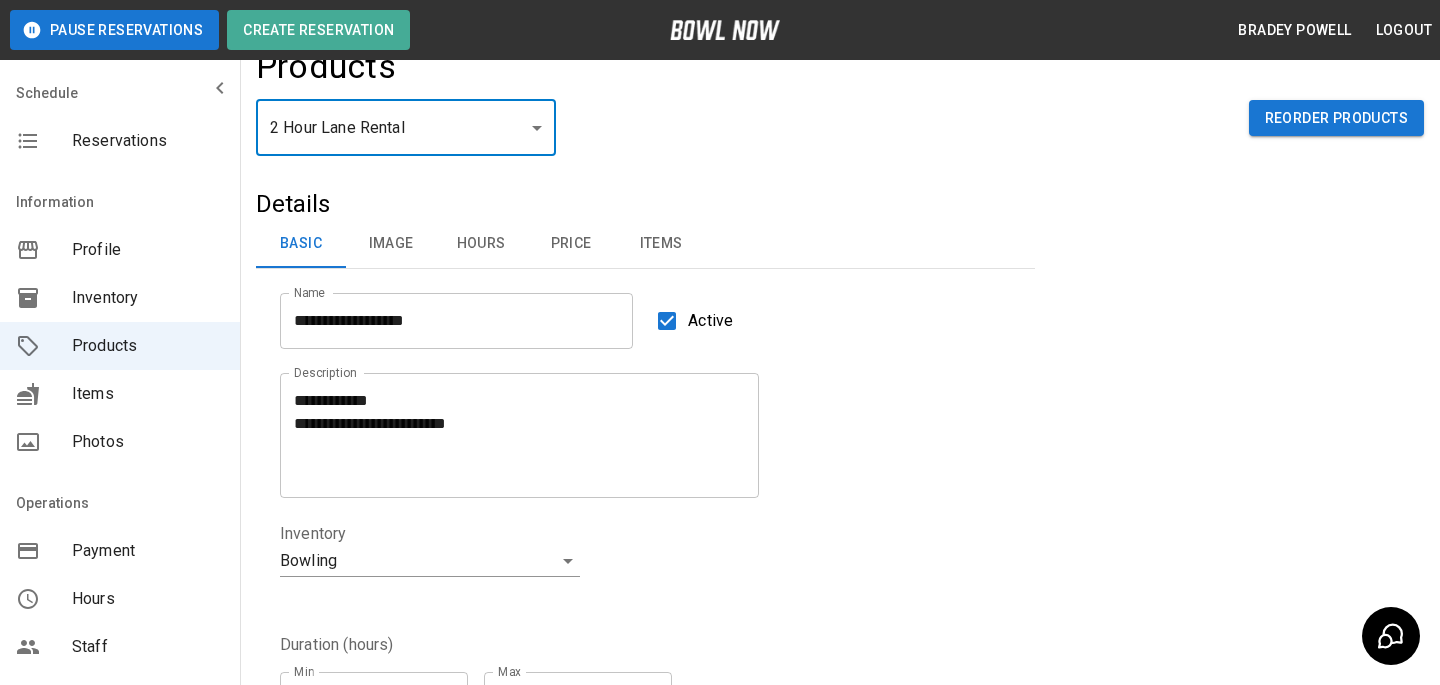 click on "**********" at bounding box center [720, 650] 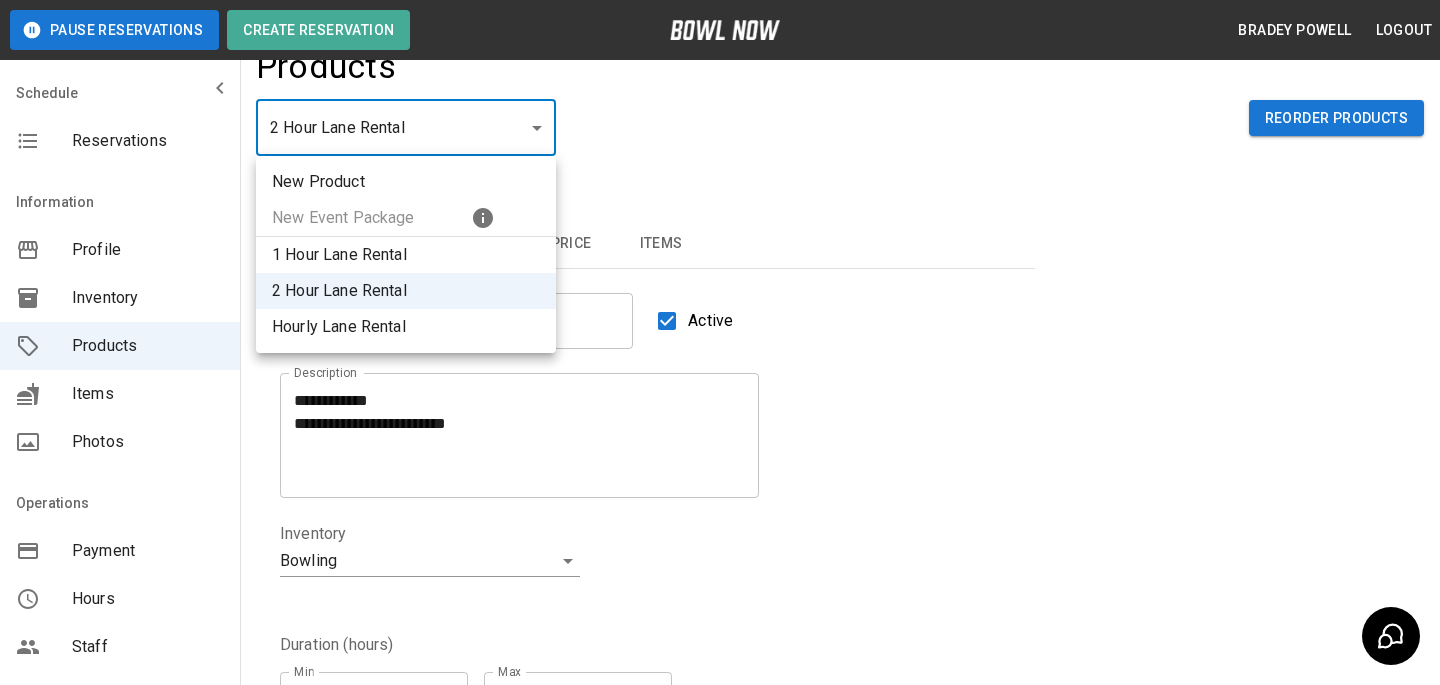 click on "1 Hour Lane Rental" at bounding box center (406, 255) 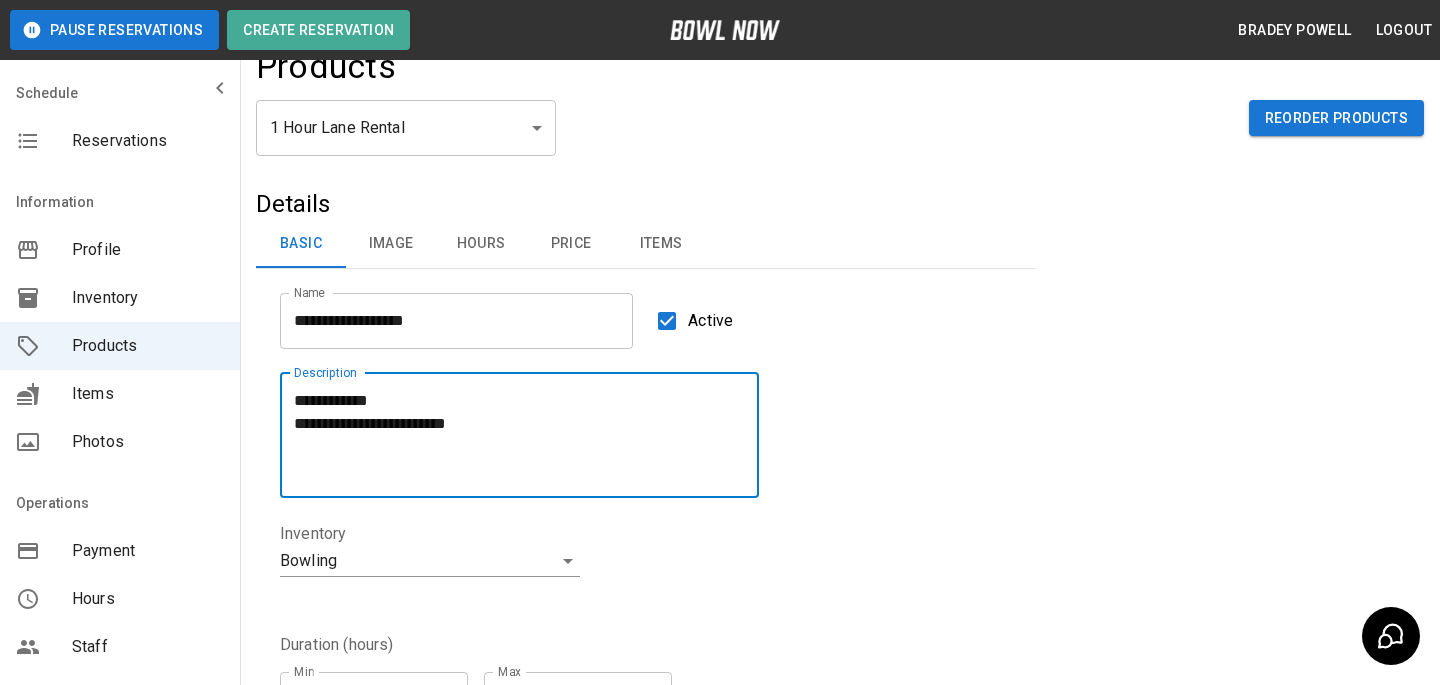 click on "**********" at bounding box center [519, 435] 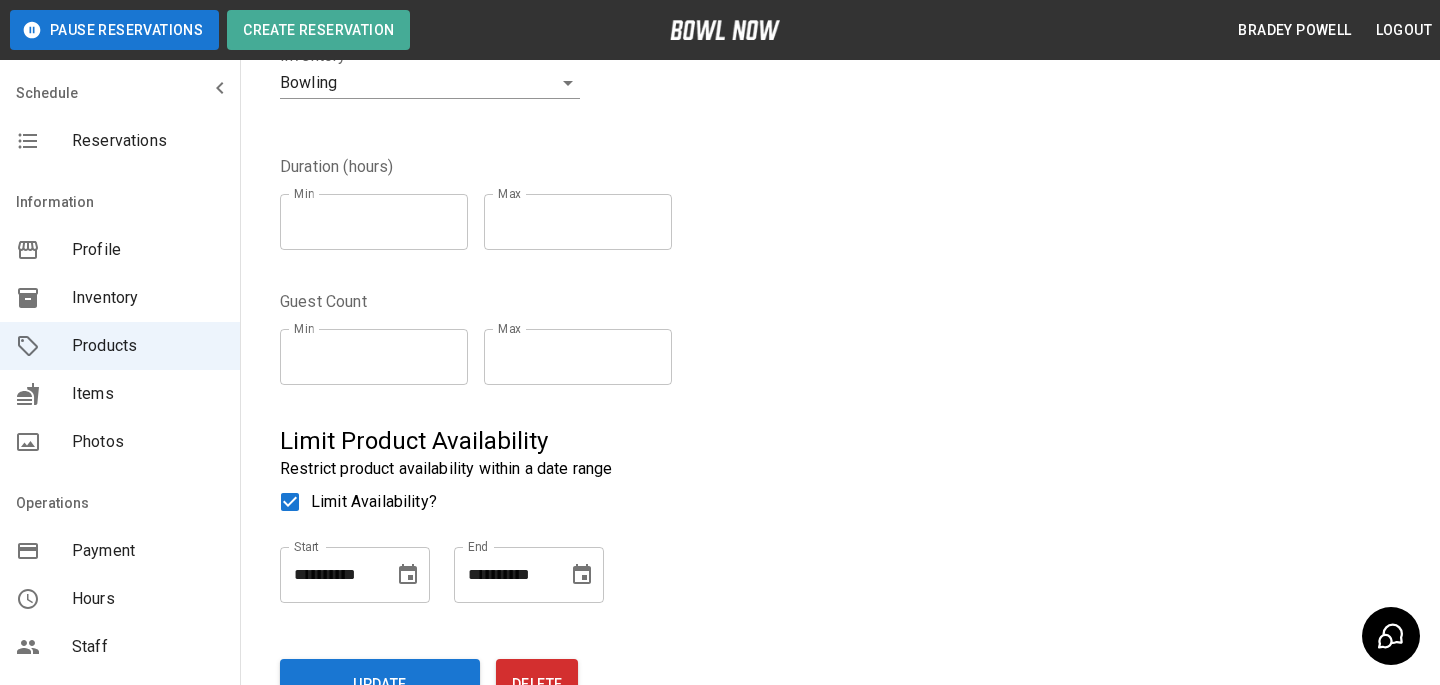 scroll, scrollTop: 567, scrollLeft: 0, axis: vertical 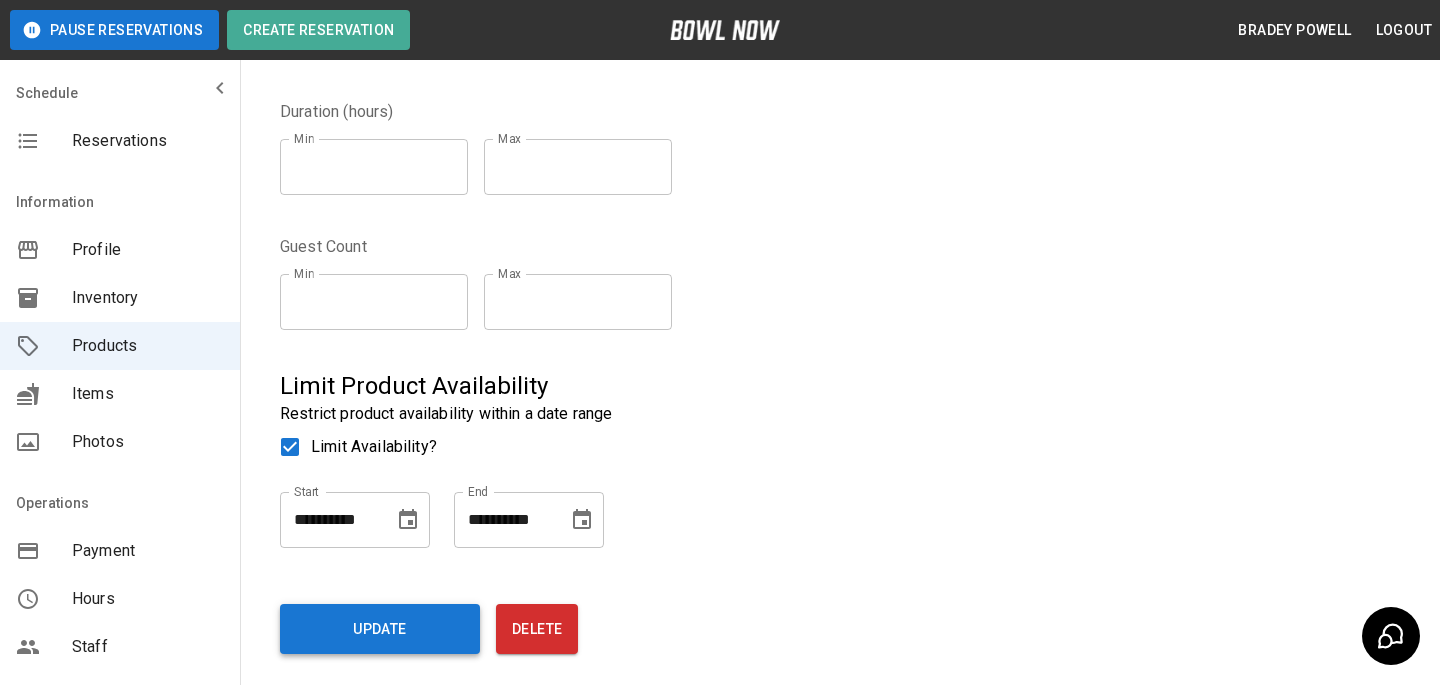 click on "Update" at bounding box center (380, 629) 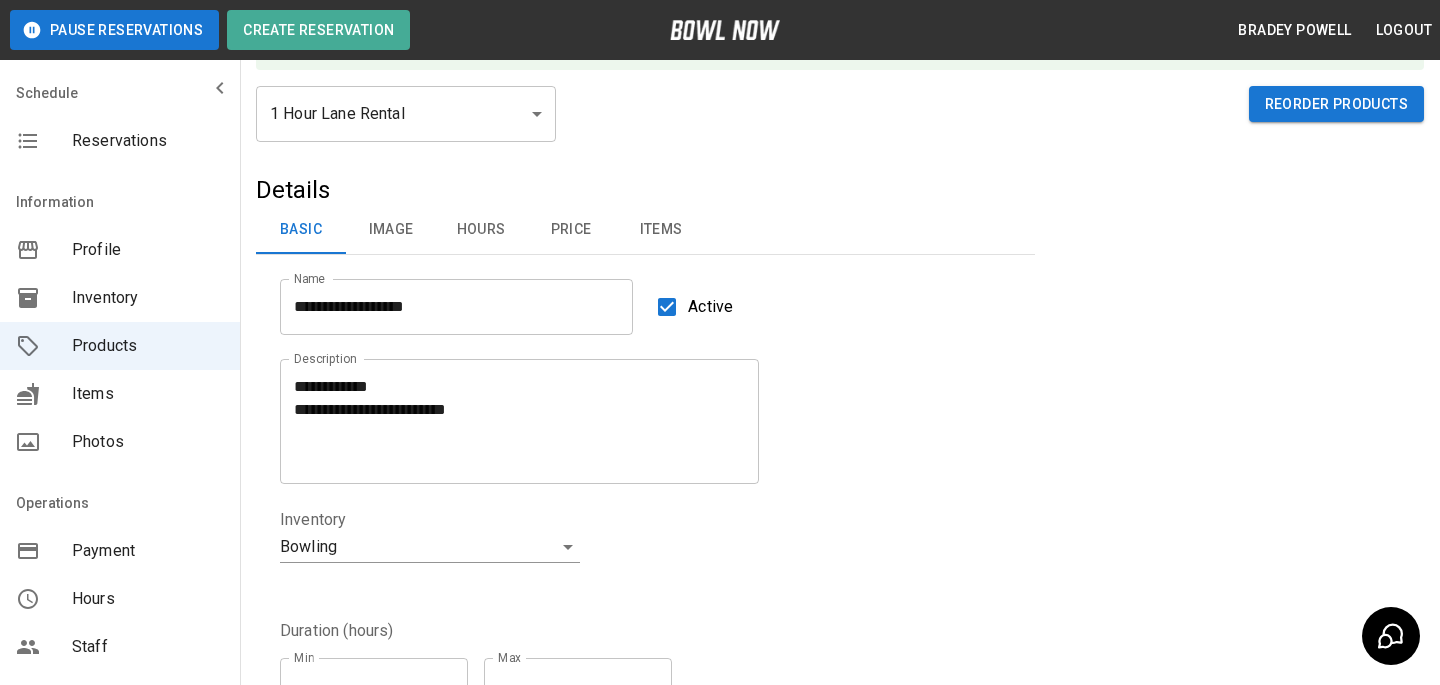 scroll, scrollTop: 0, scrollLeft: 0, axis: both 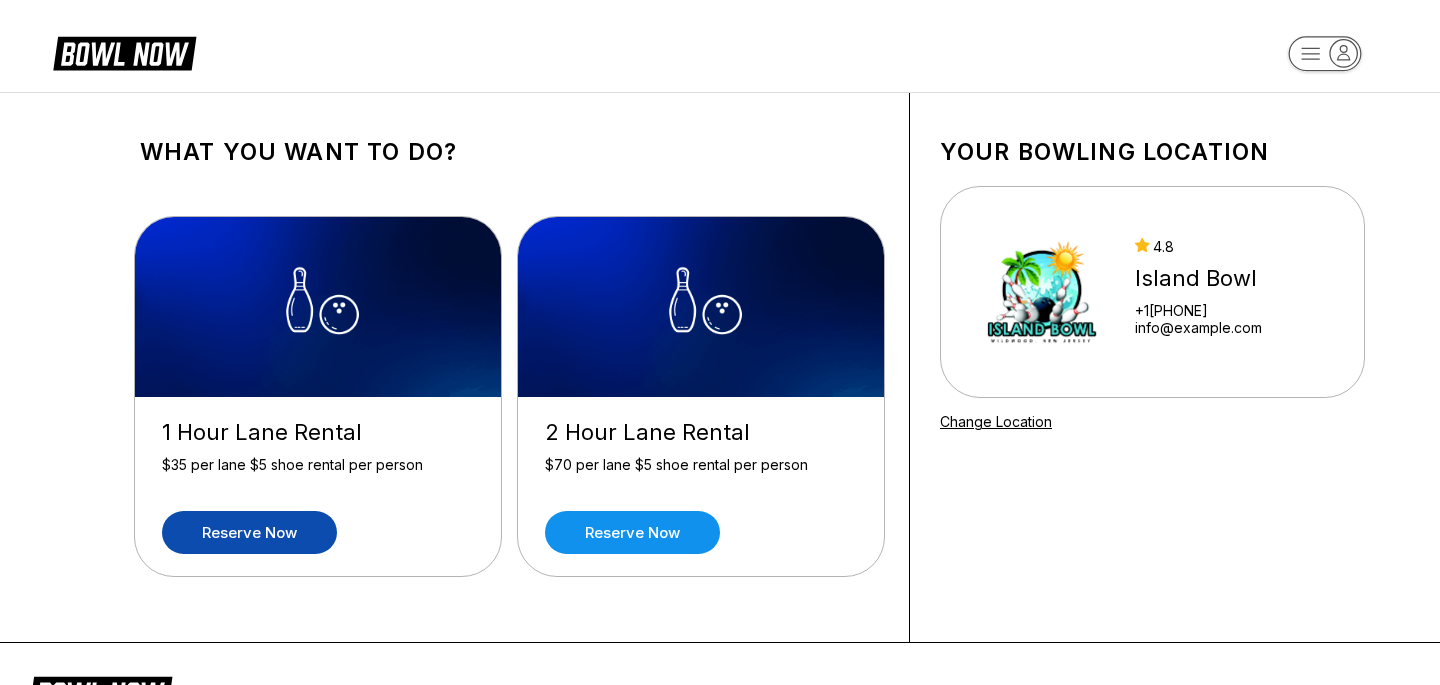 click on "Reserve now" at bounding box center [249, 532] 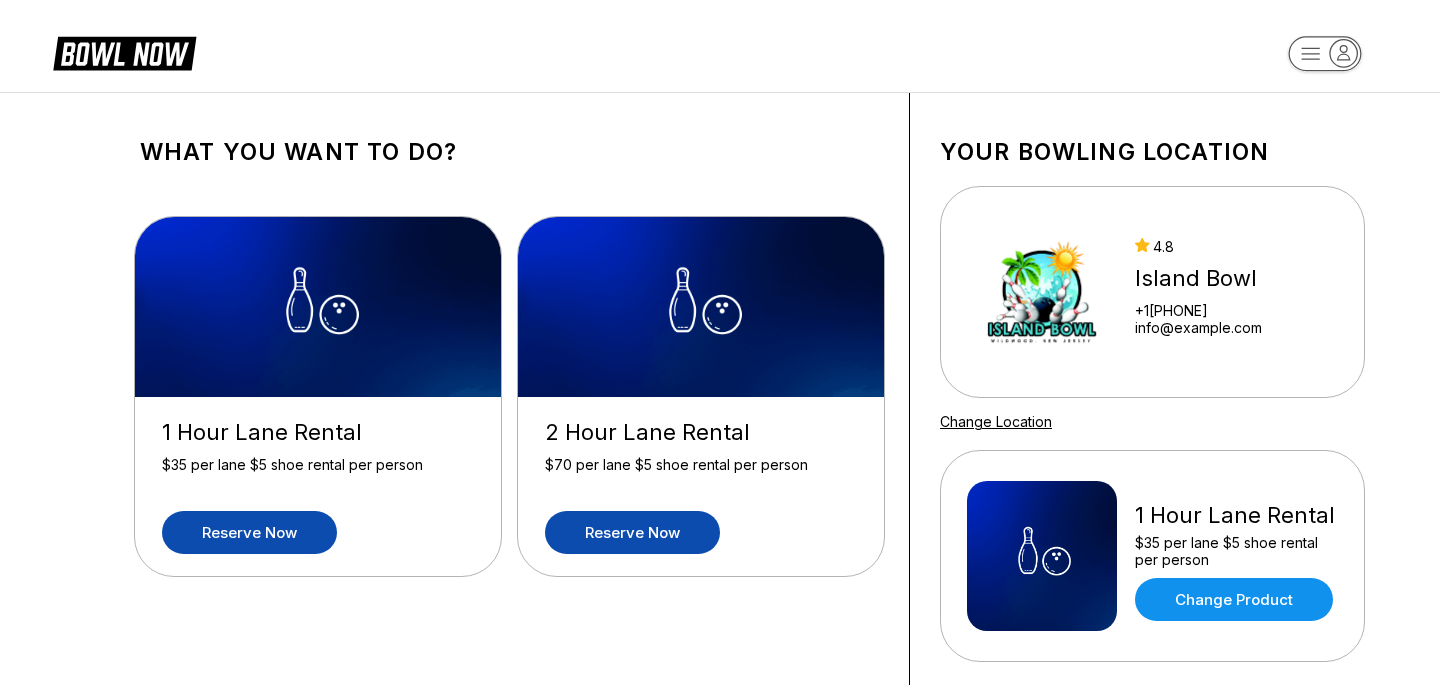 click on "Reserve now" at bounding box center [632, 532] 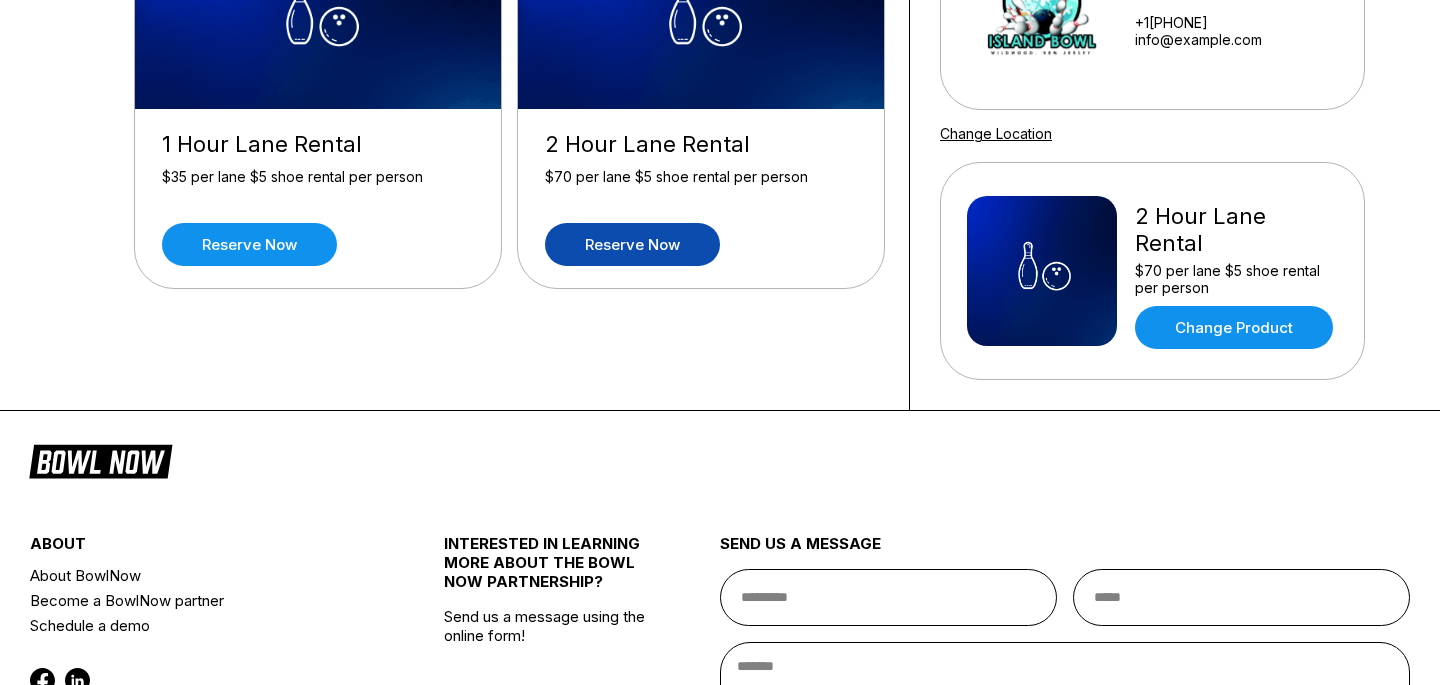 scroll, scrollTop: 0, scrollLeft: 0, axis: both 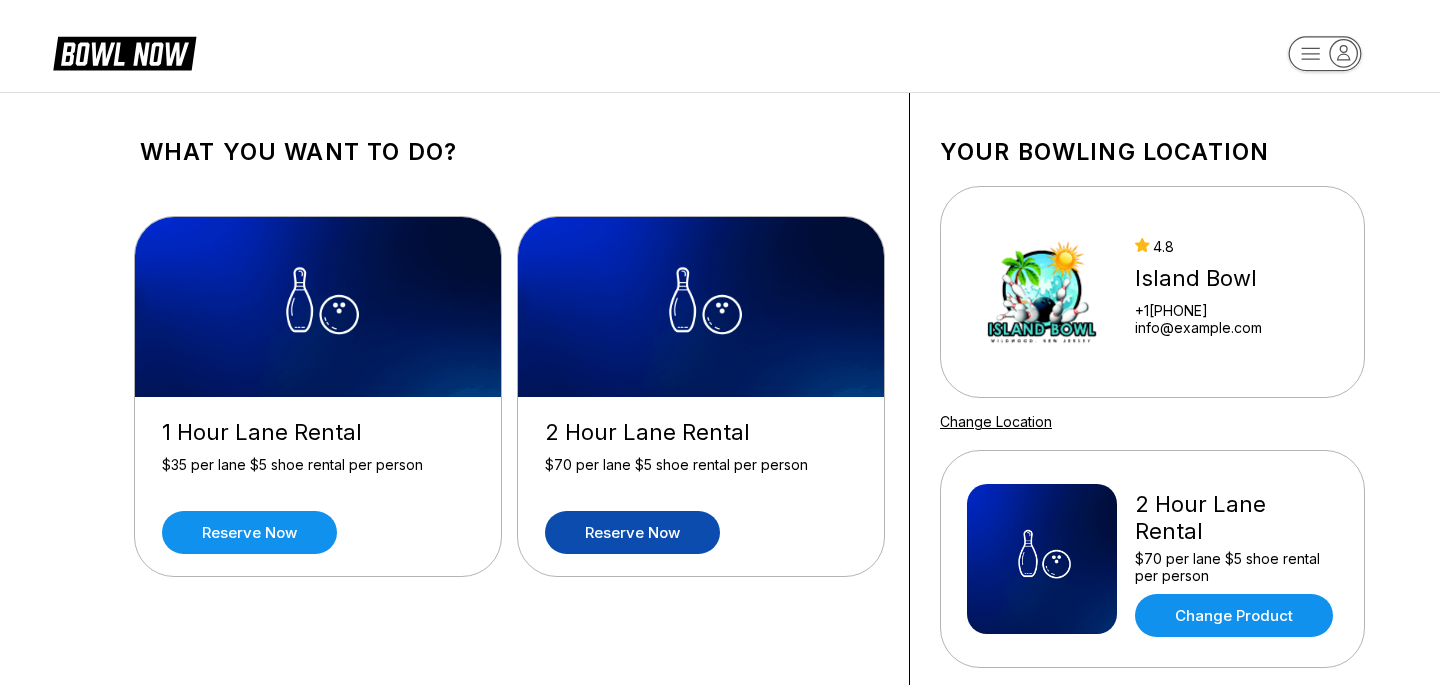 click on "What you want to do?" at bounding box center (509, 152) 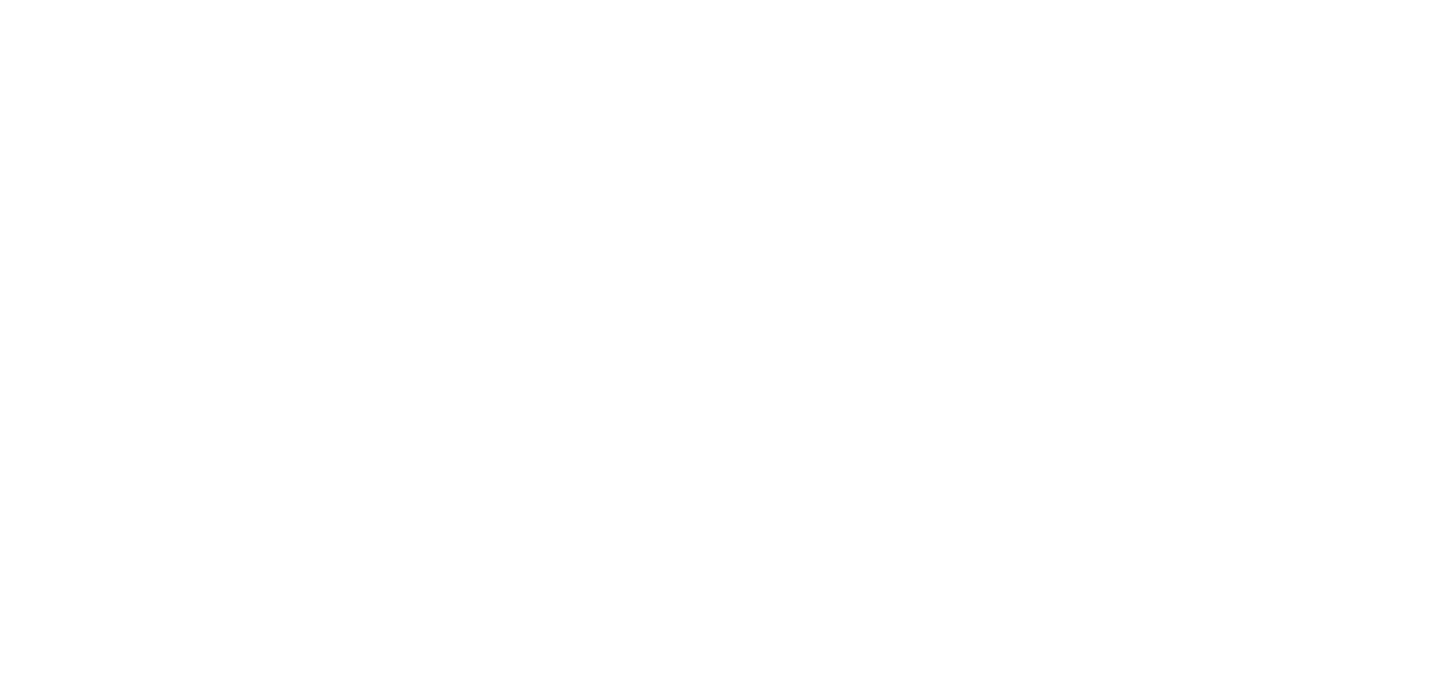 scroll, scrollTop: 0, scrollLeft: 0, axis: both 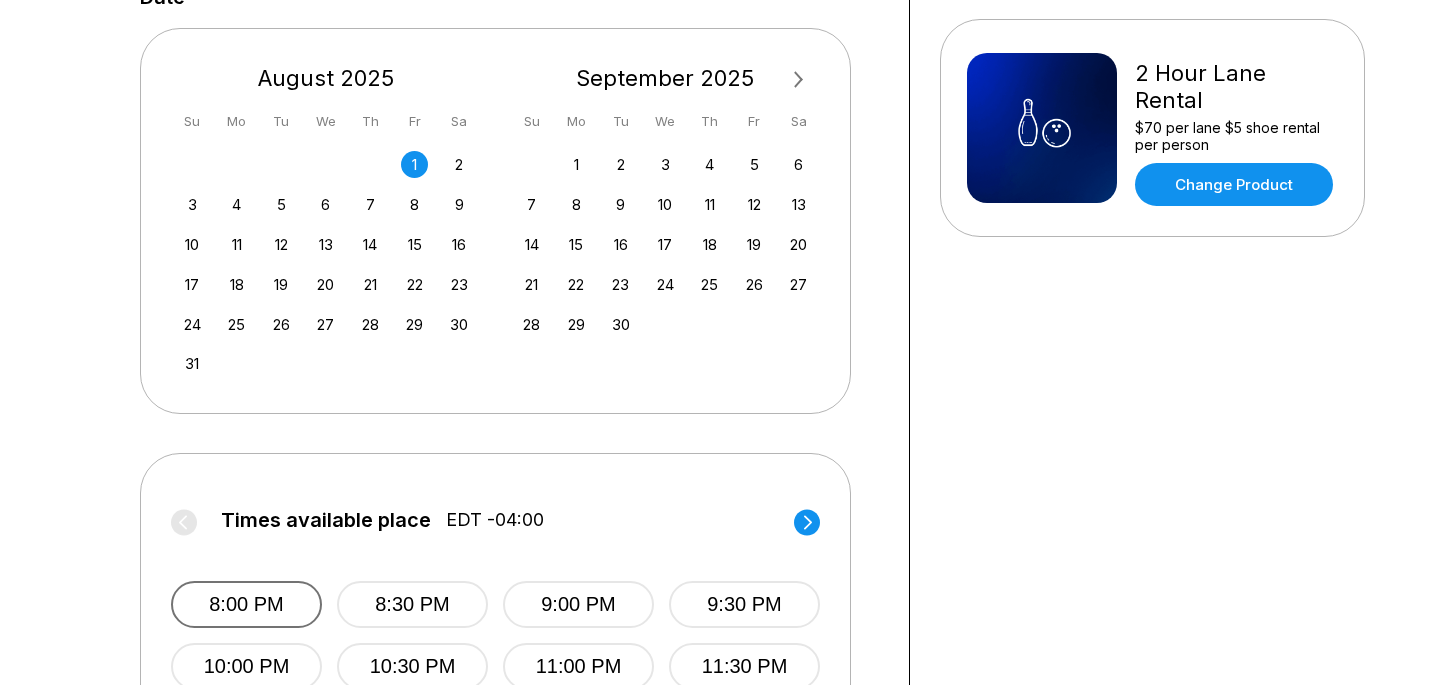 click on "8:00 PM" at bounding box center [246, 604] 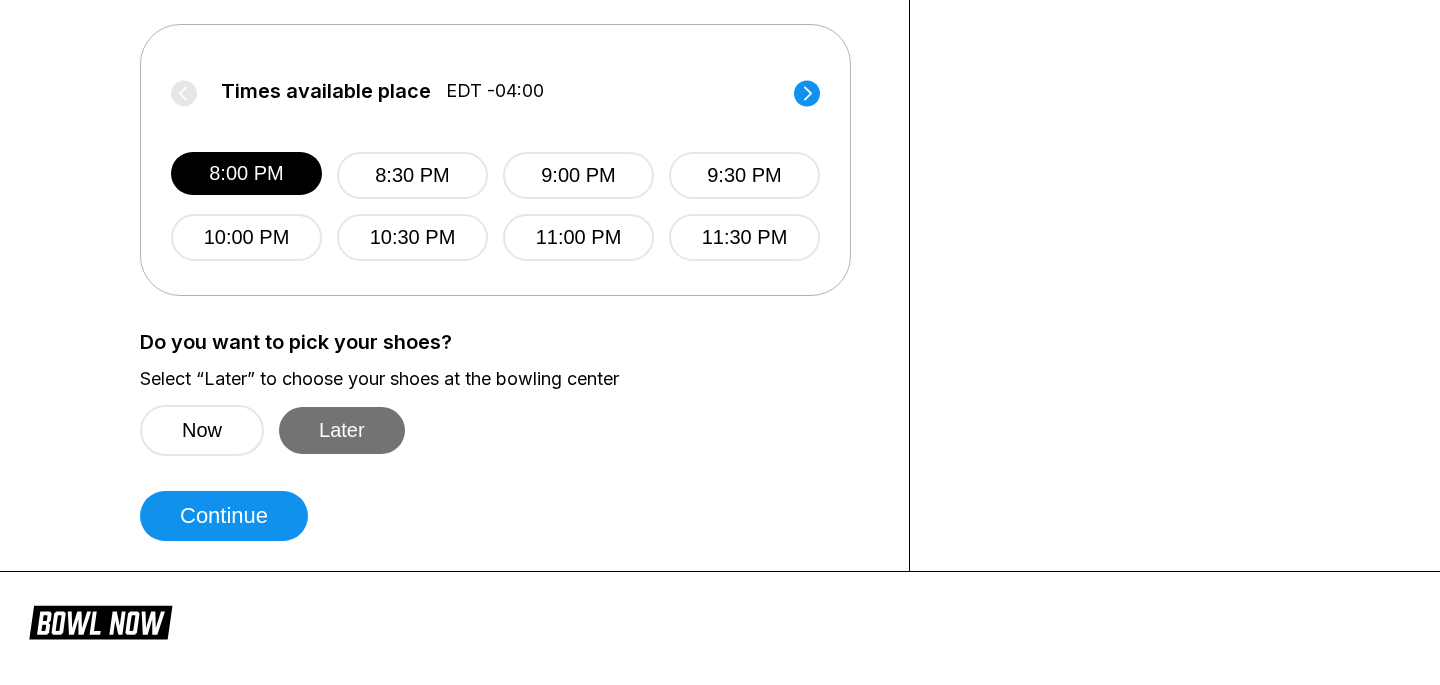 scroll, scrollTop: 894, scrollLeft: 0, axis: vertical 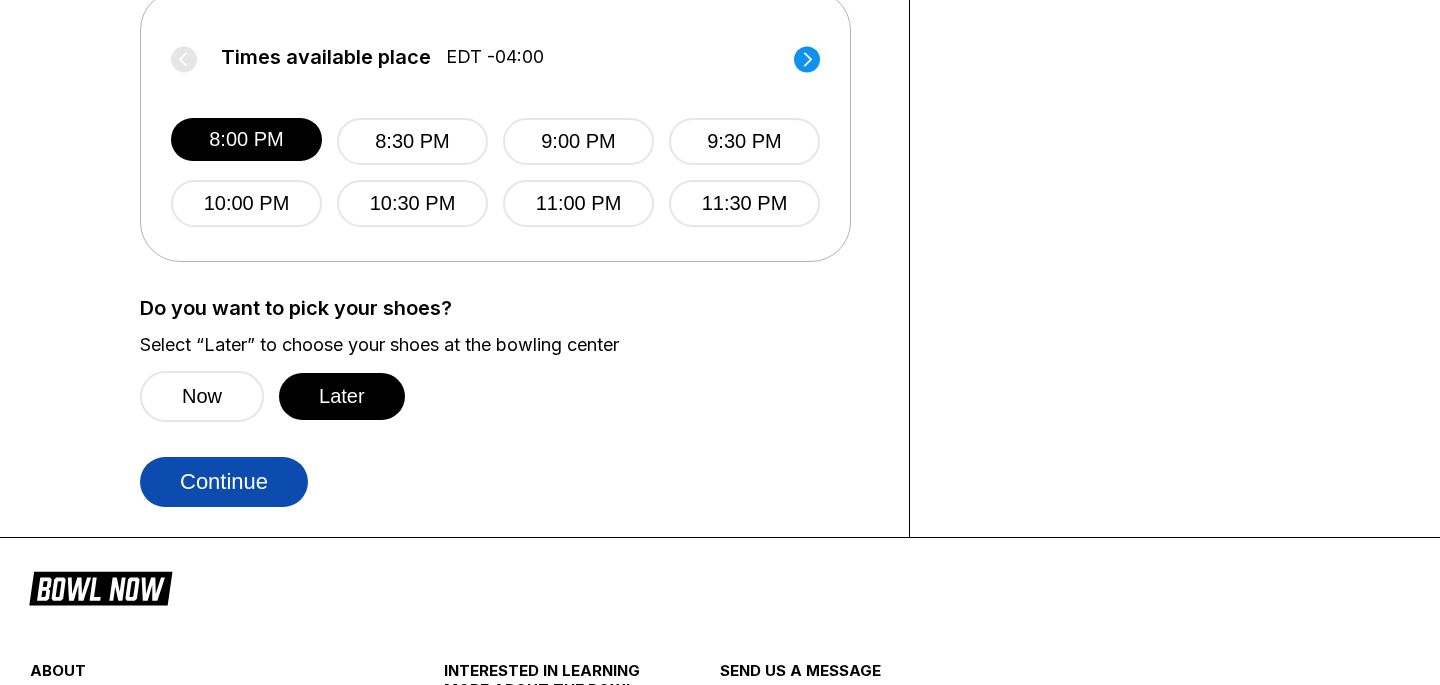 click on "Continue" at bounding box center (224, 482) 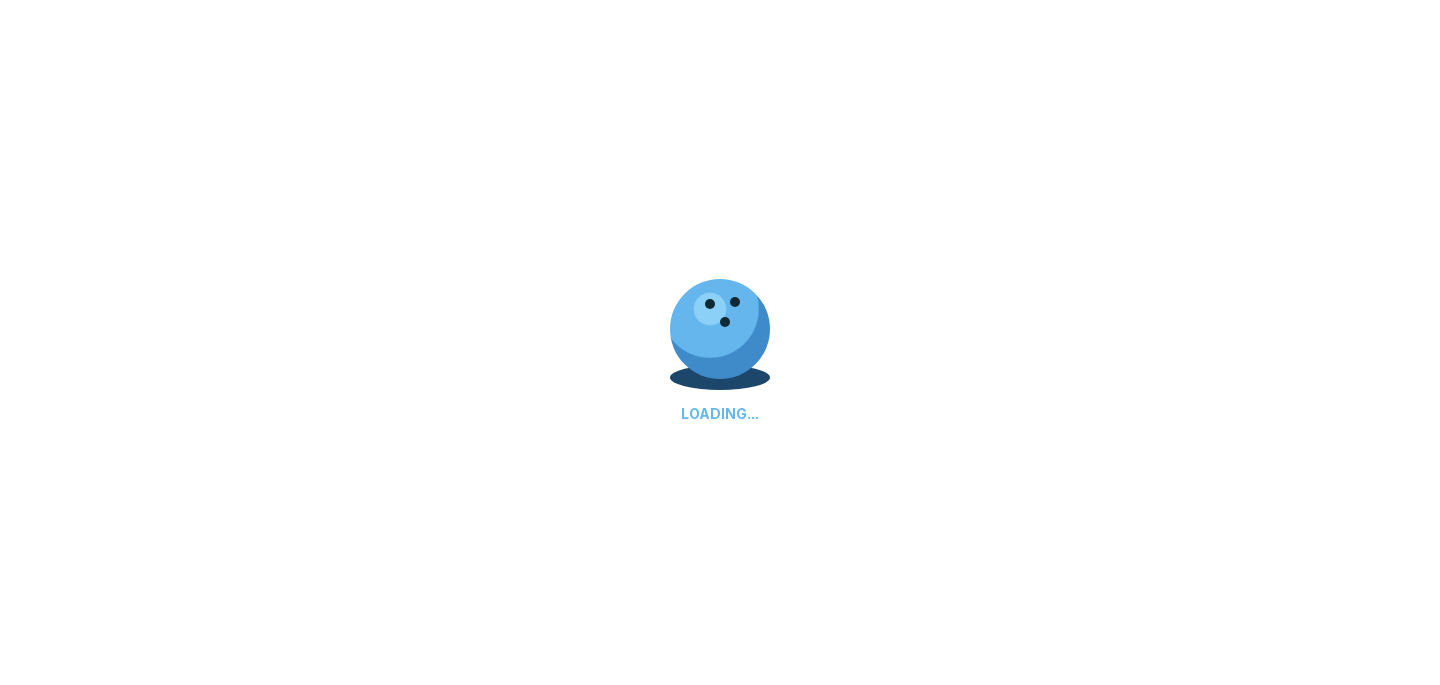 scroll, scrollTop: 0, scrollLeft: 0, axis: both 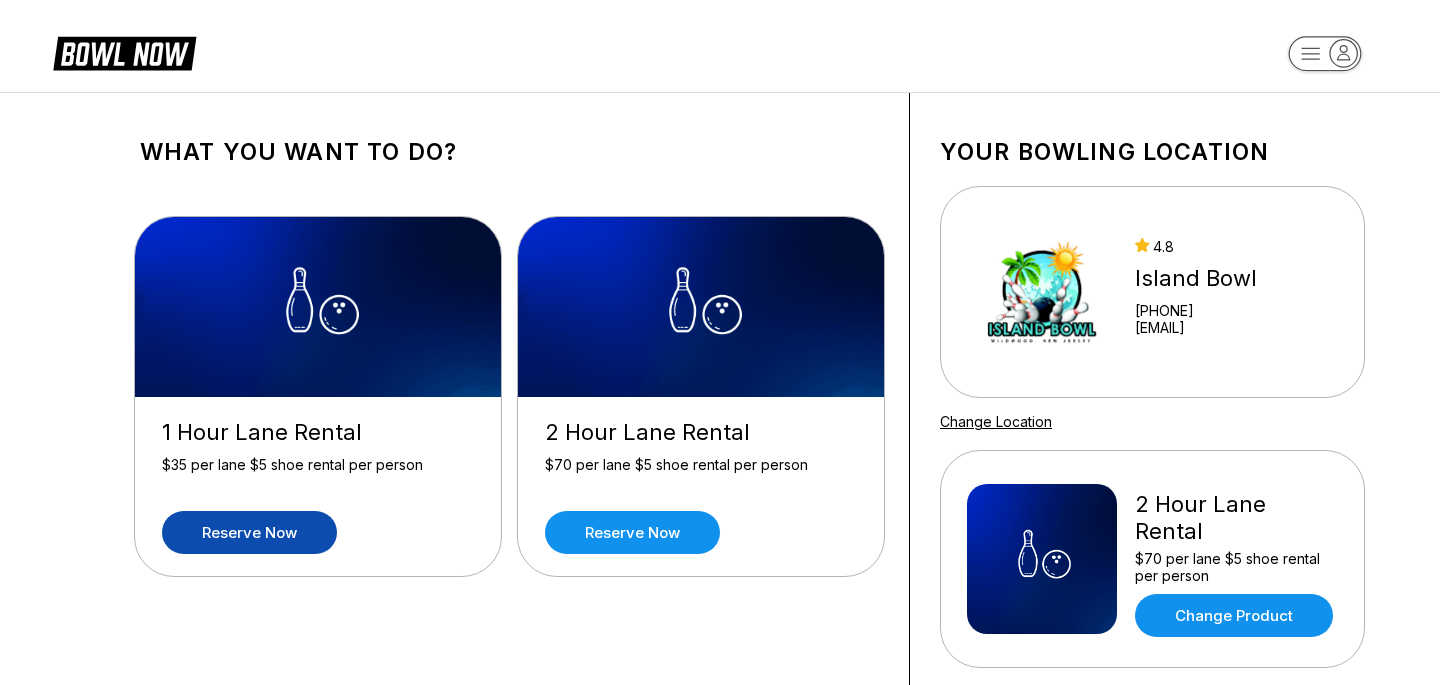 click on "Reserve now" at bounding box center [249, 532] 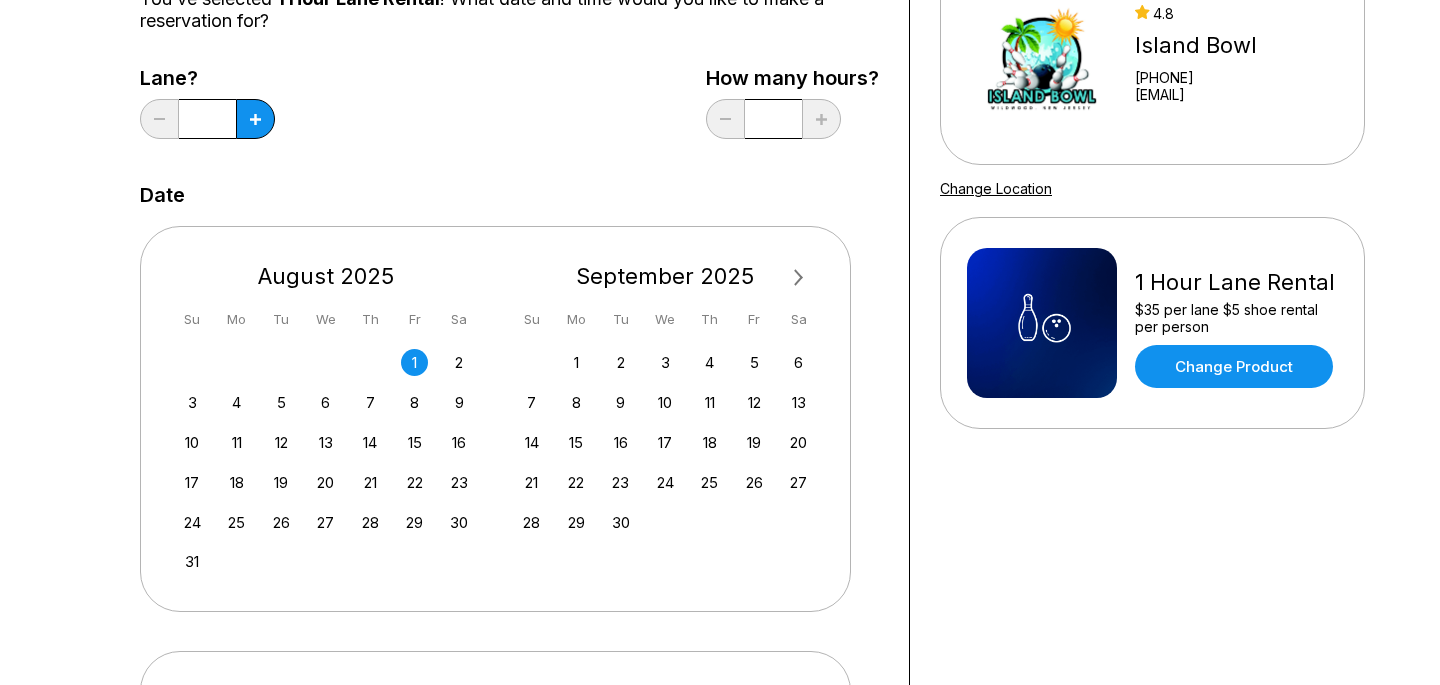 scroll, scrollTop: 138, scrollLeft: 0, axis: vertical 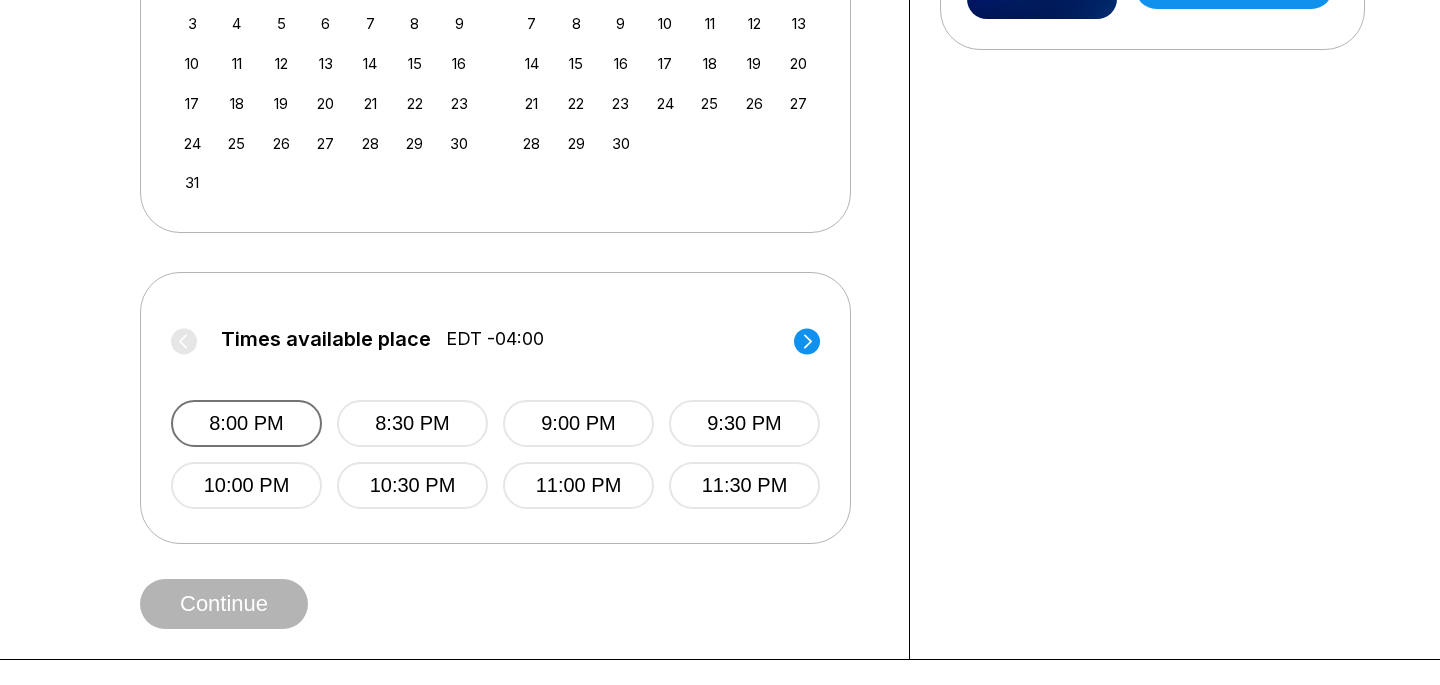 click on "8:00 PM" at bounding box center [246, 423] 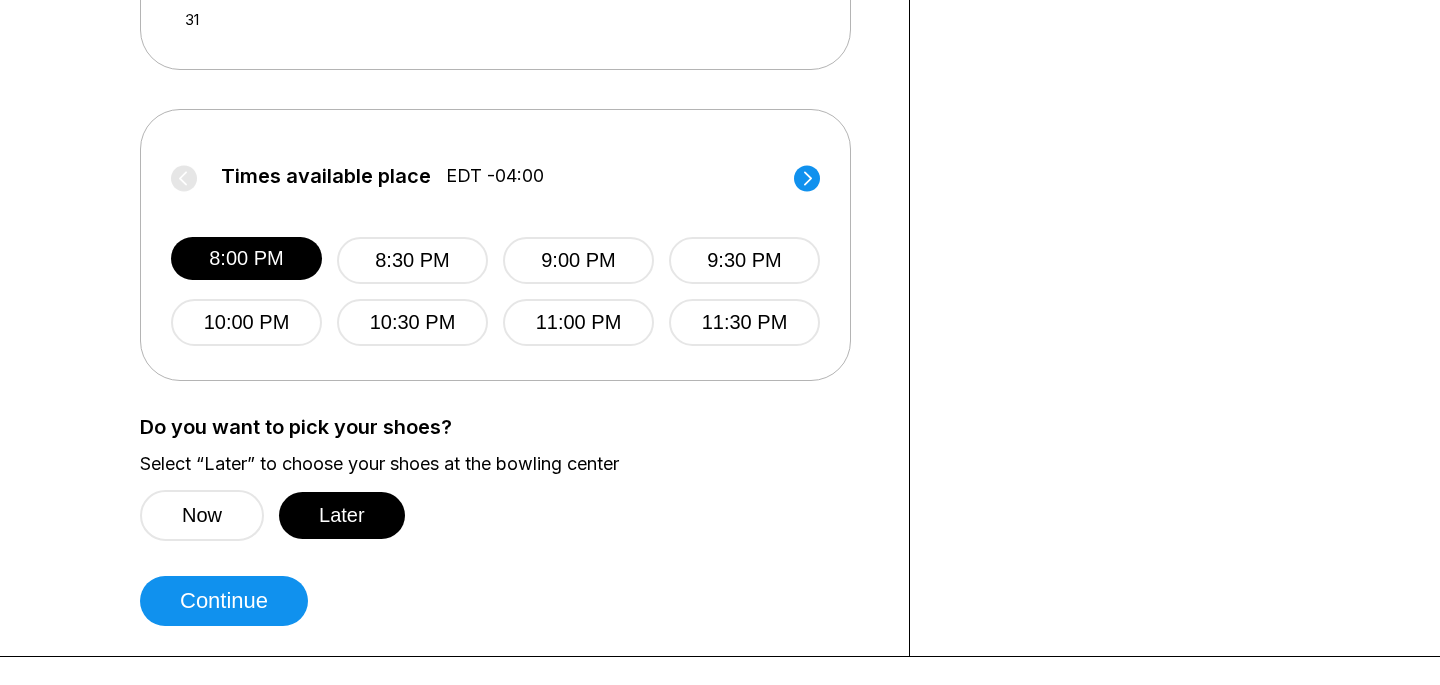 scroll, scrollTop: 781, scrollLeft: 0, axis: vertical 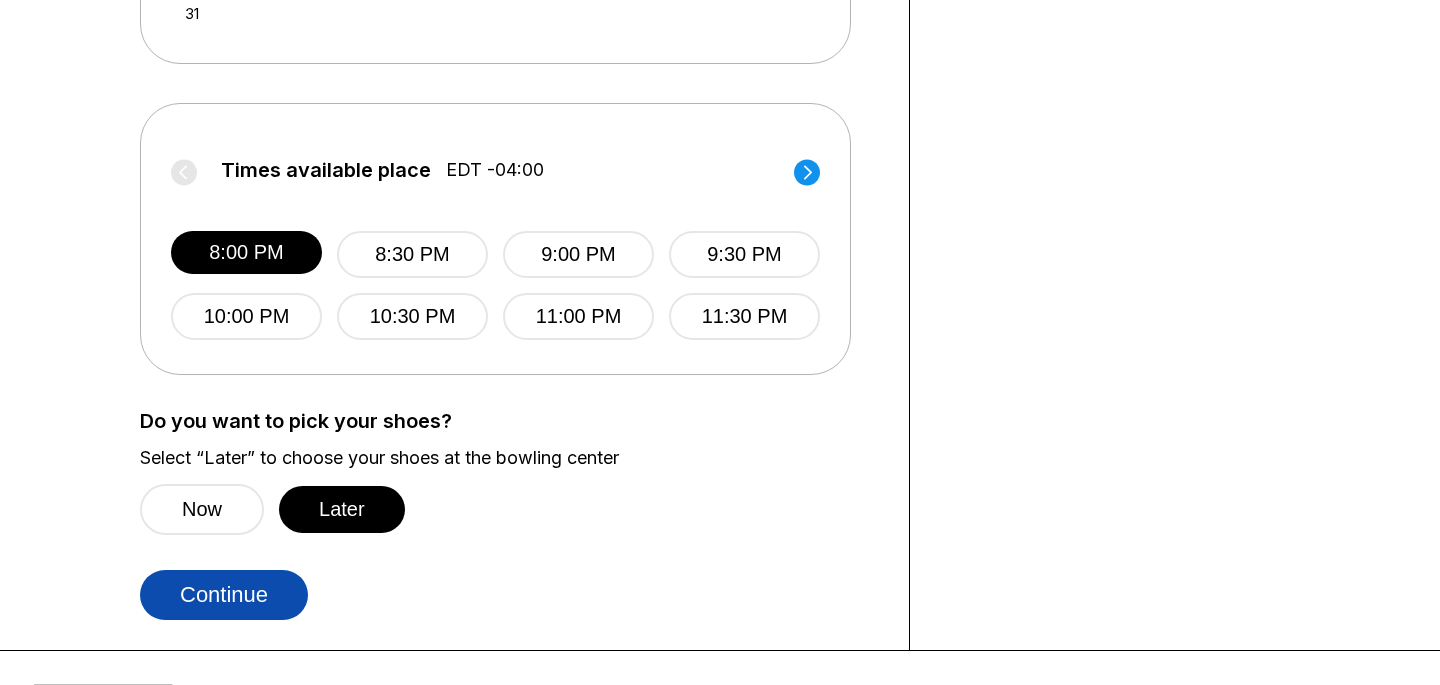click on "Continue" at bounding box center (224, 595) 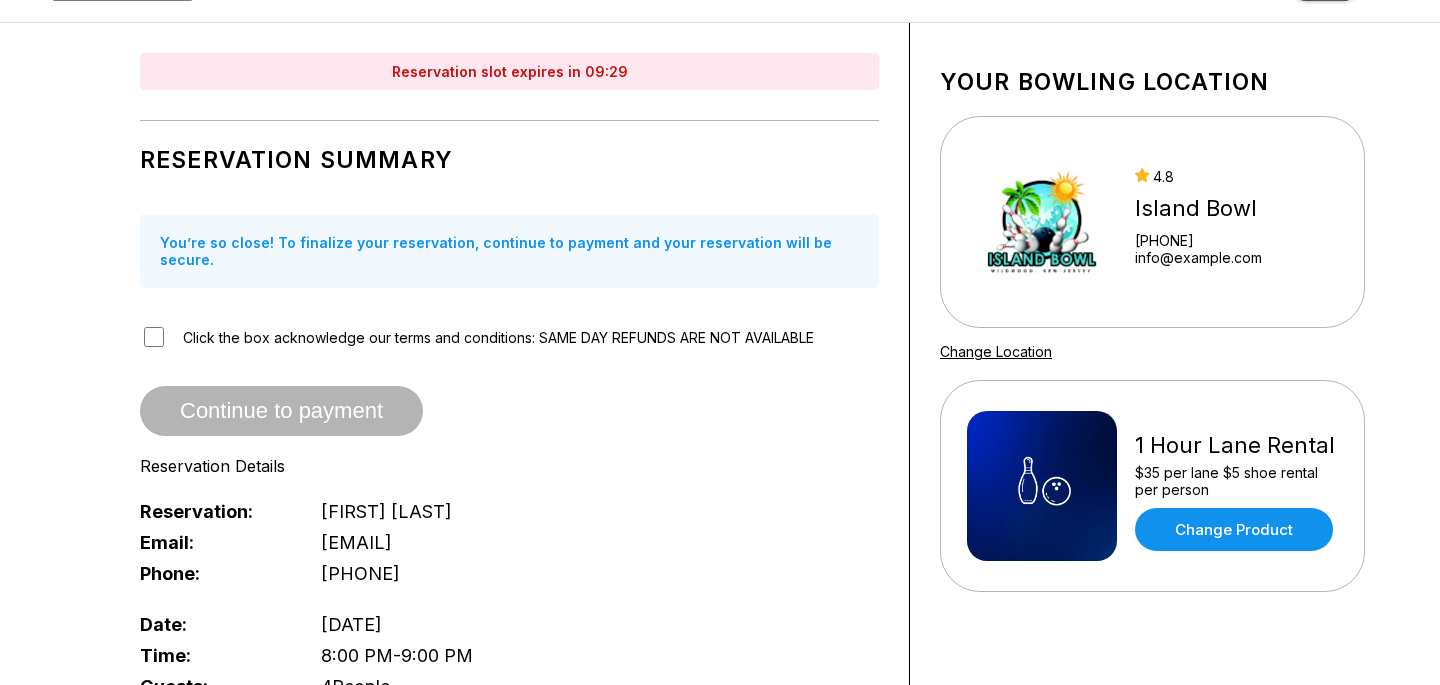 scroll, scrollTop: 781, scrollLeft: 0, axis: vertical 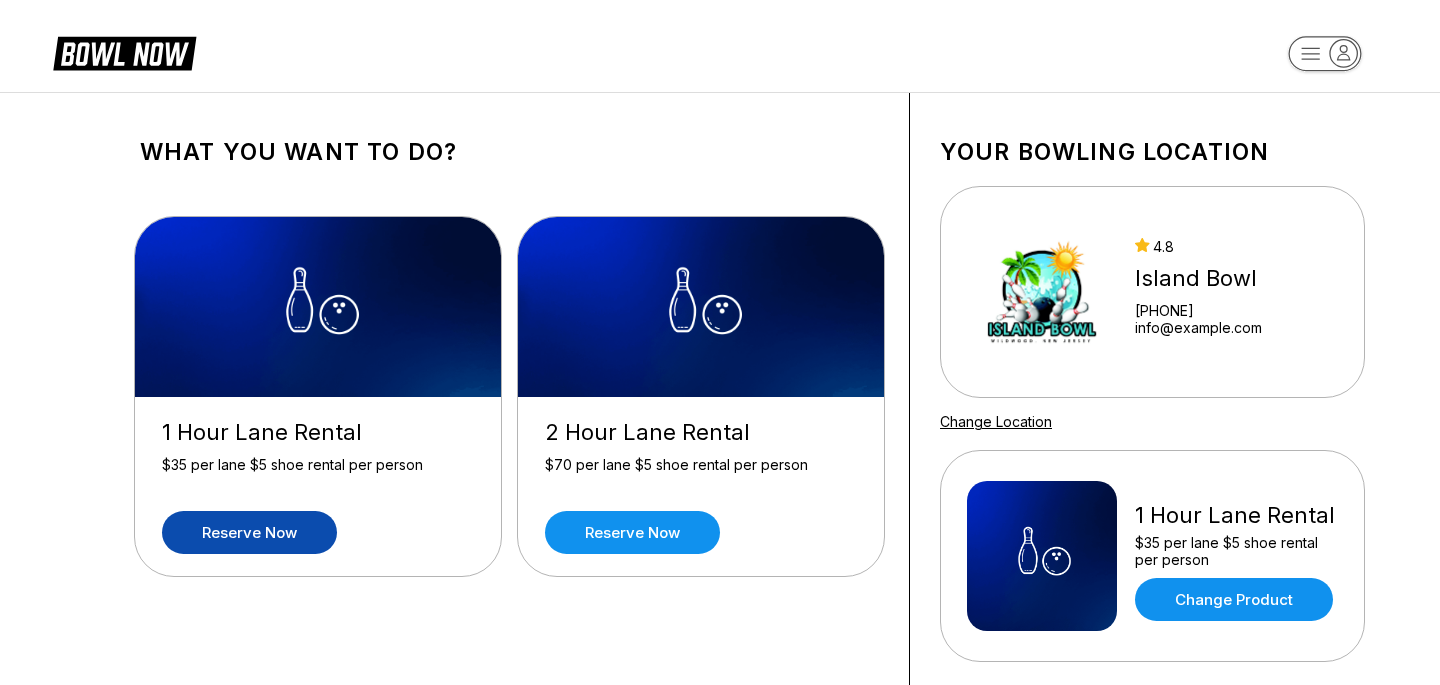 click on "Reserve now" at bounding box center (249, 532) 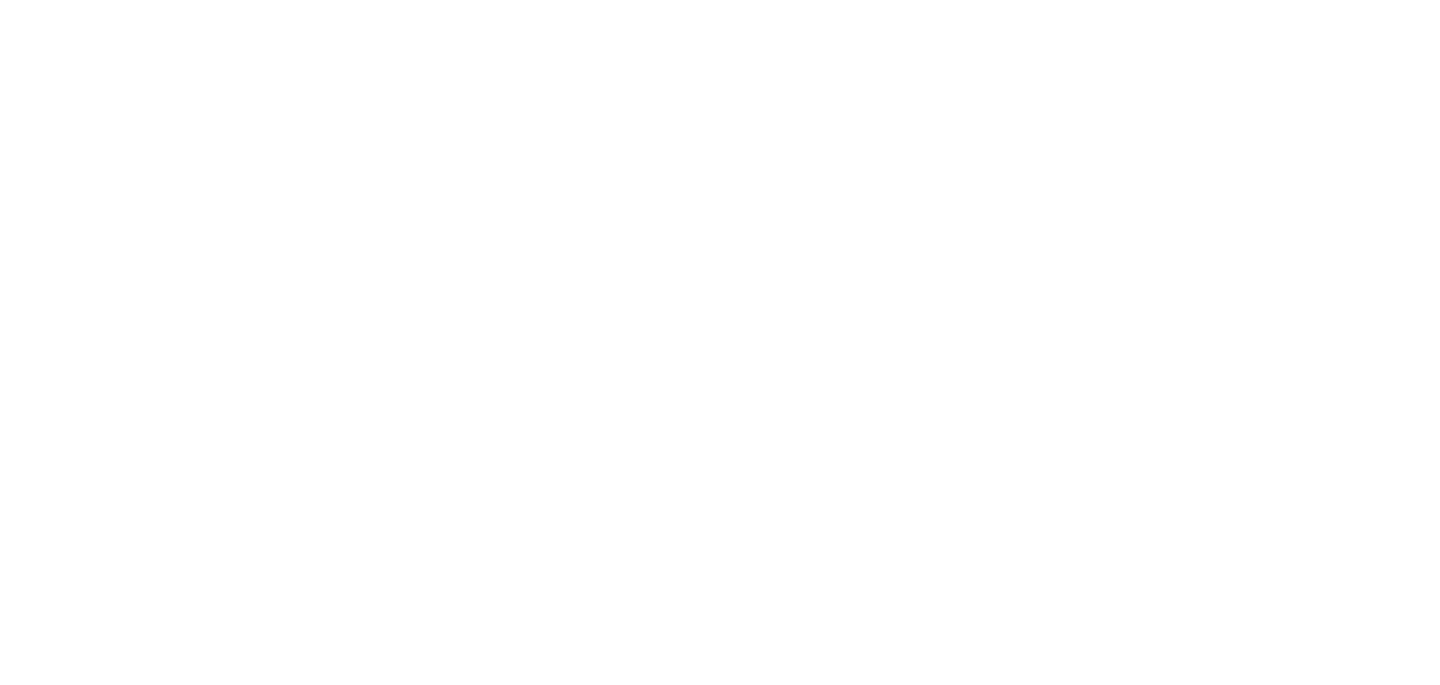 scroll, scrollTop: 0, scrollLeft: 0, axis: both 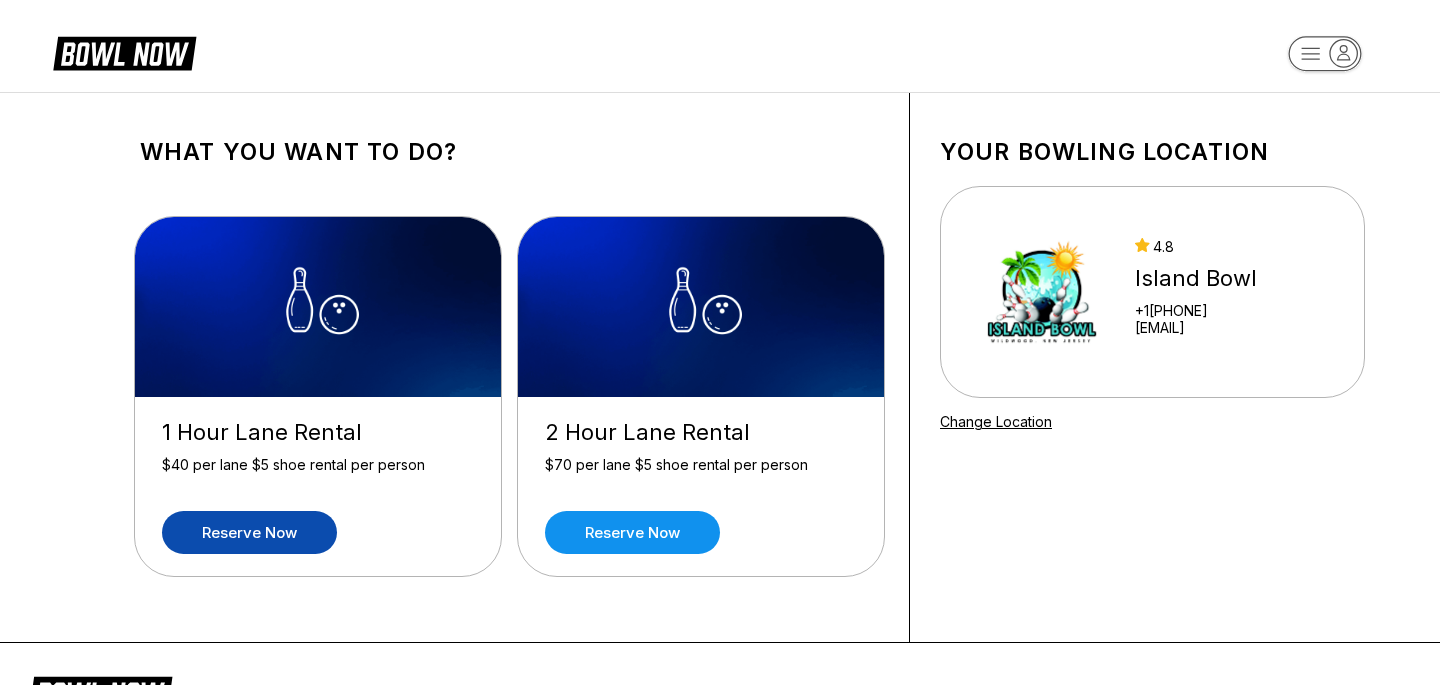 click on "Reserve now" at bounding box center [249, 532] 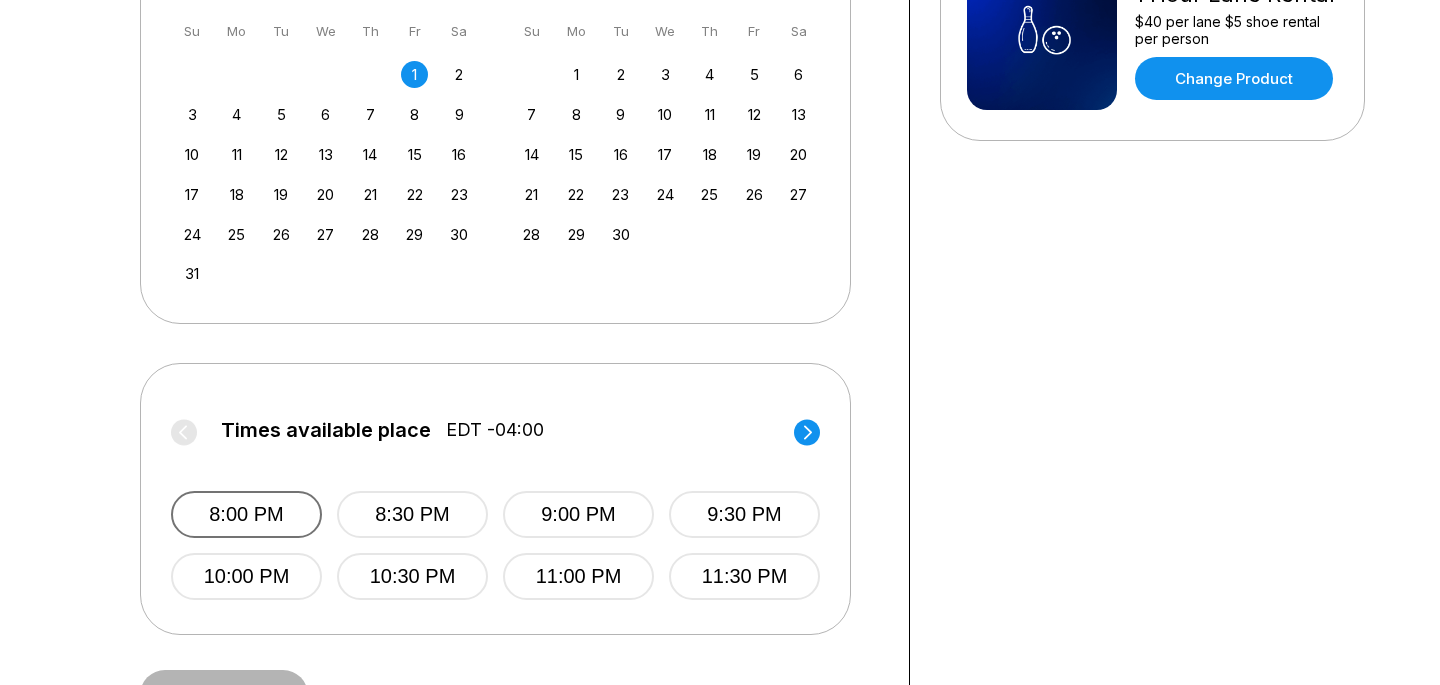 click on "8:00 PM" at bounding box center [246, 514] 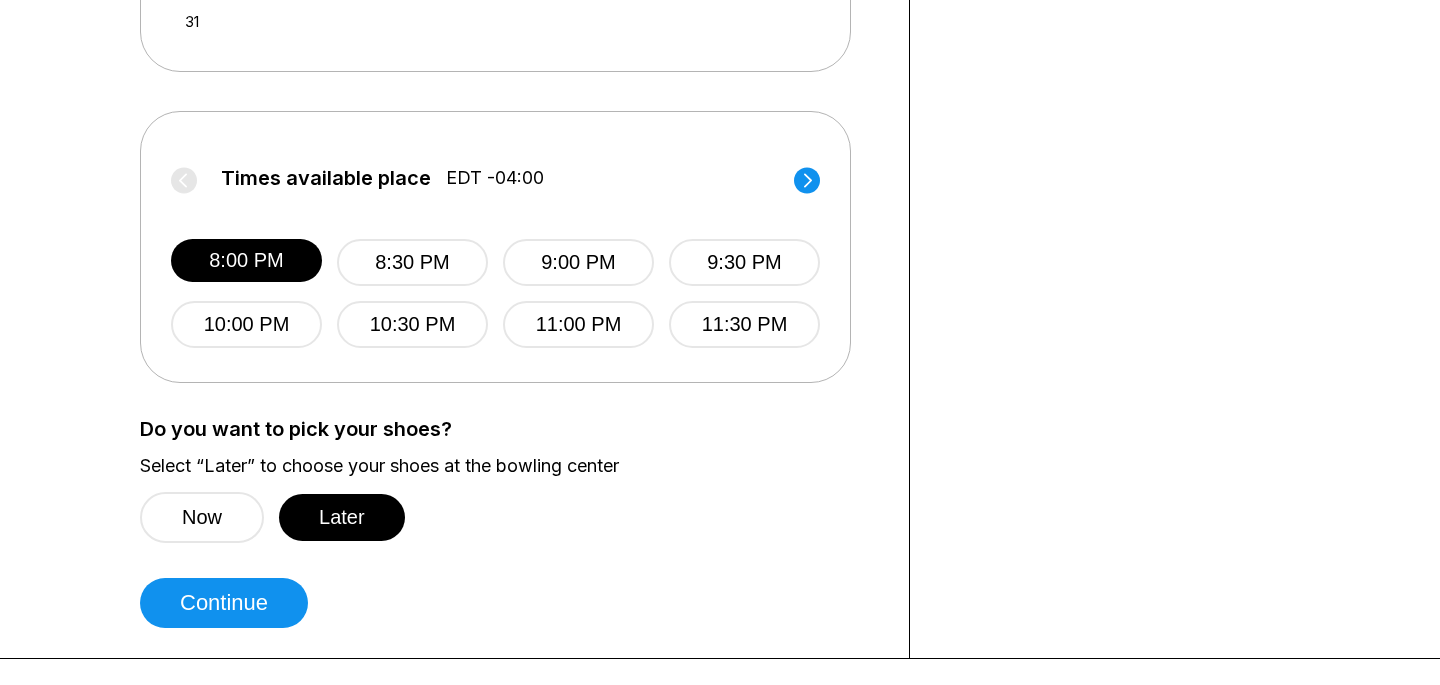 scroll, scrollTop: 794, scrollLeft: 0, axis: vertical 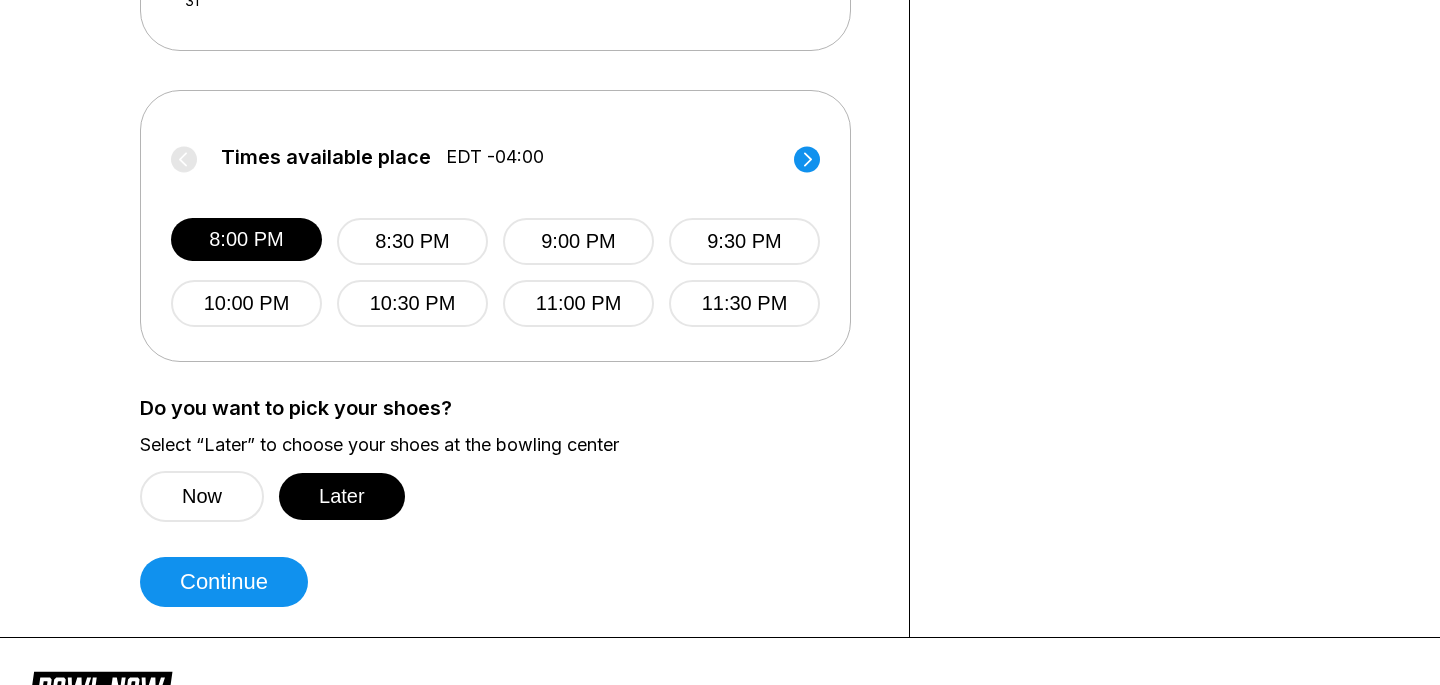 click on "Choose your Date and time You’ve selected   1 Hour Lane Rental ! What date and time would you like to make a reservation for? Guests? * How many hours? * Date Next Month August 2025 Su Mo Tu We Th Fr Sa 27 28 29 30 31 1 2 3 4 5 6 7 8 9 10 11 12 13 14 15 16 17 18 19 20 21 22 23 24 25 26 27 28 29 30 31 September 2025 Su Mo Tu We Th Fr Sa 1 2 3 4 5 6 7 8 9 10 11 12 13 14 15 16 17 18 19 20 21 22 23 24 25 26 27 28 29 30 1 2 3 4 Times available place EDT -04:00 8:00 PM 8:30 PM 9:00 PM 9:30 PM 10:00 PM 10:30 PM 11:00 PM 11:30 PM Times available place EDT -04:00 12:00 AM 12:30 AM 1:00 AM 1:30 AM 2:00 AM 2:30 AM 3:00 AM 3:30 AM Times available place EDT -04:00 4:00 AM 4:30 AM 5:00 AM 5:30 AM 6:00 AM 6:30 AM 7:00 AM 7:30 AM Times available place EDT -04:00 8:00 AM 8:30 AM 9:00 AM Do you want to pick your shoes? Select “Later” to choose your shoes at the bowling center Now Later Continue" at bounding box center (510, -32) 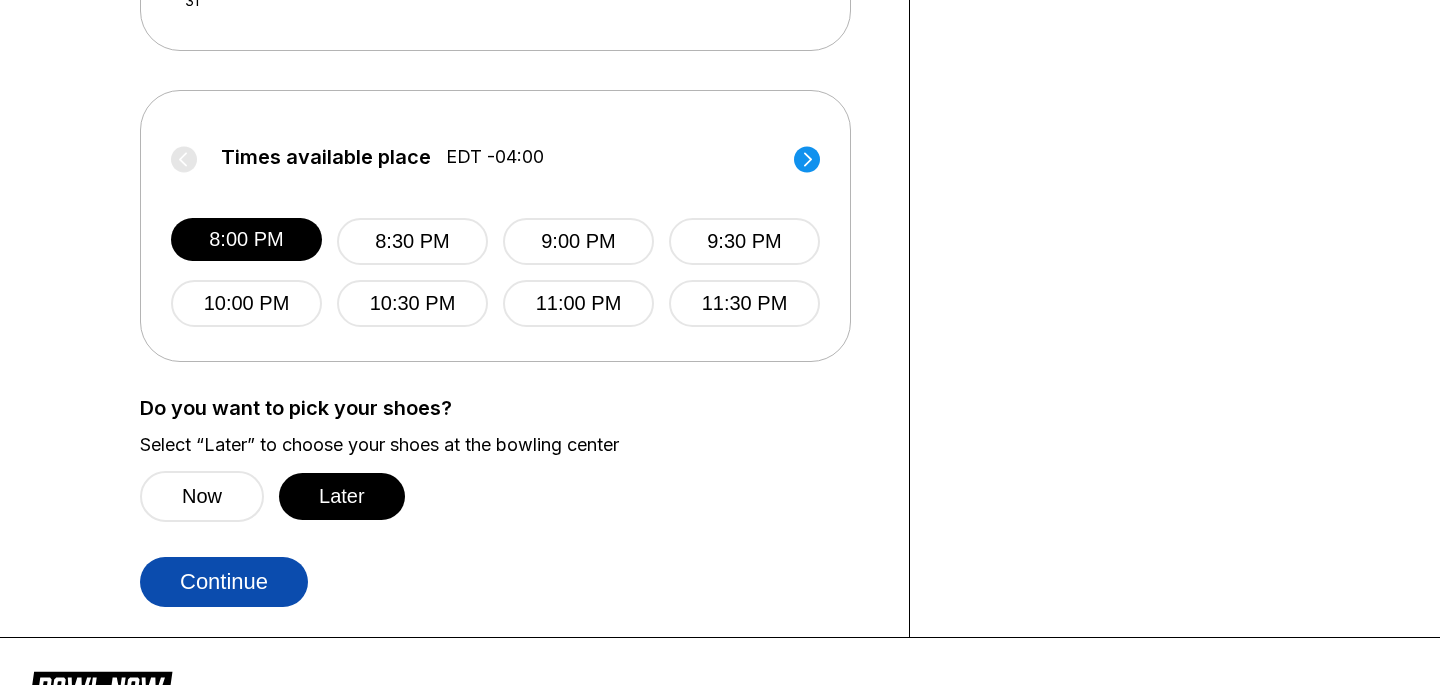 click on "Continue" at bounding box center [224, 582] 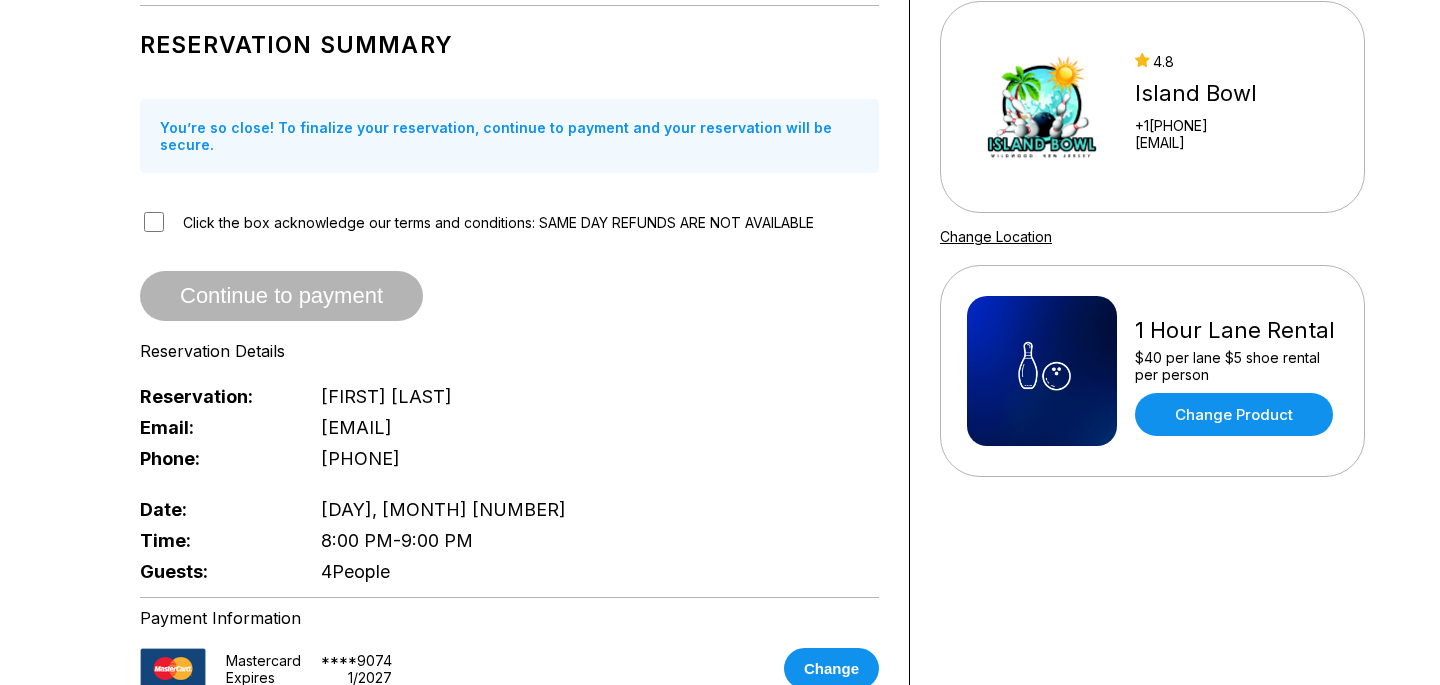 scroll, scrollTop: 519, scrollLeft: 0, axis: vertical 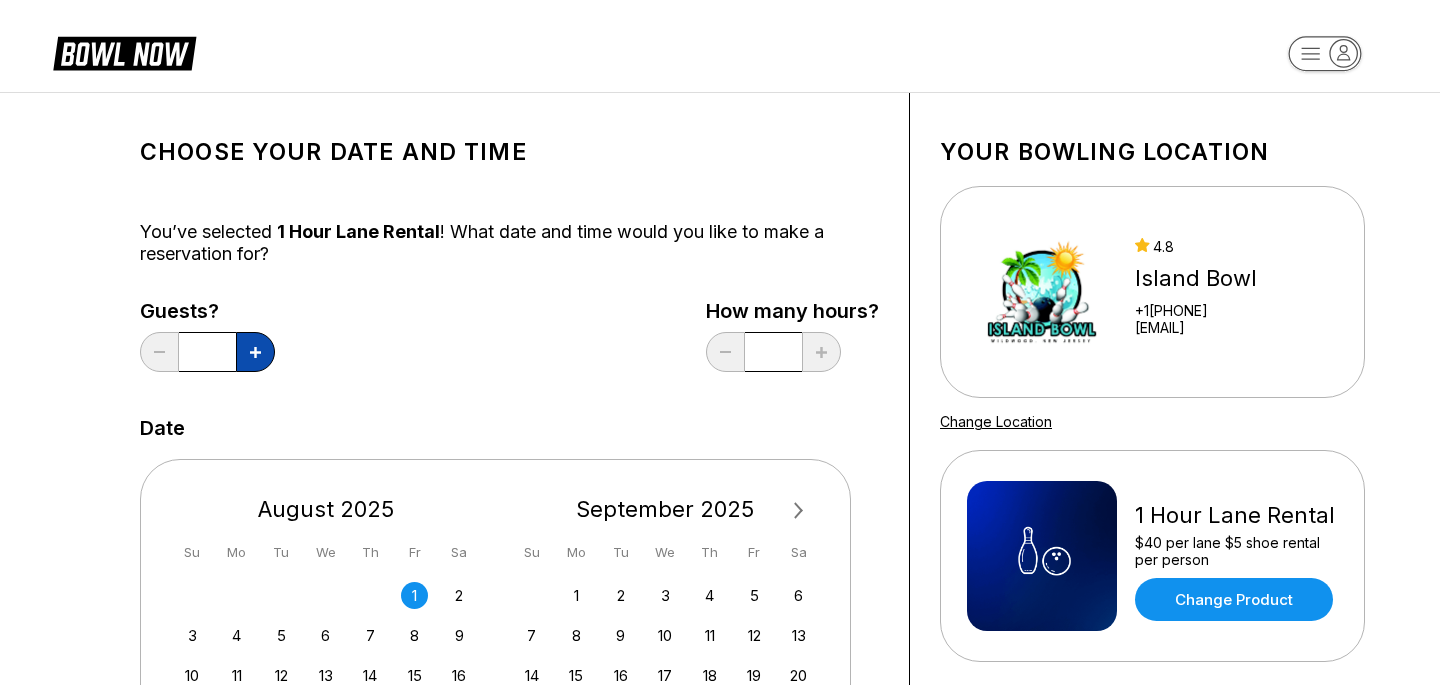 click at bounding box center (255, 352) 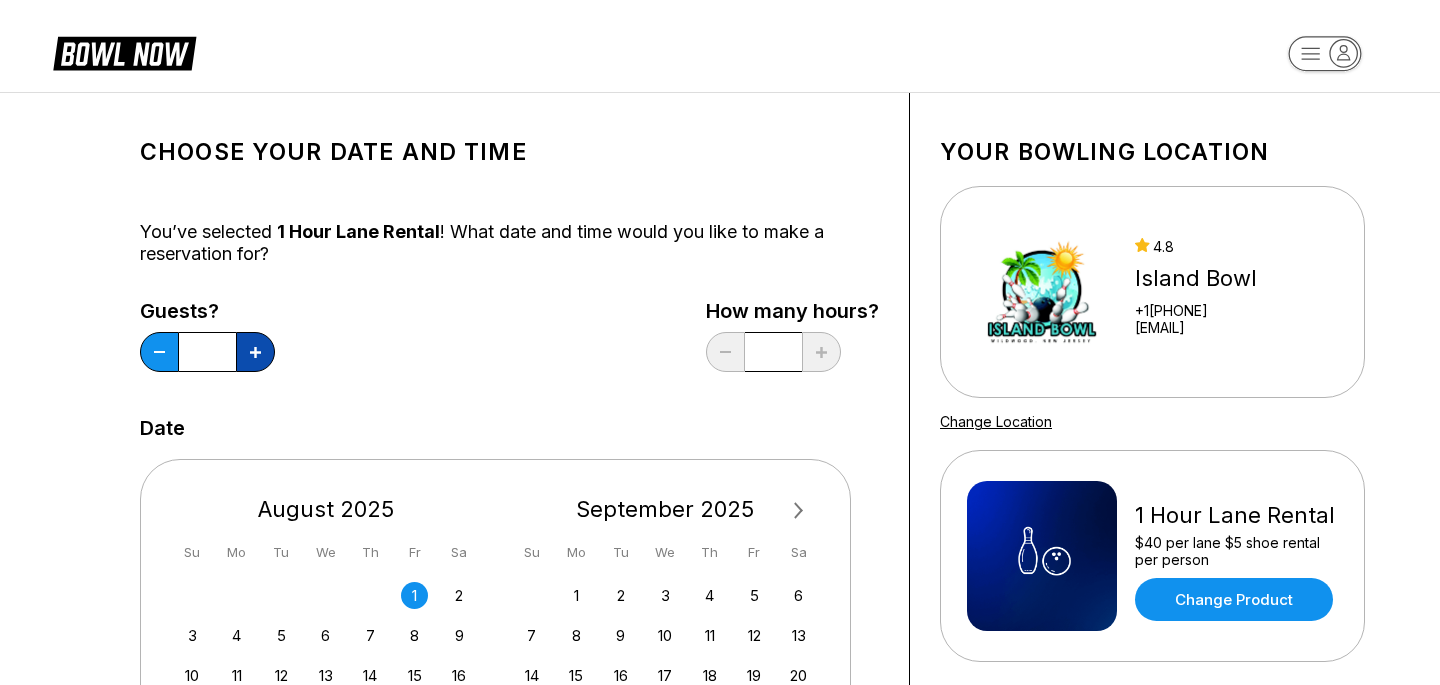 click at bounding box center (255, 352) 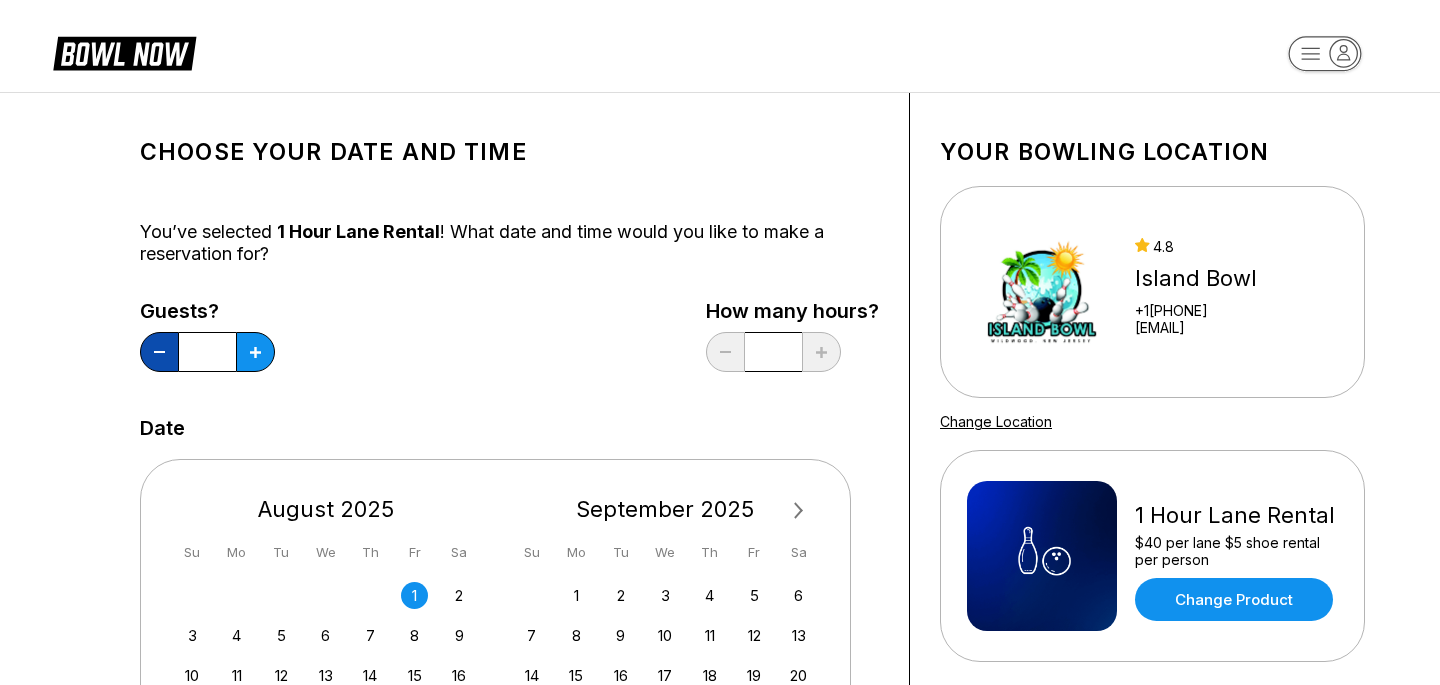 click at bounding box center (159, 352) 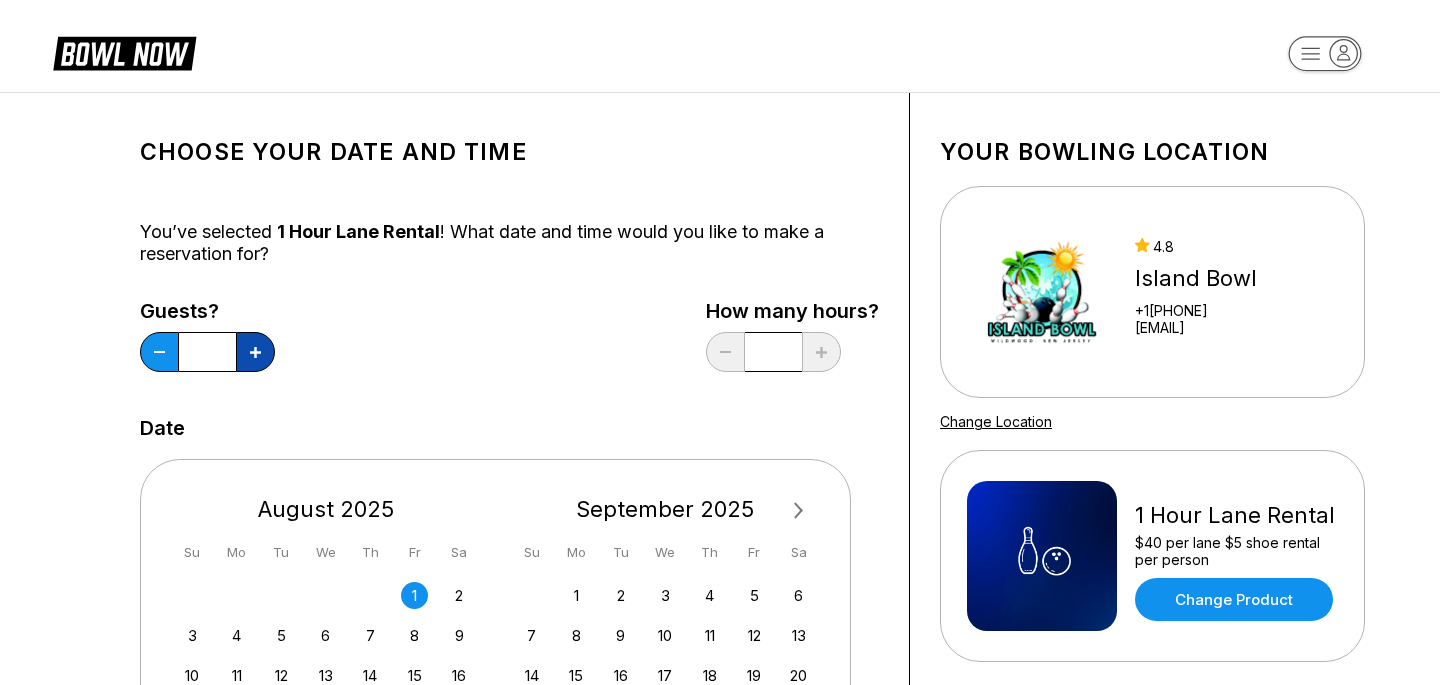 type on "**" 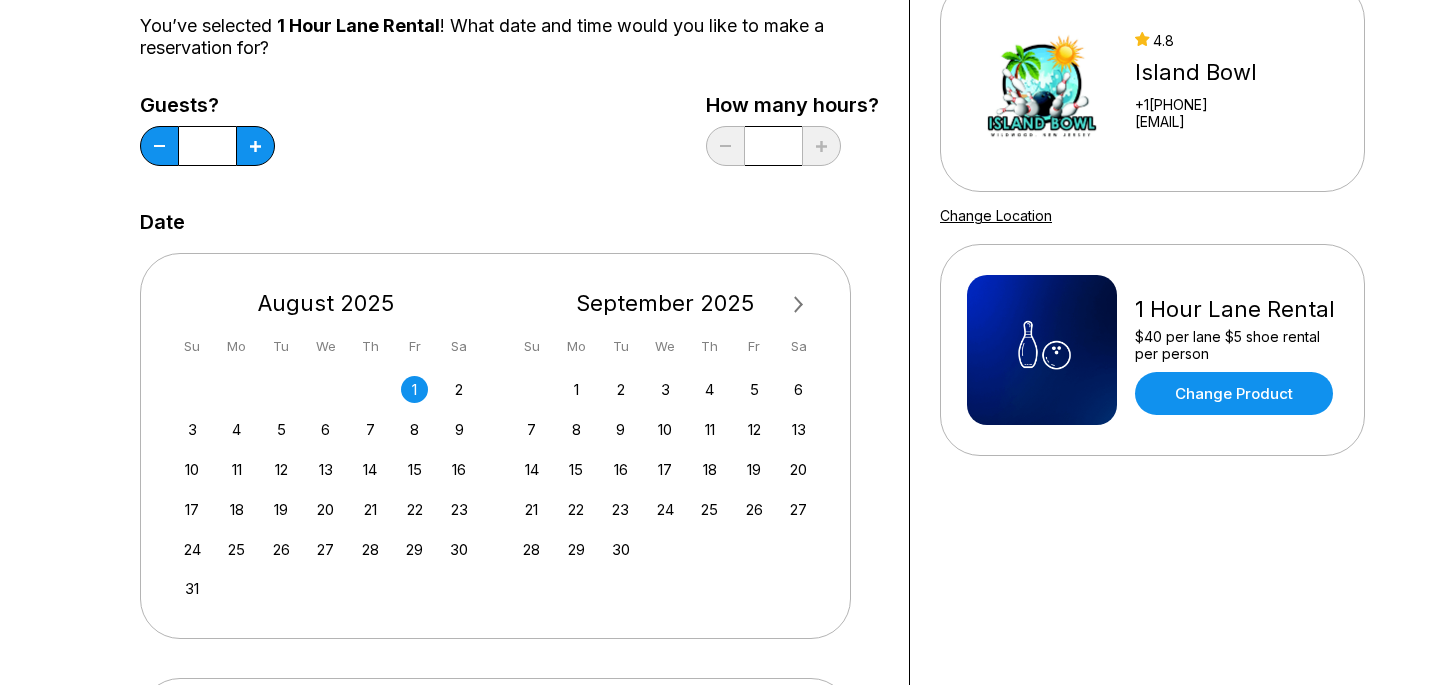 scroll, scrollTop: 629, scrollLeft: 0, axis: vertical 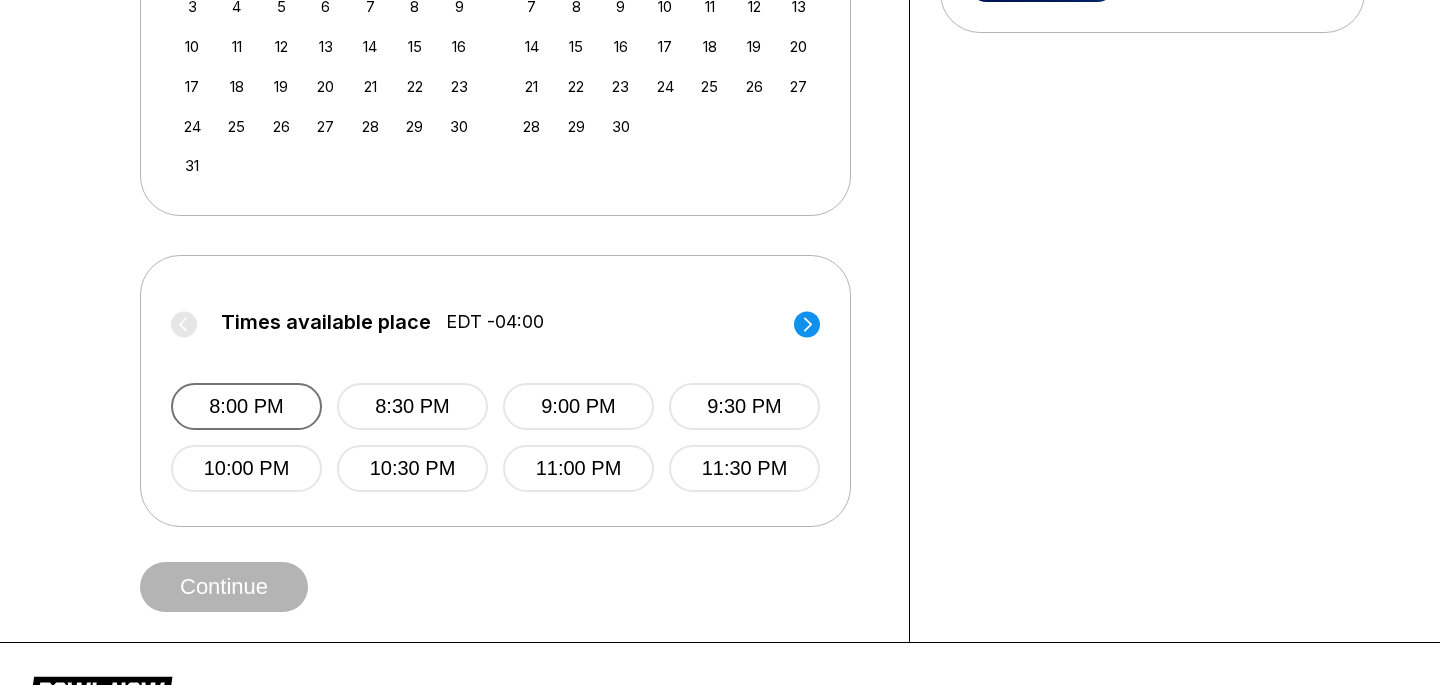 click on "8:00 PM" at bounding box center [246, 406] 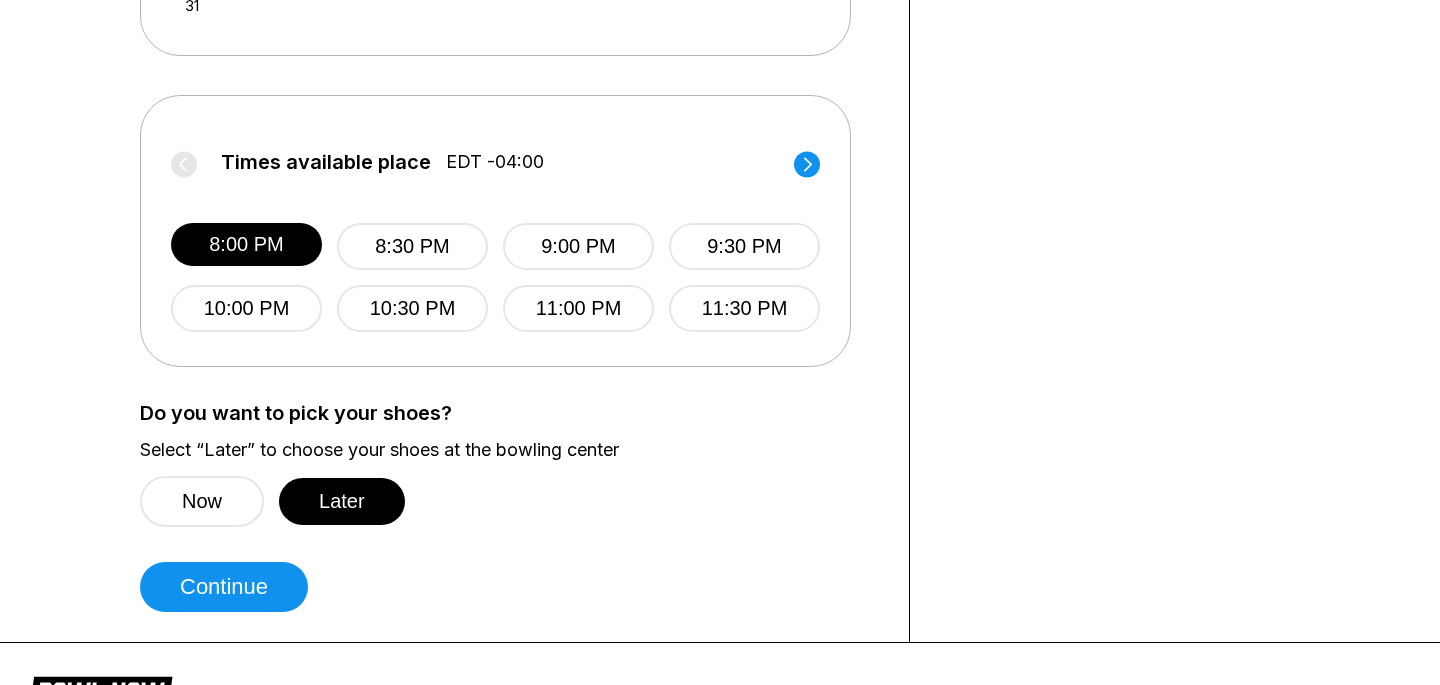 scroll, scrollTop: 810, scrollLeft: 0, axis: vertical 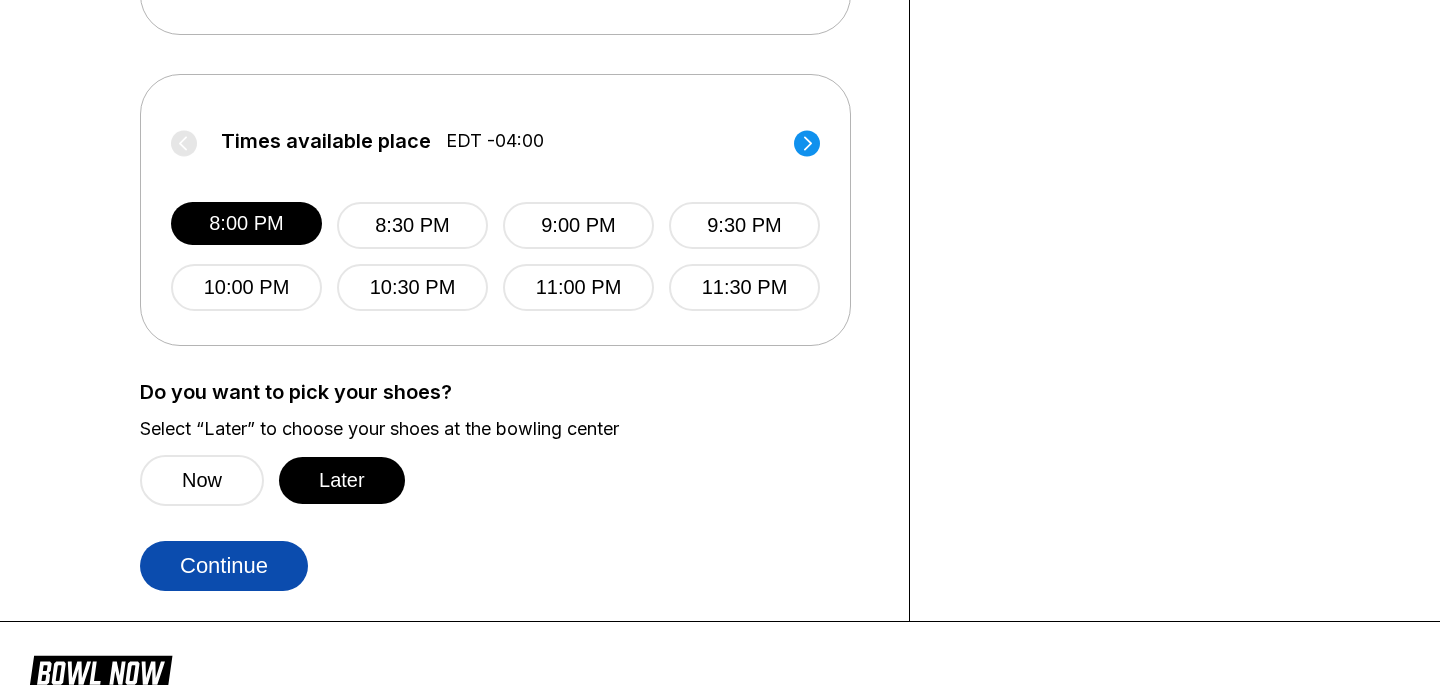 click on "Continue" at bounding box center [224, 566] 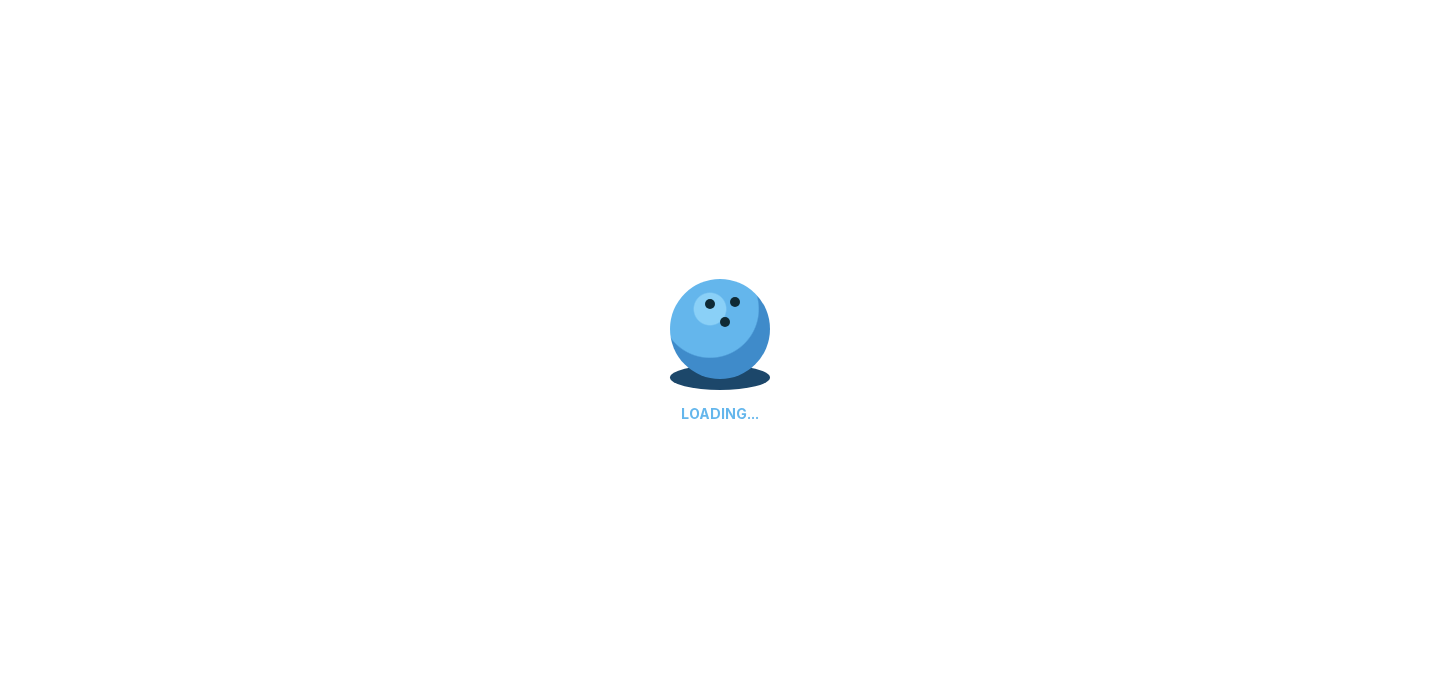 scroll, scrollTop: 0, scrollLeft: 0, axis: both 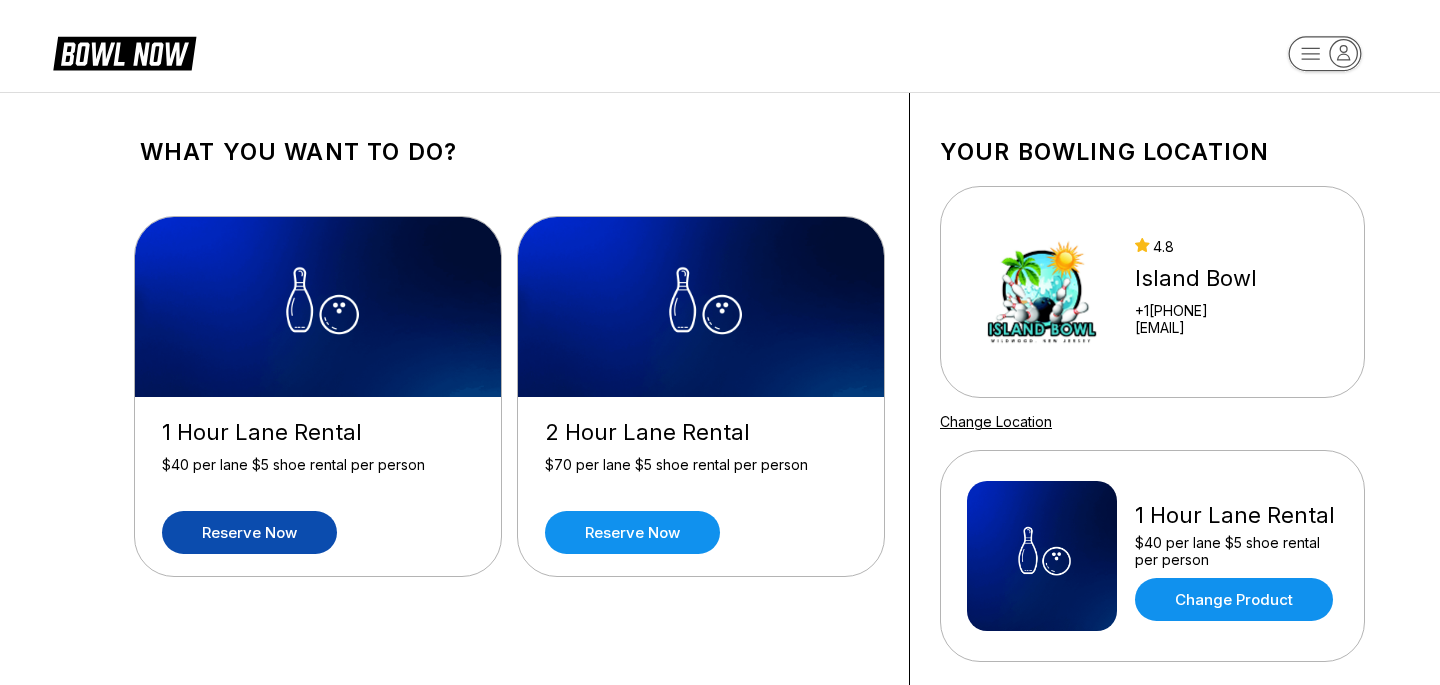 click on "What you want to do? 1 Hour Lane Rental $40 per lane
$5 shoe rental per person Reserve now 2 Hour Lane Rental $70 per lane
$5 shoe rental per person Reserve now Your bowling location 4.8 Island Bowl   +1[PHONE] [EMAIL] Change Location 1 Hour Lane Rental $40 per lane
$5 shoe rental per person Change Product" at bounding box center (720, 392) 